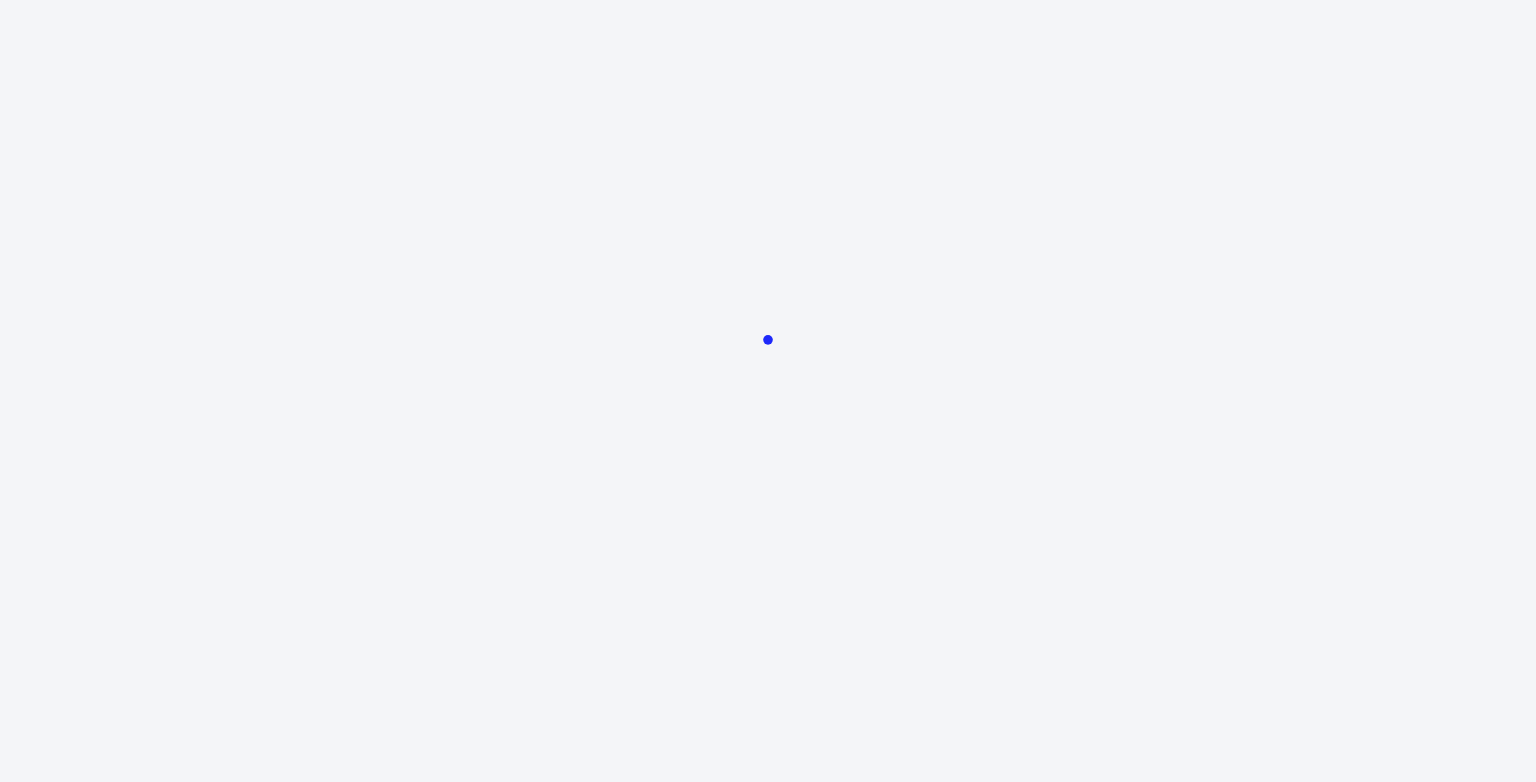 scroll, scrollTop: 0, scrollLeft: 0, axis: both 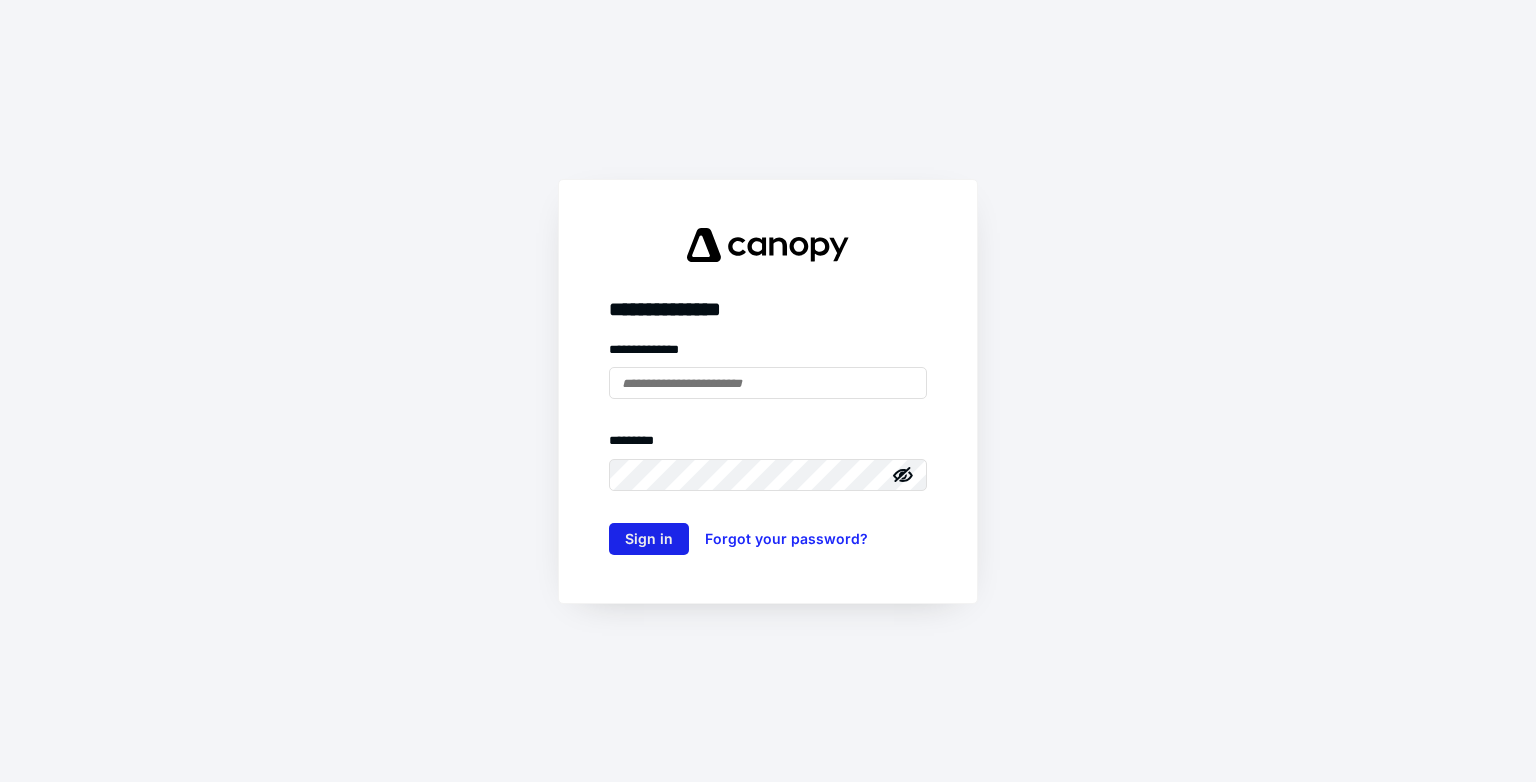 type on "**********" 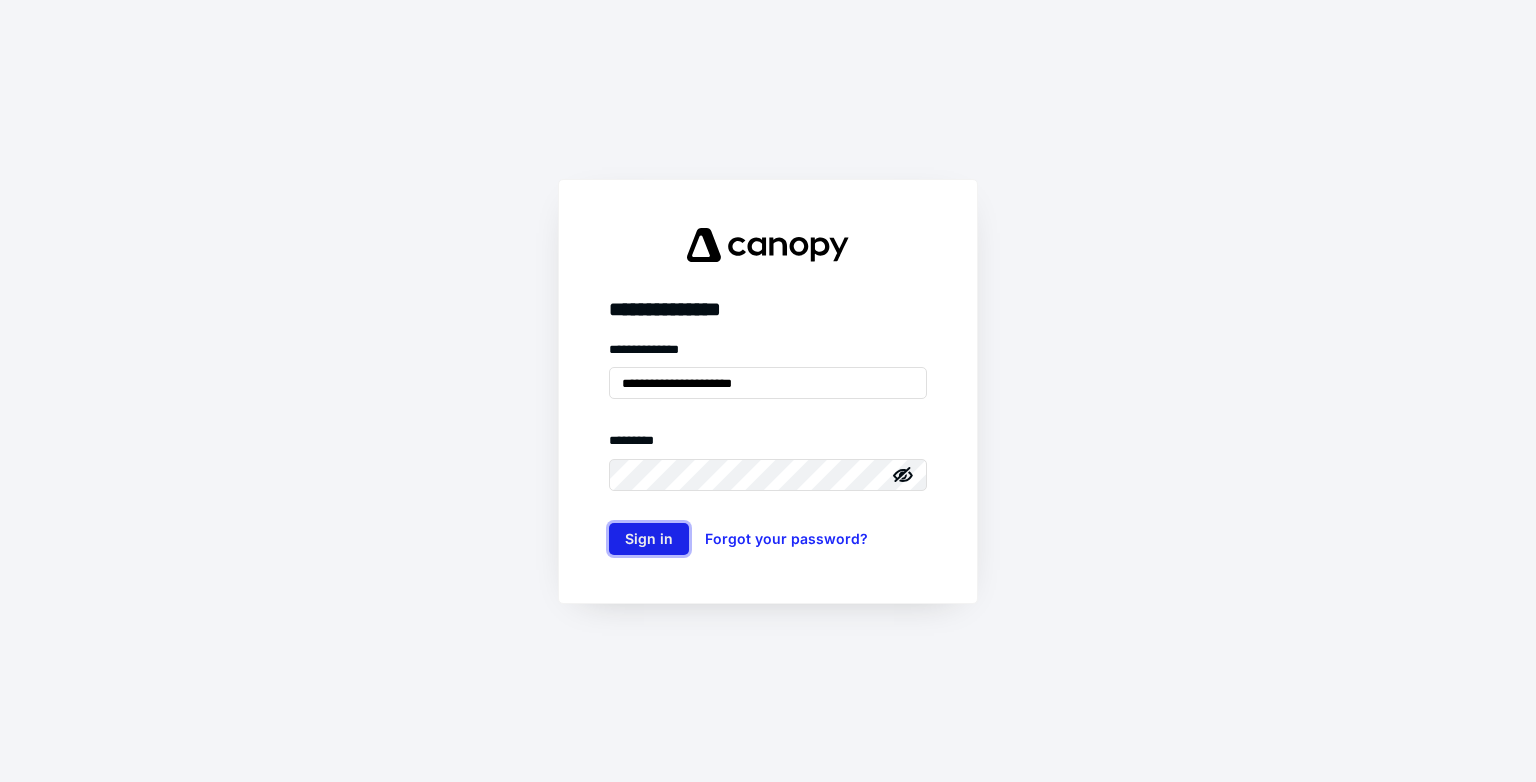click on "Sign in" at bounding box center [649, 539] 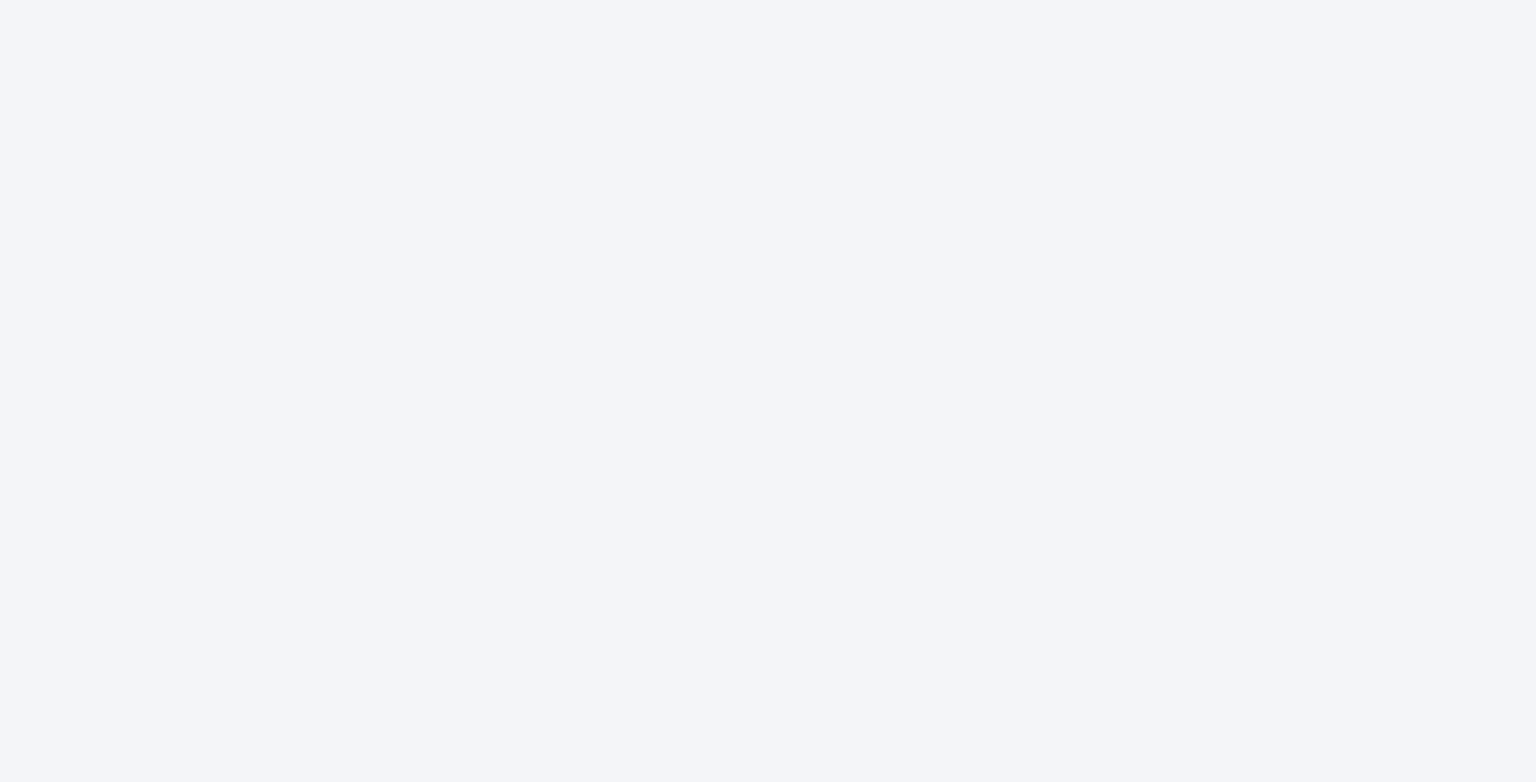 scroll, scrollTop: 0, scrollLeft: 0, axis: both 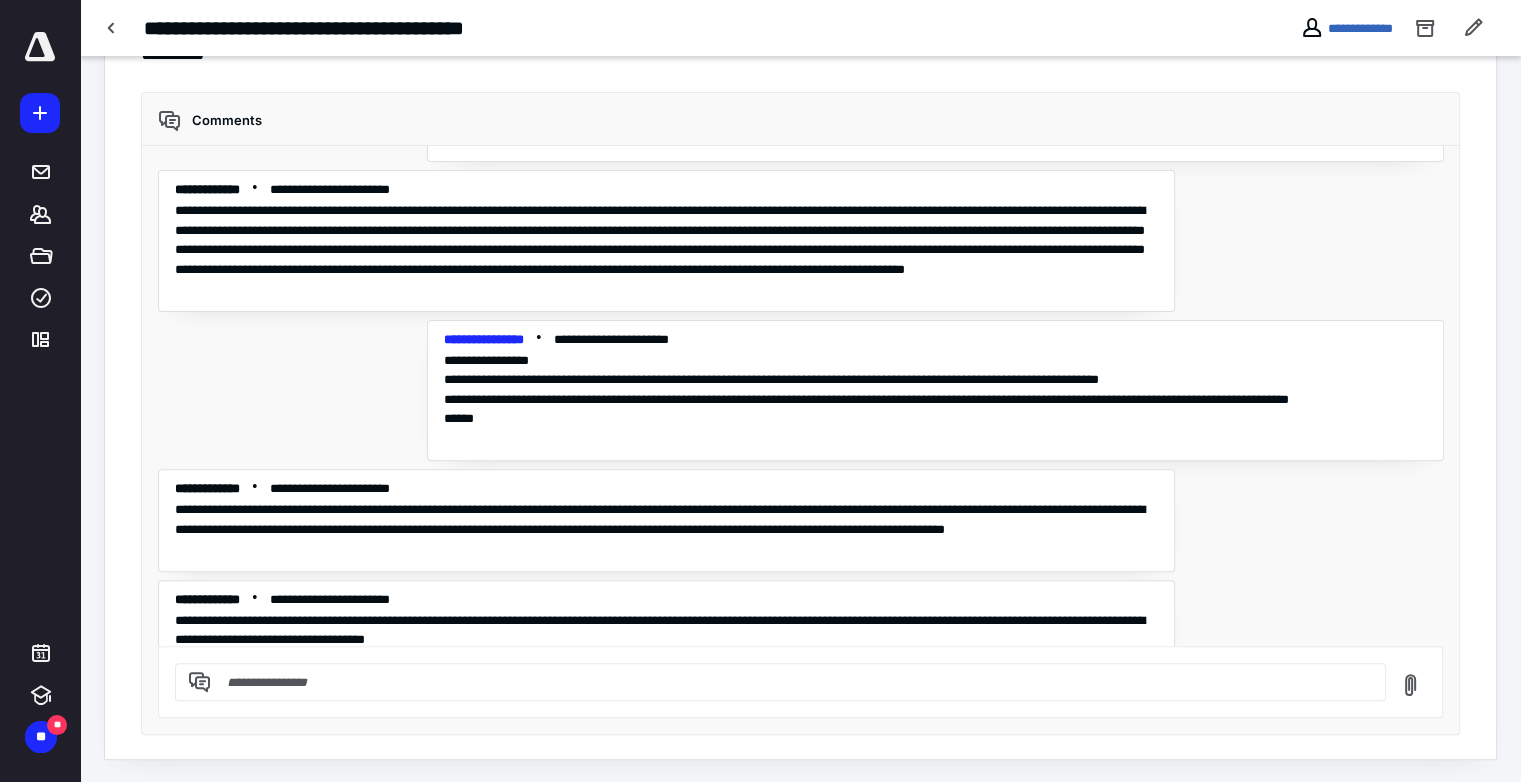 click on "**********" at bounding box center (800, 178) 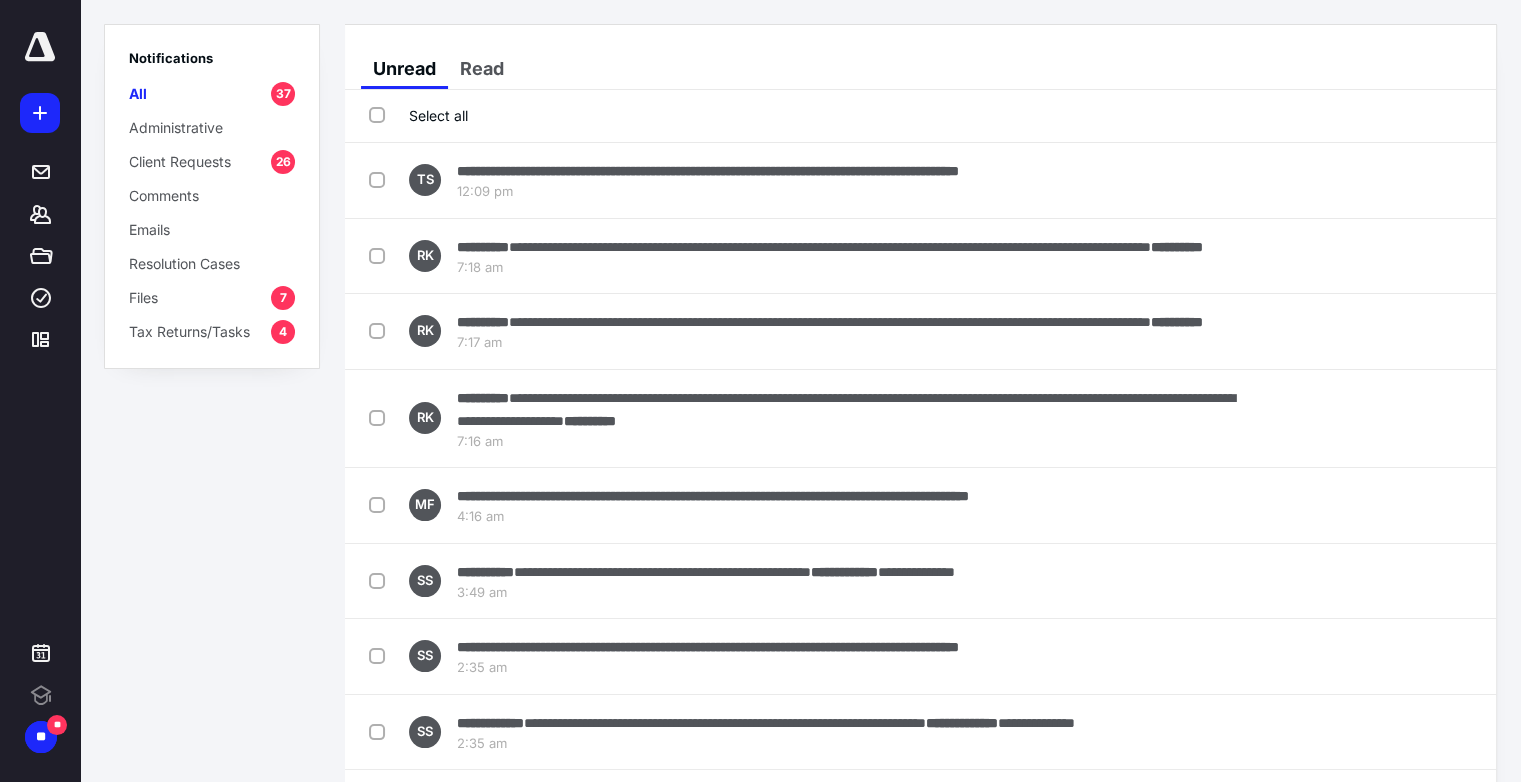 scroll, scrollTop: 0, scrollLeft: 0, axis: both 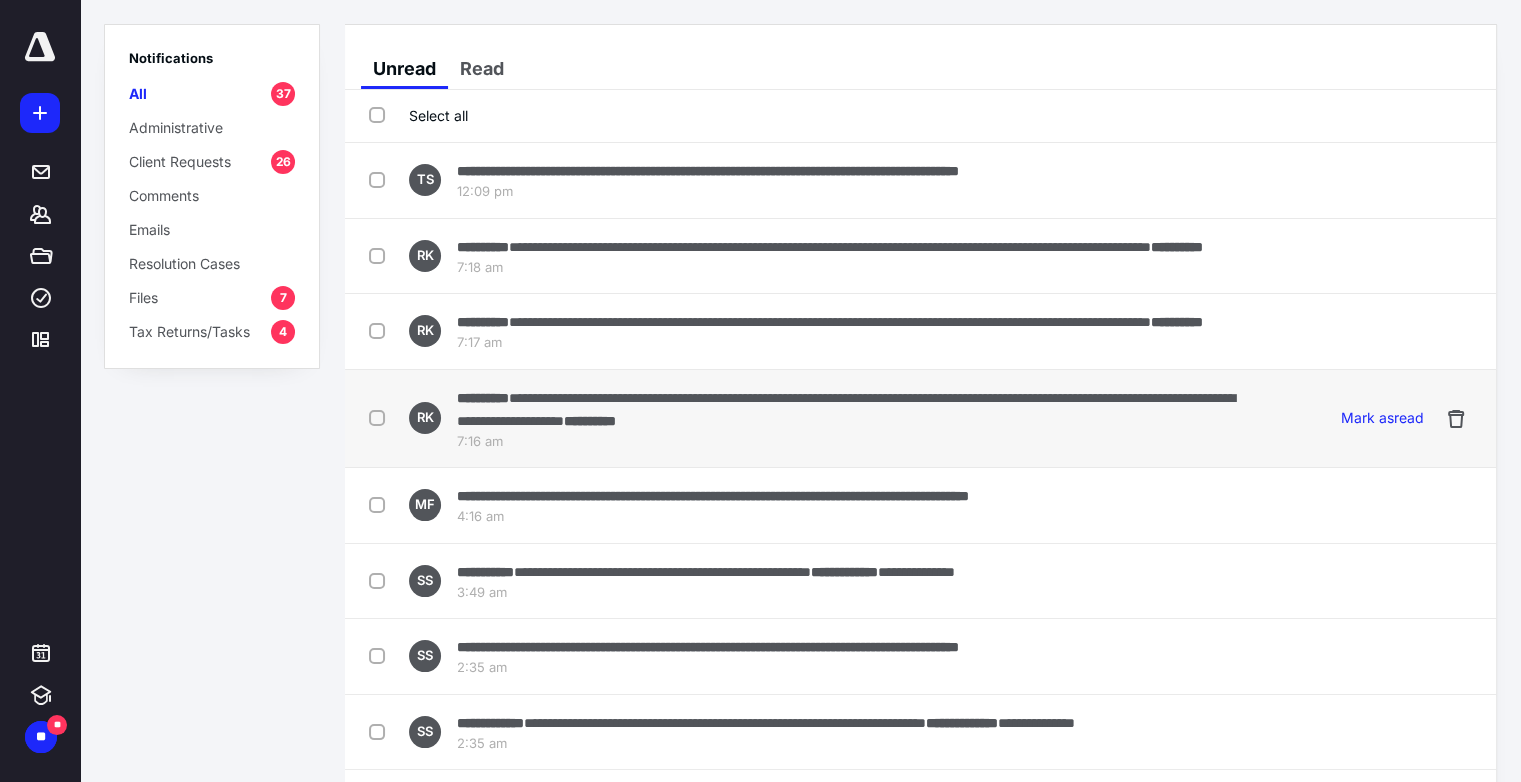 drag, startPoint x: 0, startPoint y: 0, endPoint x: 768, endPoint y: 424, distance: 877.2685 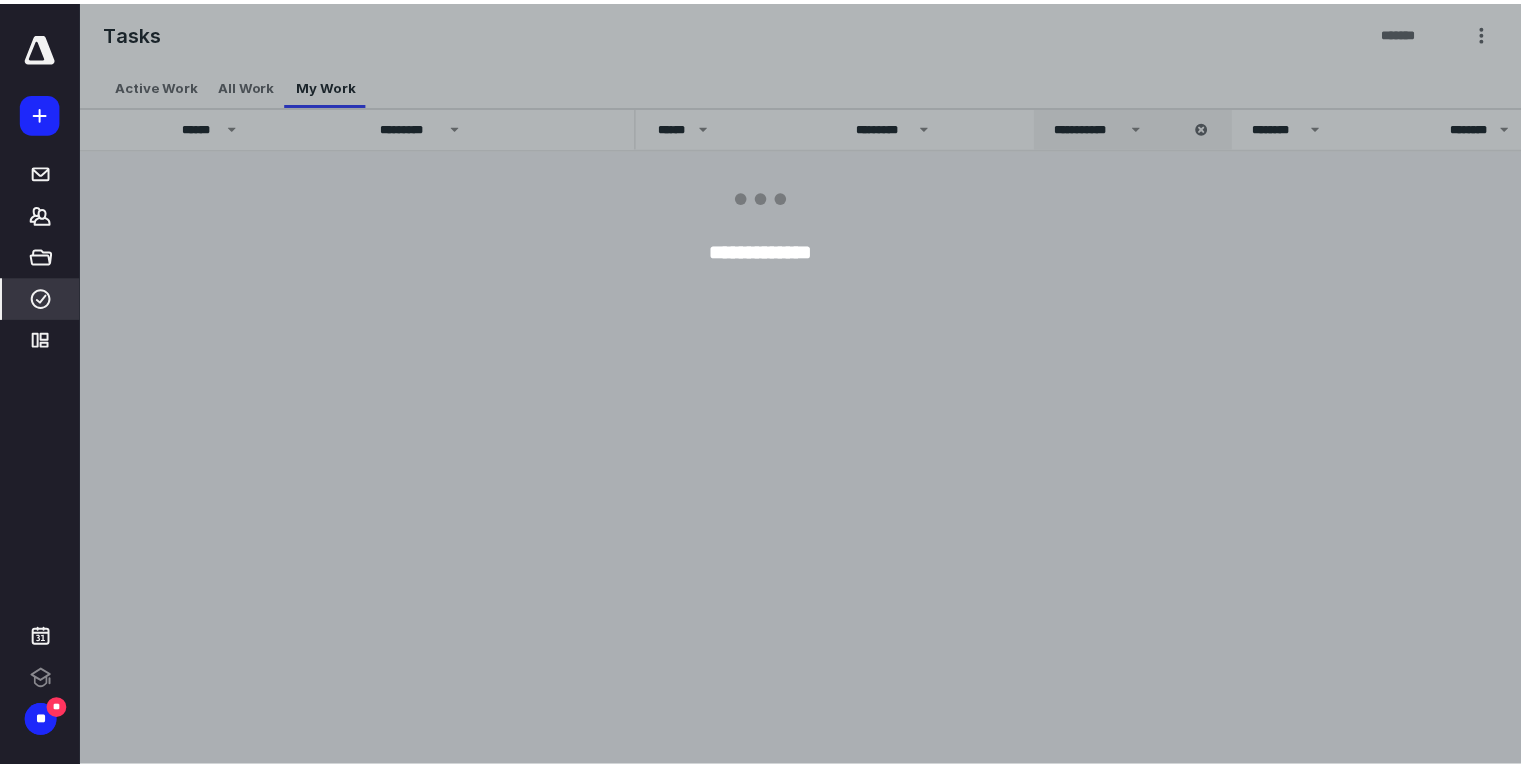 scroll, scrollTop: 0, scrollLeft: 0, axis: both 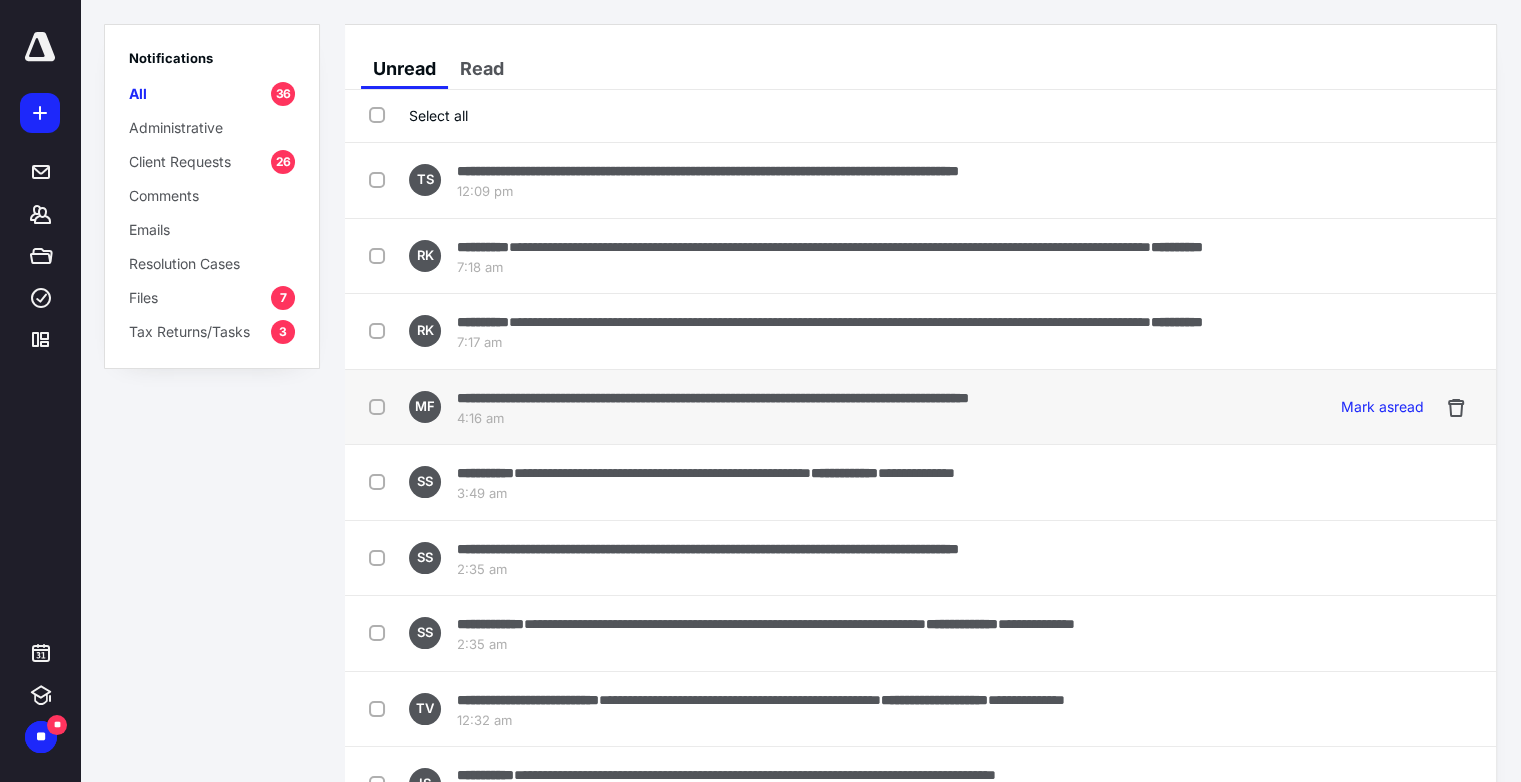 click on "**********" at bounding box center (713, 398) 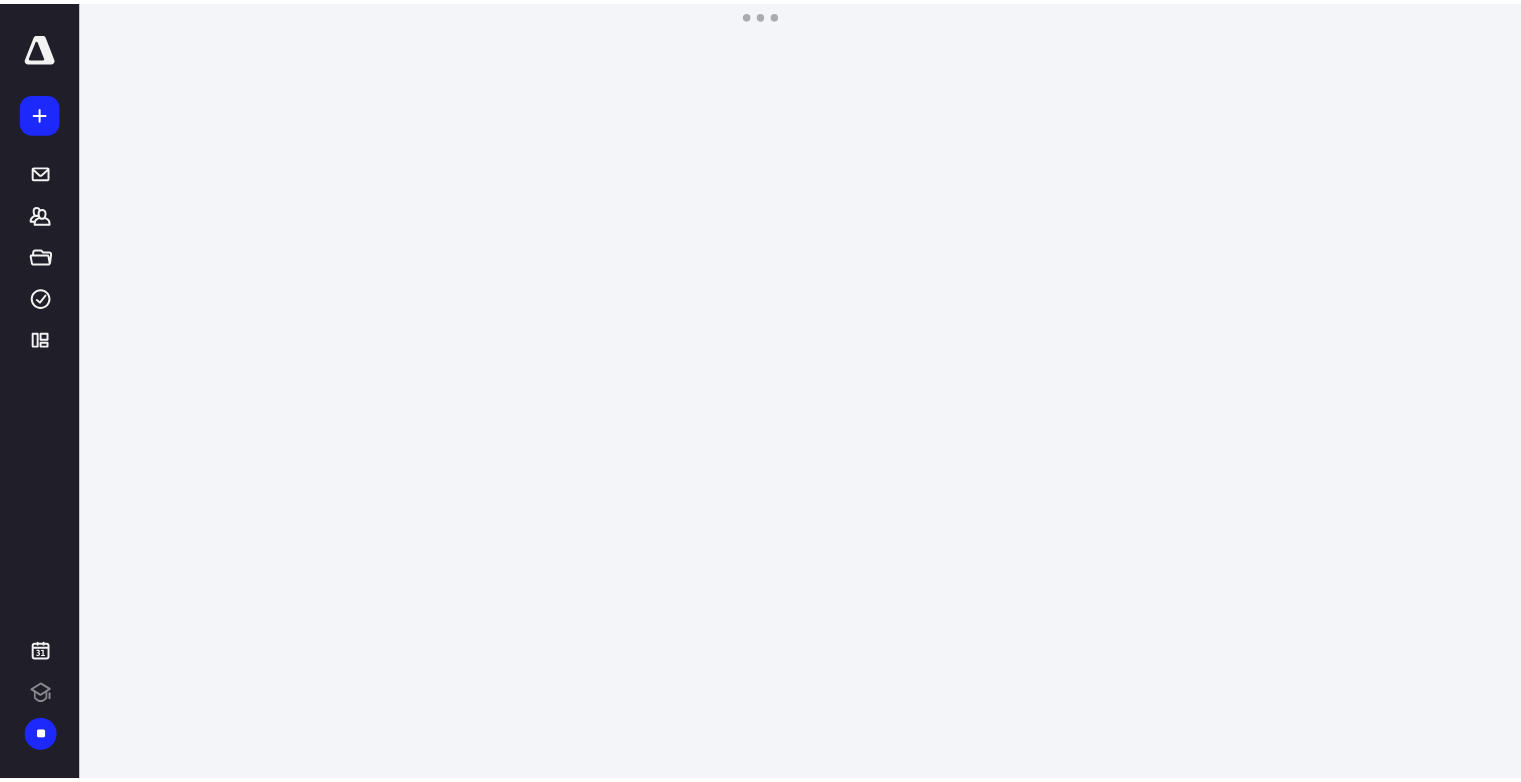scroll, scrollTop: 0, scrollLeft: 0, axis: both 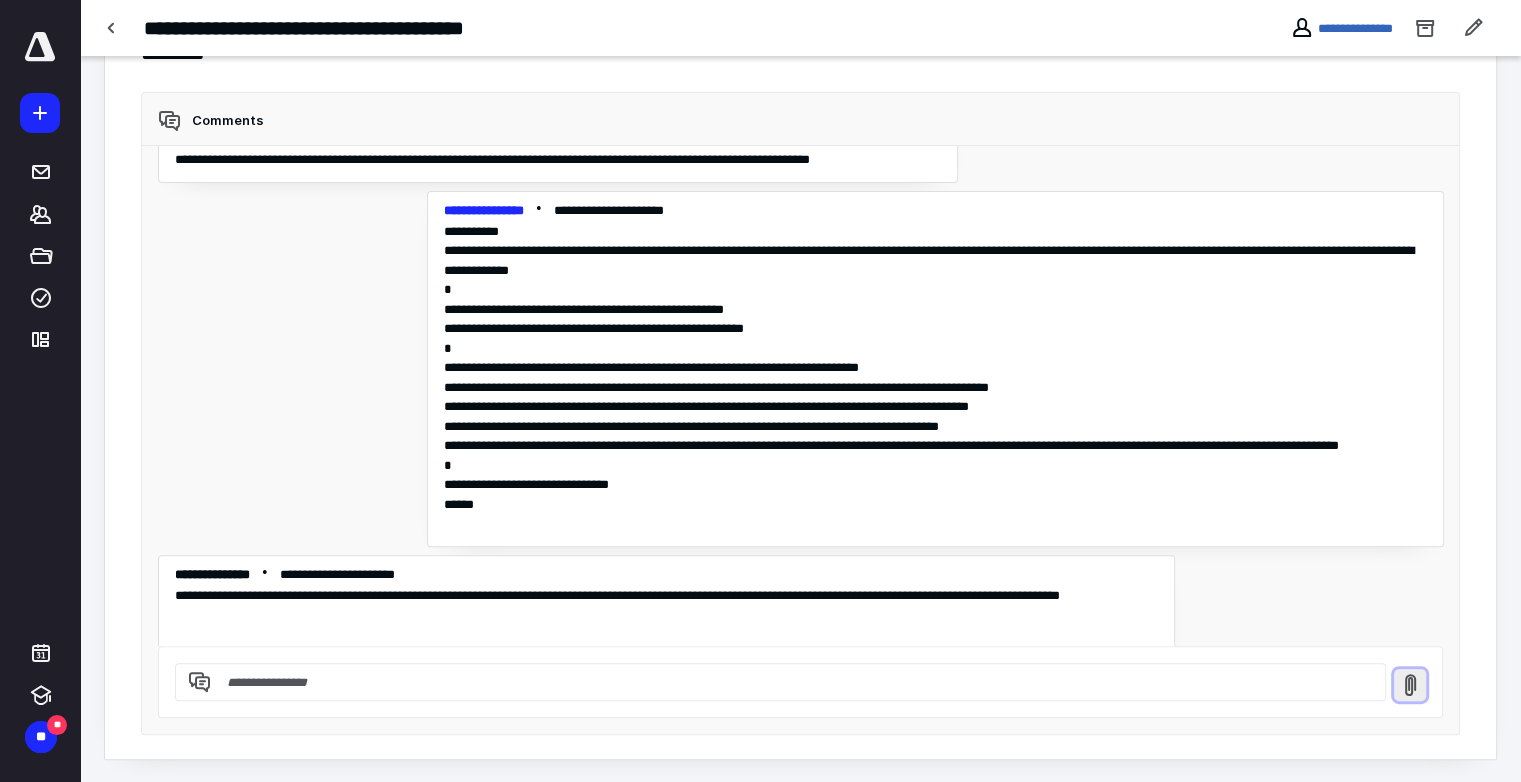 click at bounding box center (1410, 685) 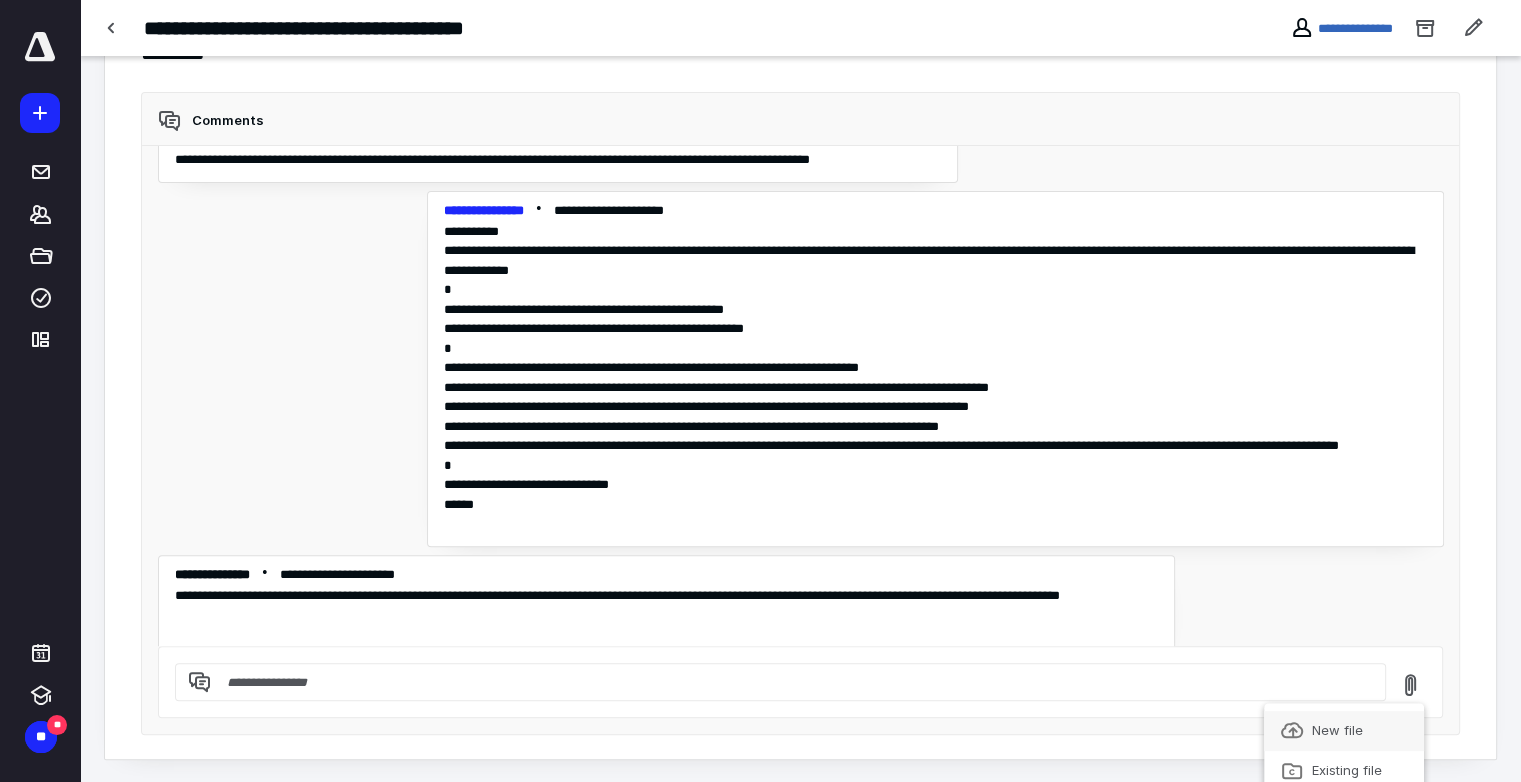 click 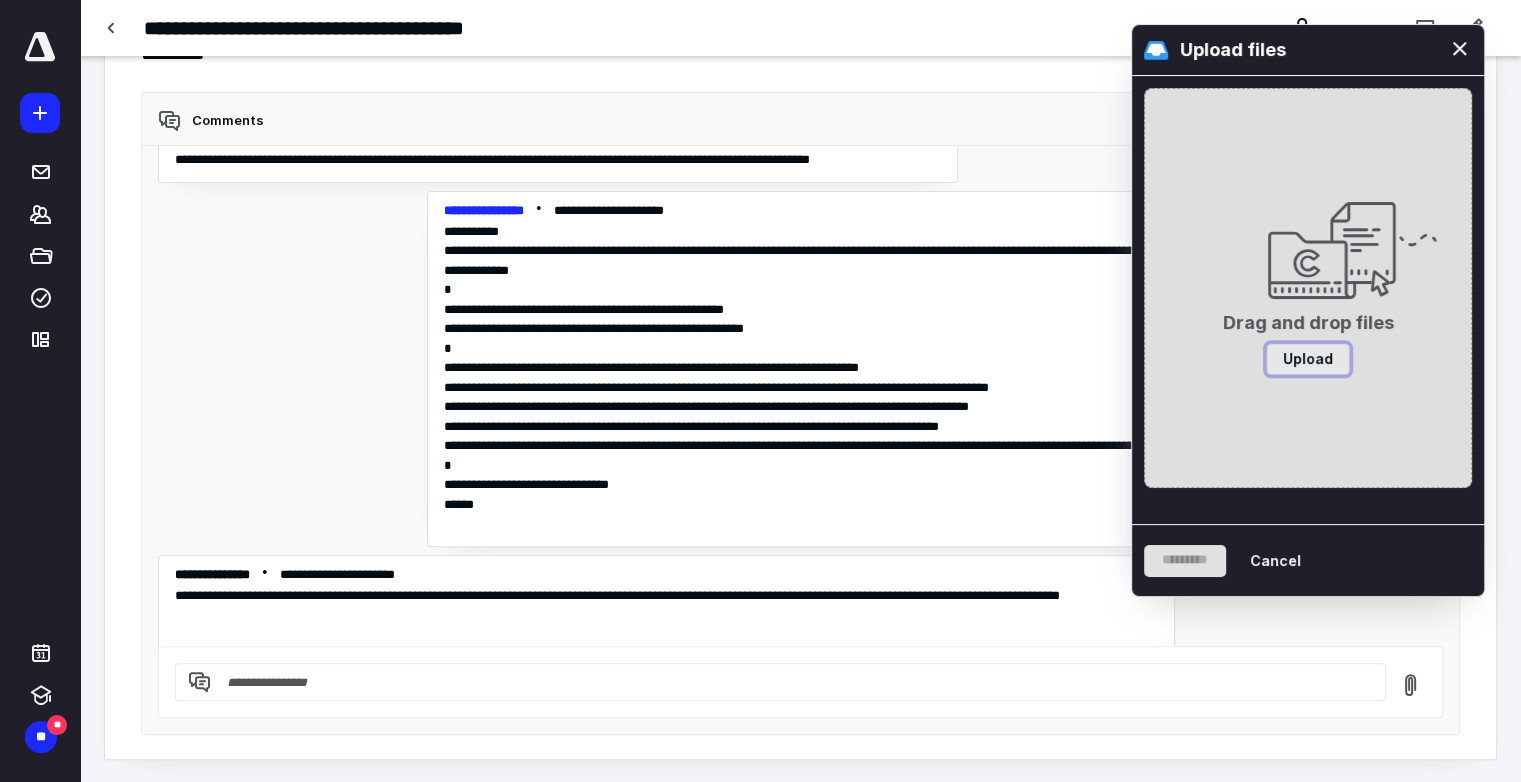 click on "Upload" at bounding box center (1308, 359) 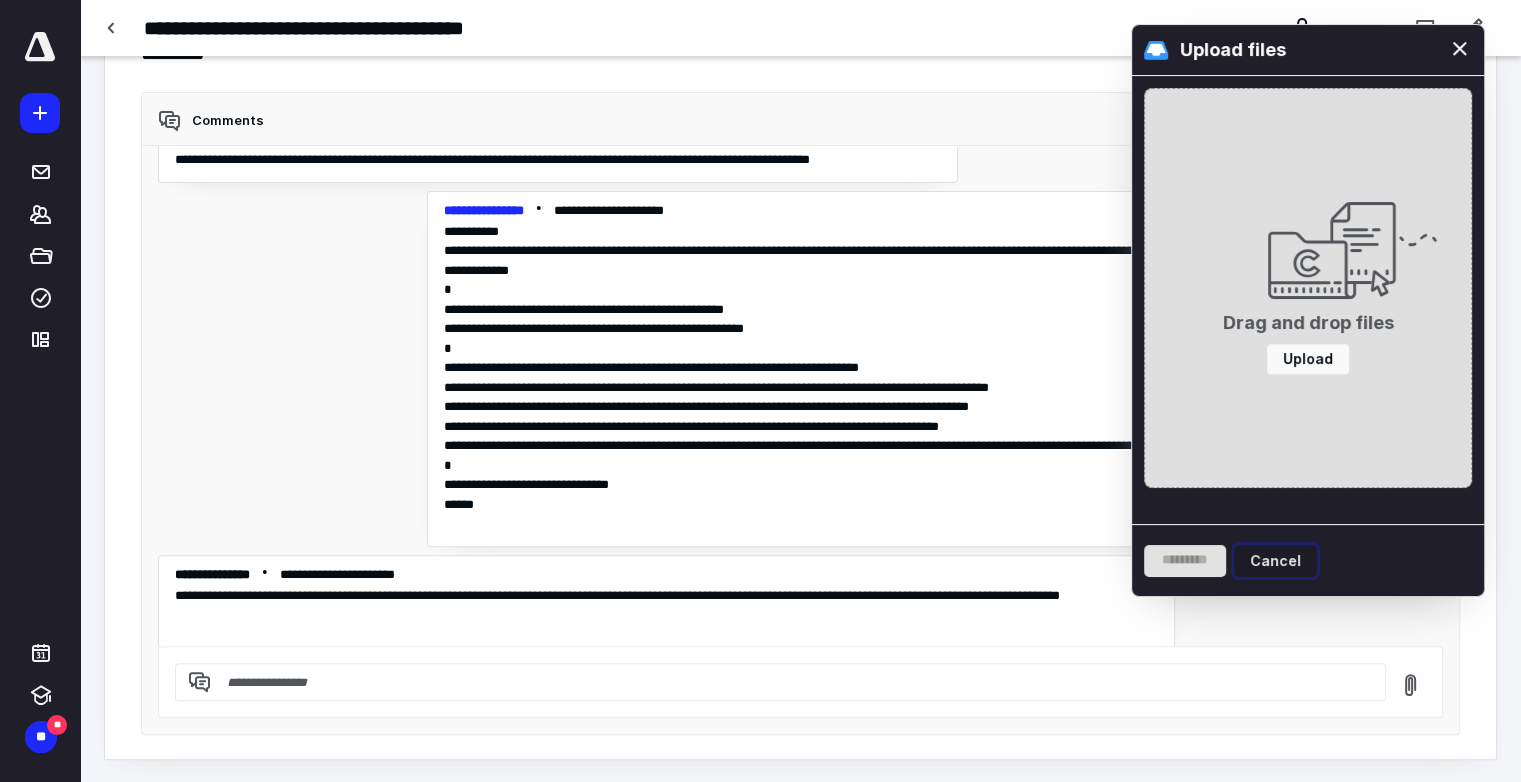 click on "Cancel" at bounding box center (1275, 561) 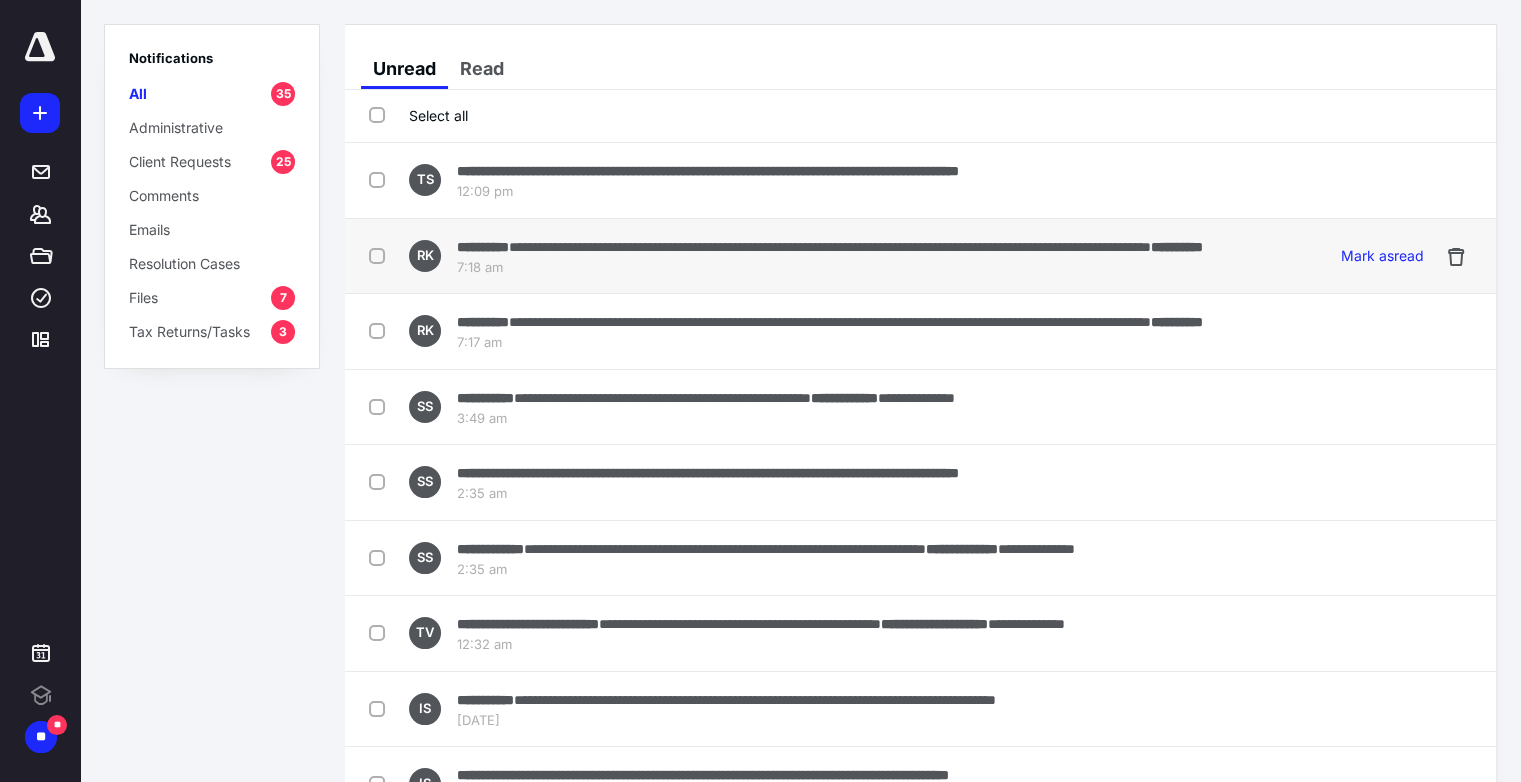 scroll, scrollTop: 0, scrollLeft: 0, axis: both 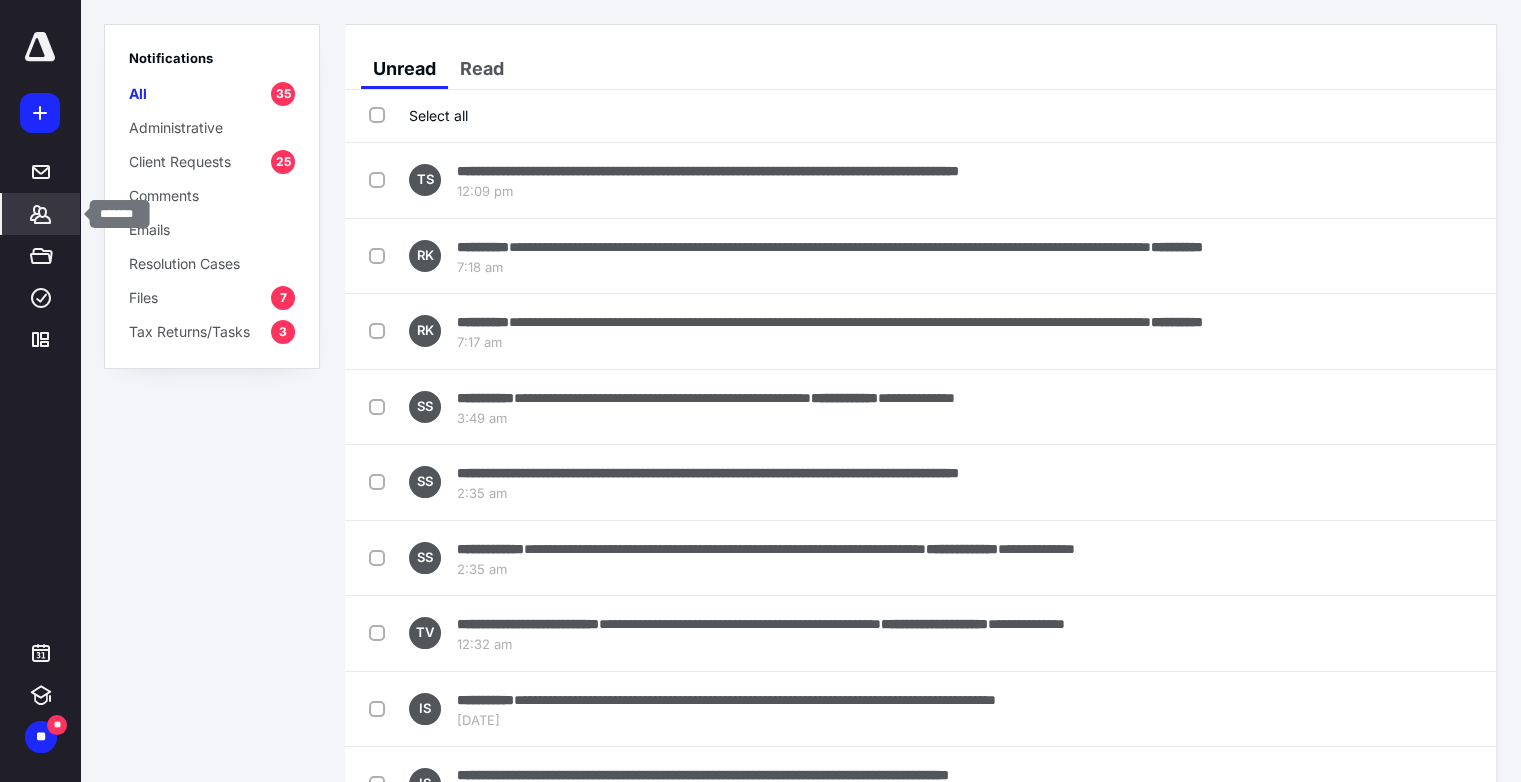 click 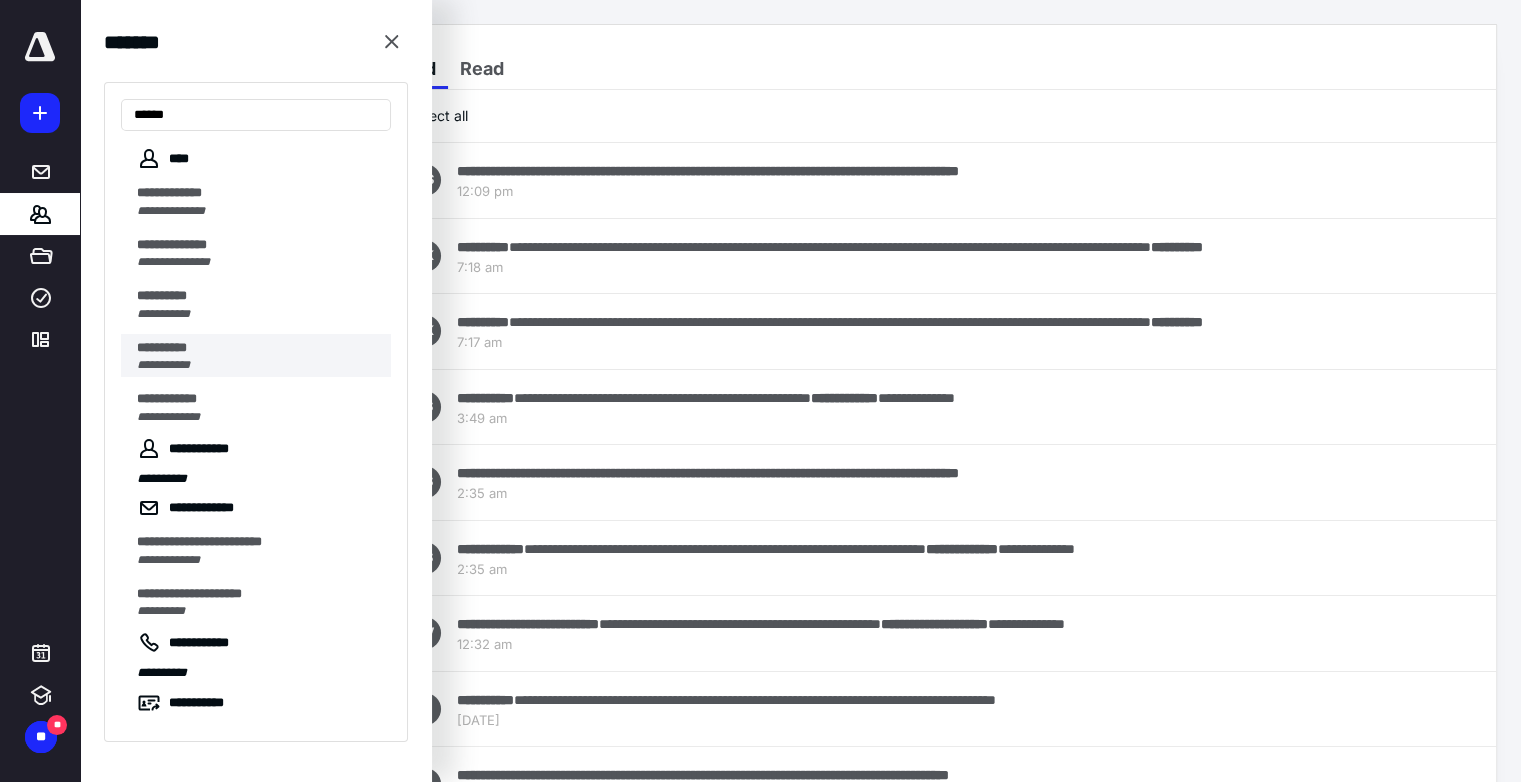 type on "*****" 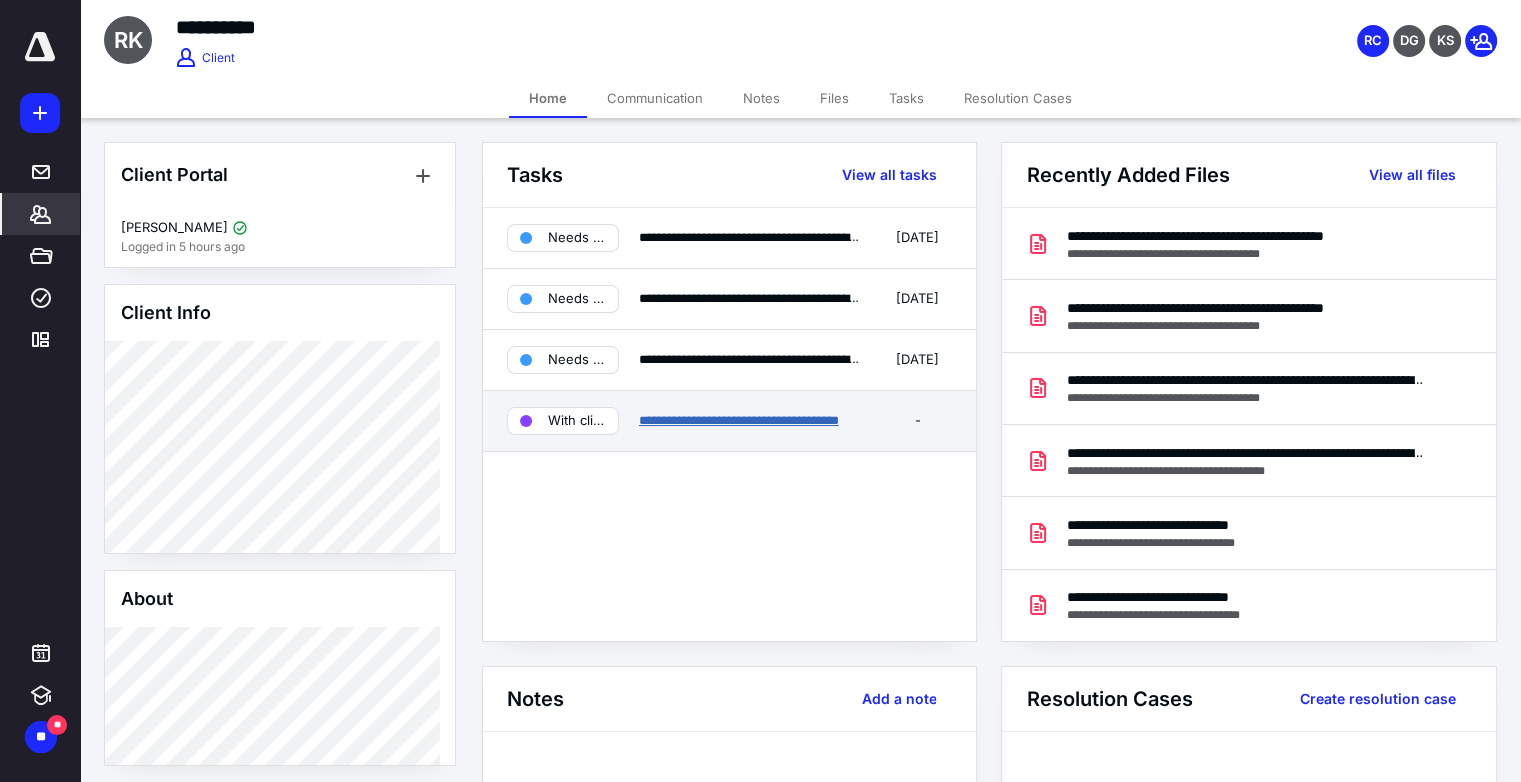 click on "**********" at bounding box center [739, 420] 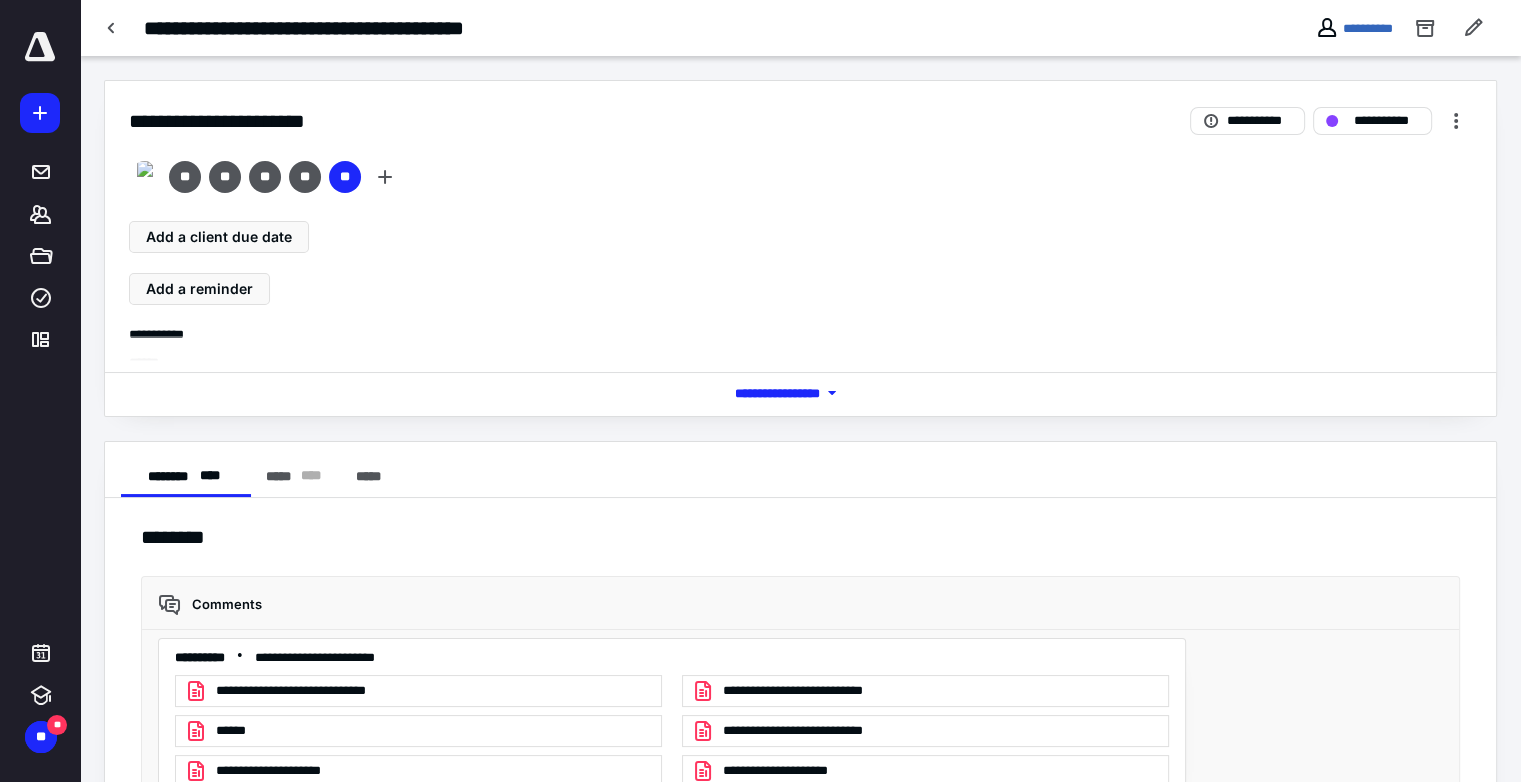 scroll, scrollTop: 4642, scrollLeft: 0, axis: vertical 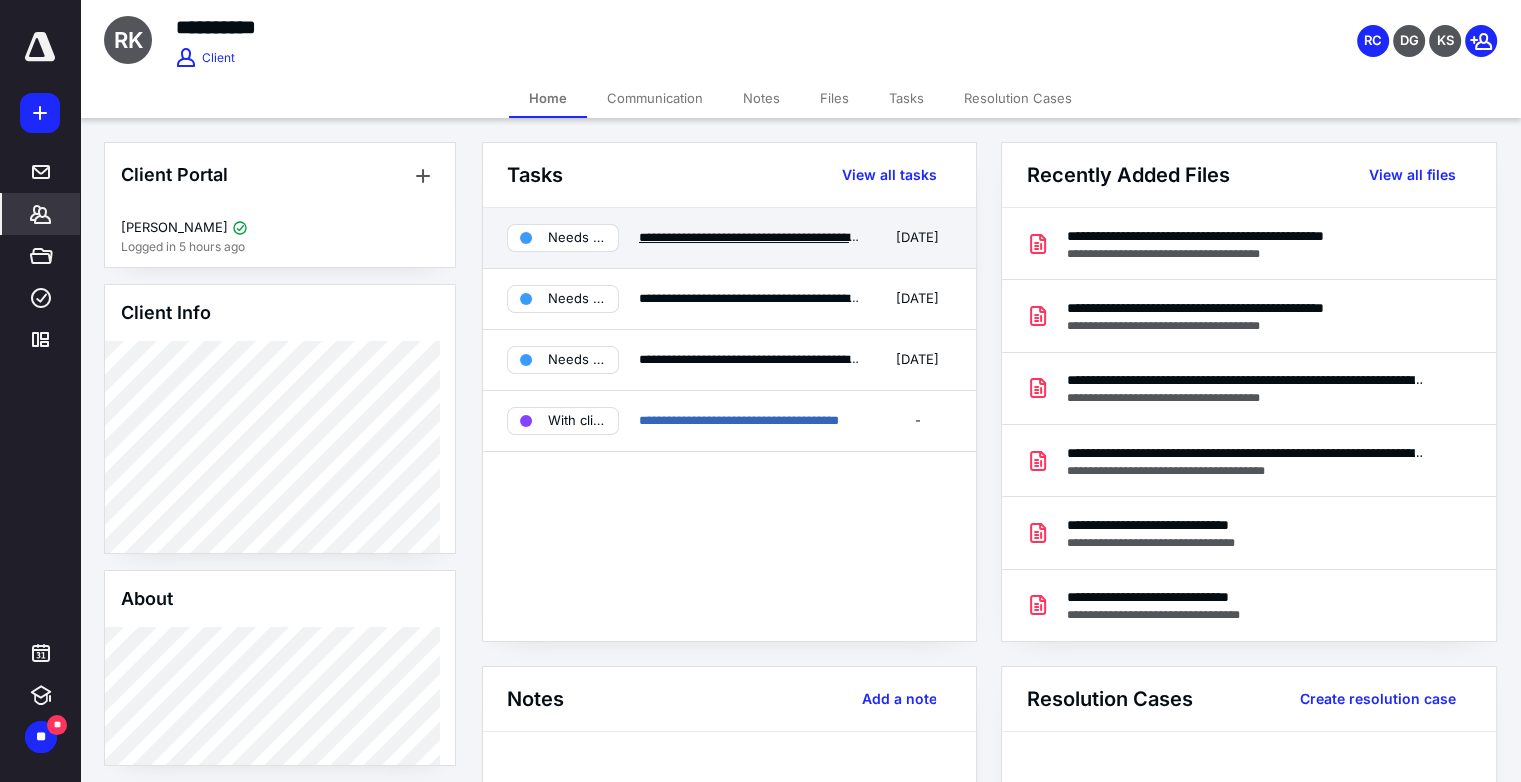 click on "**********" at bounding box center [756, 237] 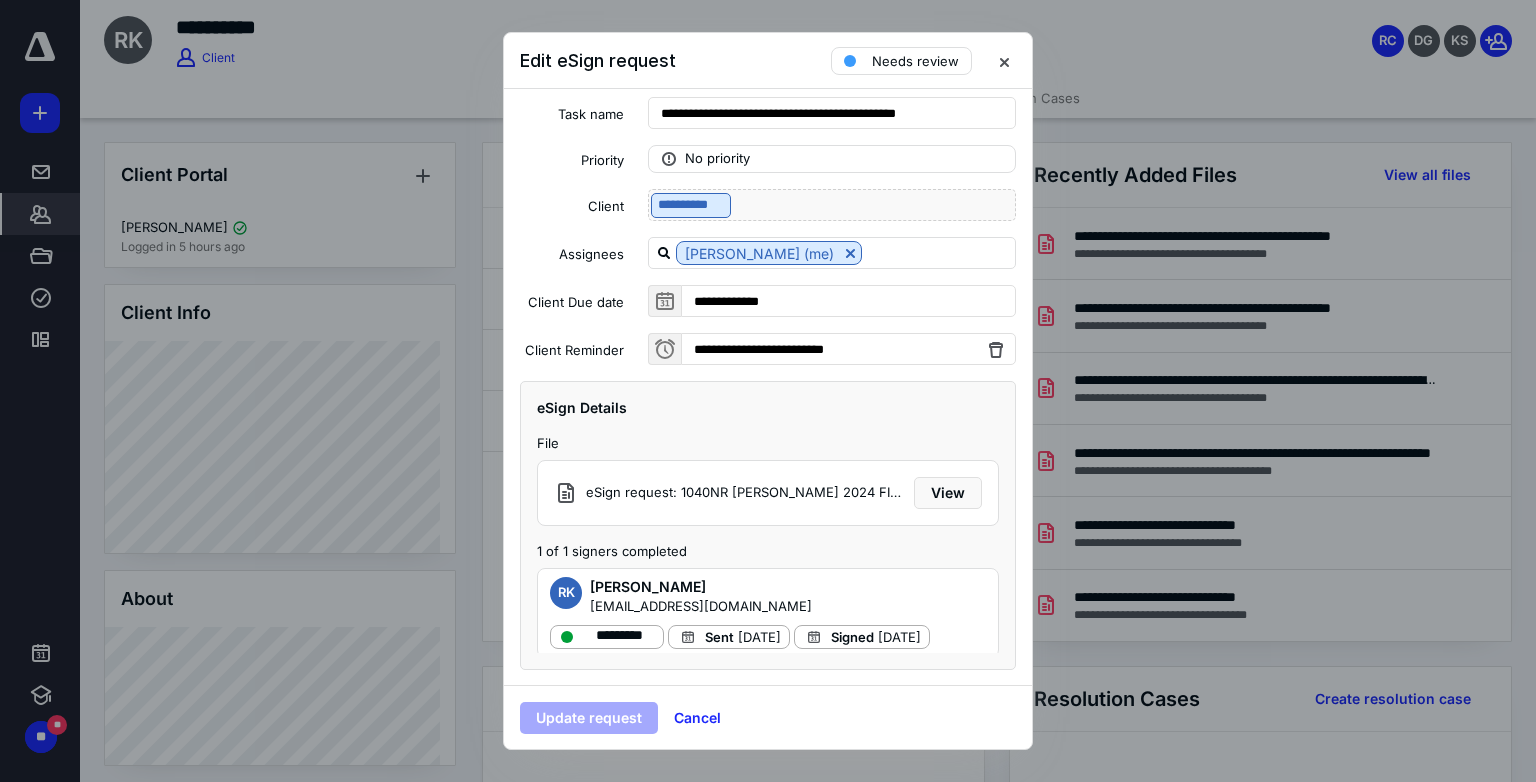 scroll, scrollTop: 0, scrollLeft: 0, axis: both 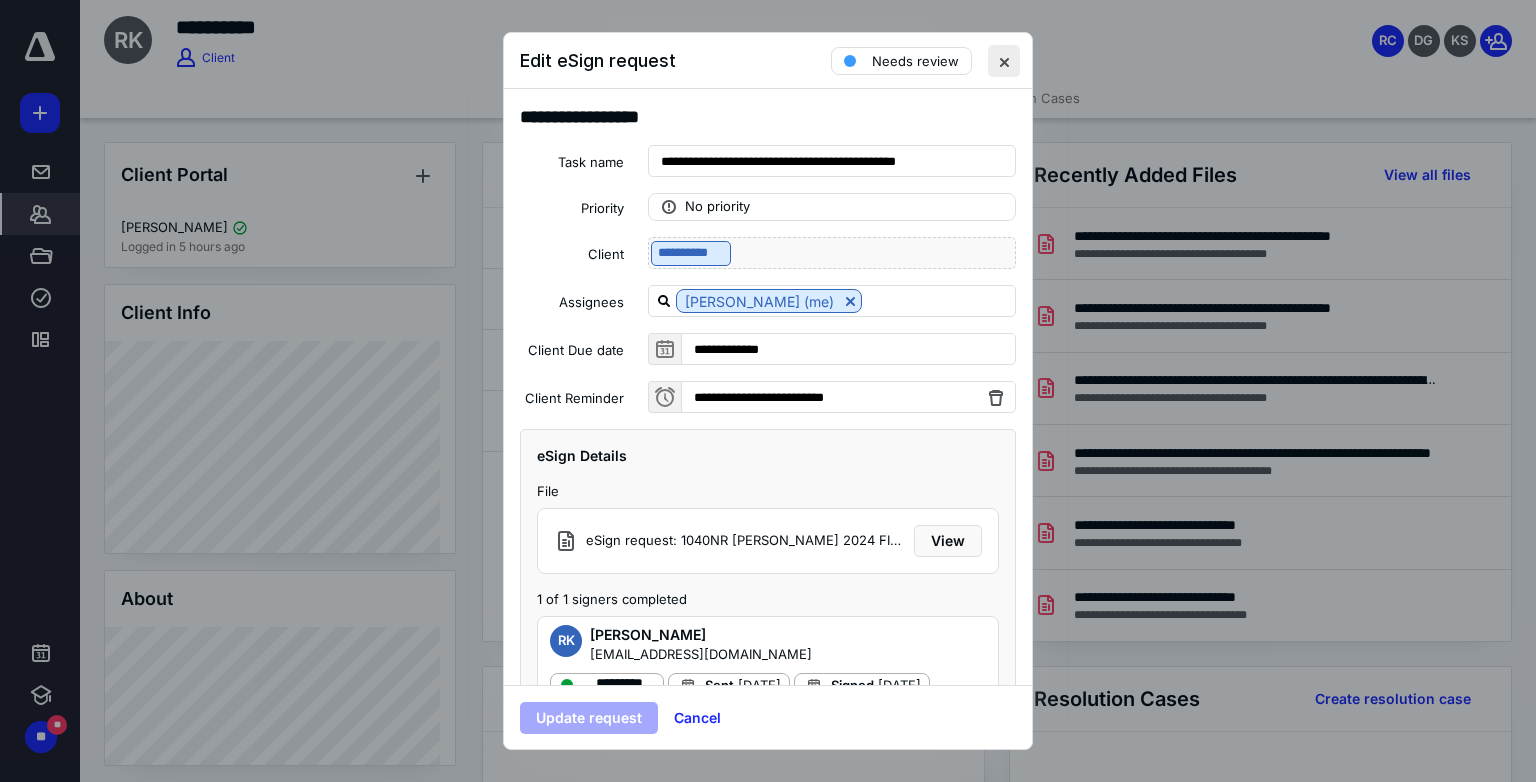 click at bounding box center [1004, 61] 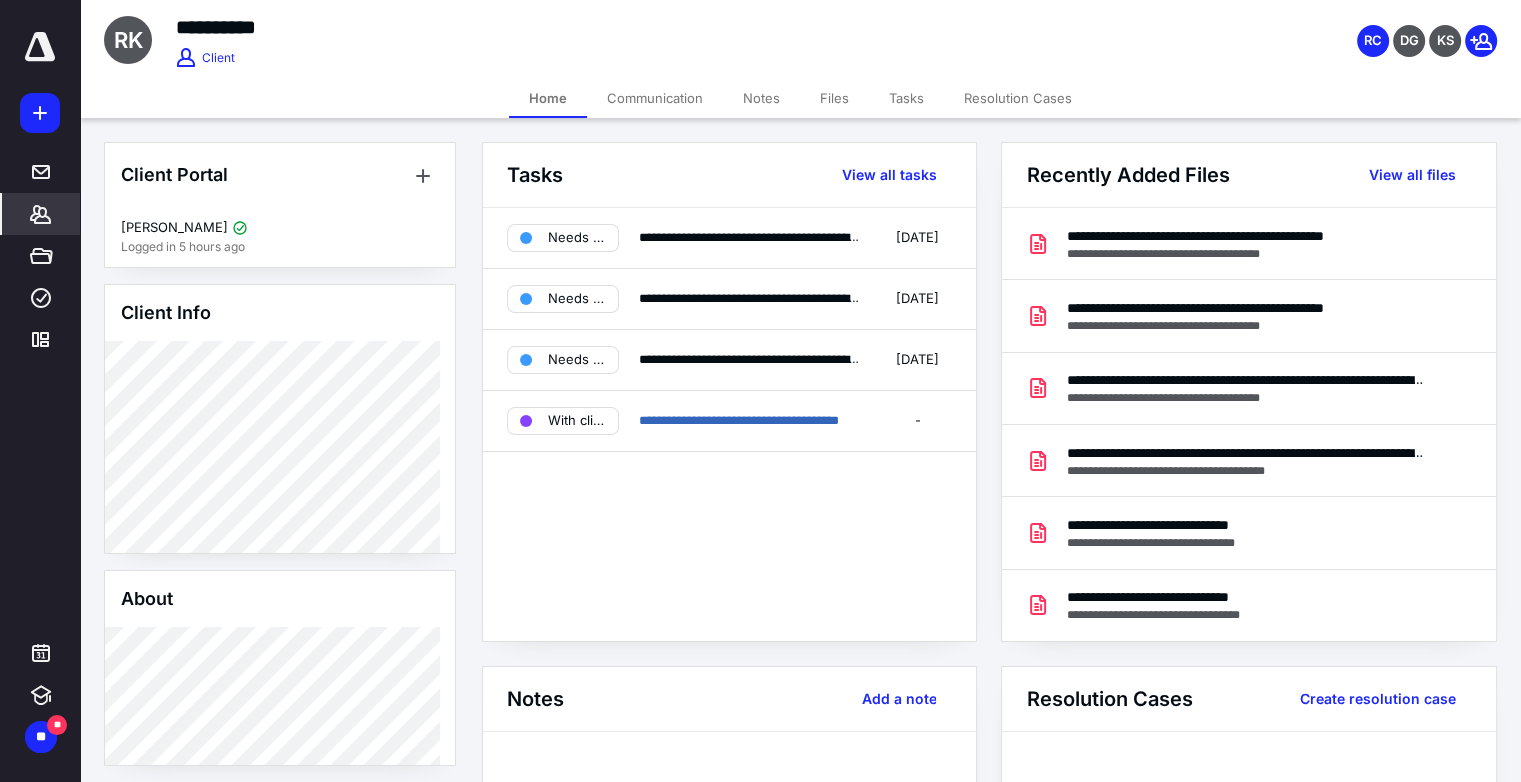 click on "Files" at bounding box center (834, 98) 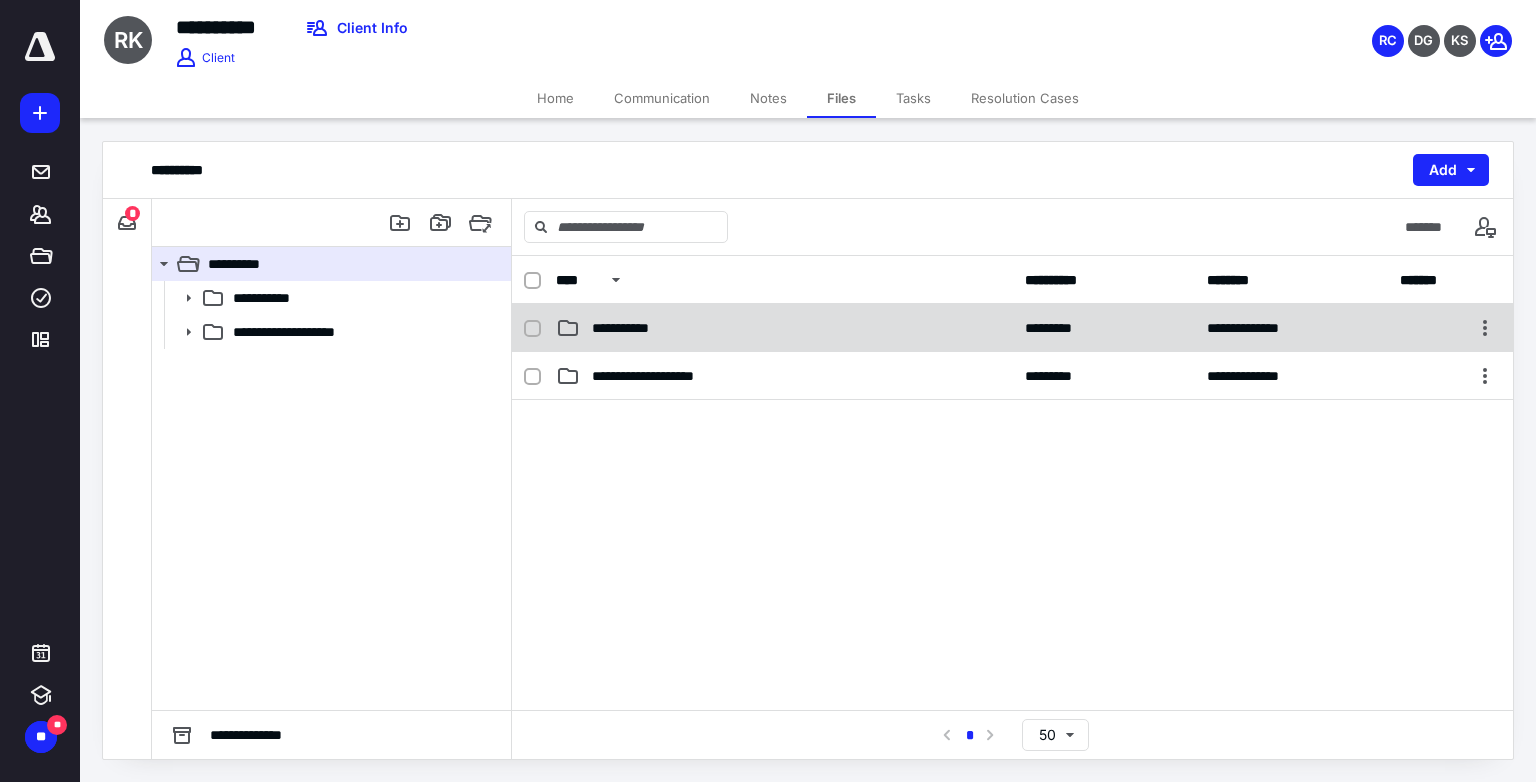 click on "**********" at bounding box center [627, 328] 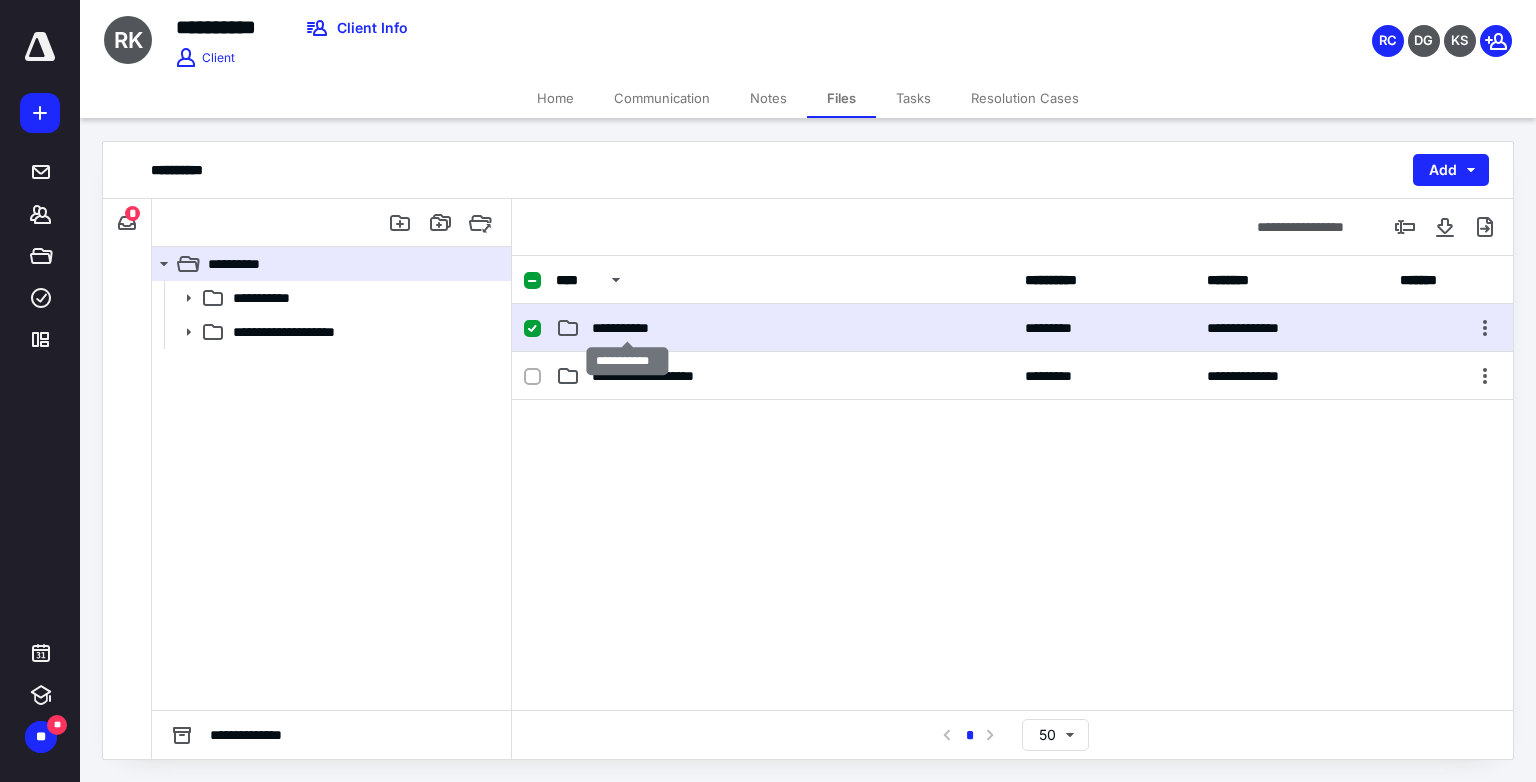 click on "**********" at bounding box center (627, 328) 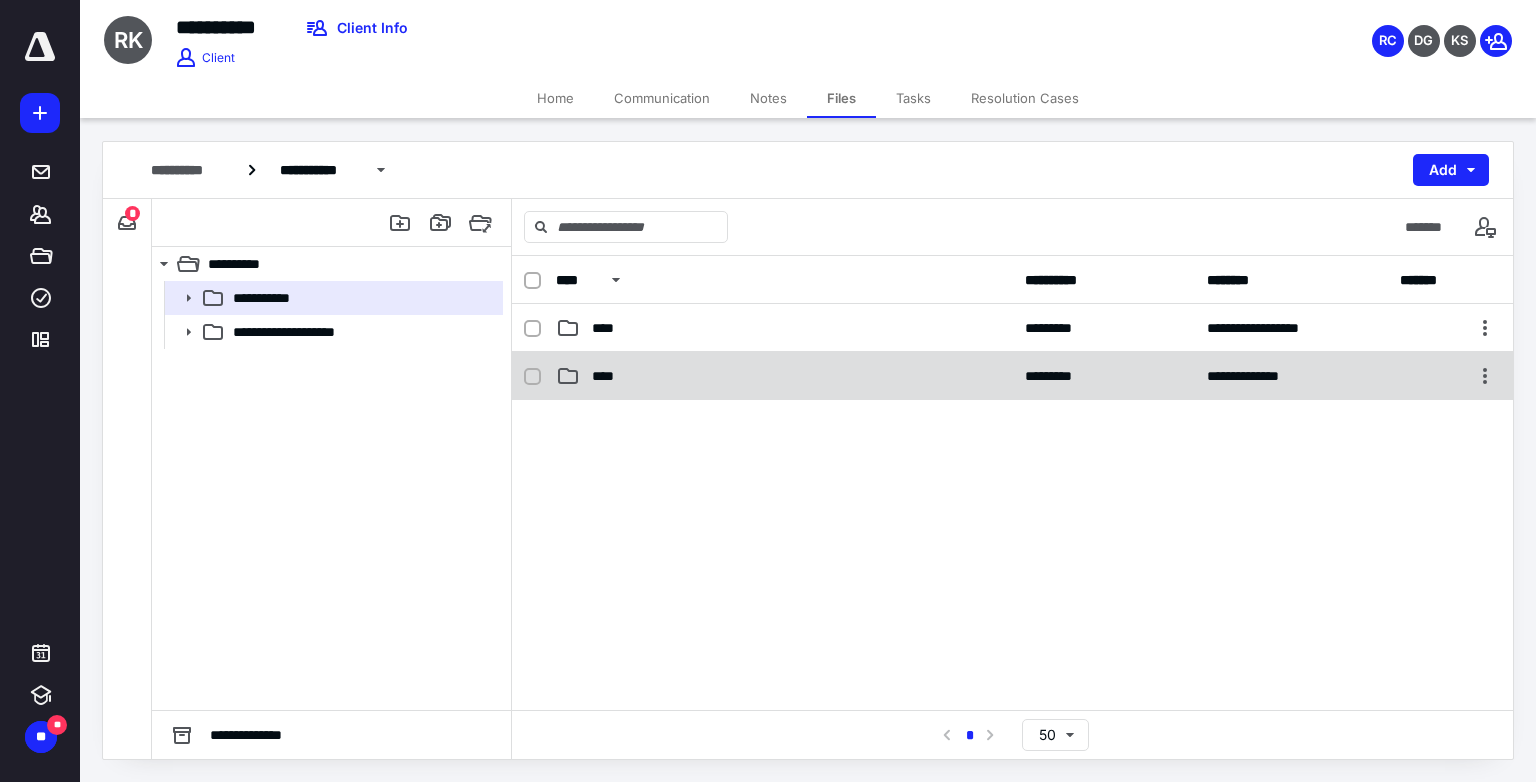 click on "****" at bounding box center (609, 376) 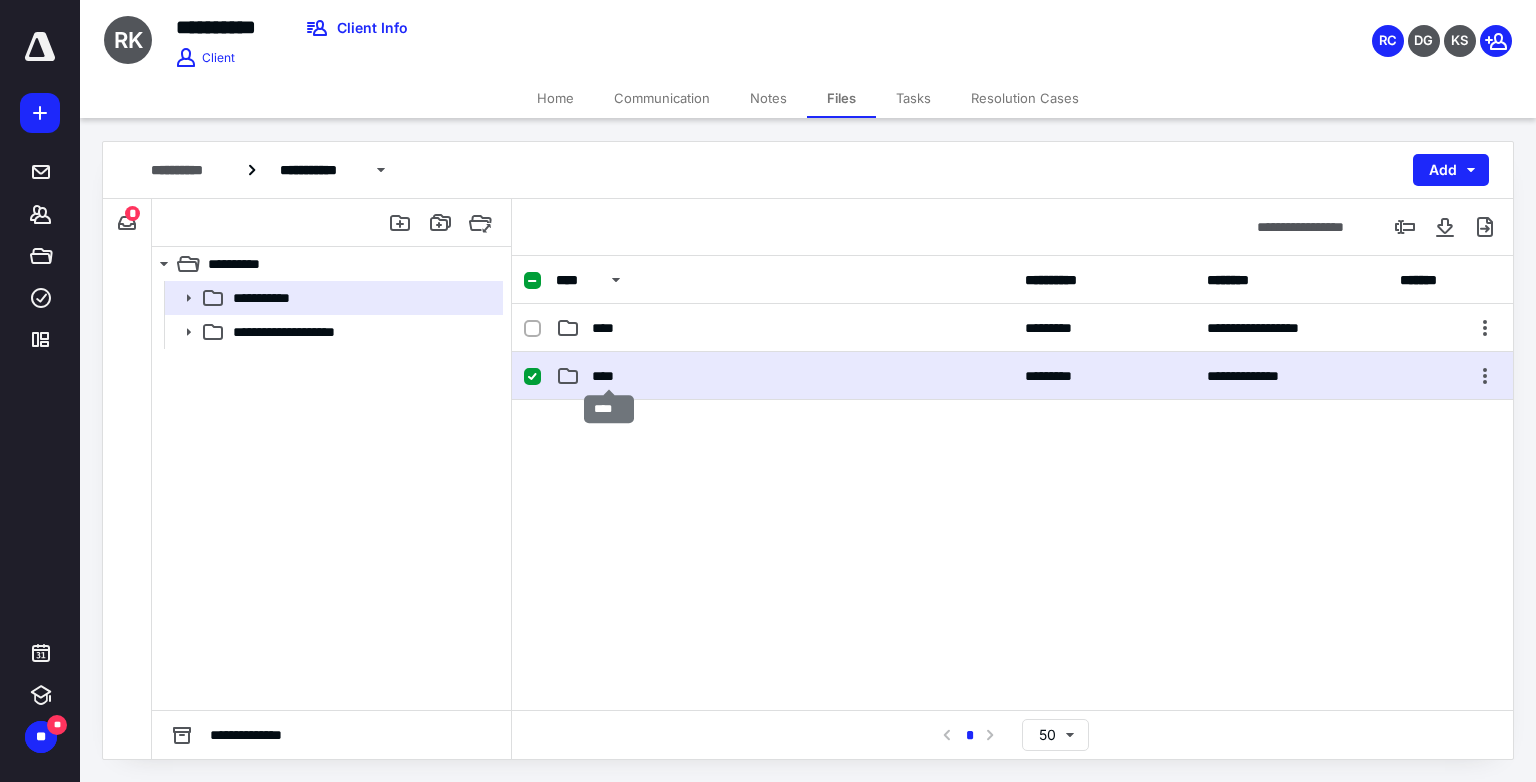 click on "****" at bounding box center (609, 376) 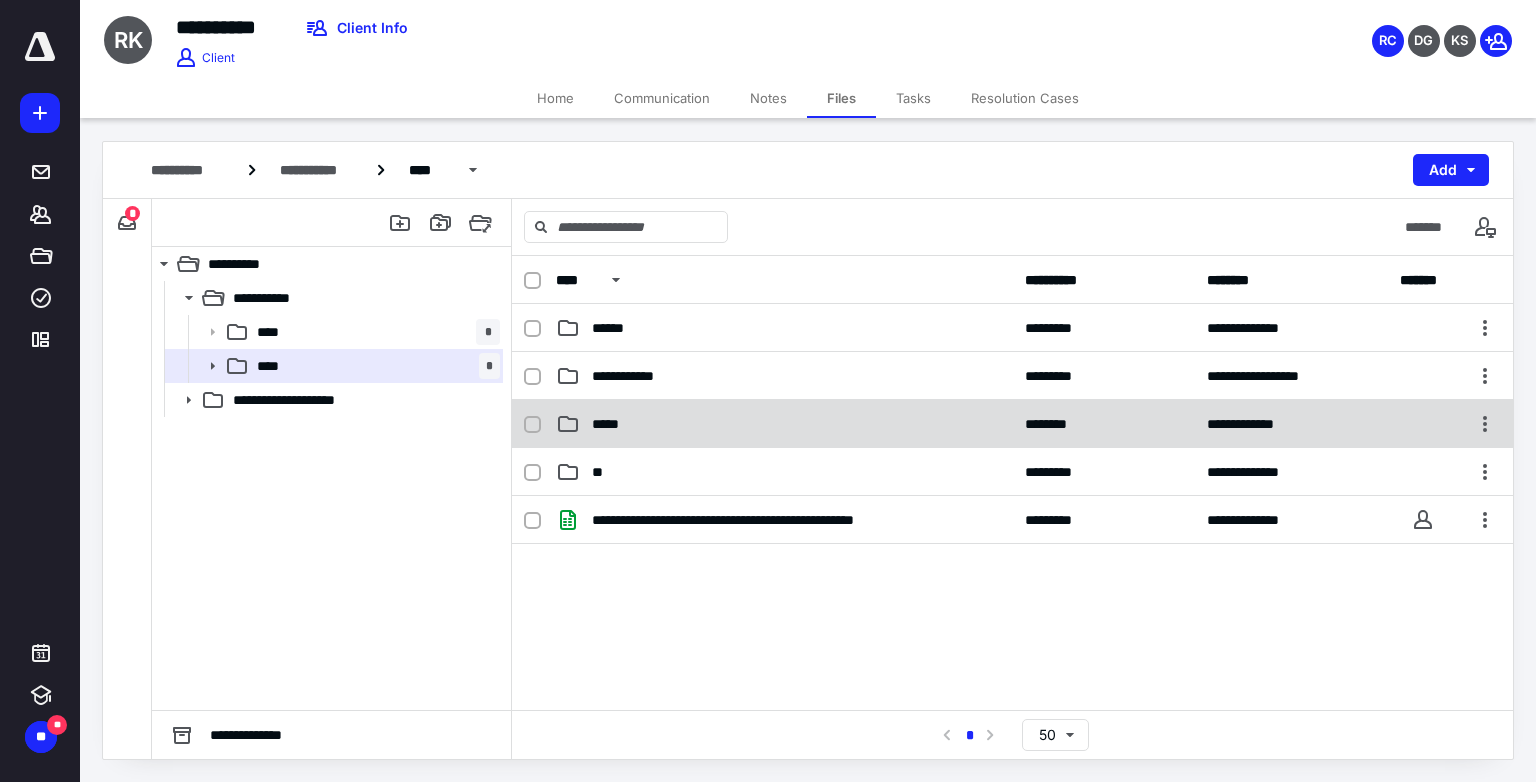 click on "*****" at bounding box center (612, 424) 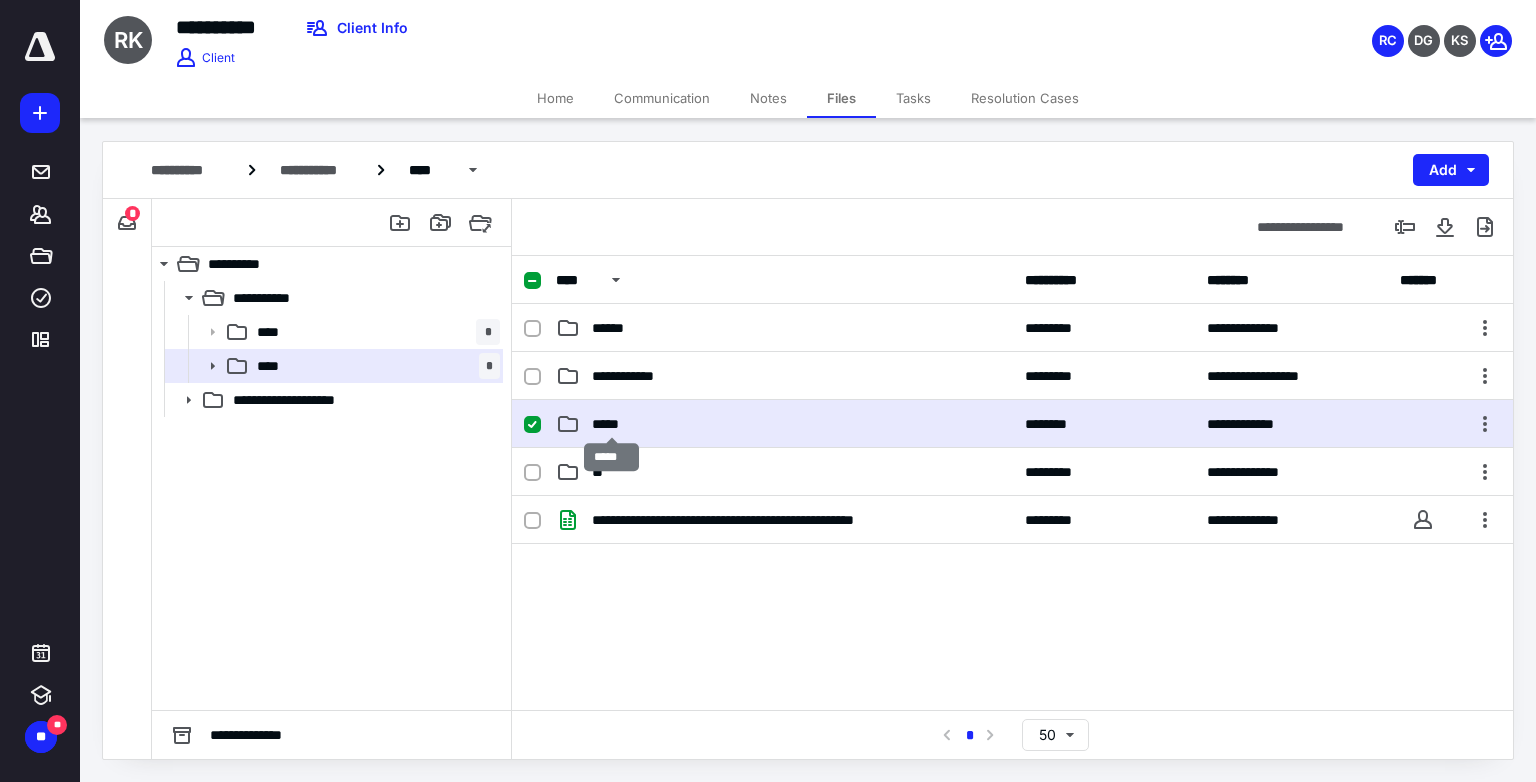 click on "*****" at bounding box center [612, 424] 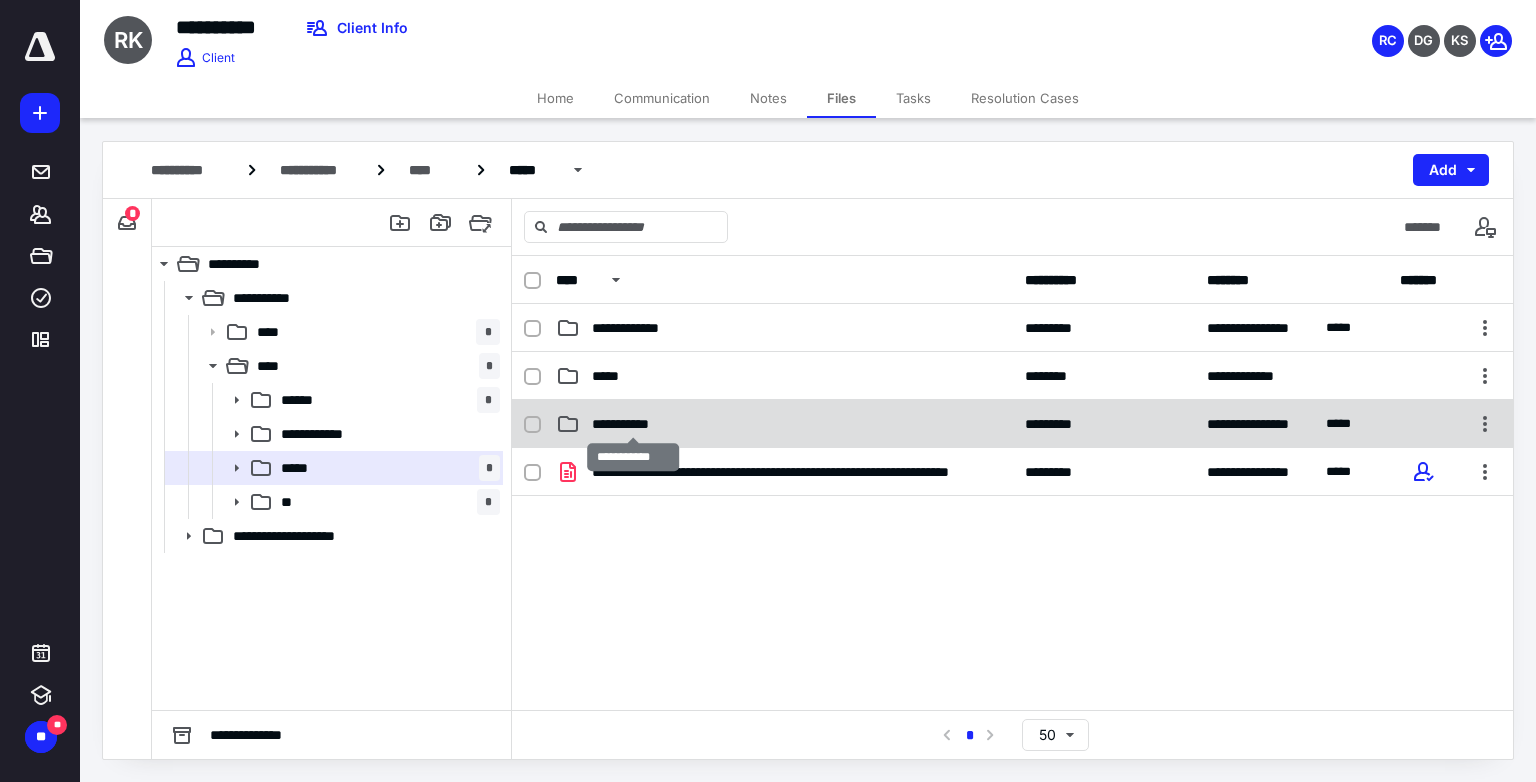 click on "**********" at bounding box center [634, 424] 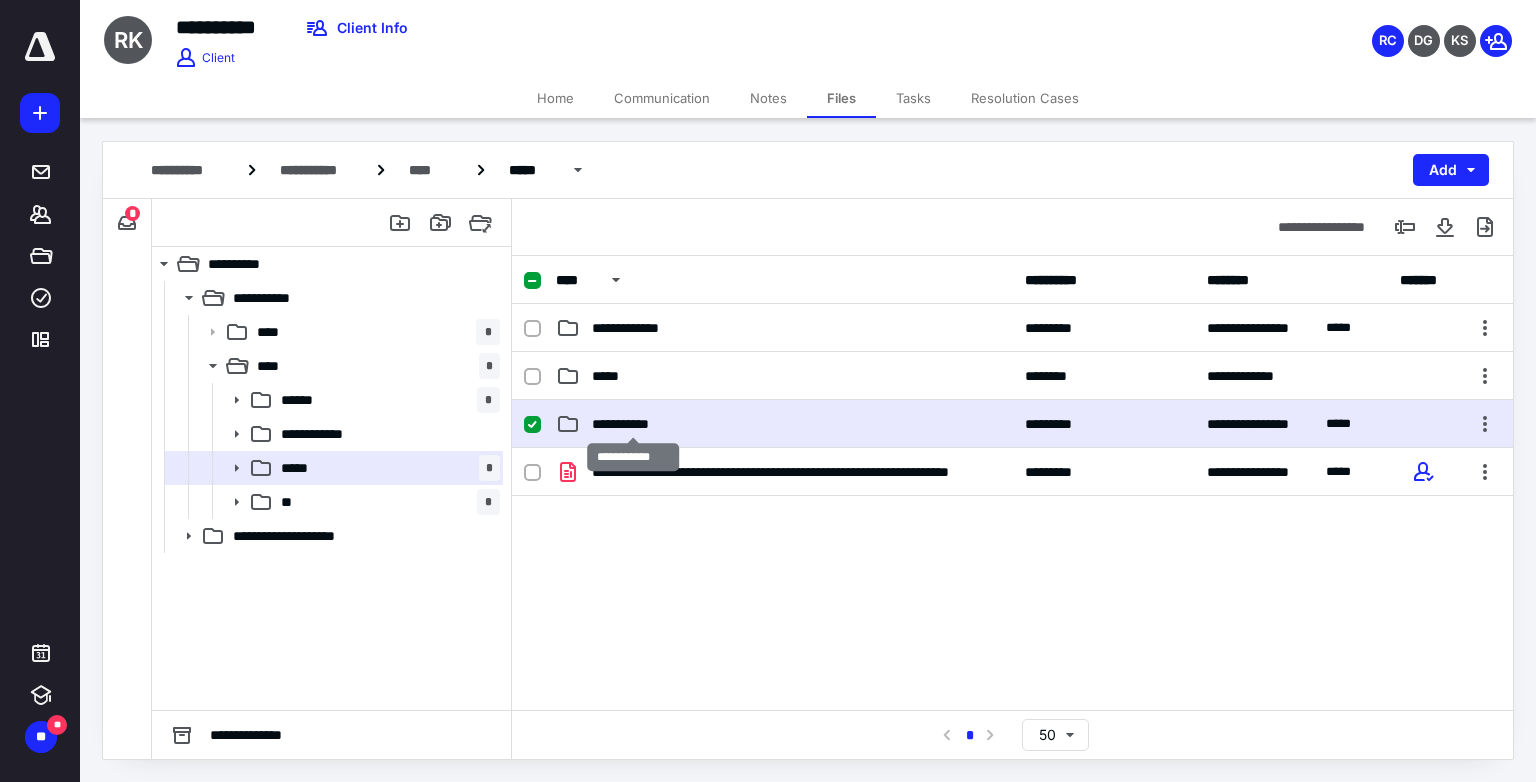 click on "**********" at bounding box center (634, 424) 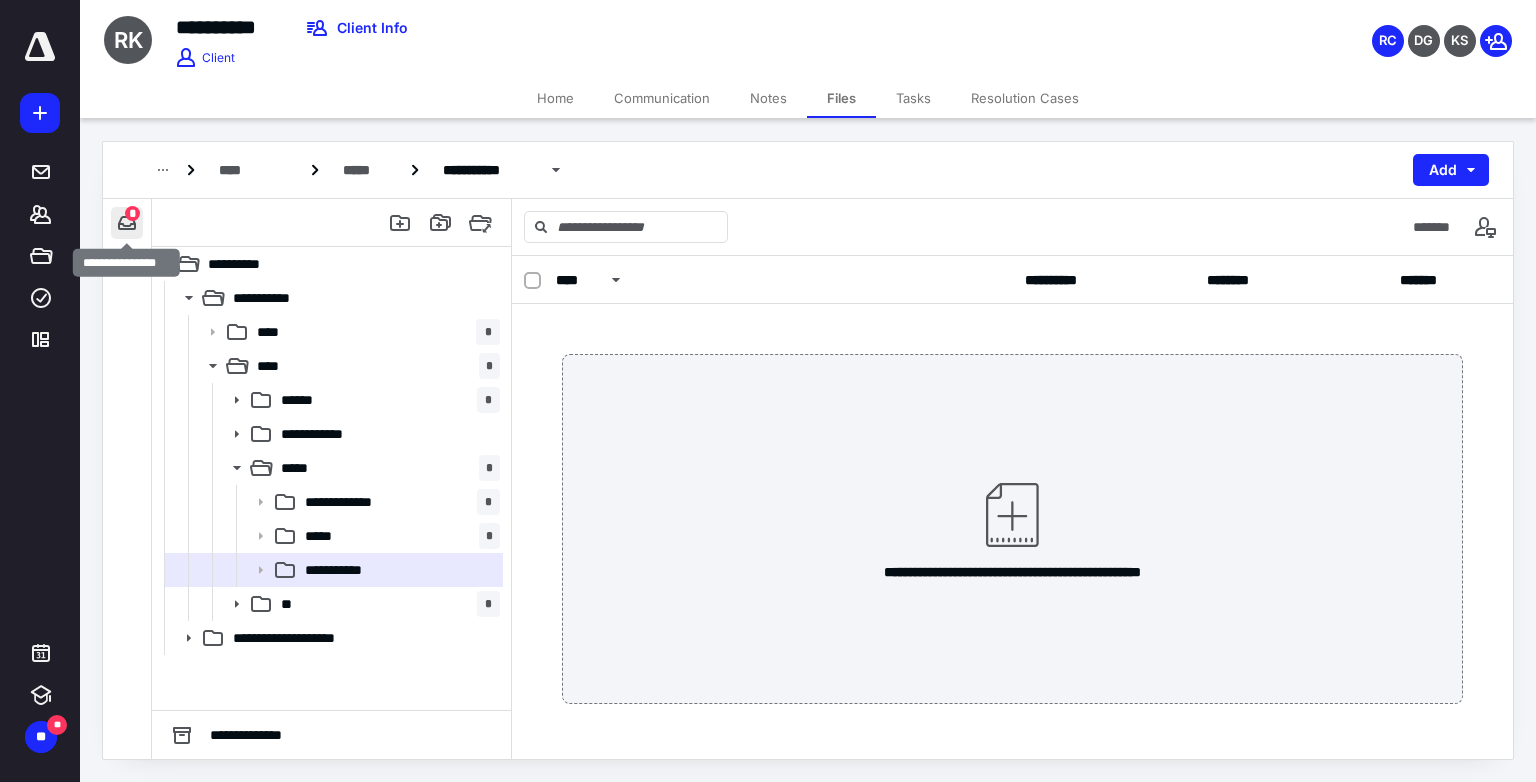 click at bounding box center (127, 223) 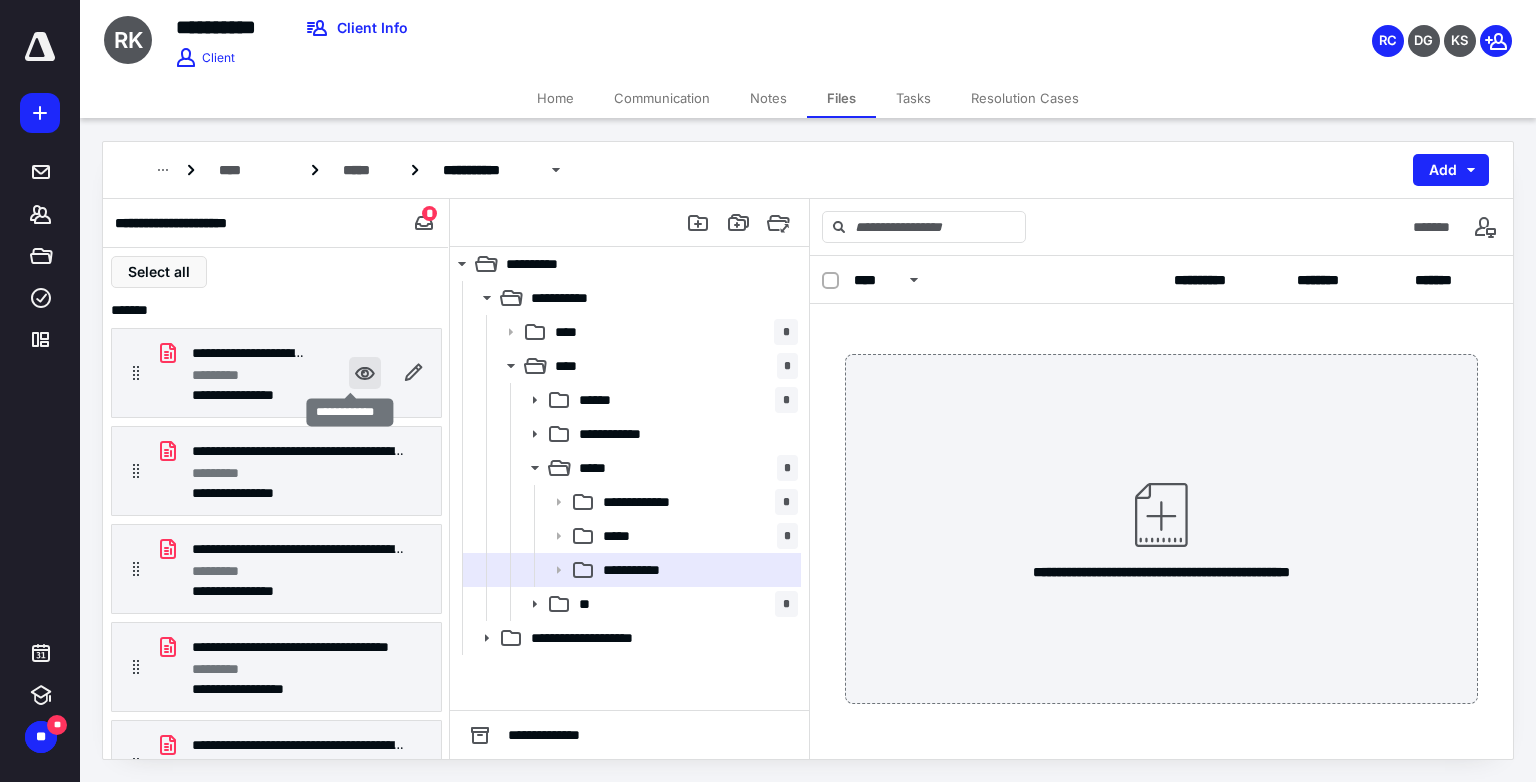 click at bounding box center (365, 373) 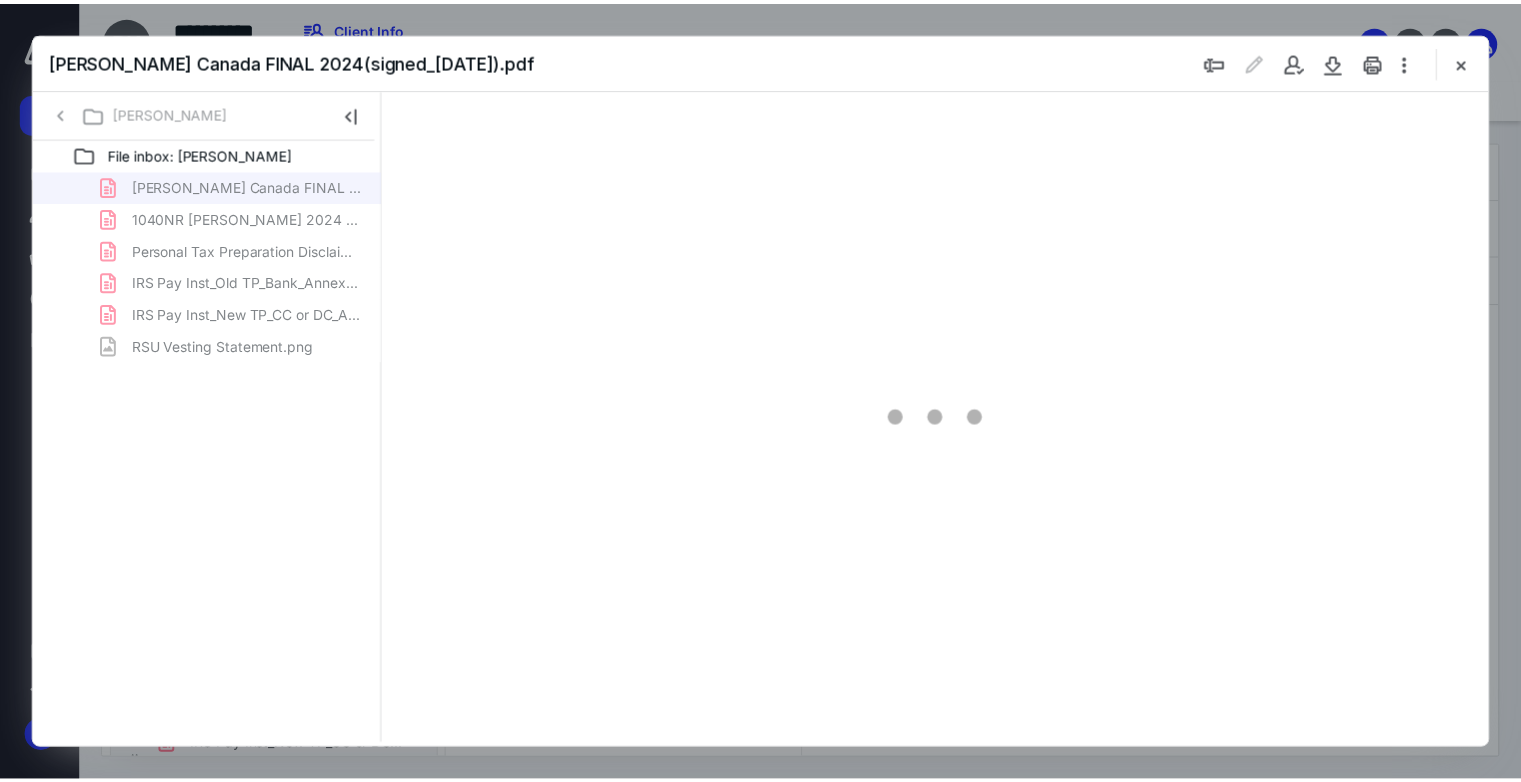 scroll, scrollTop: 0, scrollLeft: 0, axis: both 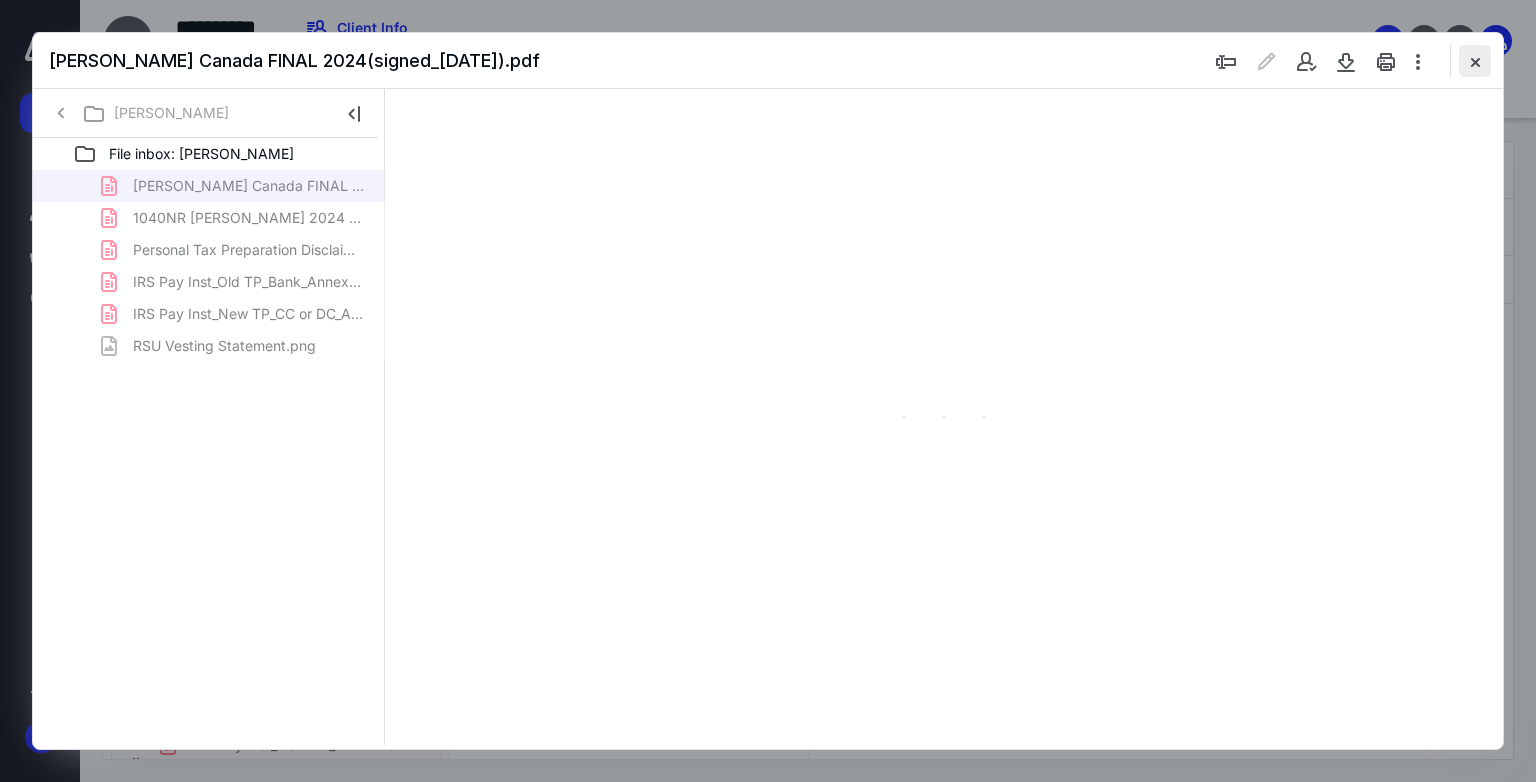 type on "73" 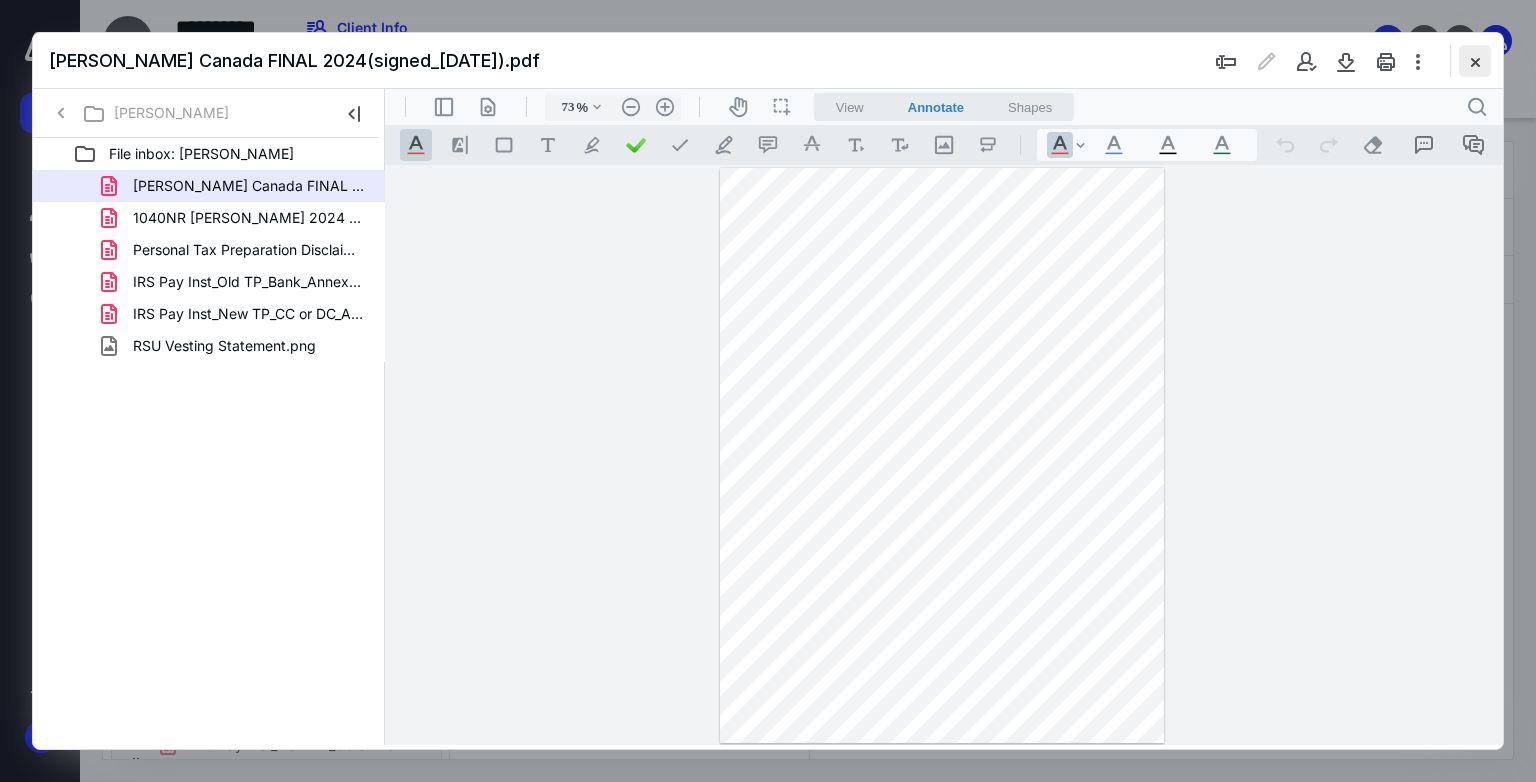 click at bounding box center (1475, 61) 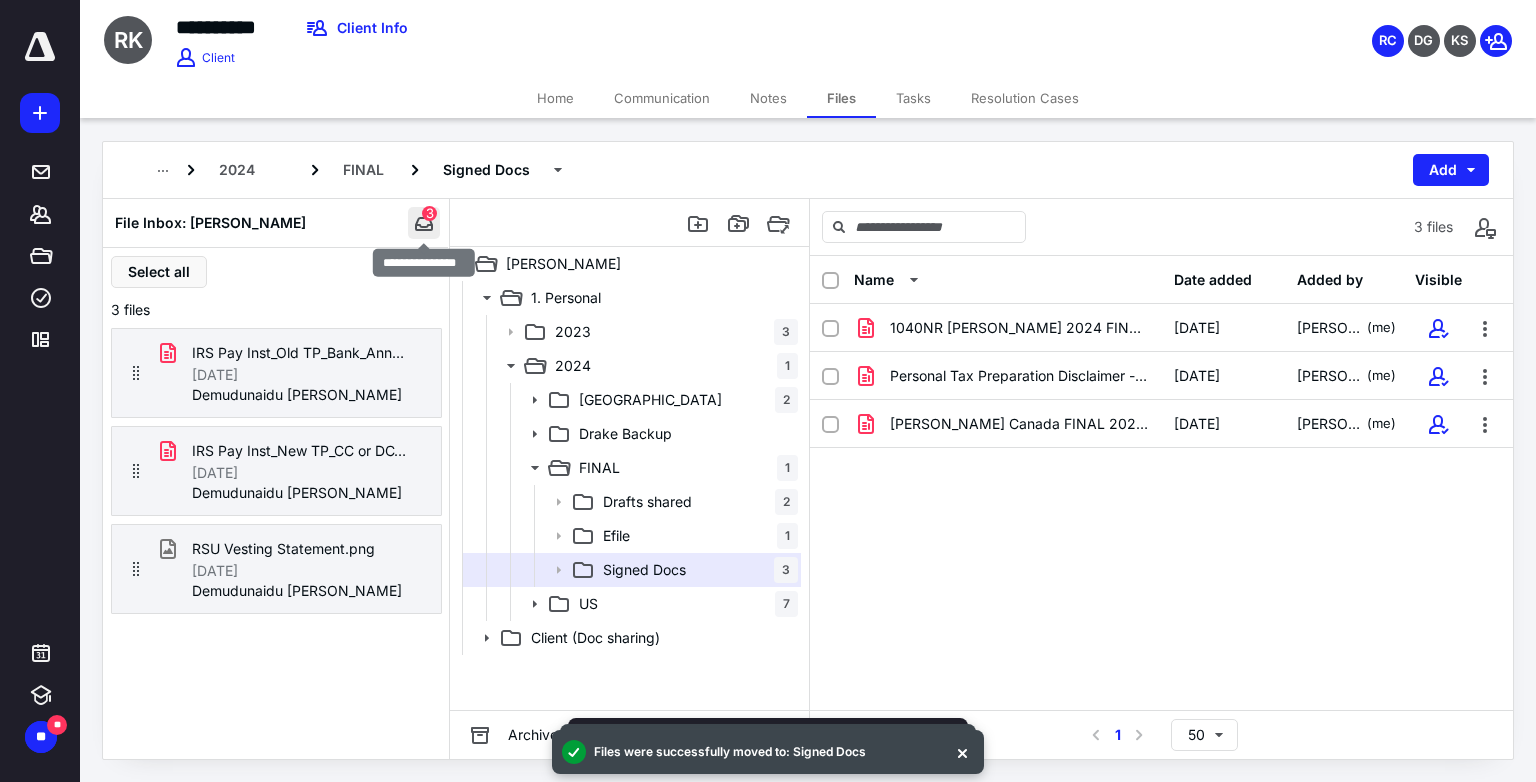 click at bounding box center (424, 223) 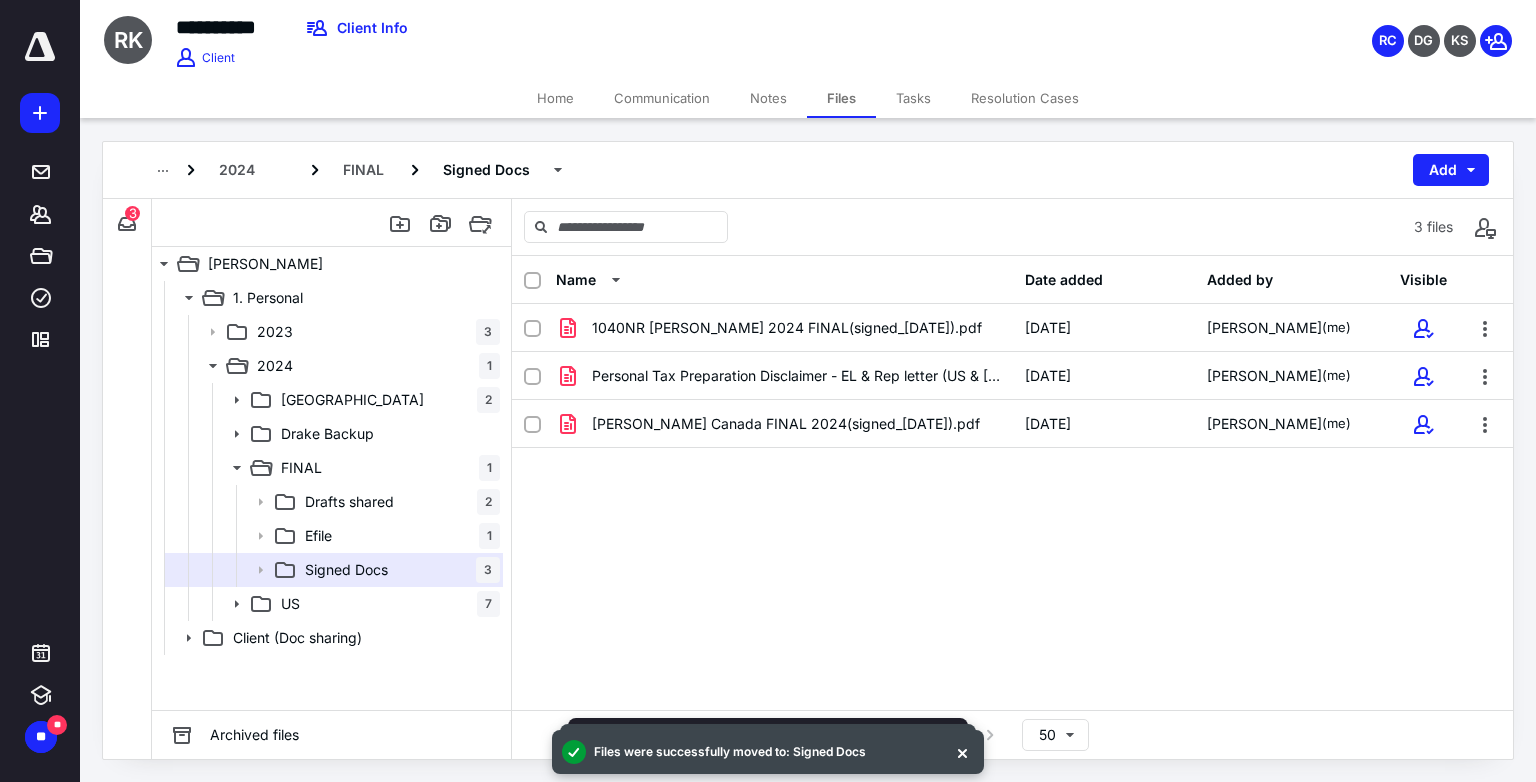 click on "Home" at bounding box center [555, 98] 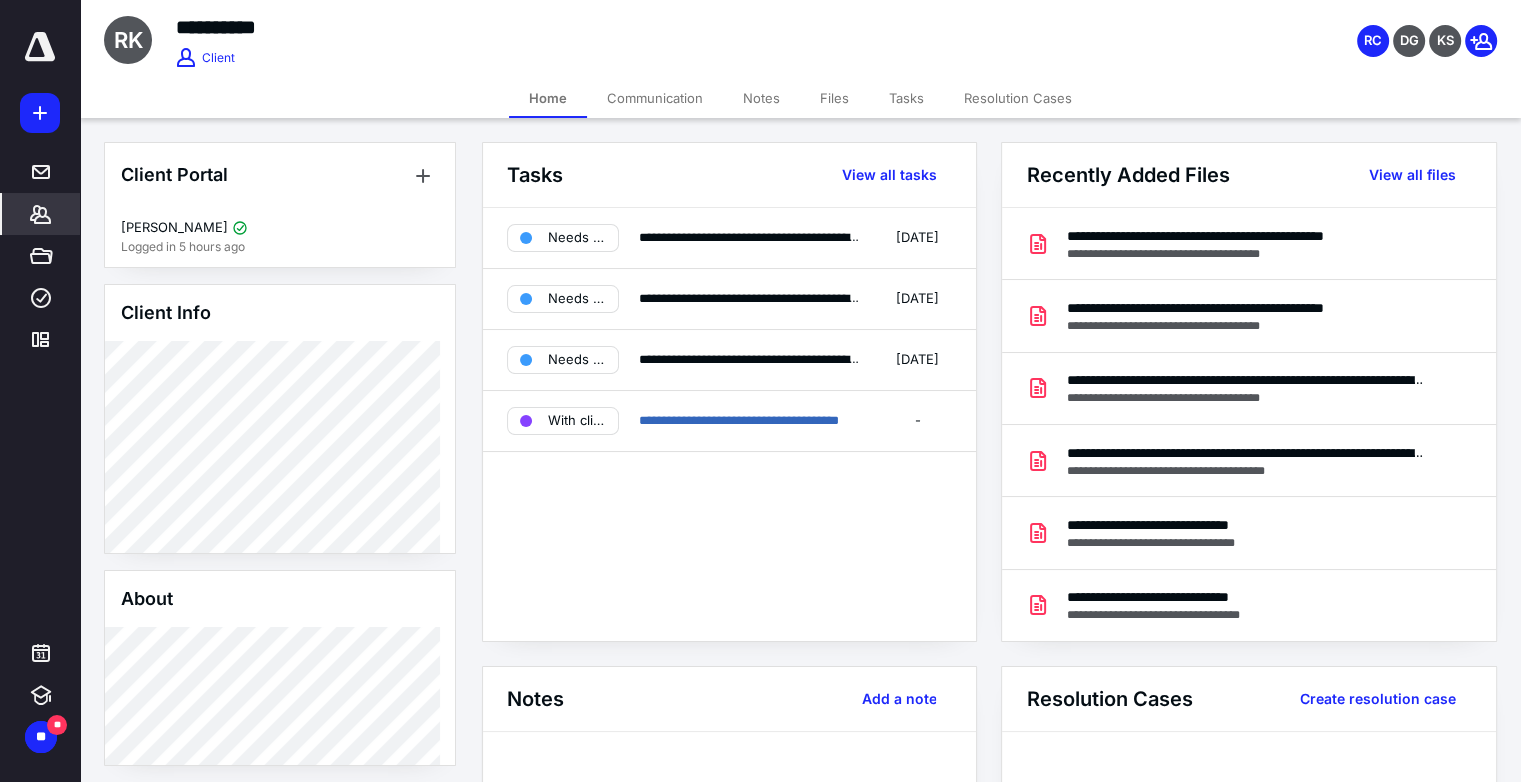 click on "**********" at bounding box center [729, 424] 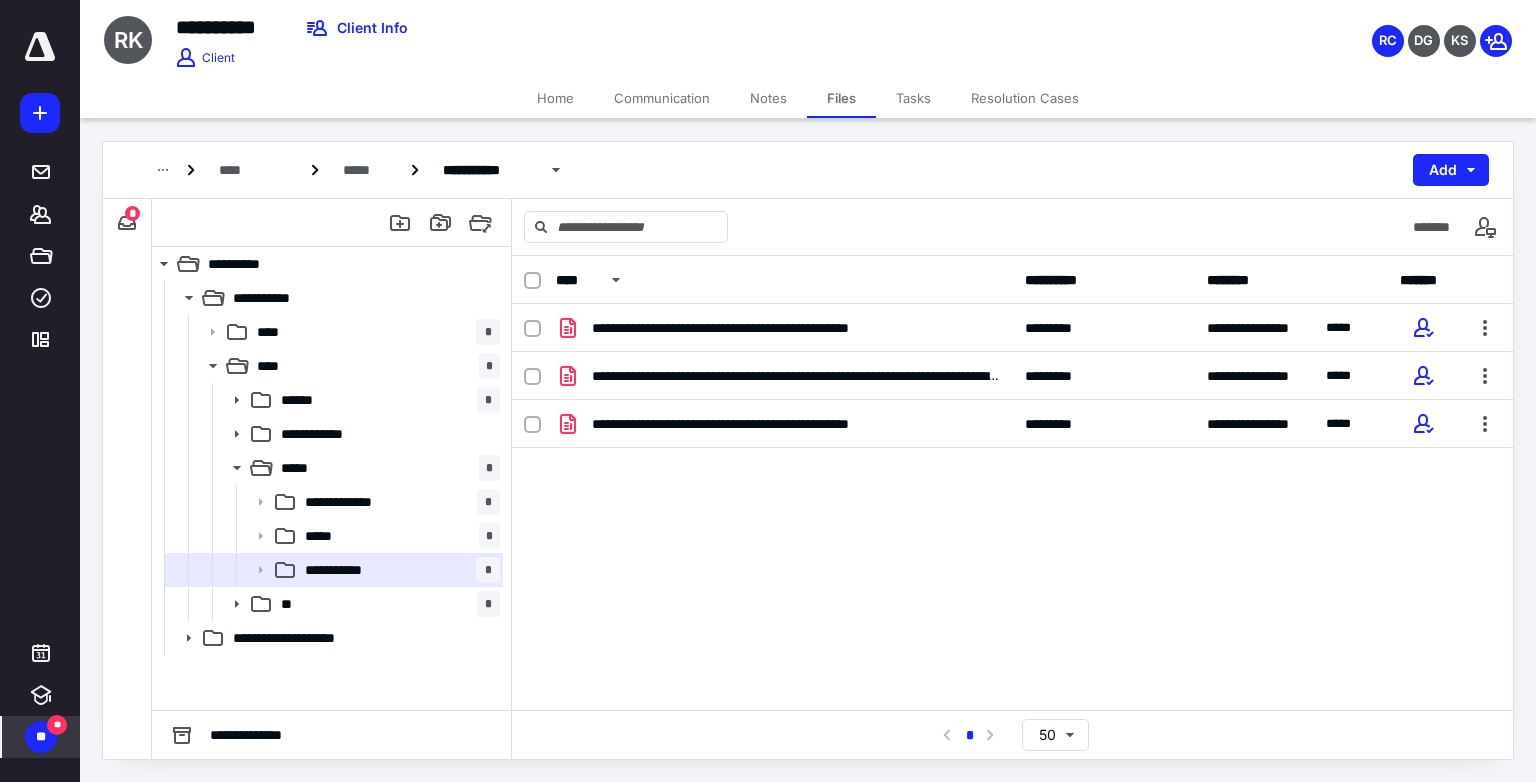 click on "**" at bounding box center (41, 737) 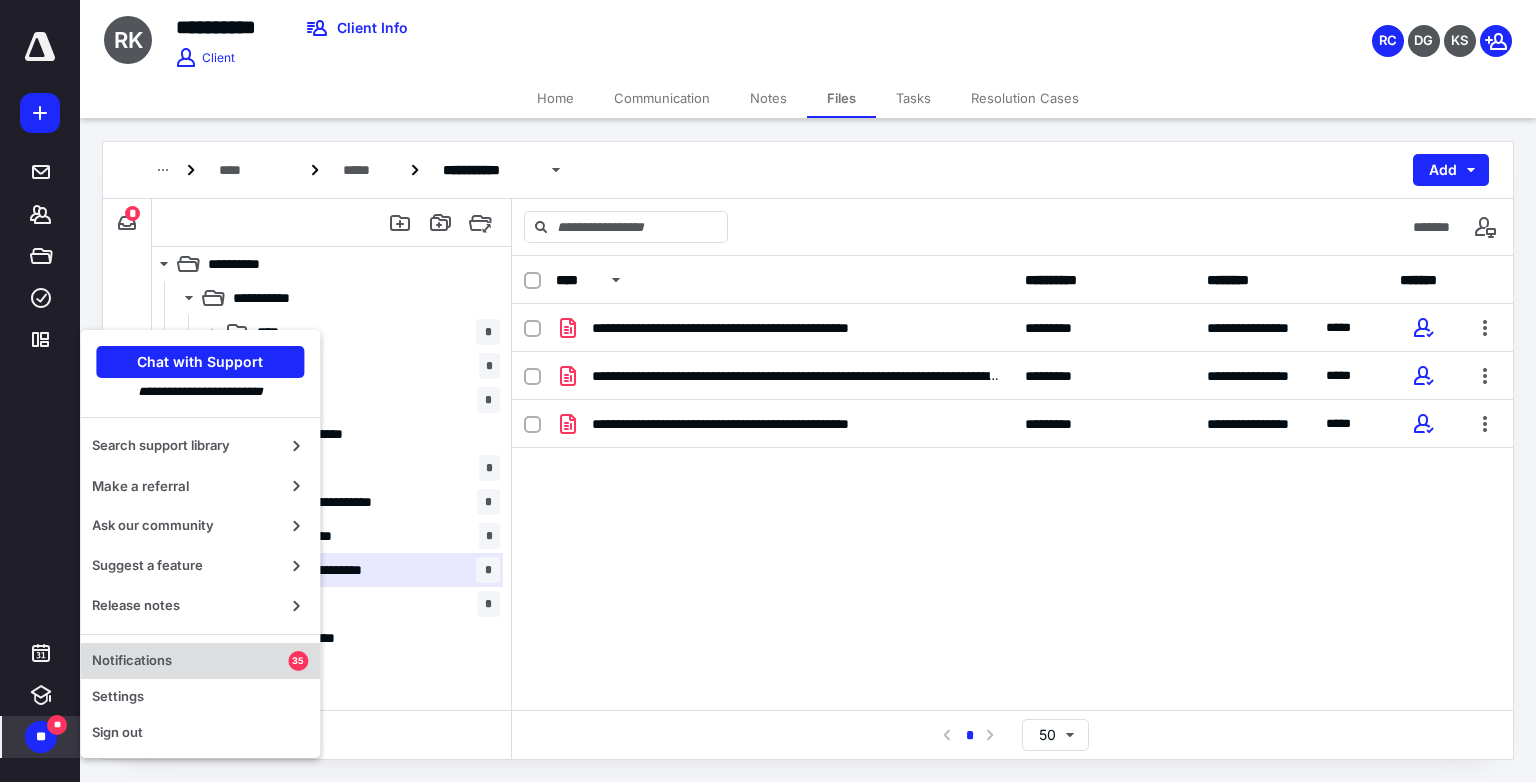 click on "Notifications" at bounding box center (190, 661) 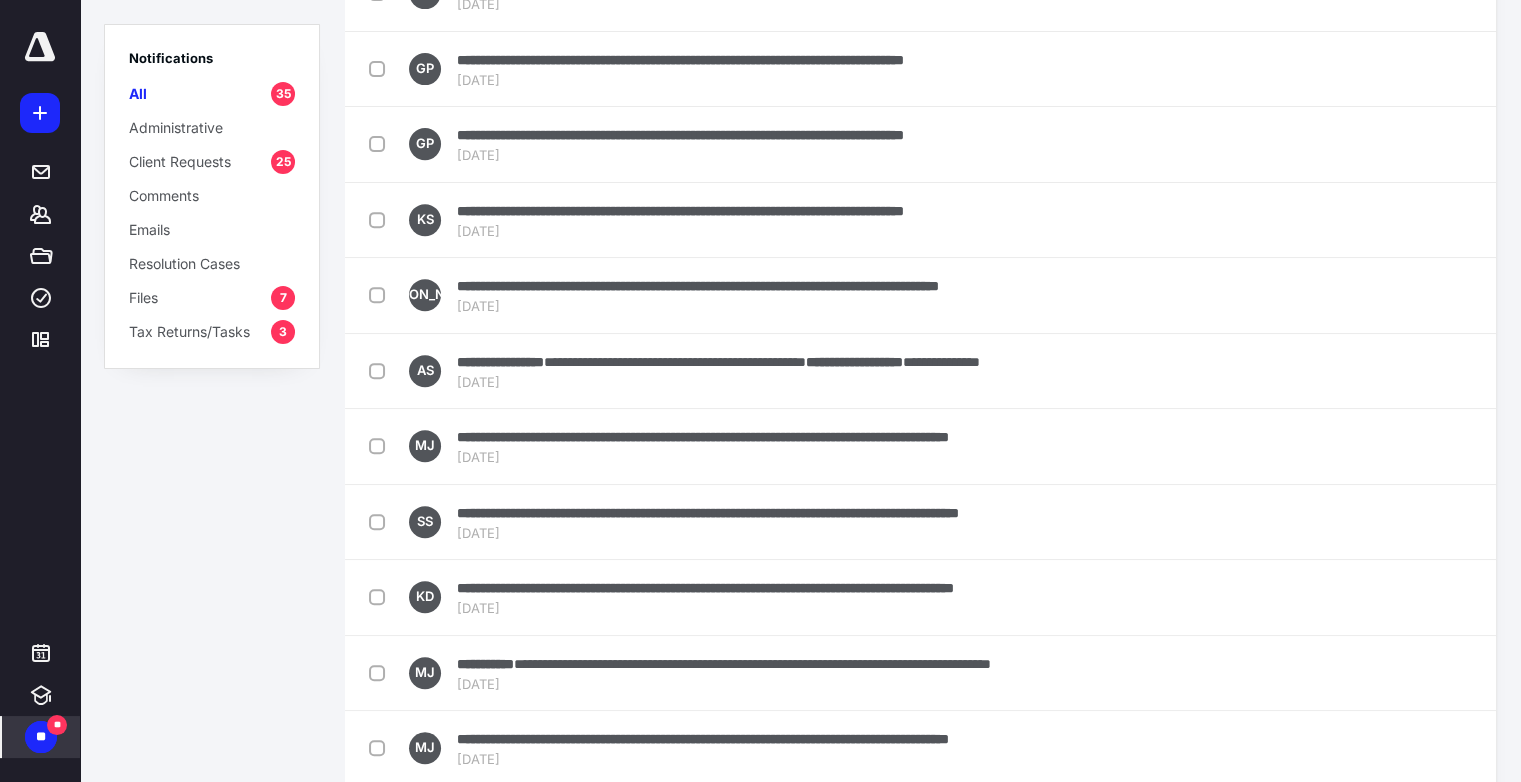 scroll, scrollTop: 0, scrollLeft: 0, axis: both 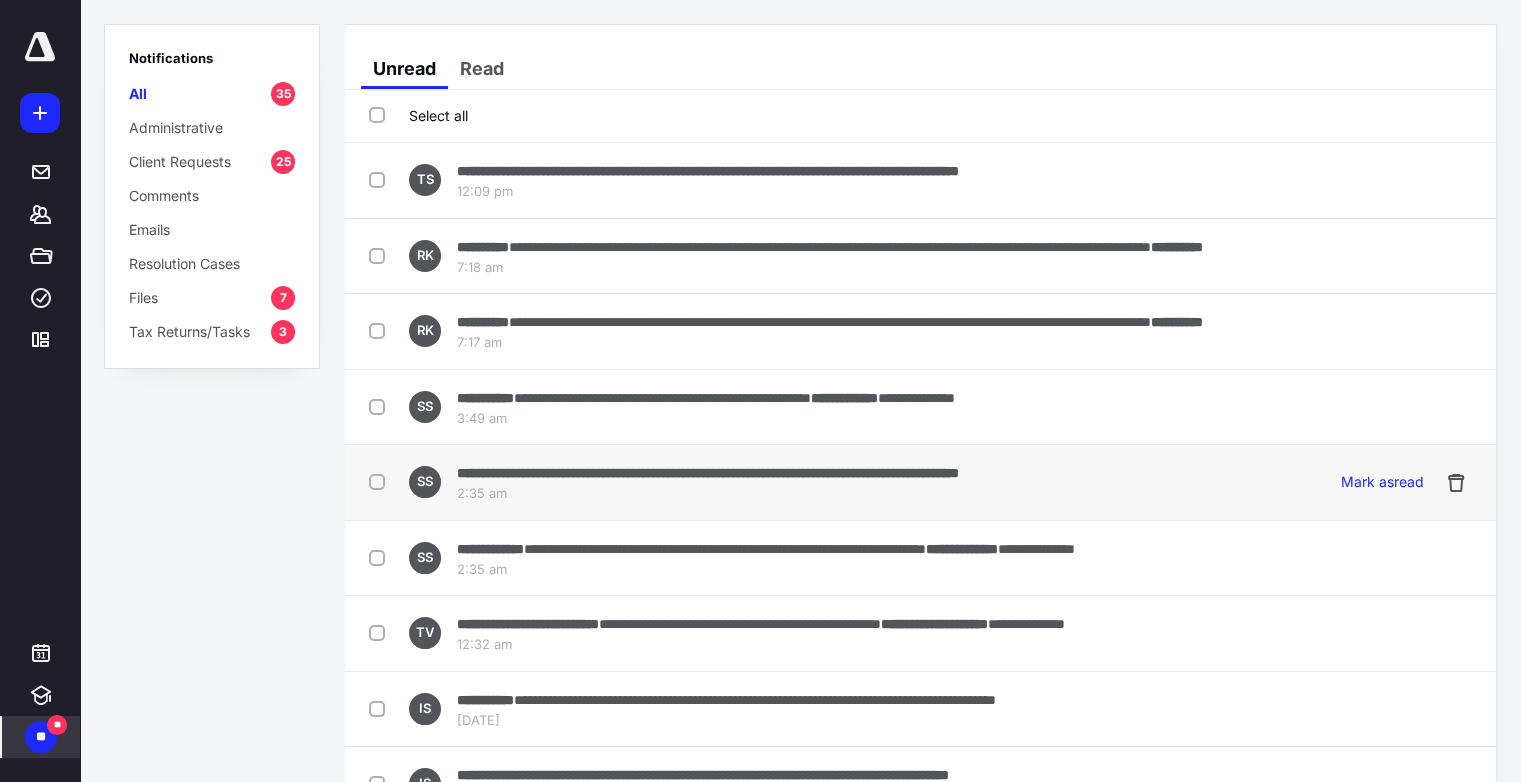 click on "**********" at bounding box center [708, 473] 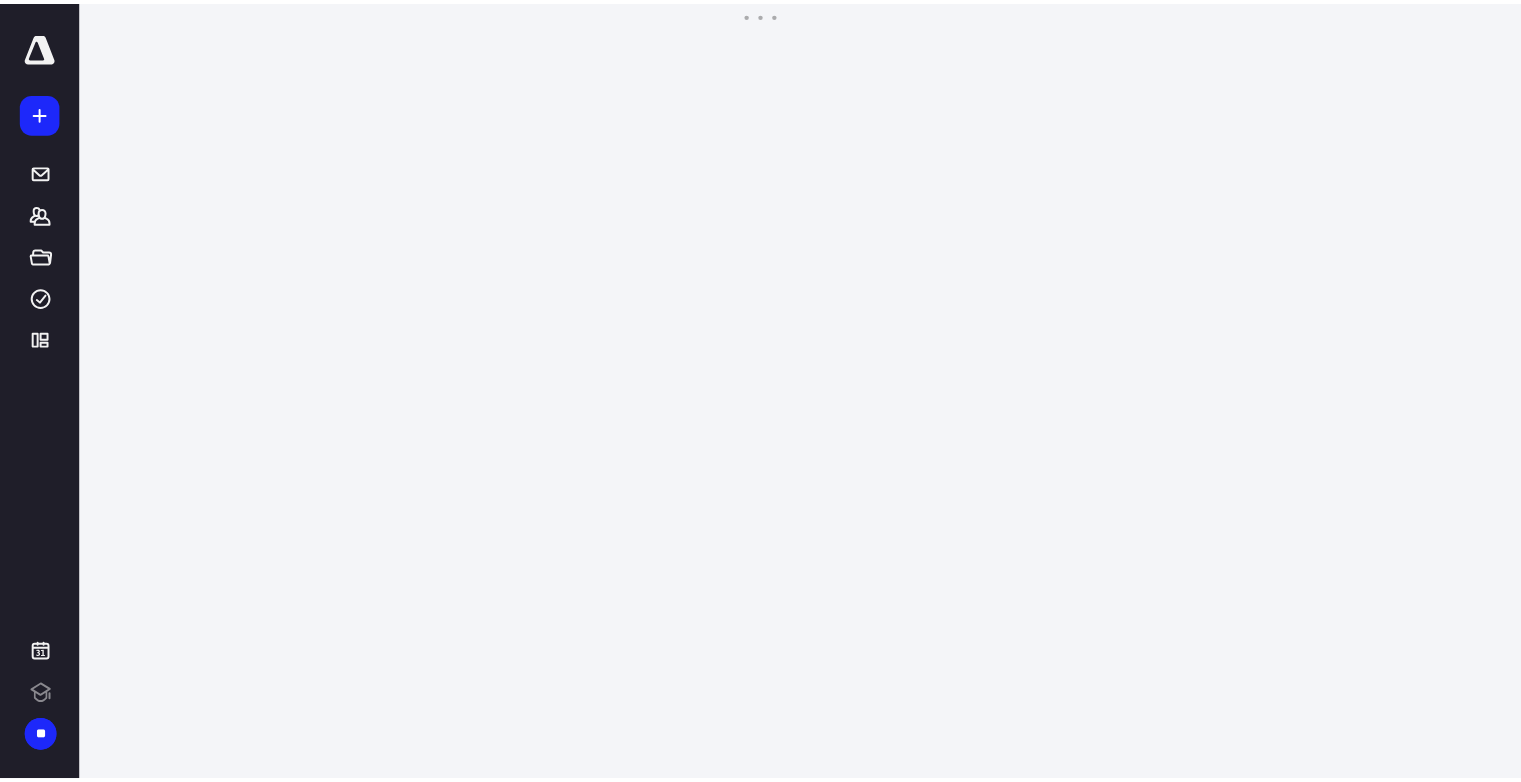 scroll, scrollTop: 0, scrollLeft: 0, axis: both 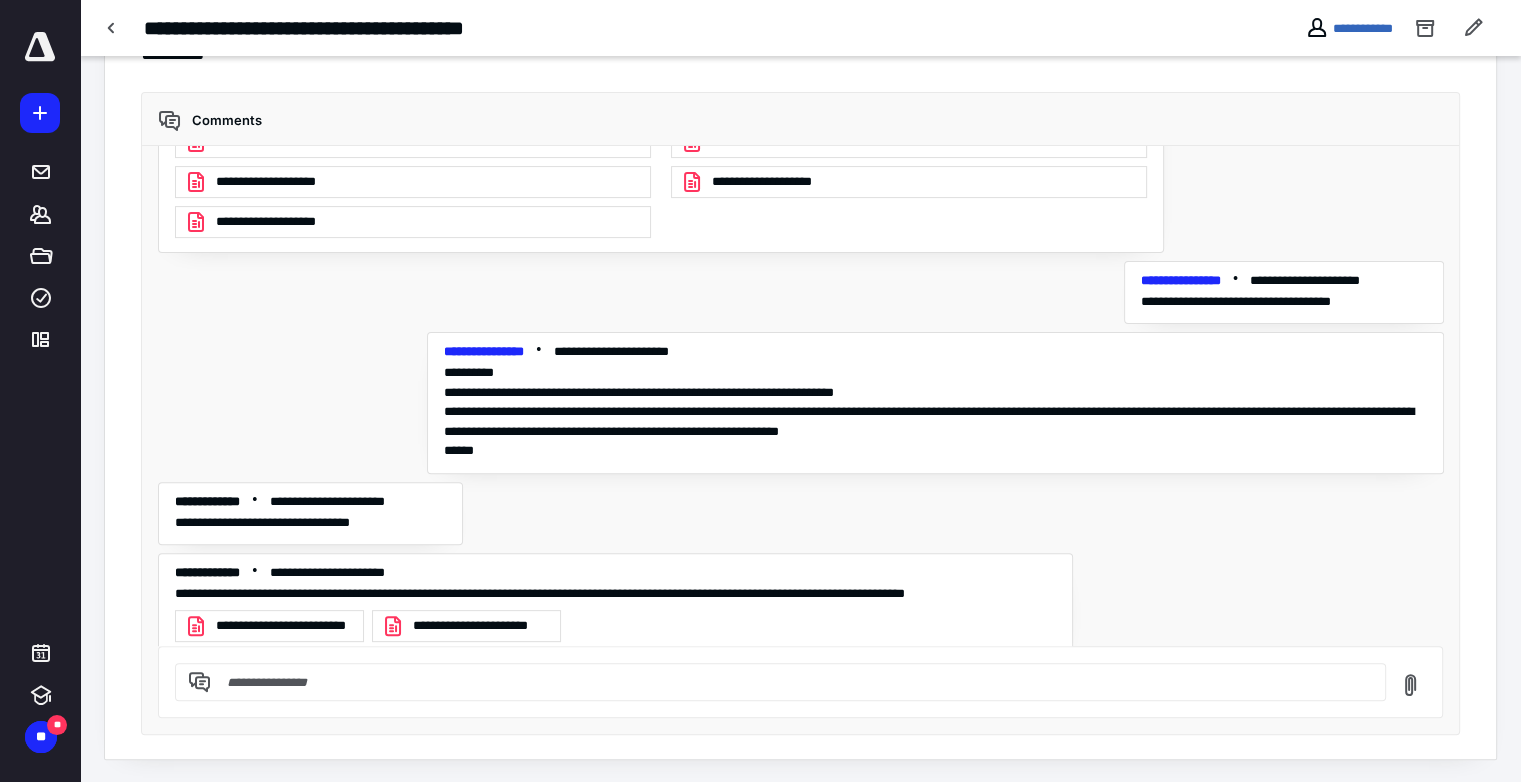 click on "**********" at bounding box center (287, 626) 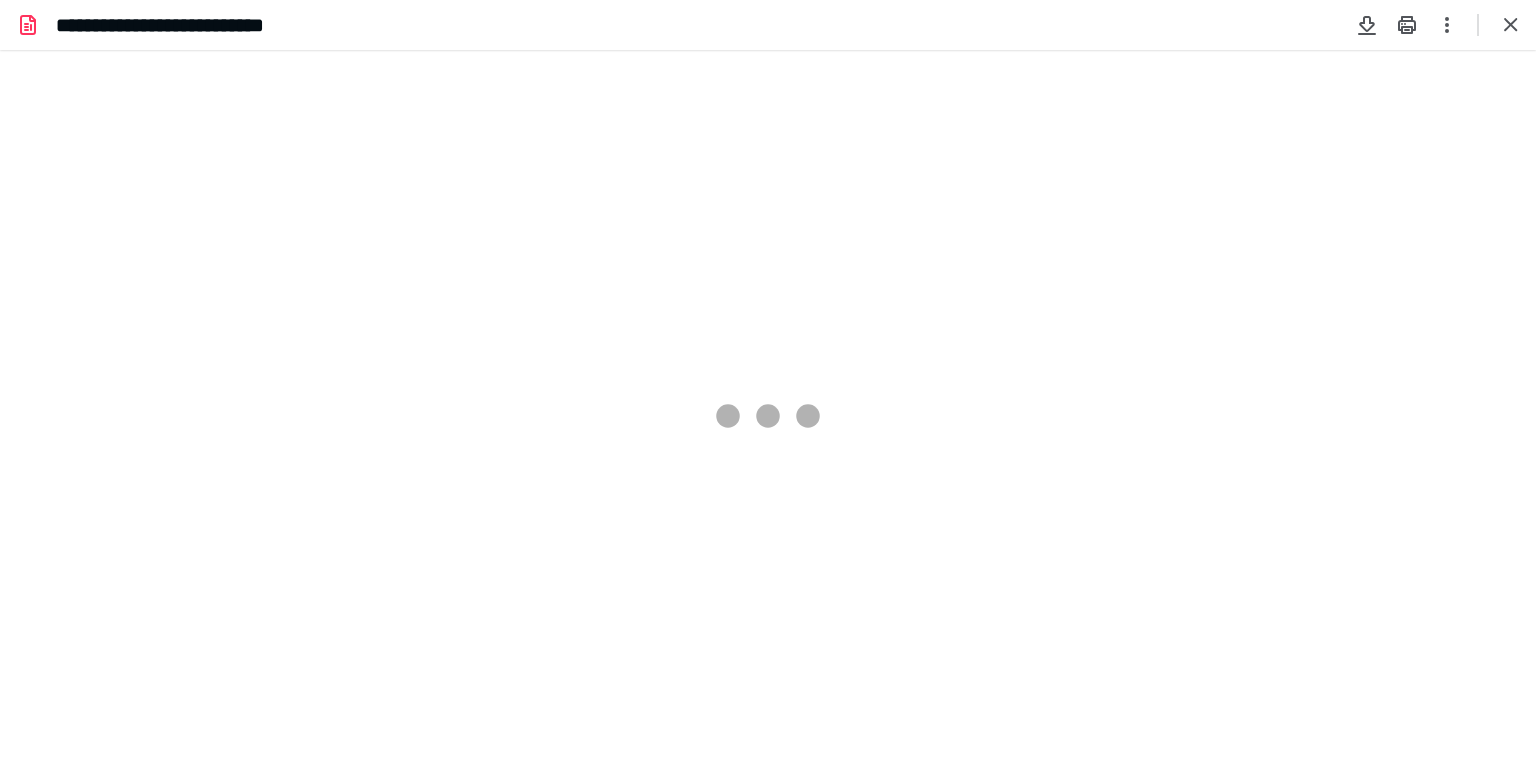 scroll, scrollTop: 0, scrollLeft: 0, axis: both 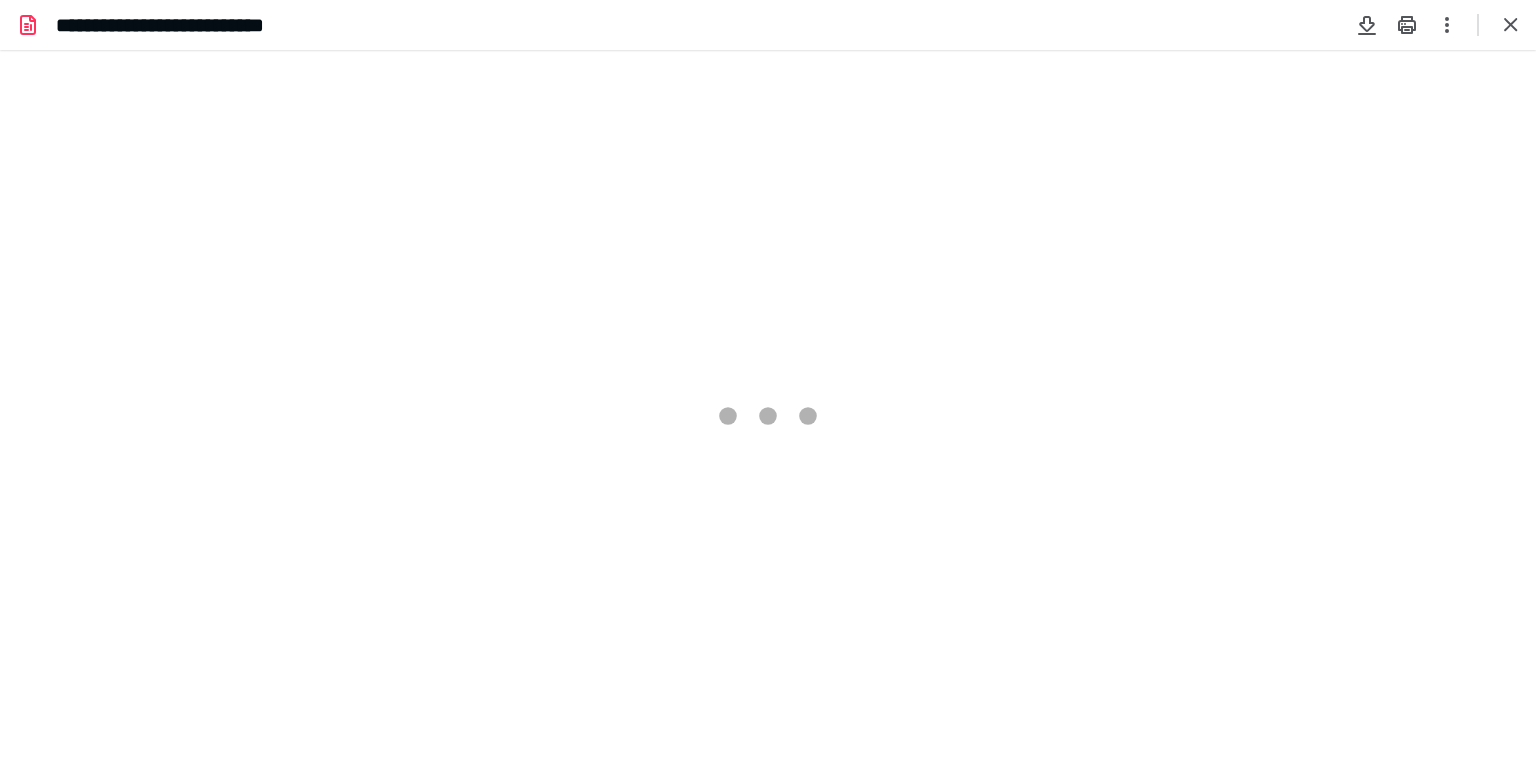 type on "83" 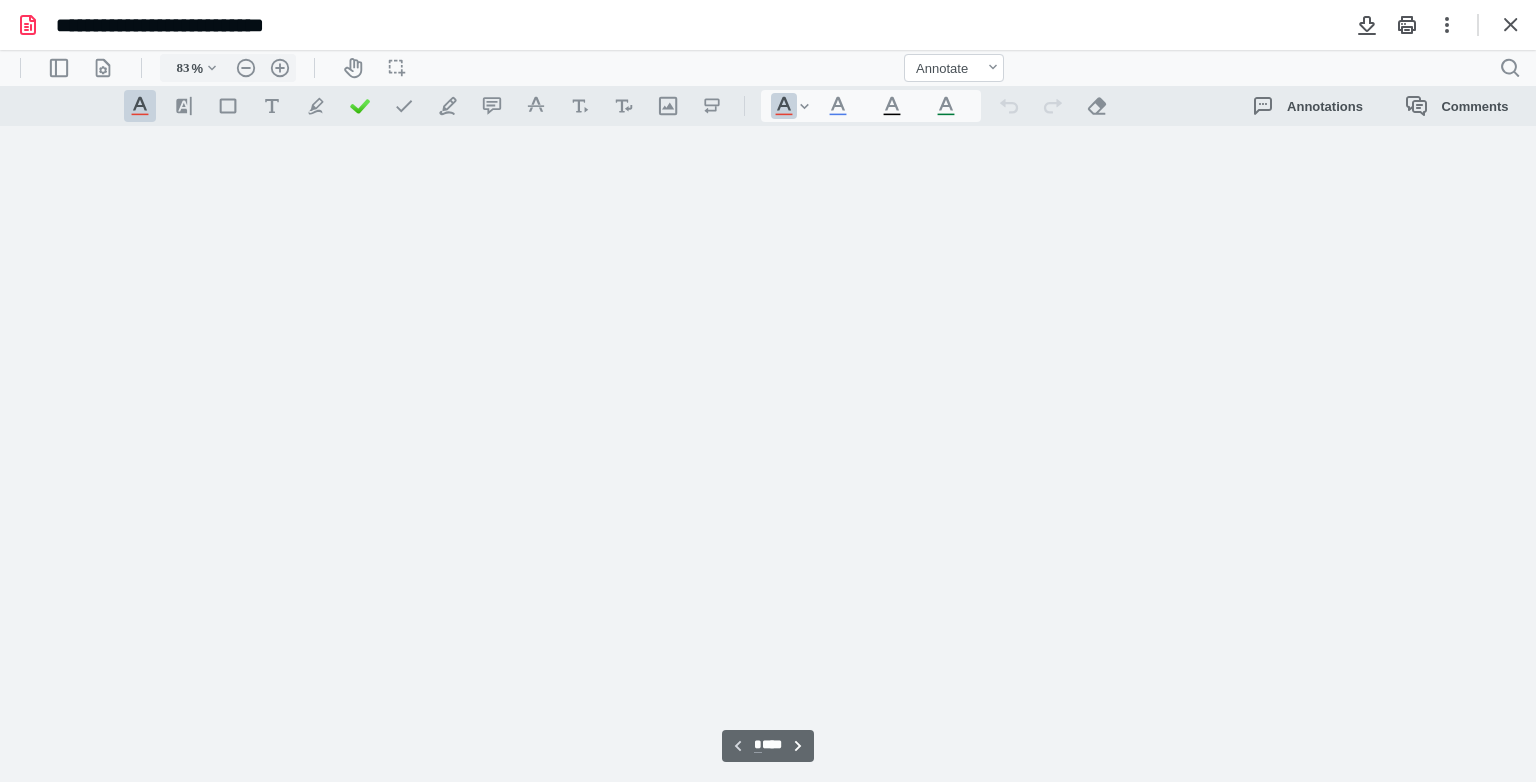 scroll, scrollTop: 79, scrollLeft: 0, axis: vertical 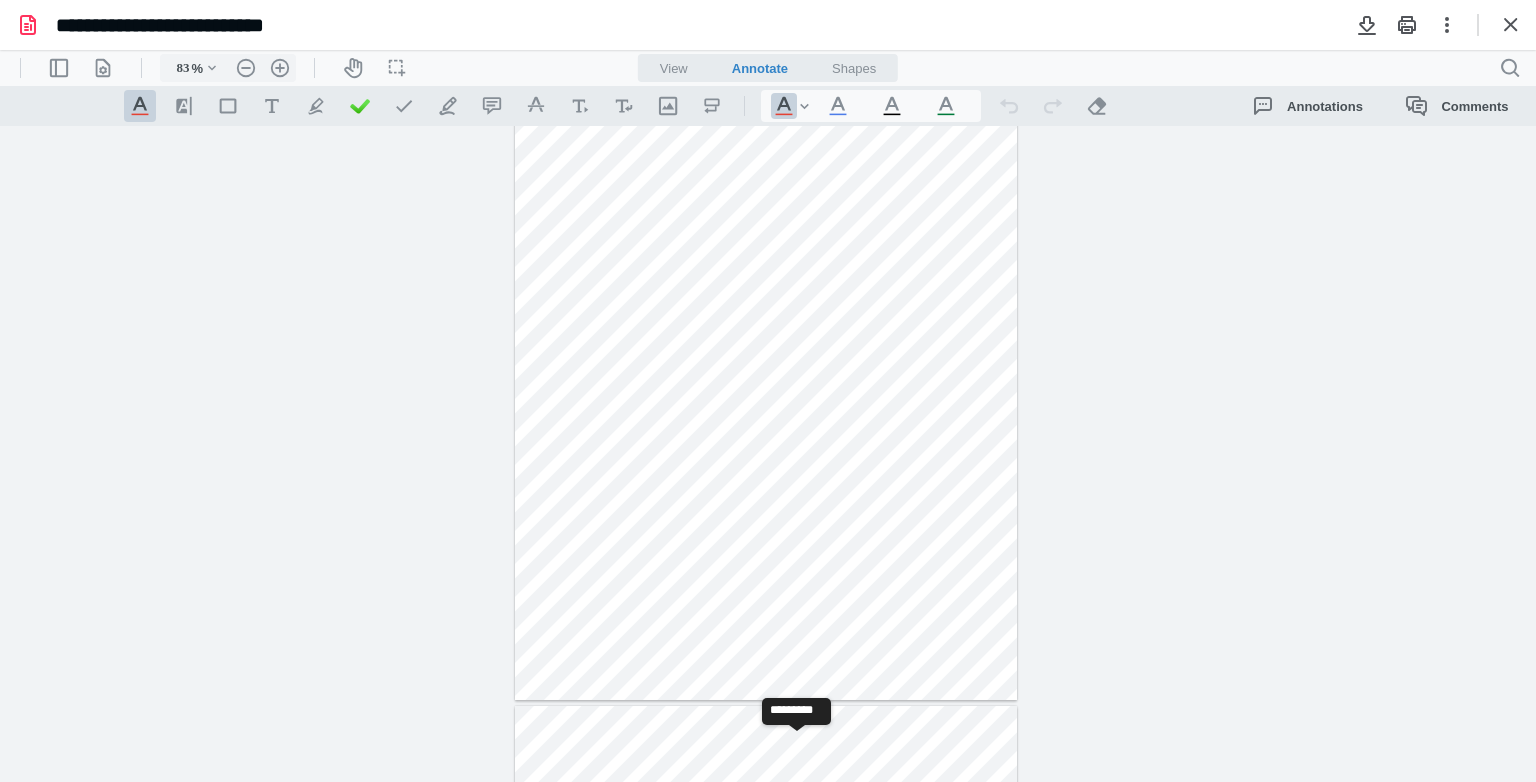 click on "**********" at bounding box center (797, 746) 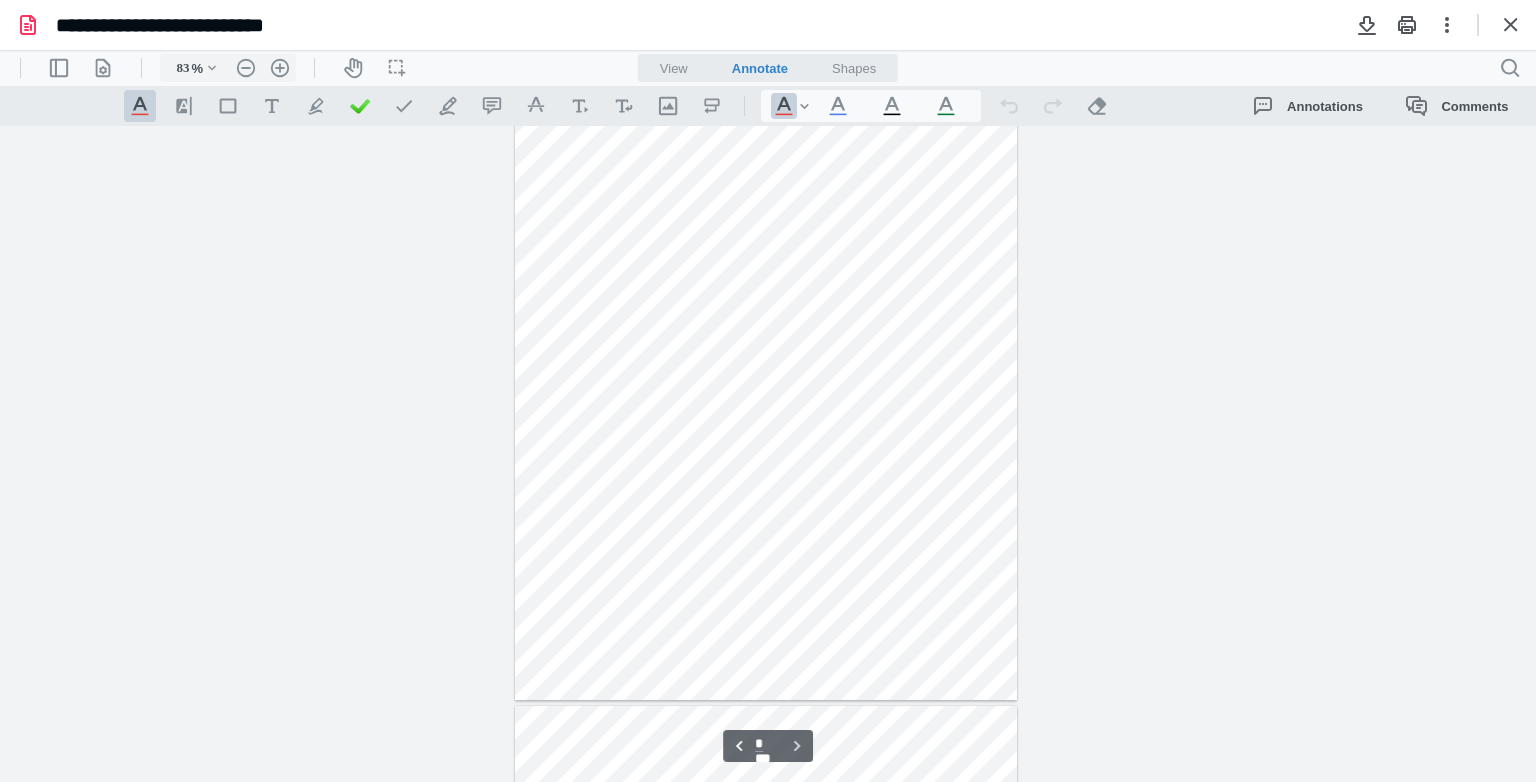 scroll, scrollTop: 655, scrollLeft: 0, axis: vertical 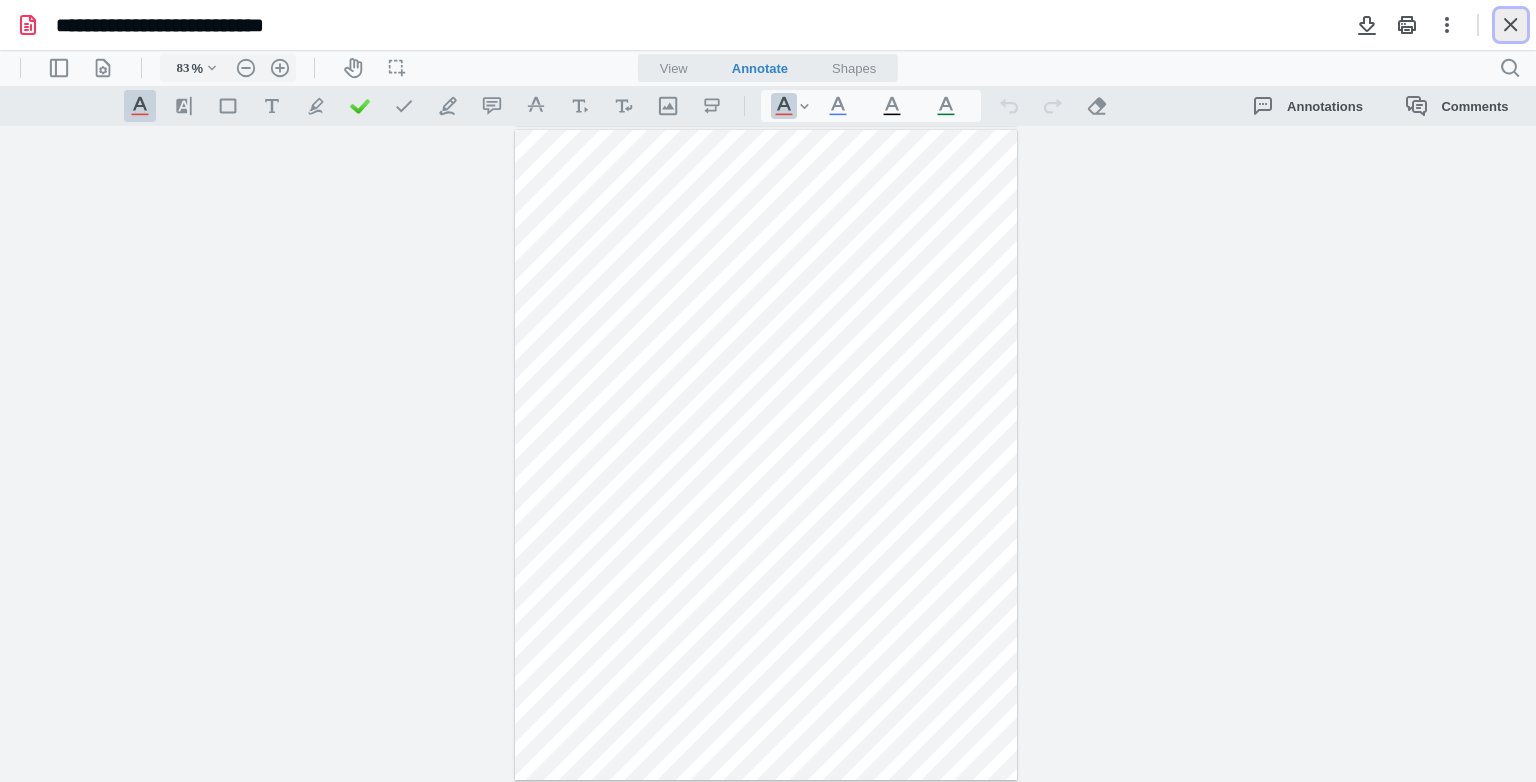 click at bounding box center [1511, 25] 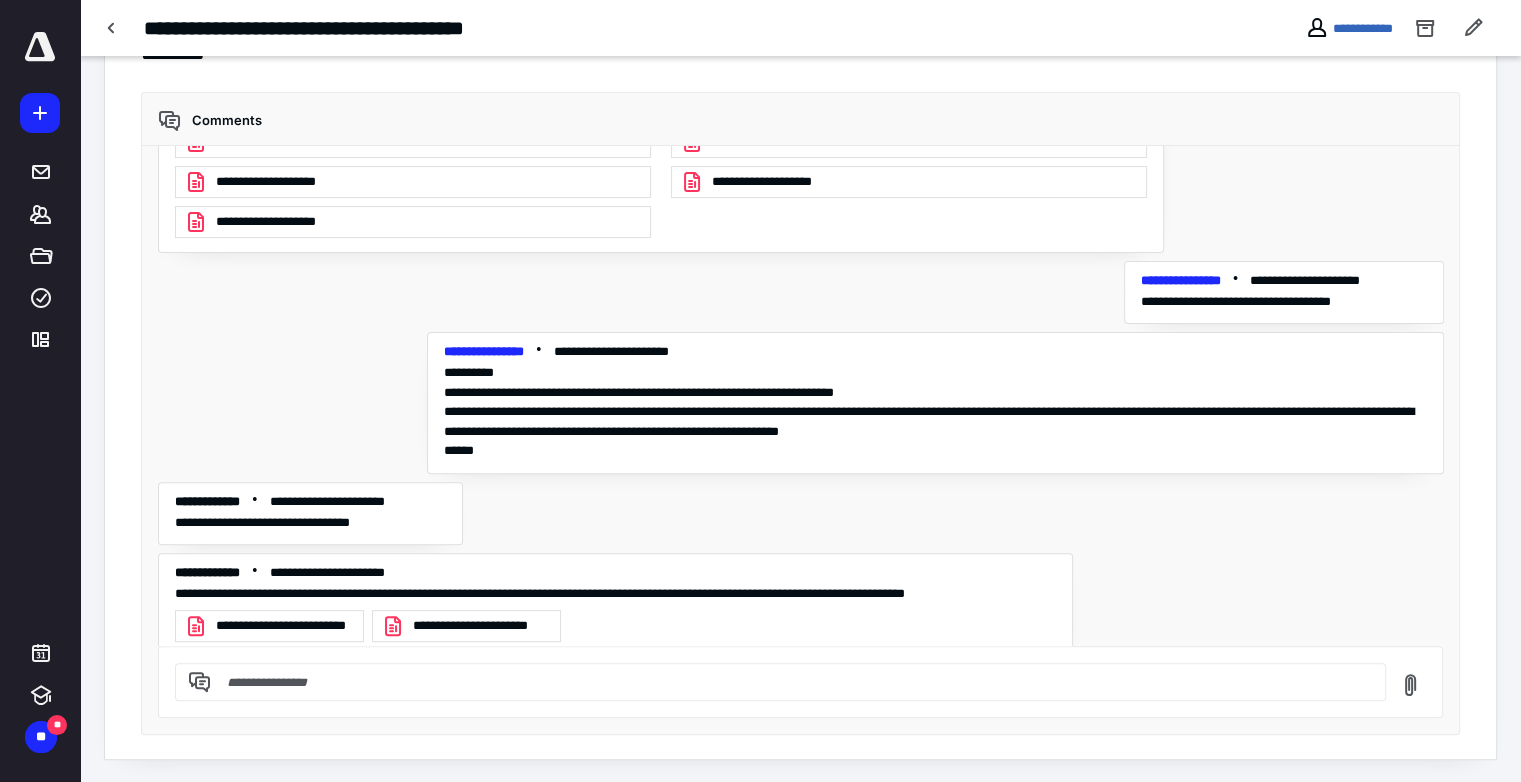 click on "**********" at bounding box center [480, 626] 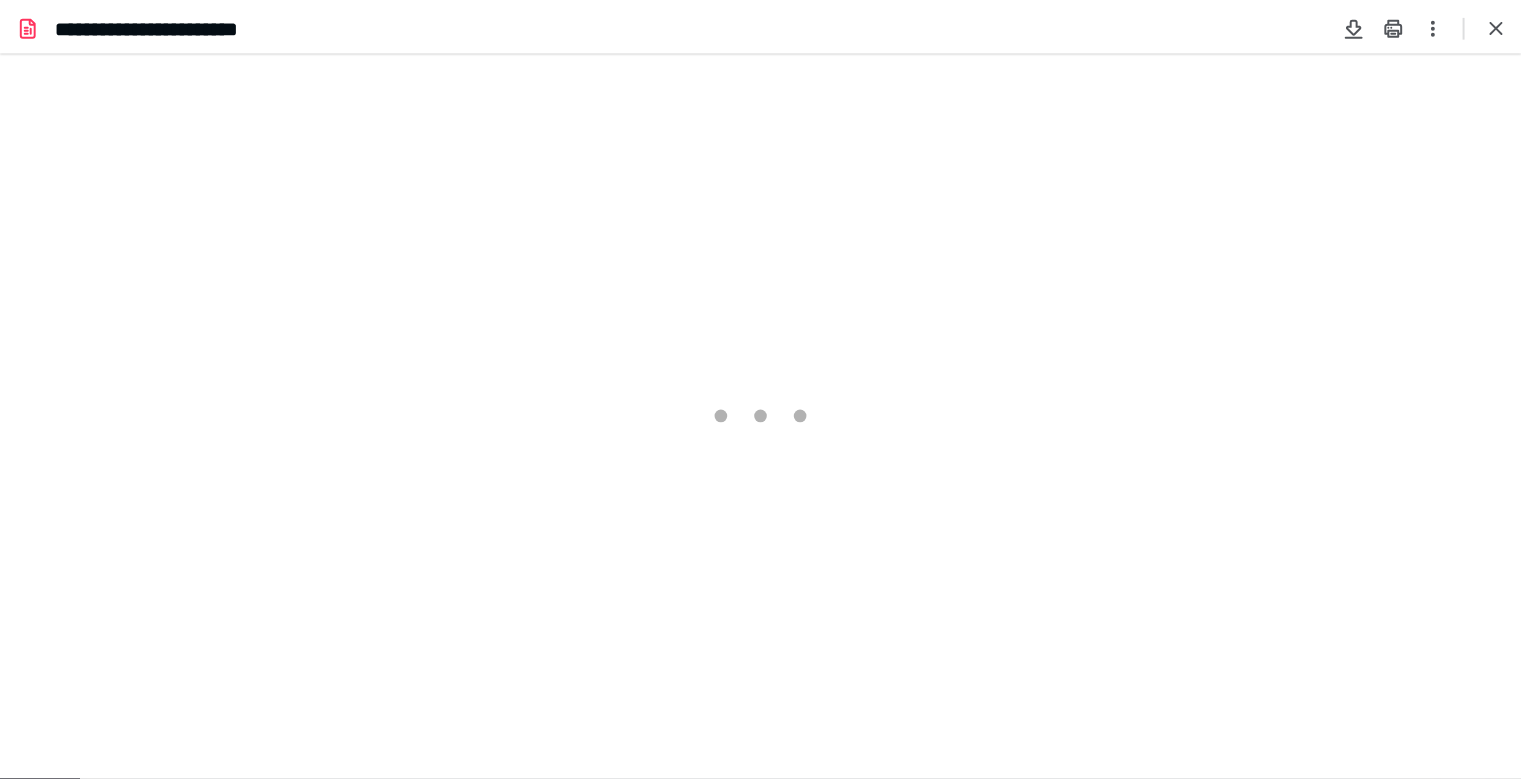 scroll, scrollTop: 0, scrollLeft: 0, axis: both 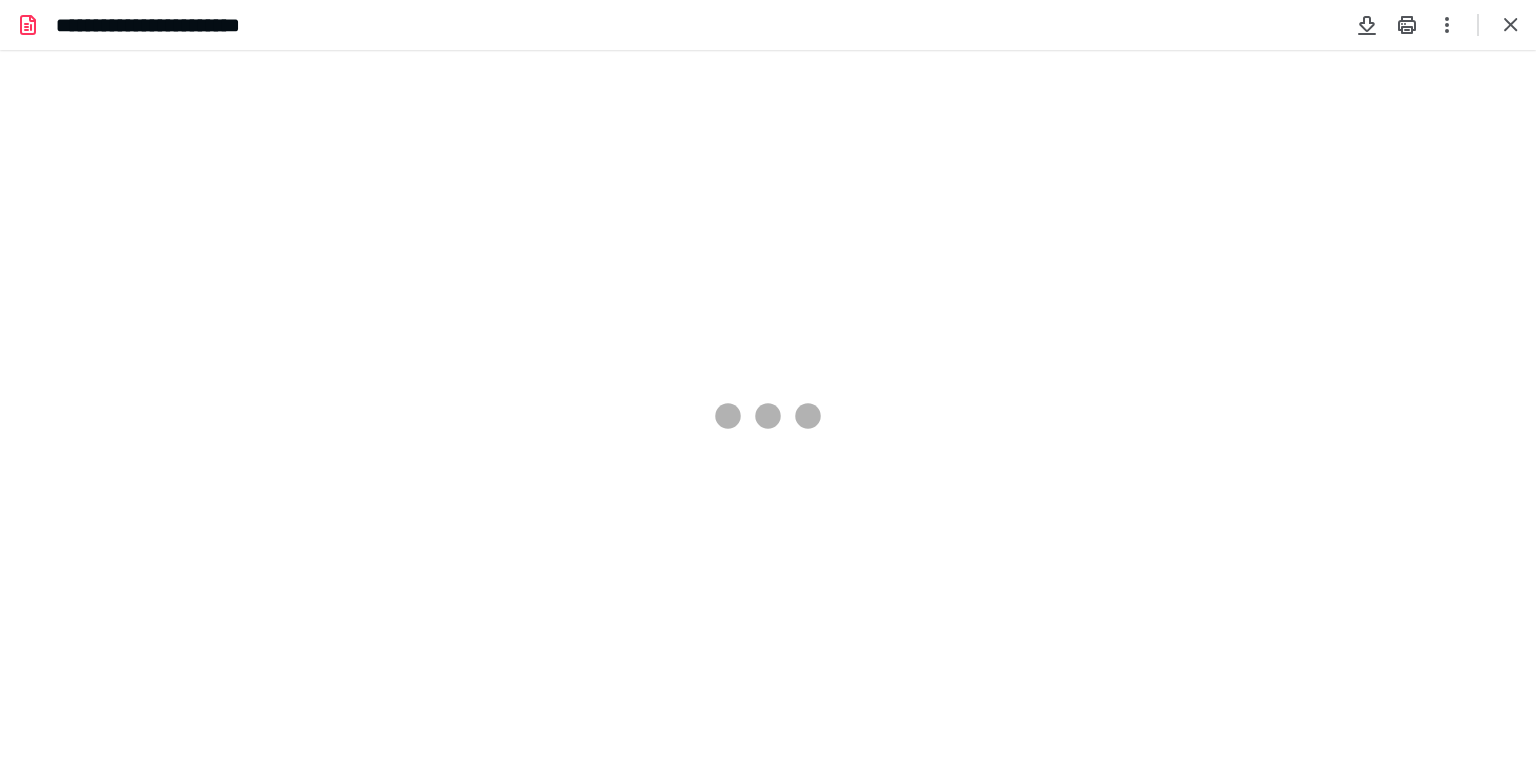 type on "83" 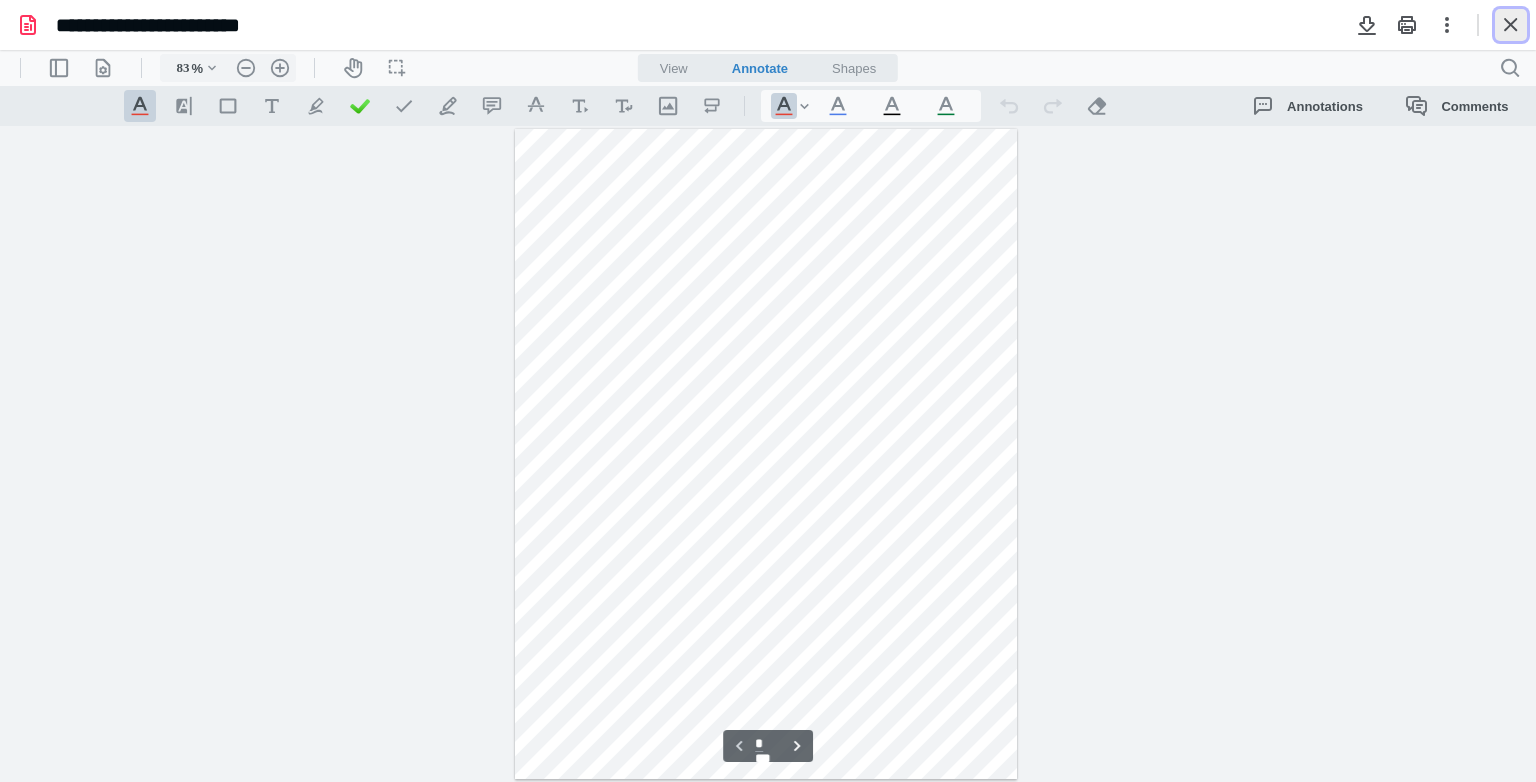 click at bounding box center [1511, 25] 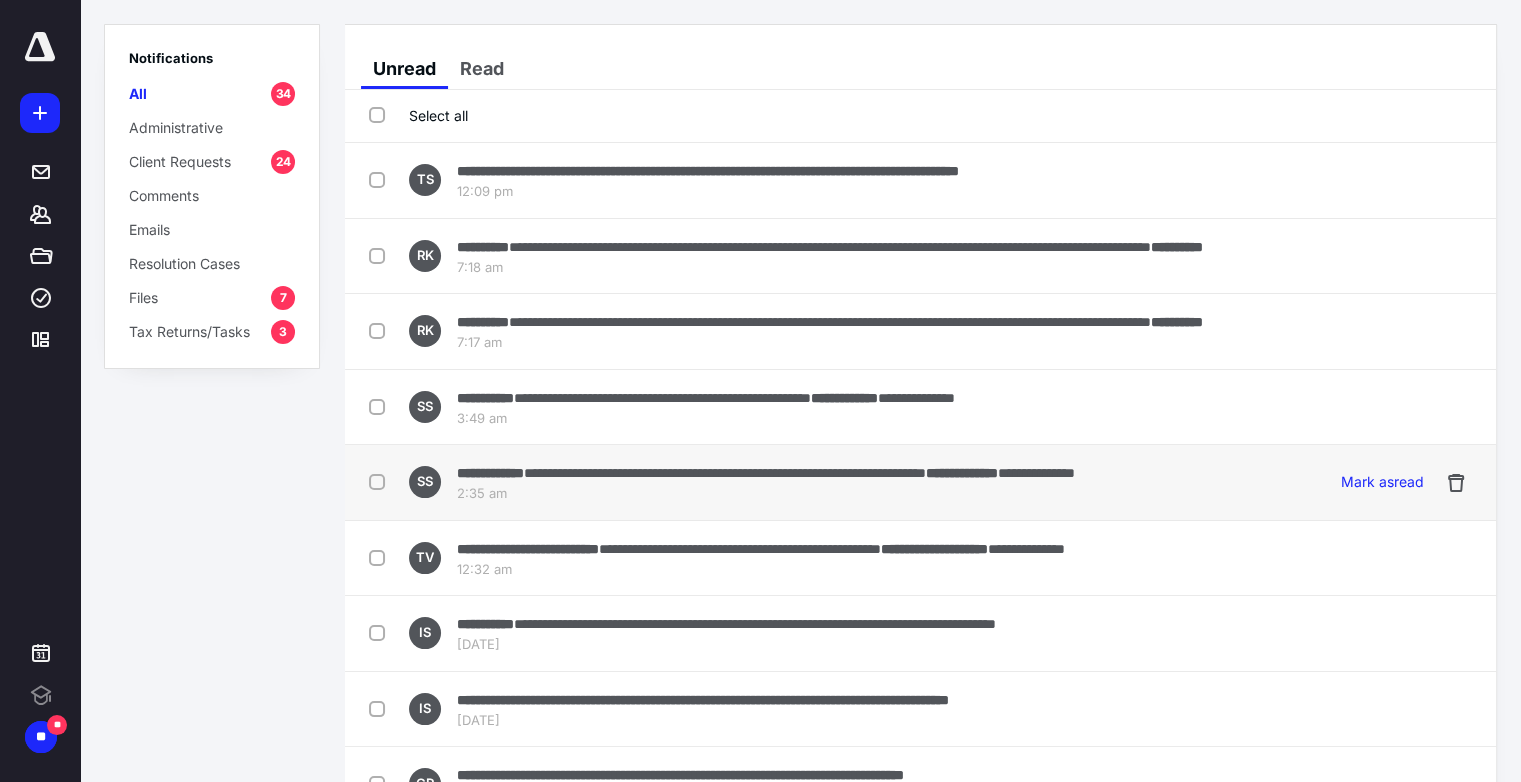 scroll, scrollTop: 0, scrollLeft: 0, axis: both 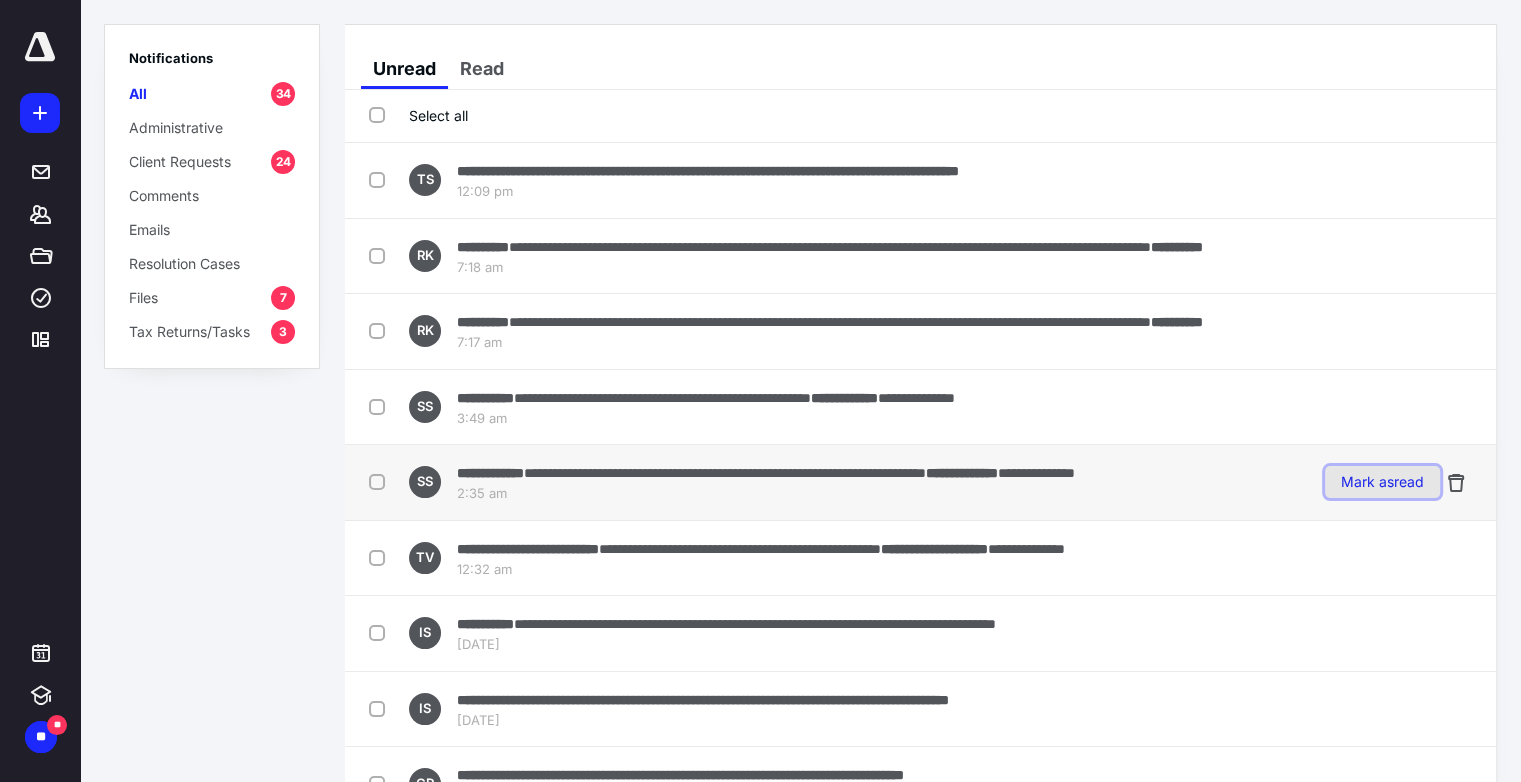 click on "Mark as  read" at bounding box center [1382, 482] 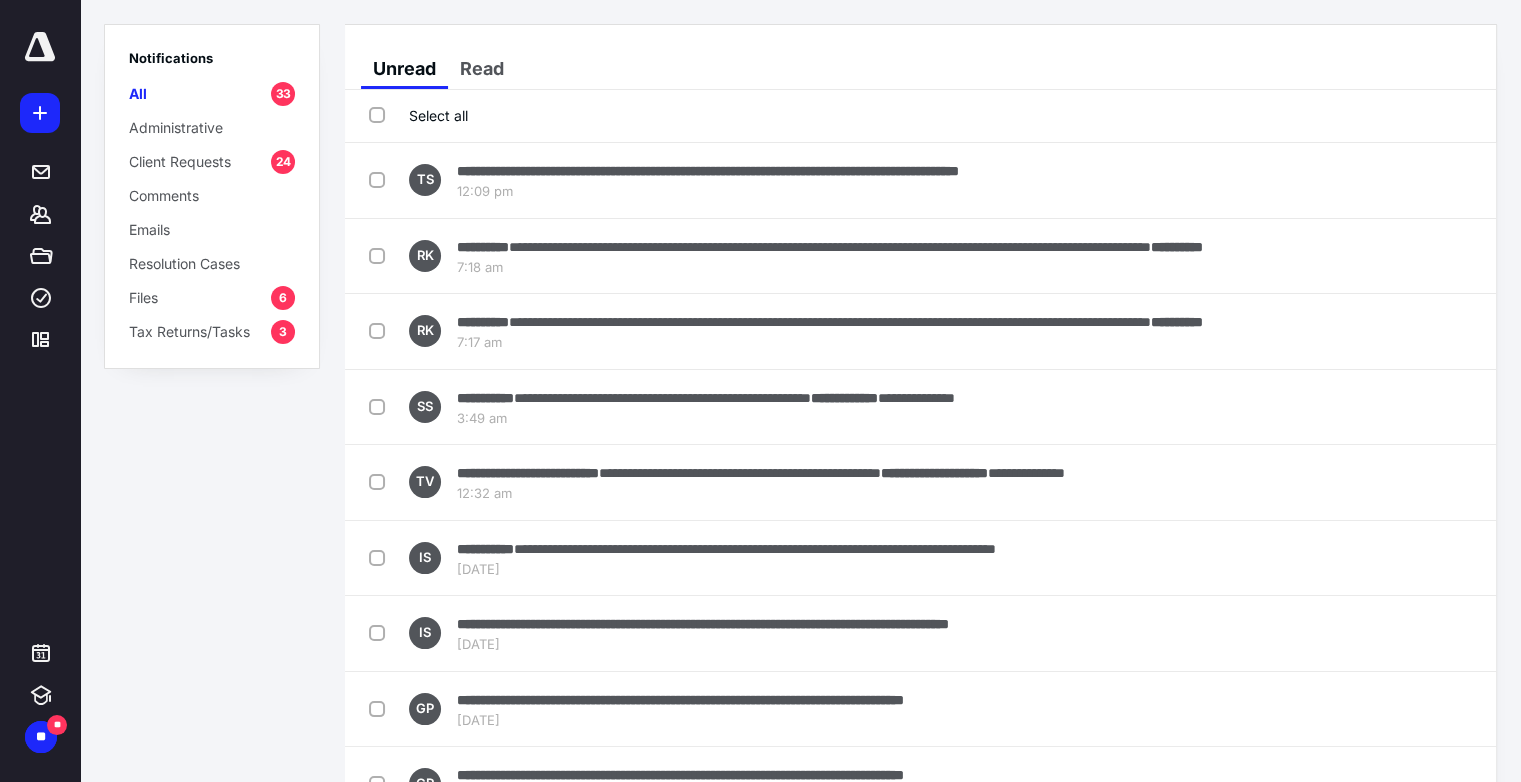 click on "Mark as  read" at bounding box center [1382, 482] 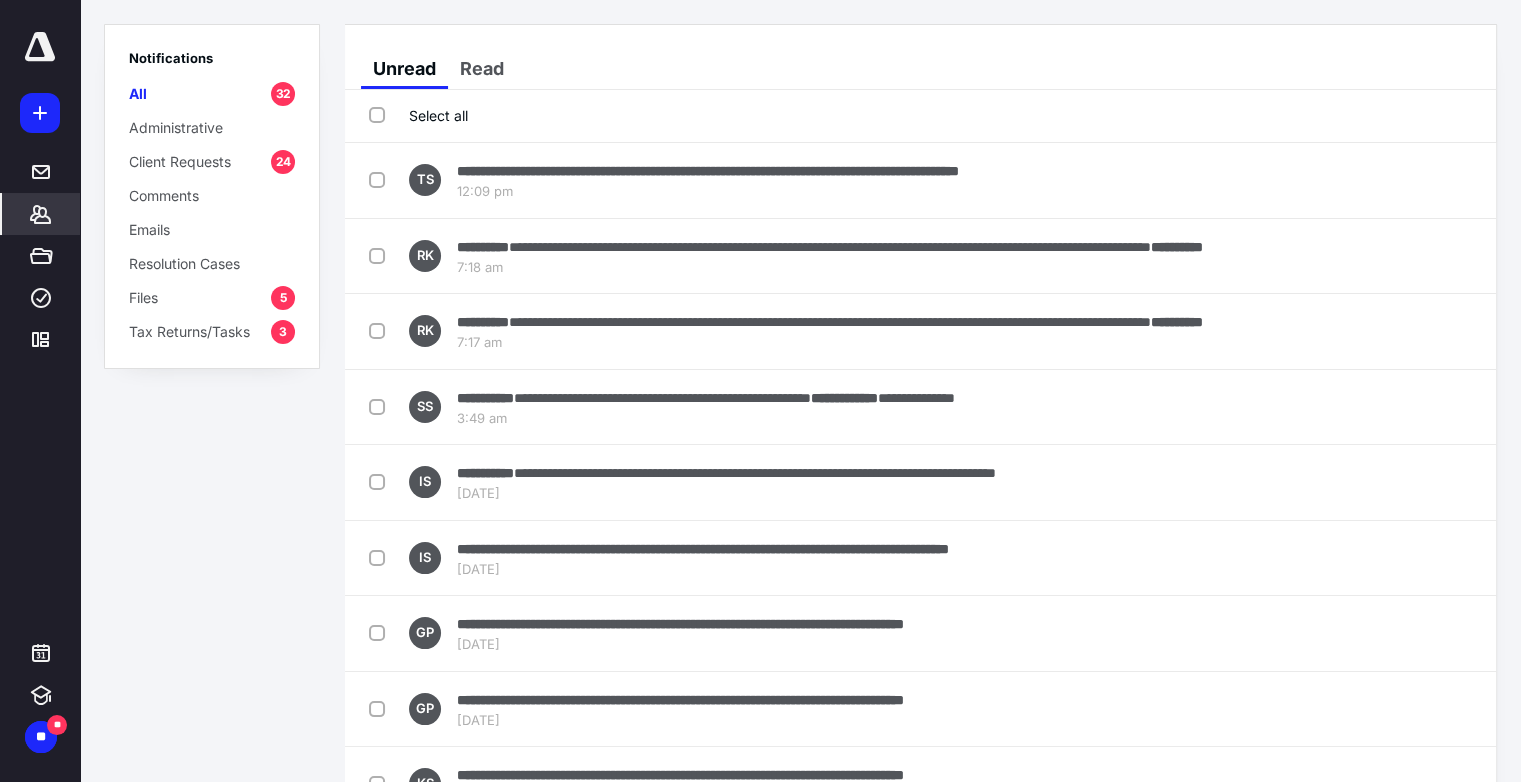 click 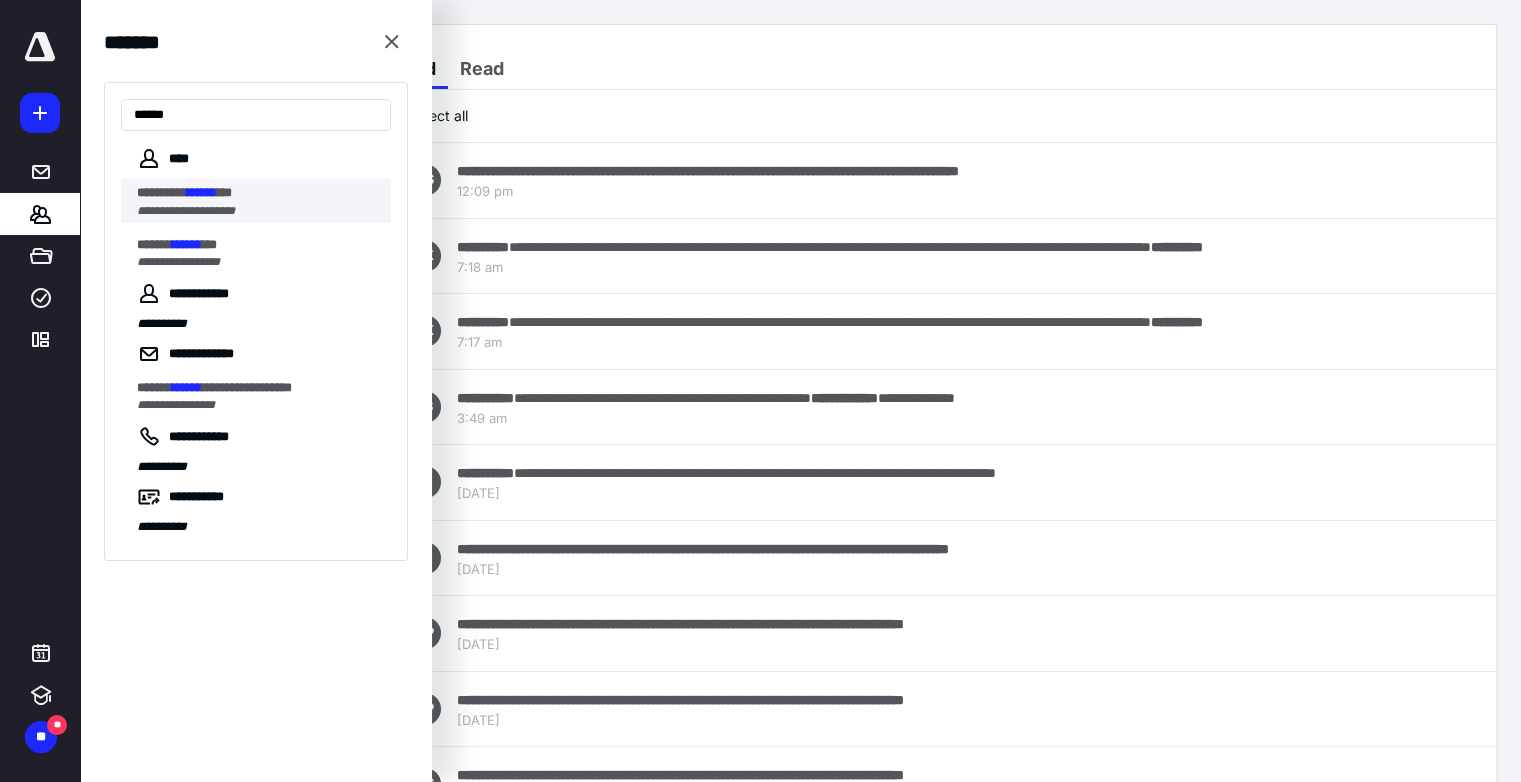 type on "******" 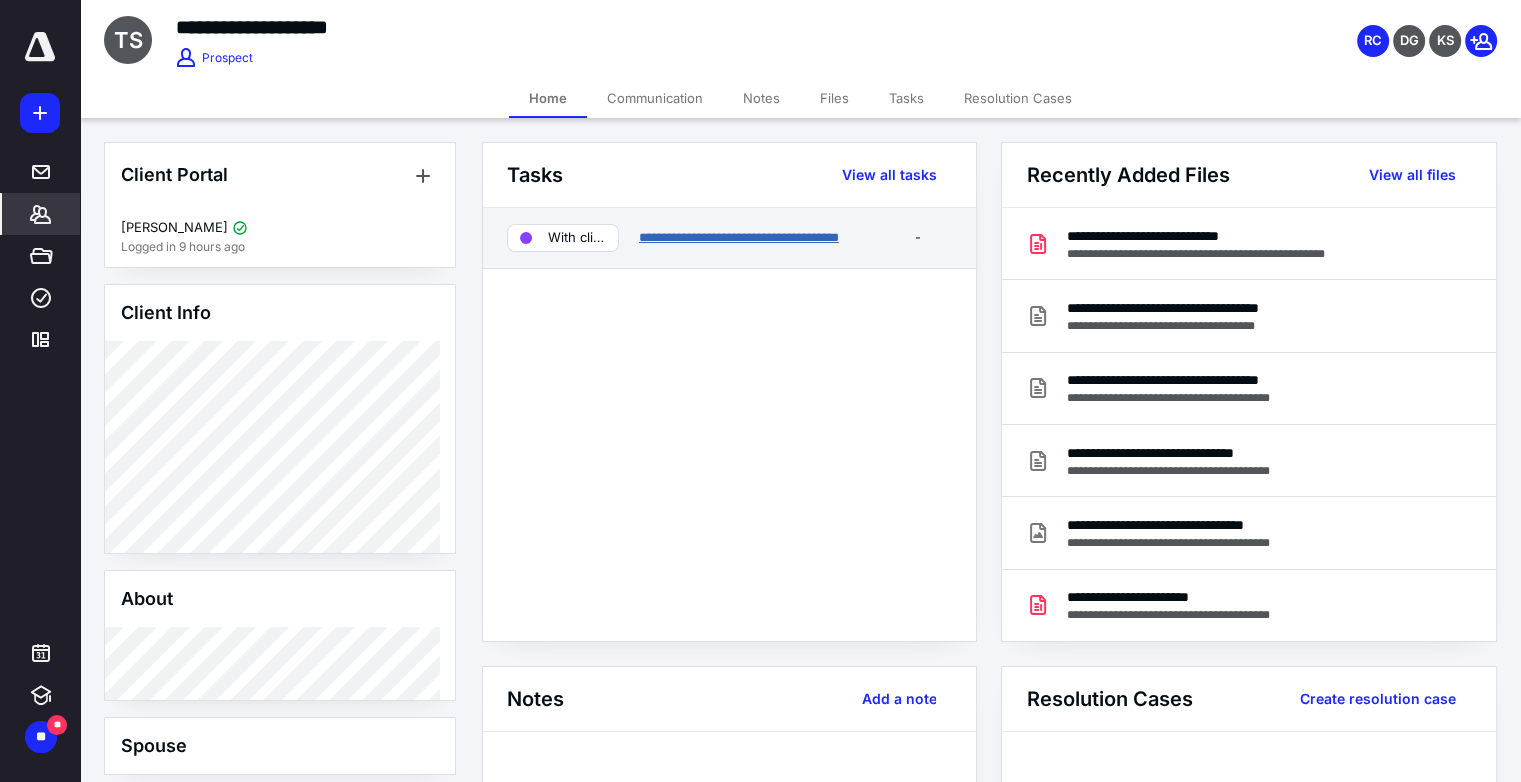 click on "**********" at bounding box center (739, 237) 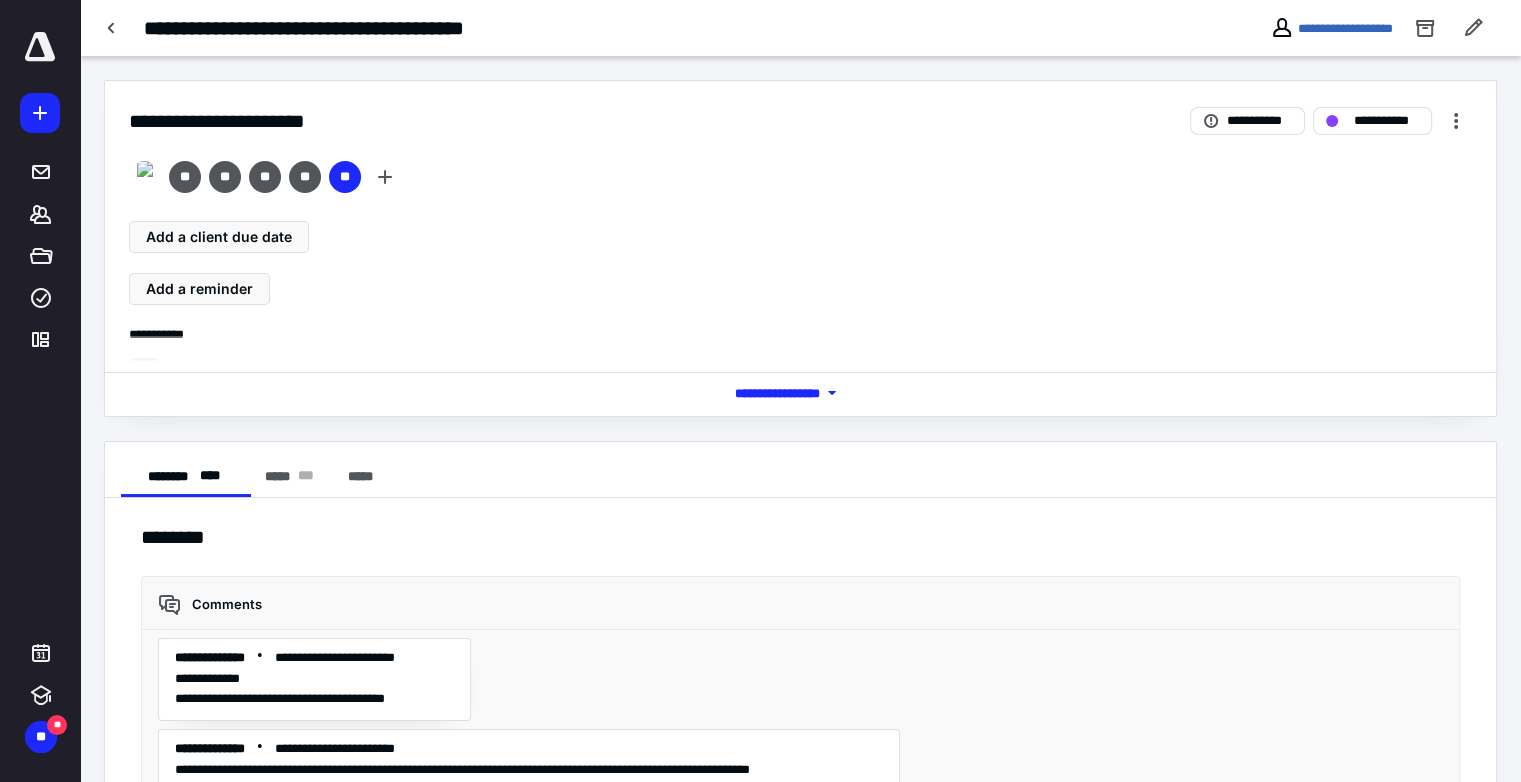 scroll, scrollTop: 1793, scrollLeft: 0, axis: vertical 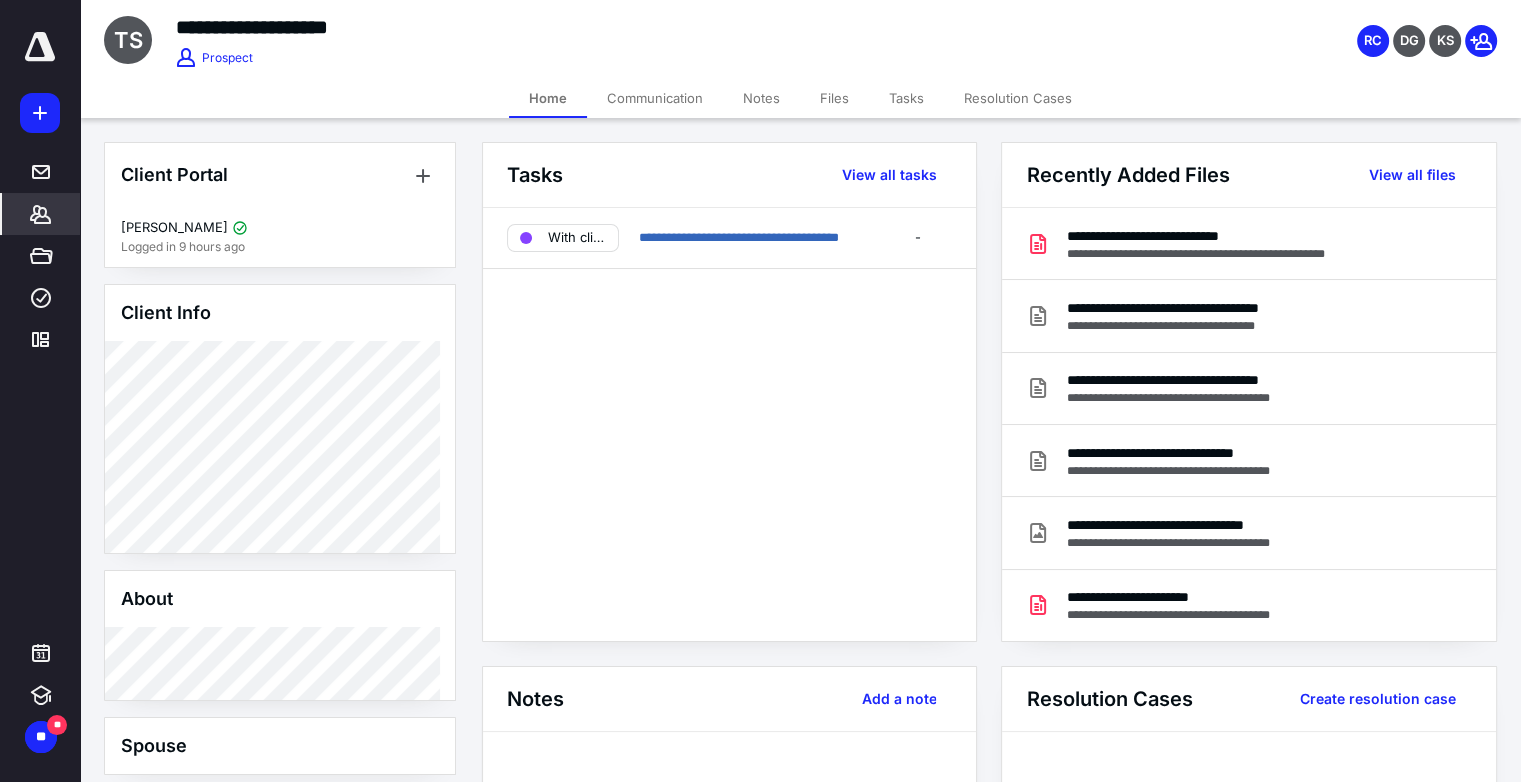 click on "Files" at bounding box center [834, 98] 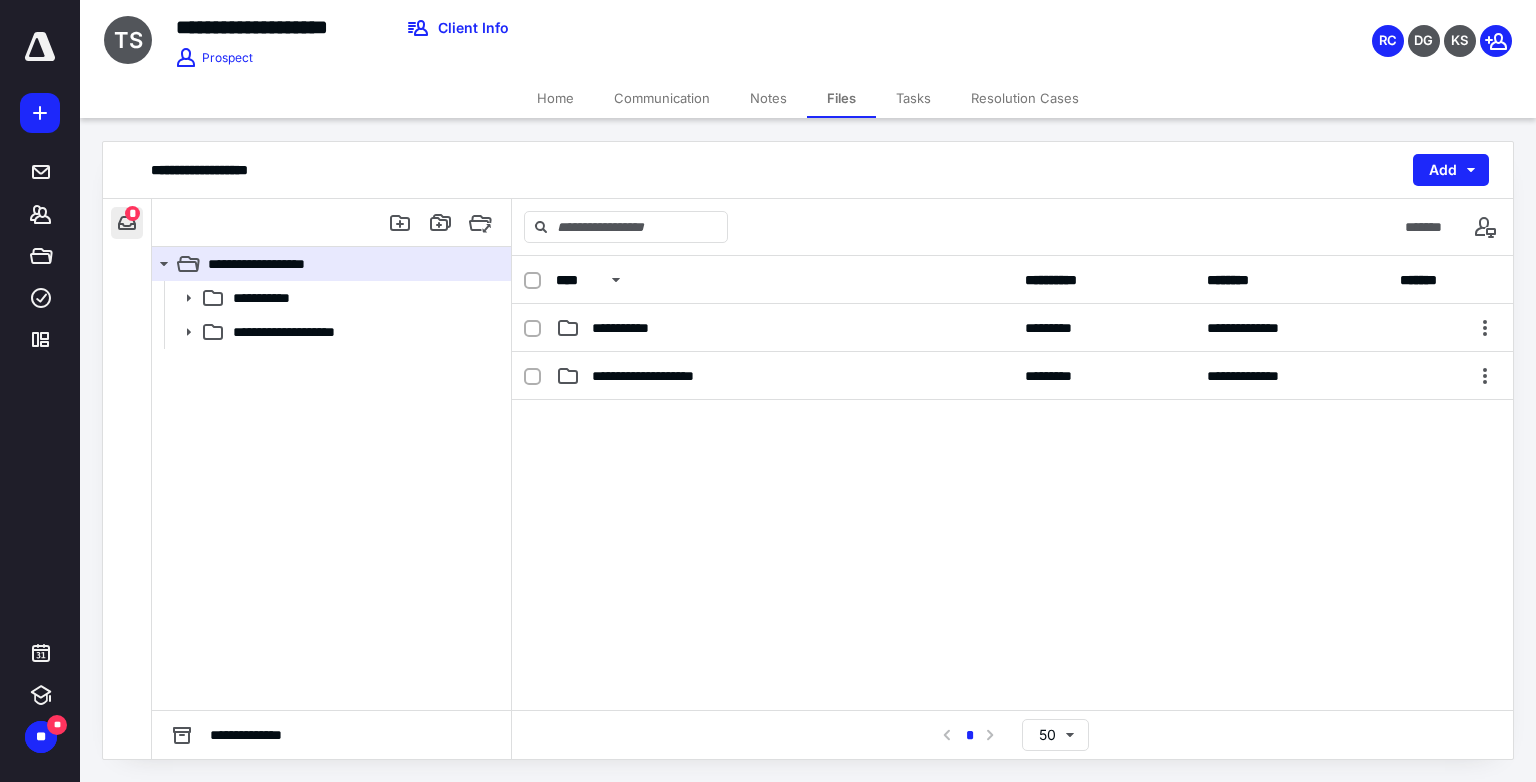 click at bounding box center (127, 223) 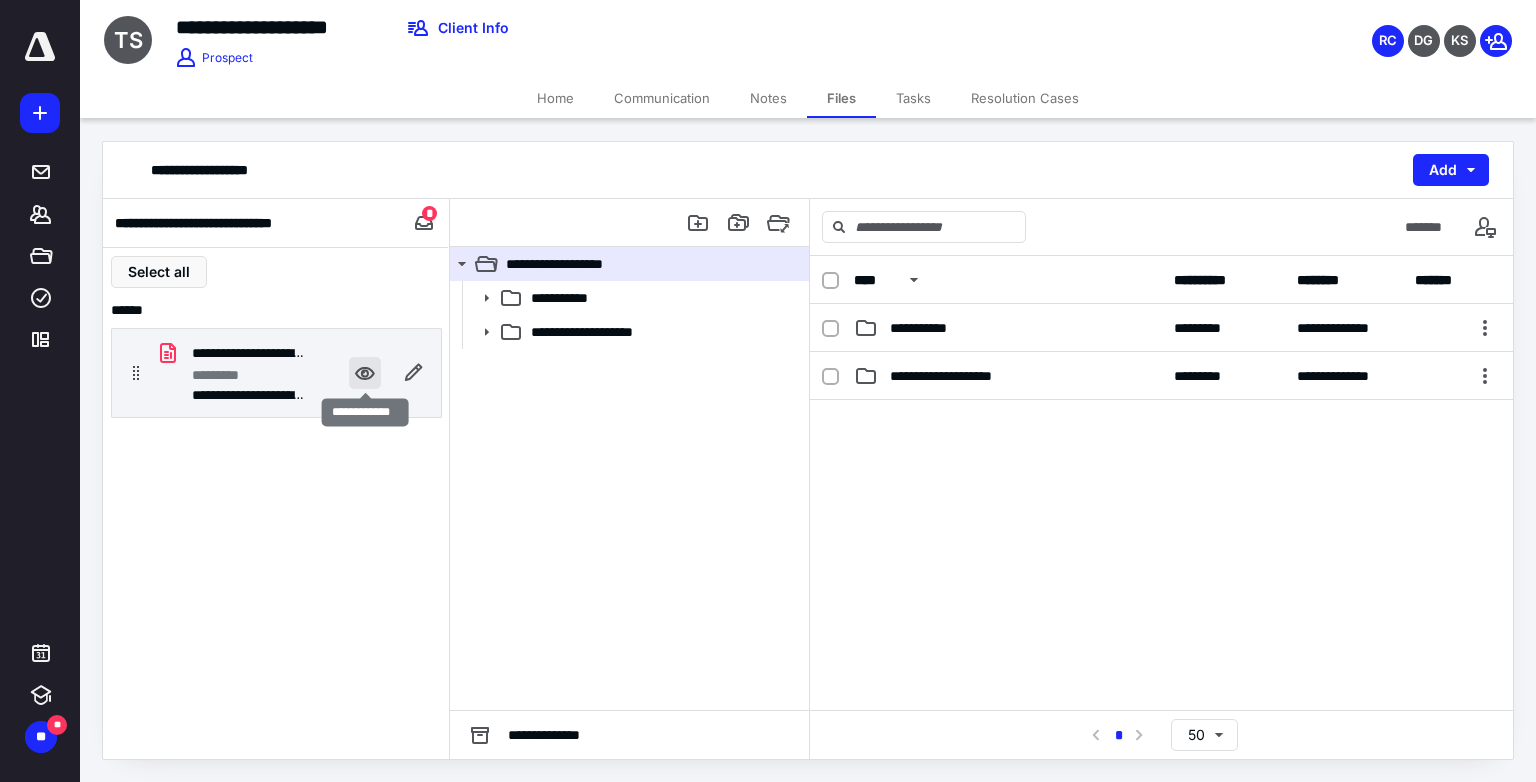 click at bounding box center (365, 373) 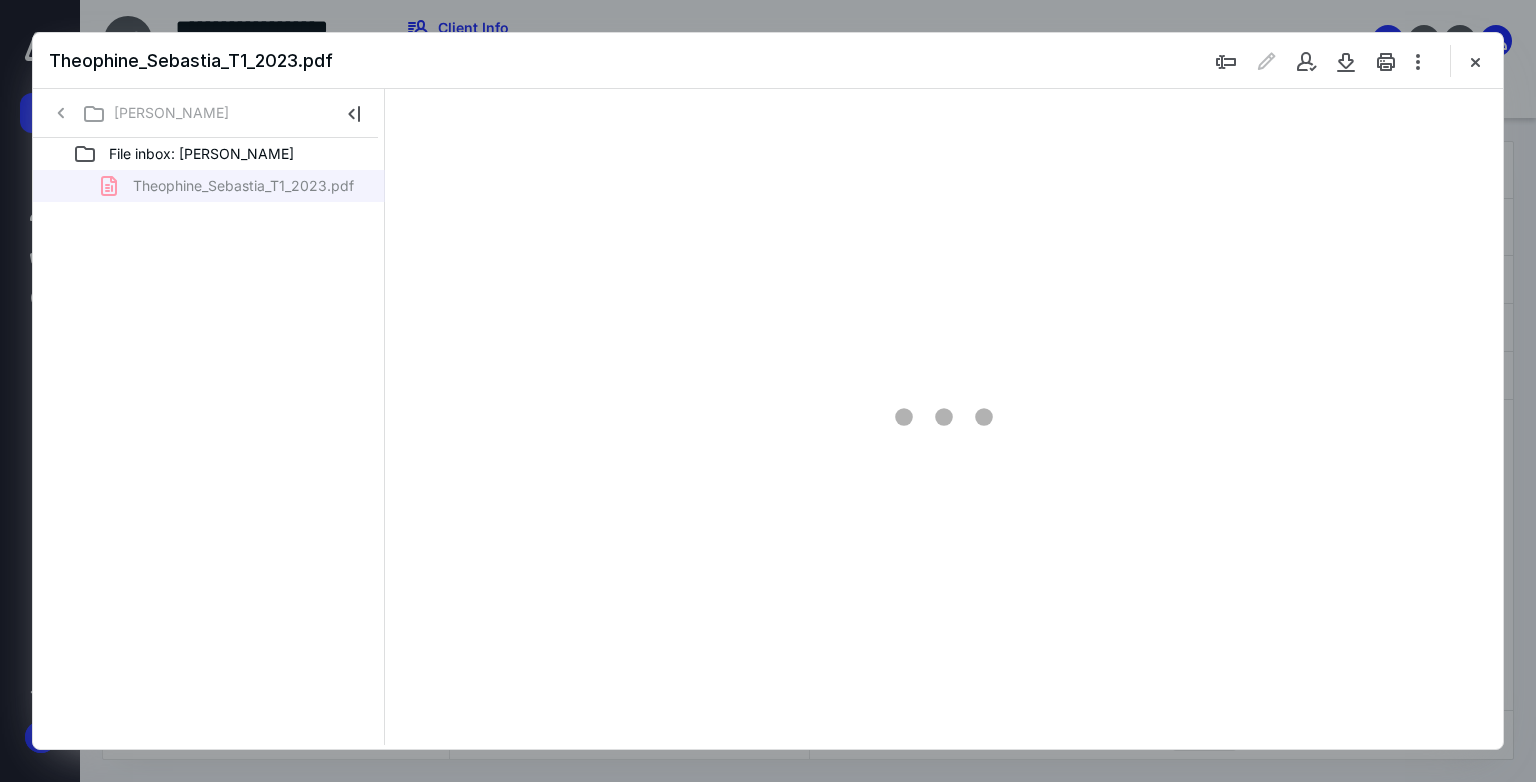 scroll, scrollTop: 0, scrollLeft: 0, axis: both 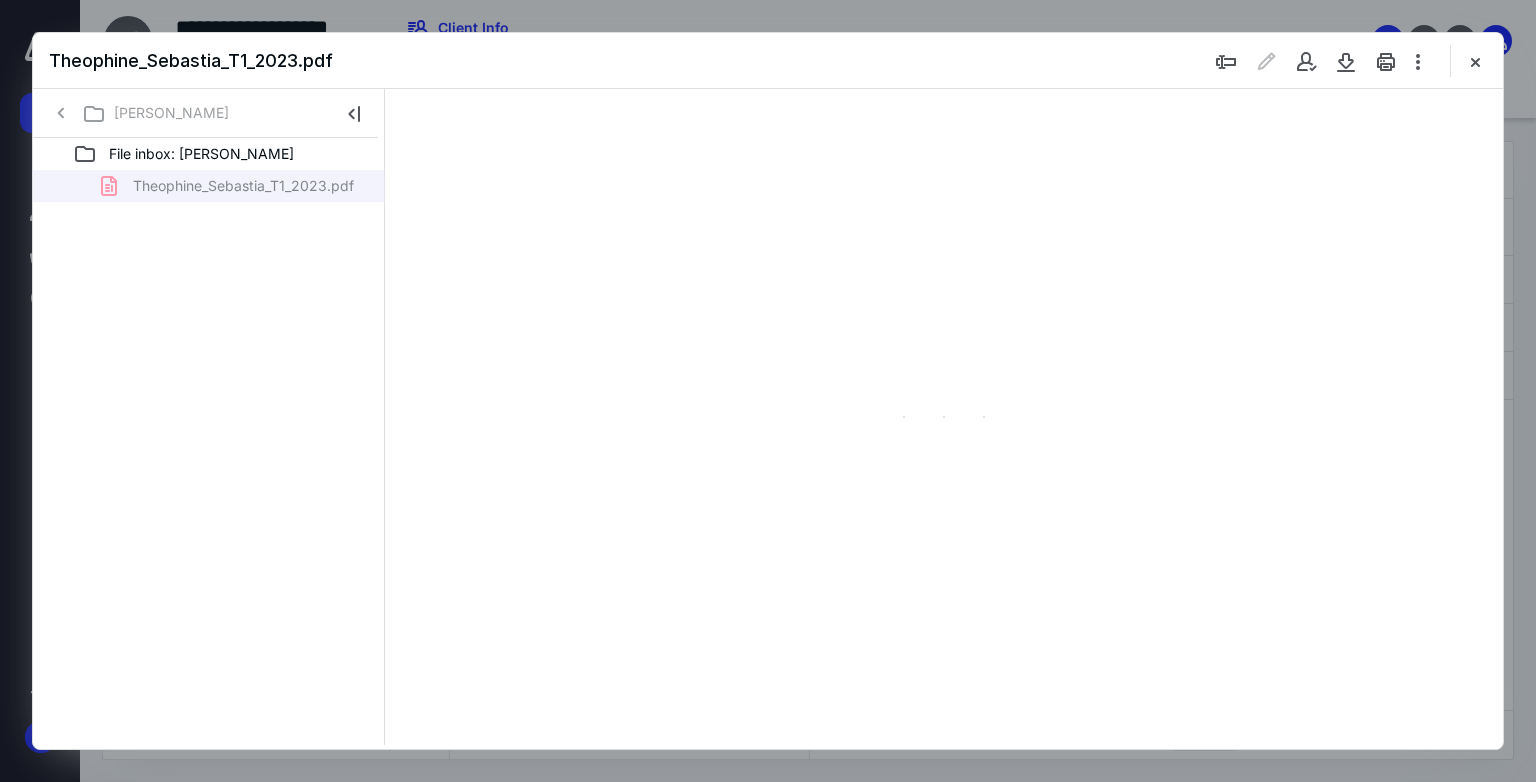 click at bounding box center [944, 417] 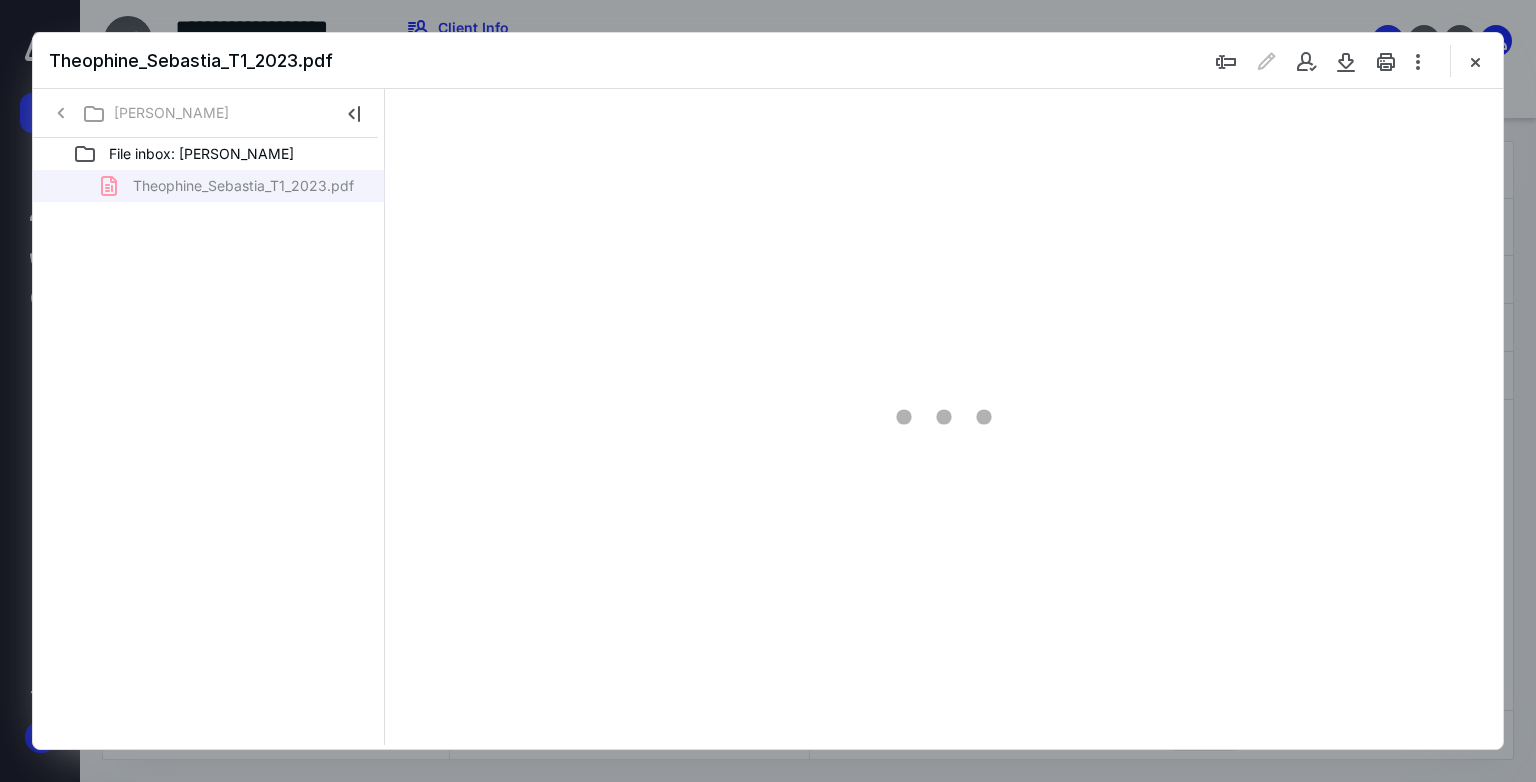 click at bounding box center [944, 417] 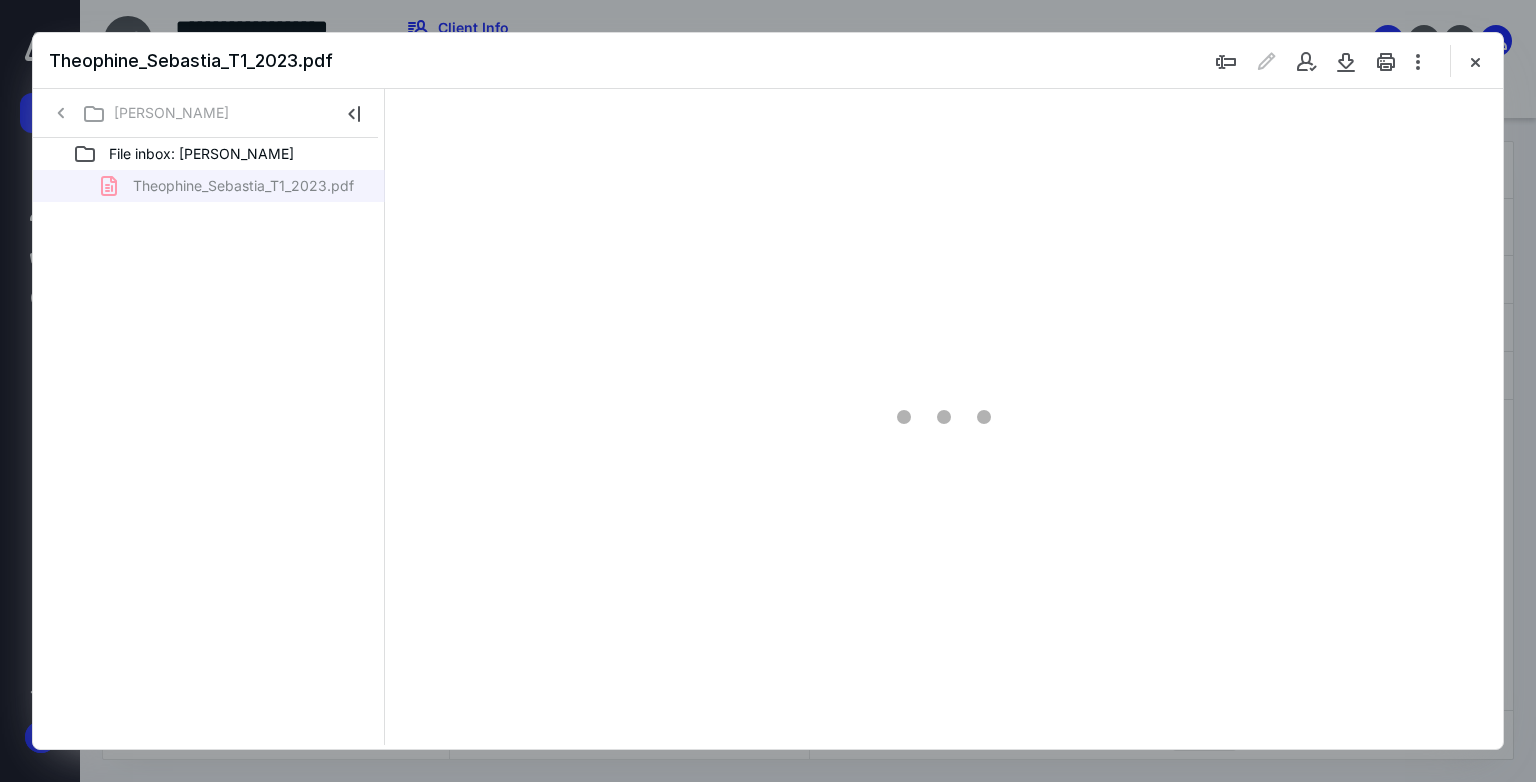drag, startPoint x: 664, startPoint y: 526, endPoint x: 715, endPoint y: 471, distance: 75.00667 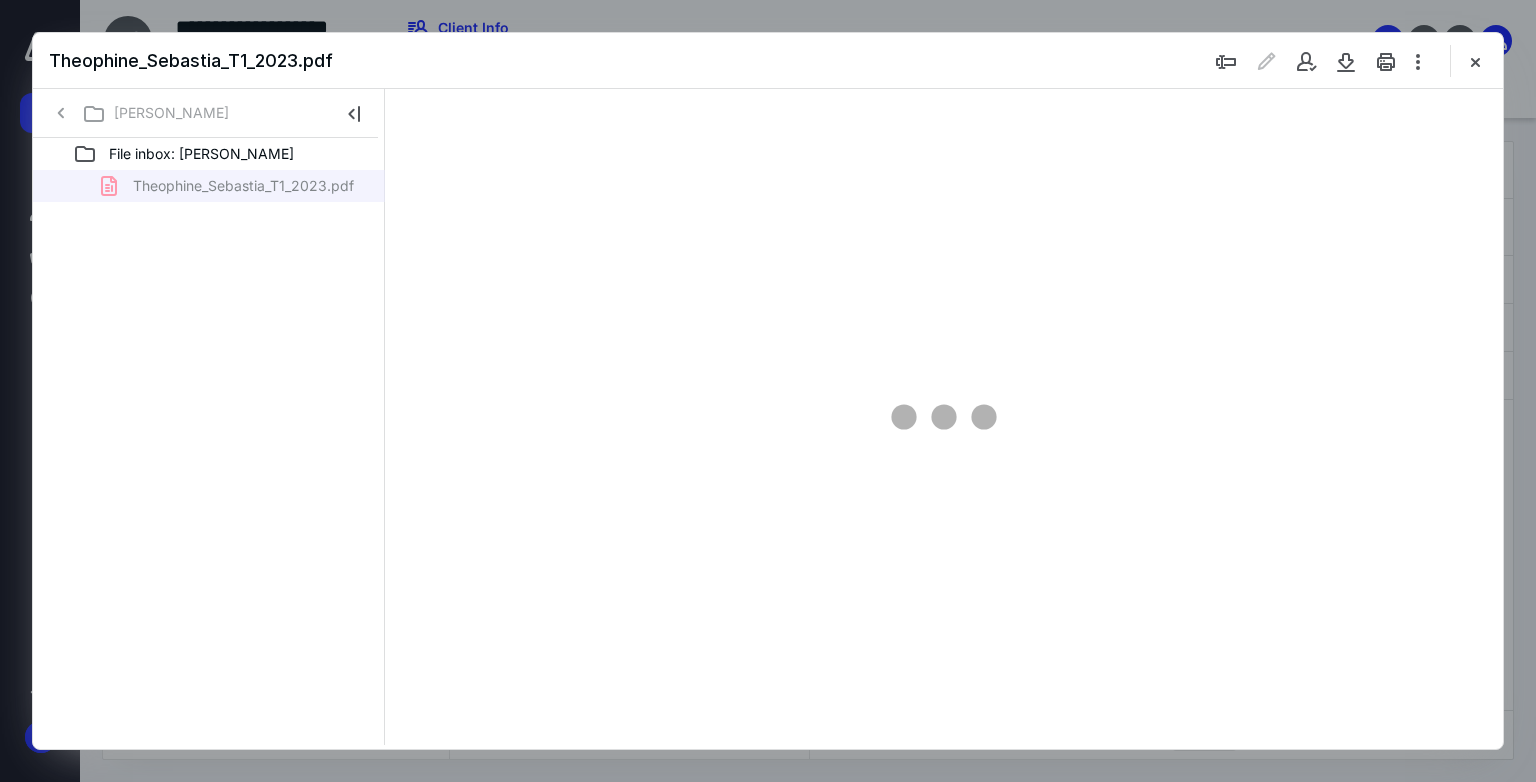 click at bounding box center (944, 417) 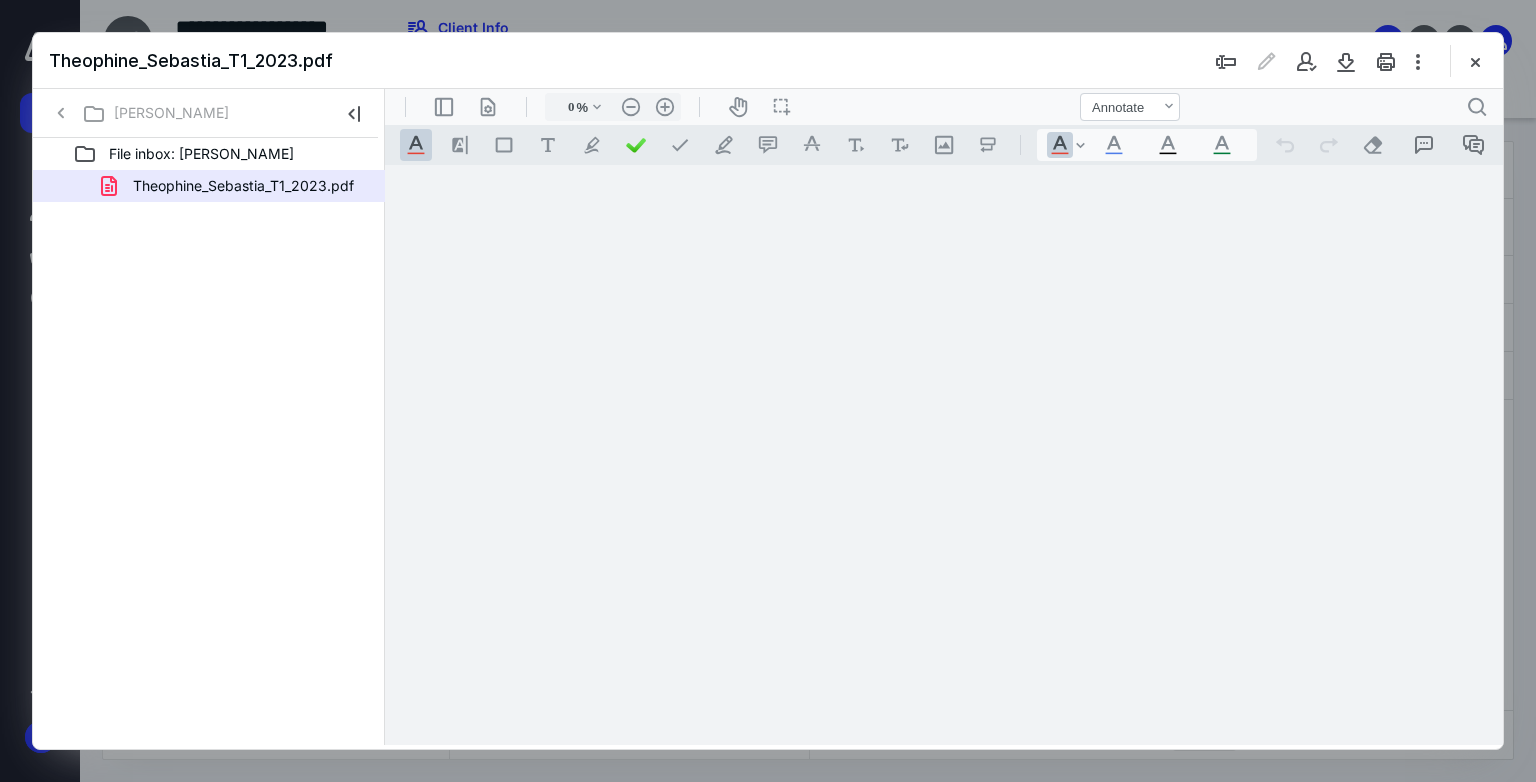 type on "73" 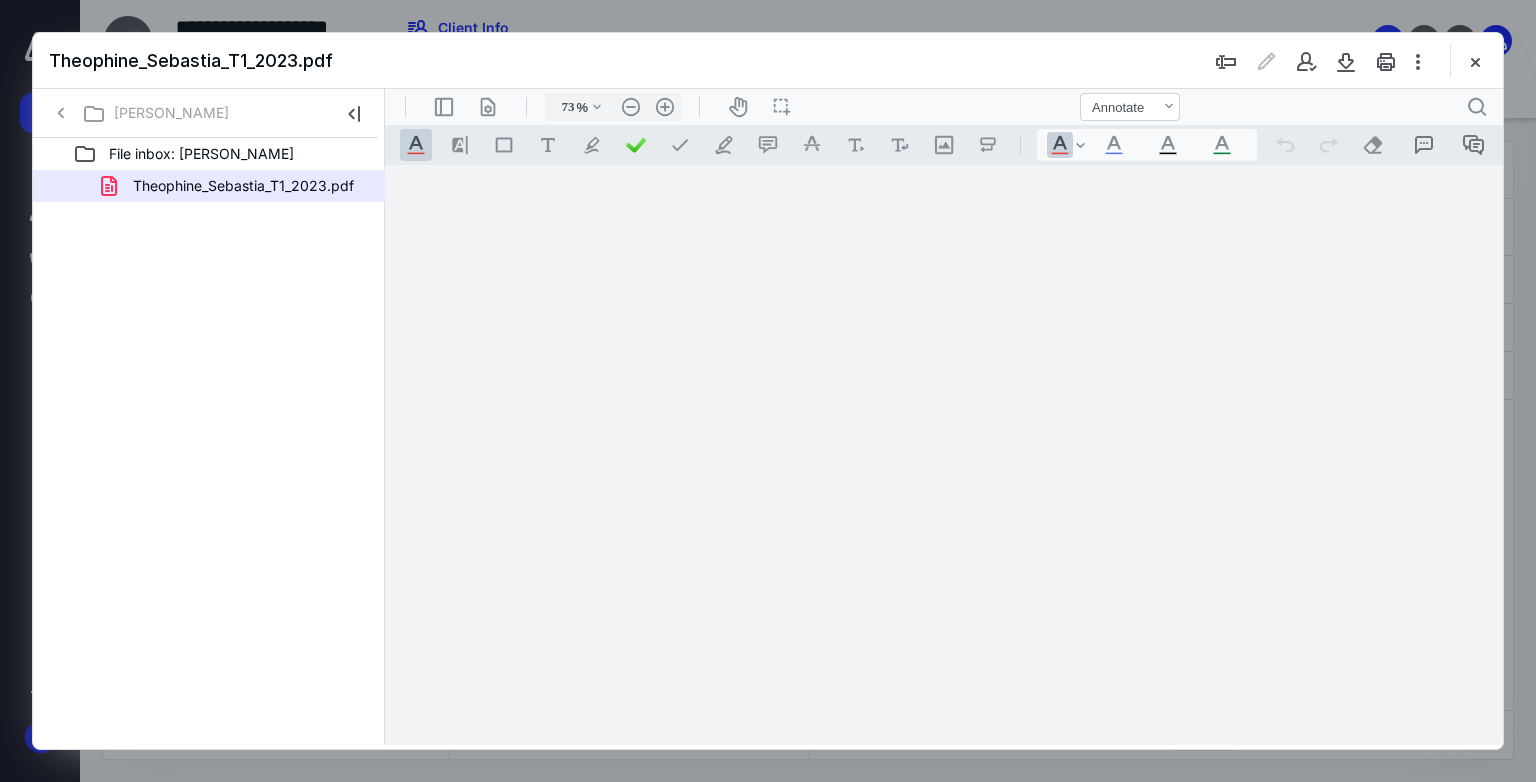 scroll, scrollTop: 79, scrollLeft: 0, axis: vertical 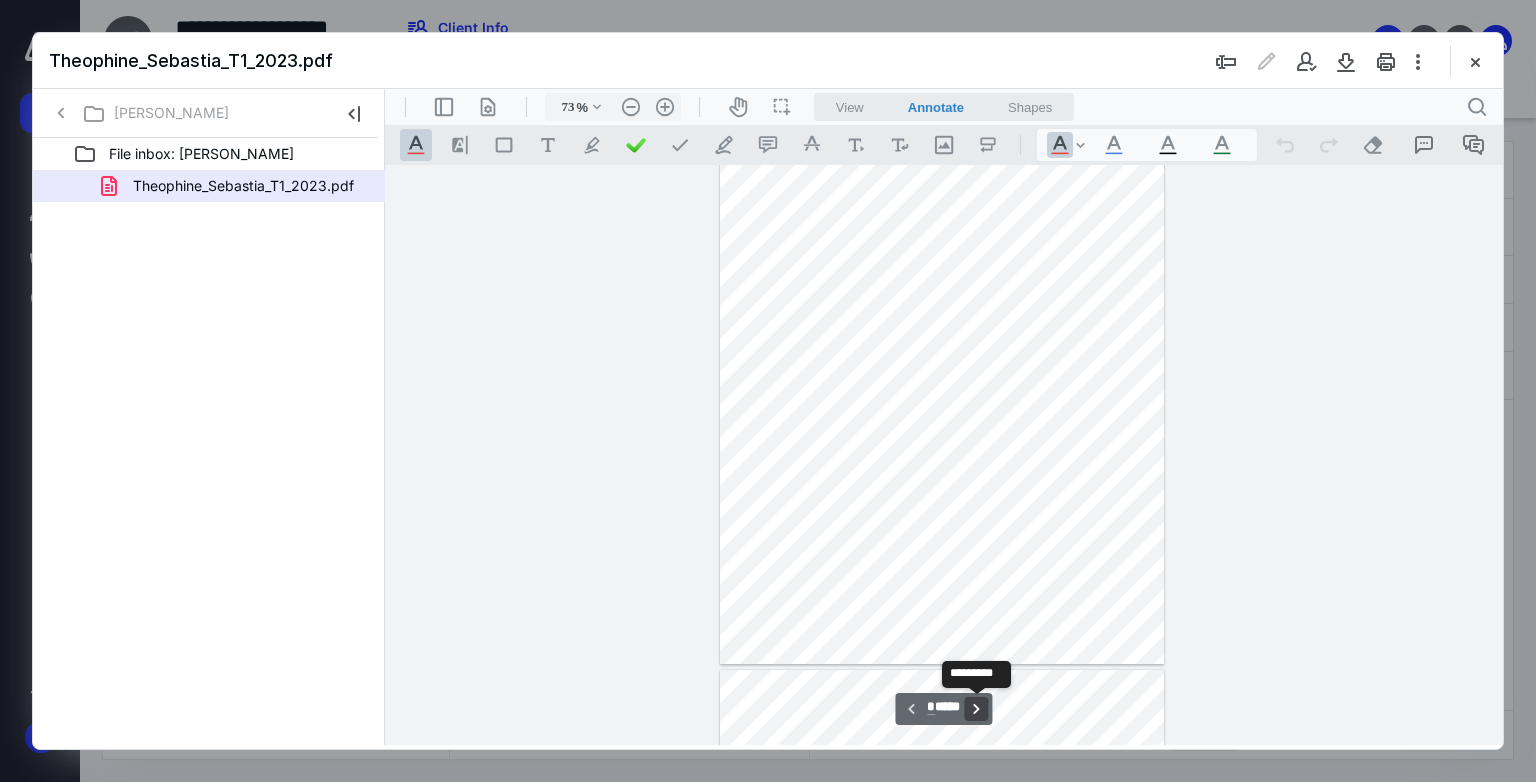 click on "**********" at bounding box center [977, 709] 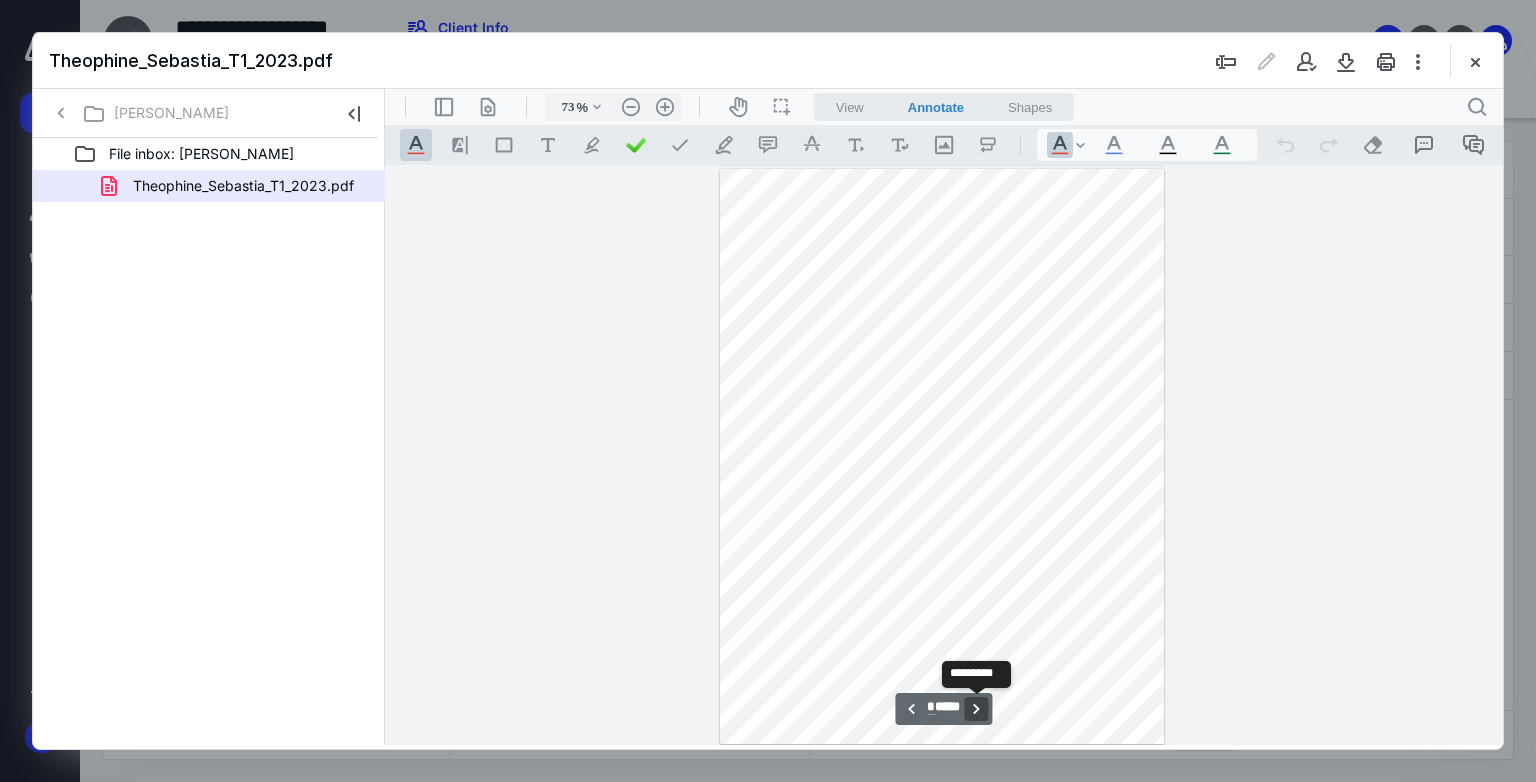 click on "**********" at bounding box center [977, 709] 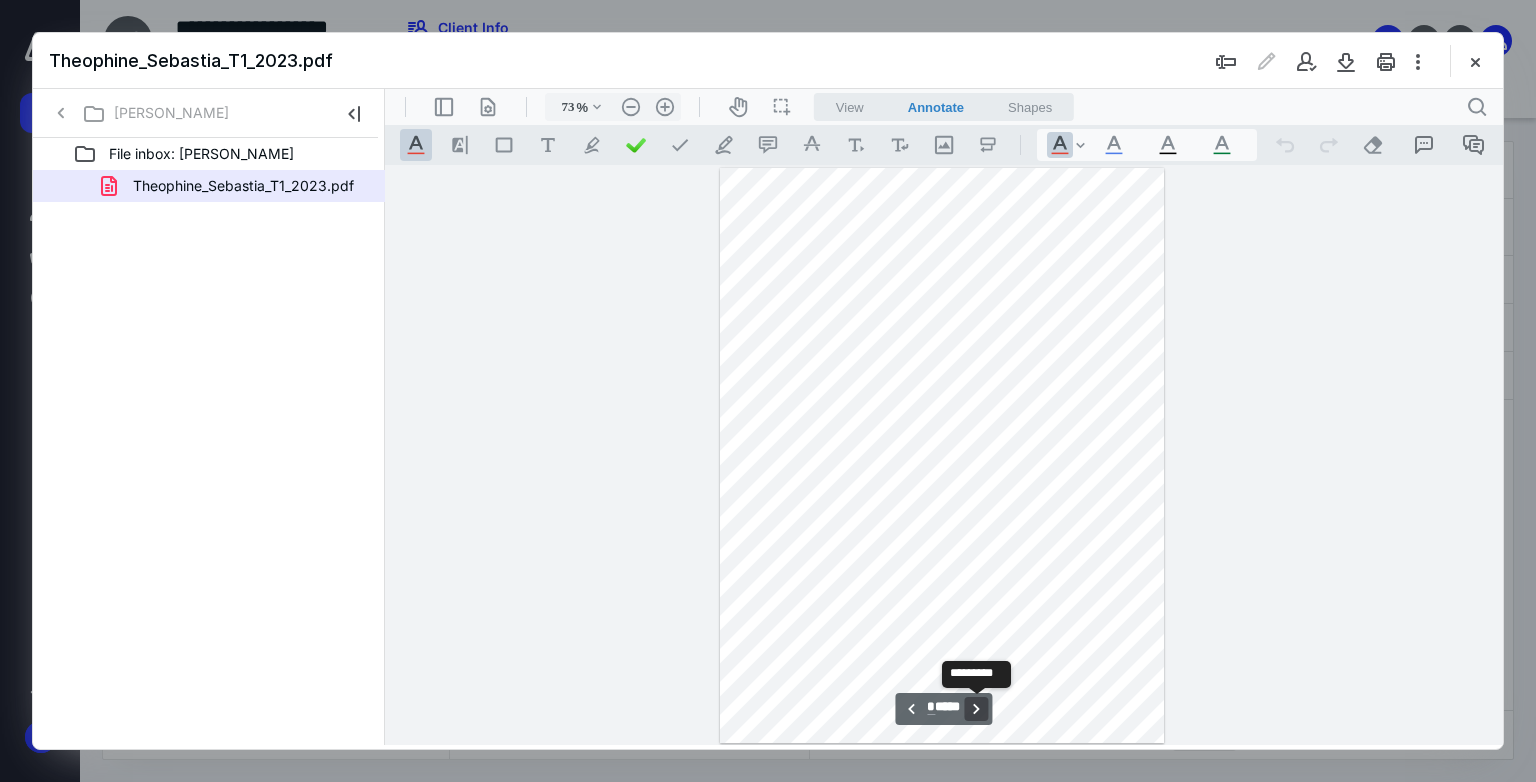 click on "**********" at bounding box center [977, 709] 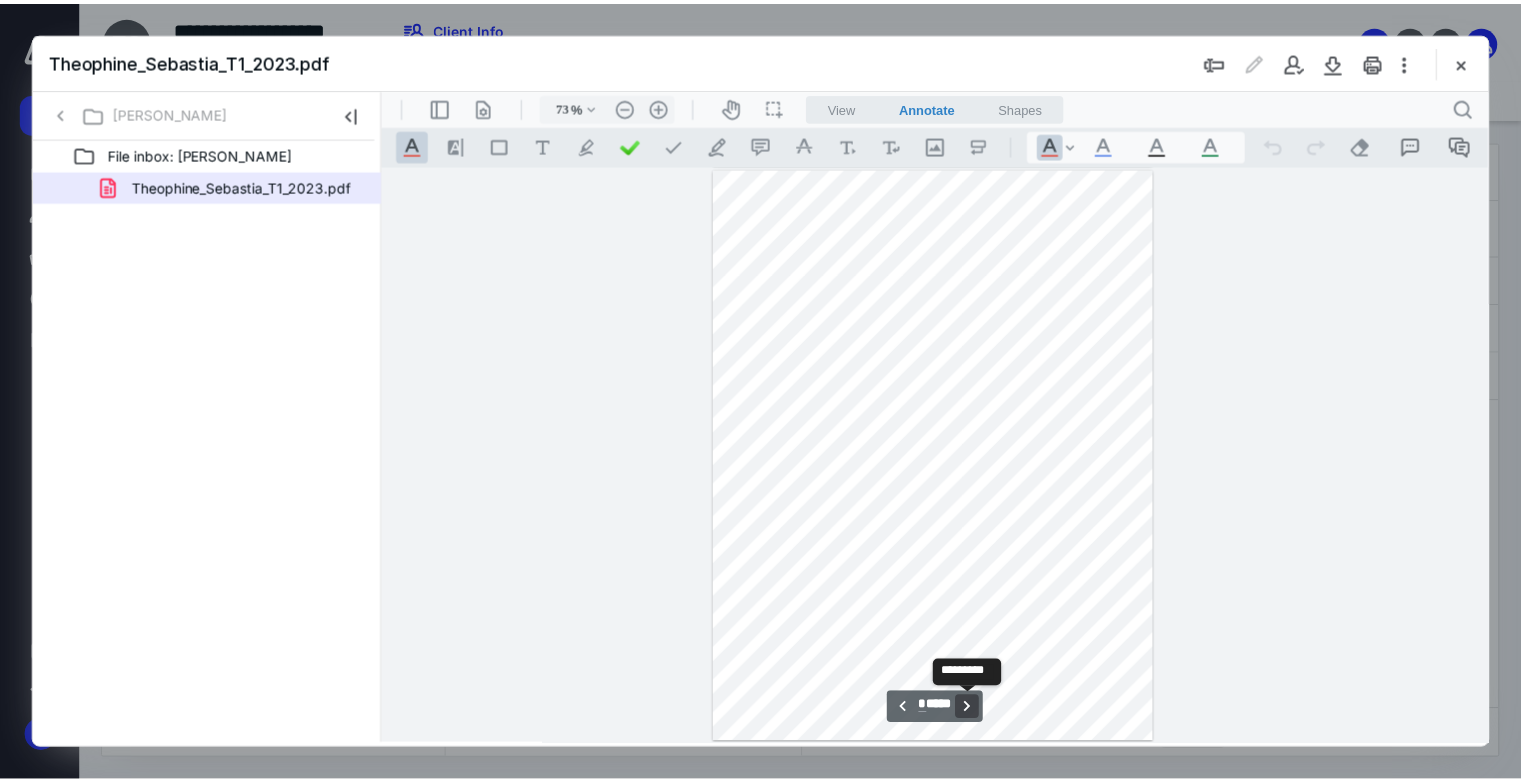 scroll, scrollTop: 1743, scrollLeft: 0, axis: vertical 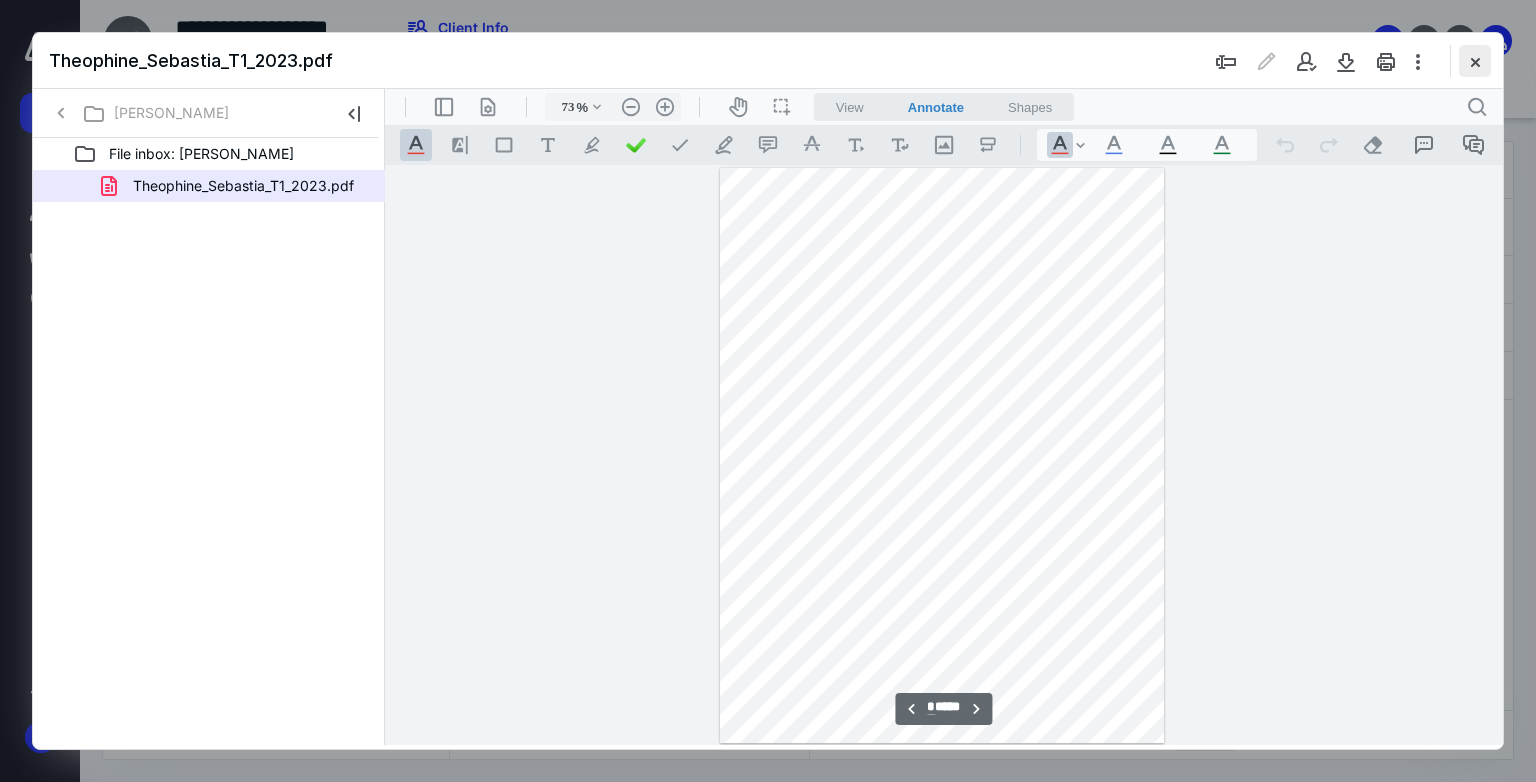 click at bounding box center [1475, 61] 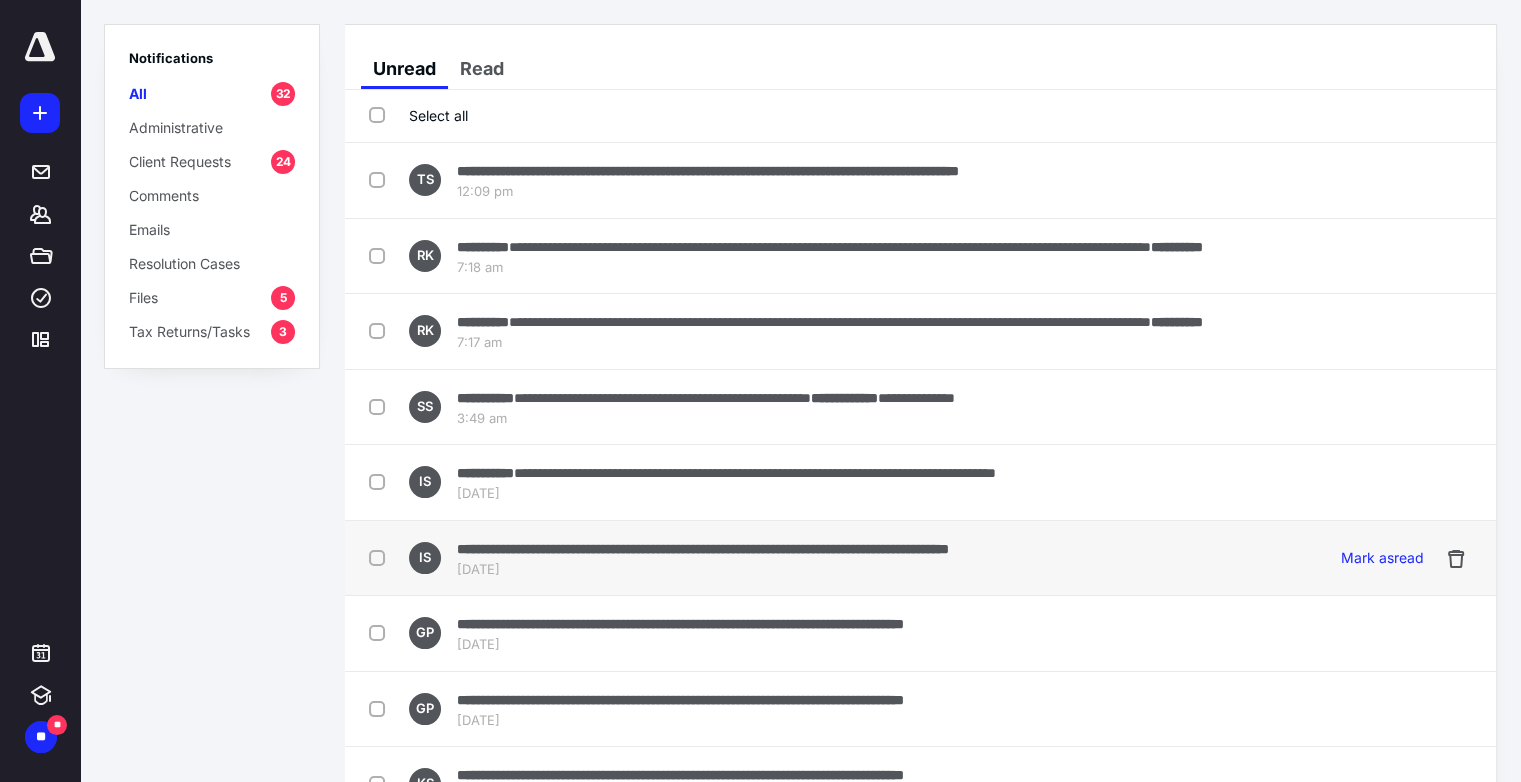 click on "**********" at bounding box center (703, 549) 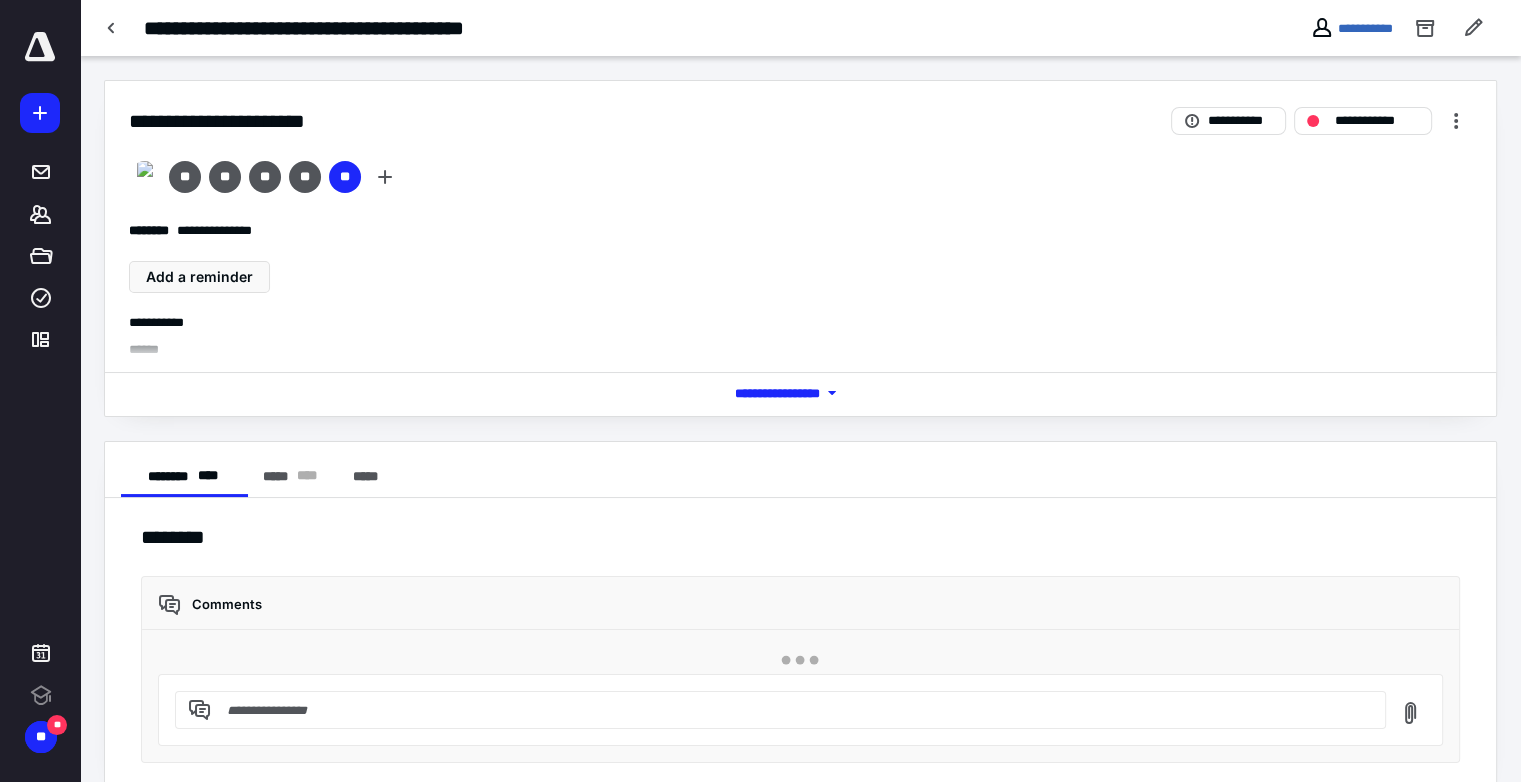 scroll, scrollTop: 0, scrollLeft: 0, axis: both 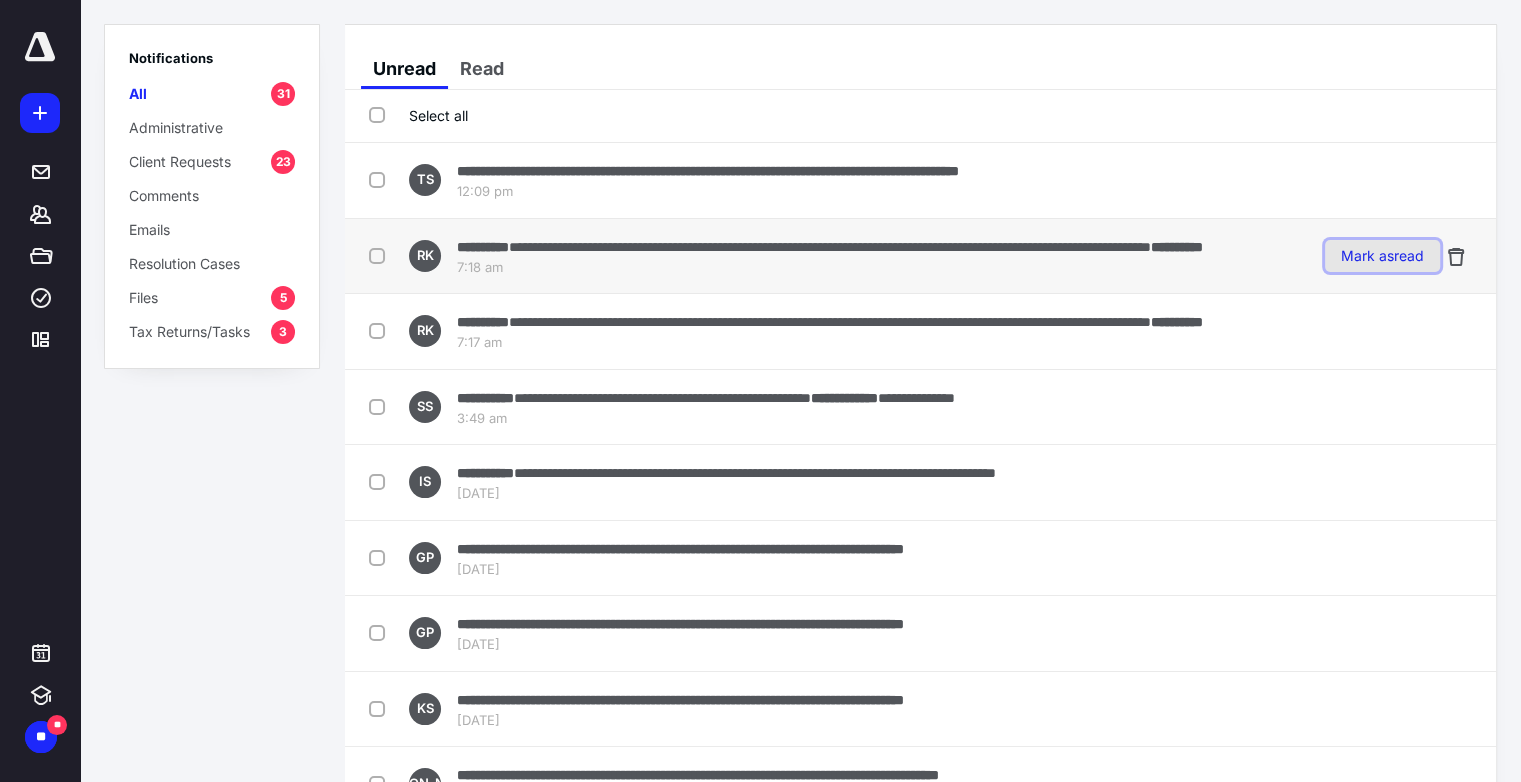 click on "Mark as  read" at bounding box center (1382, 256) 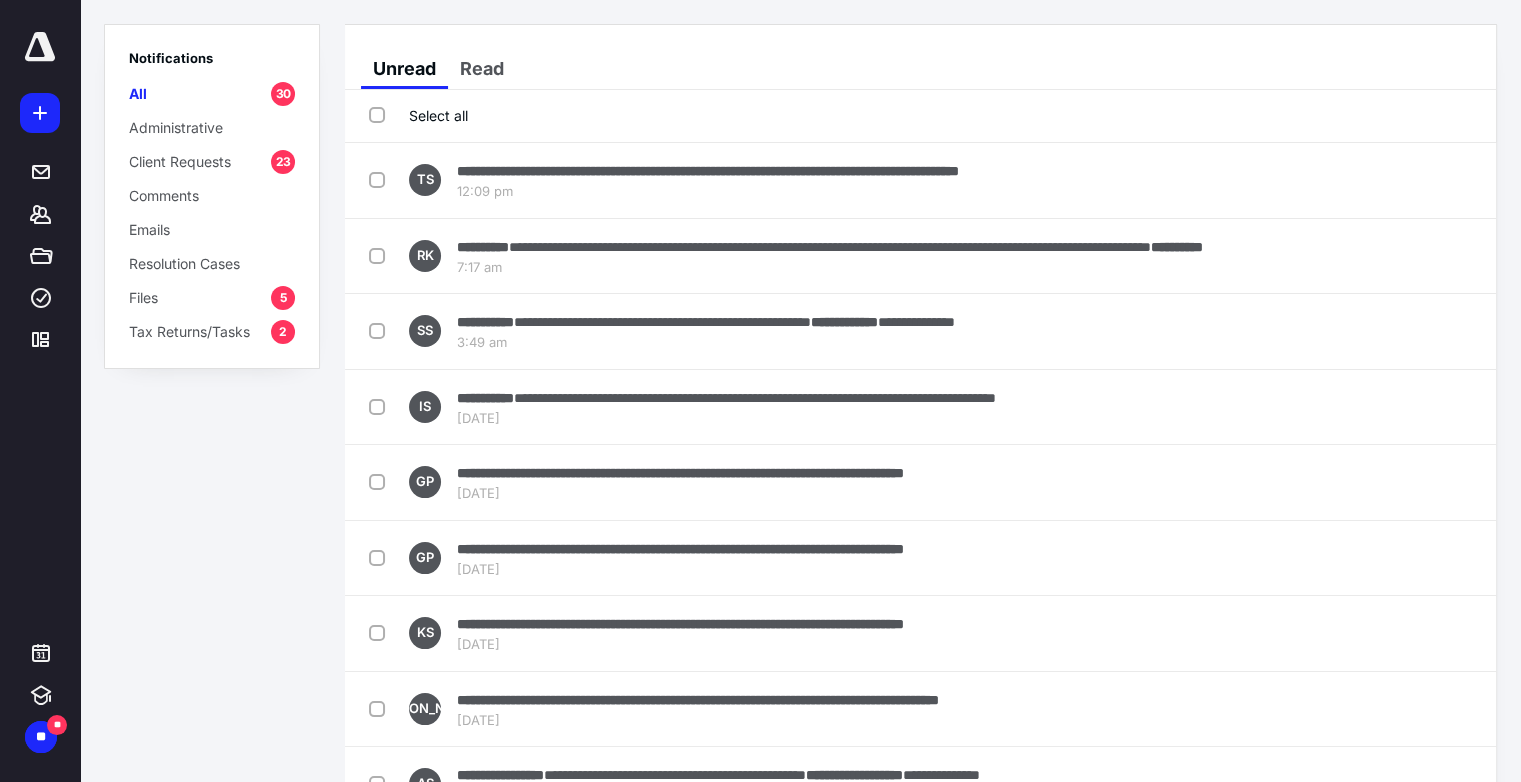 click on "Mark as  read" at bounding box center [1382, 256] 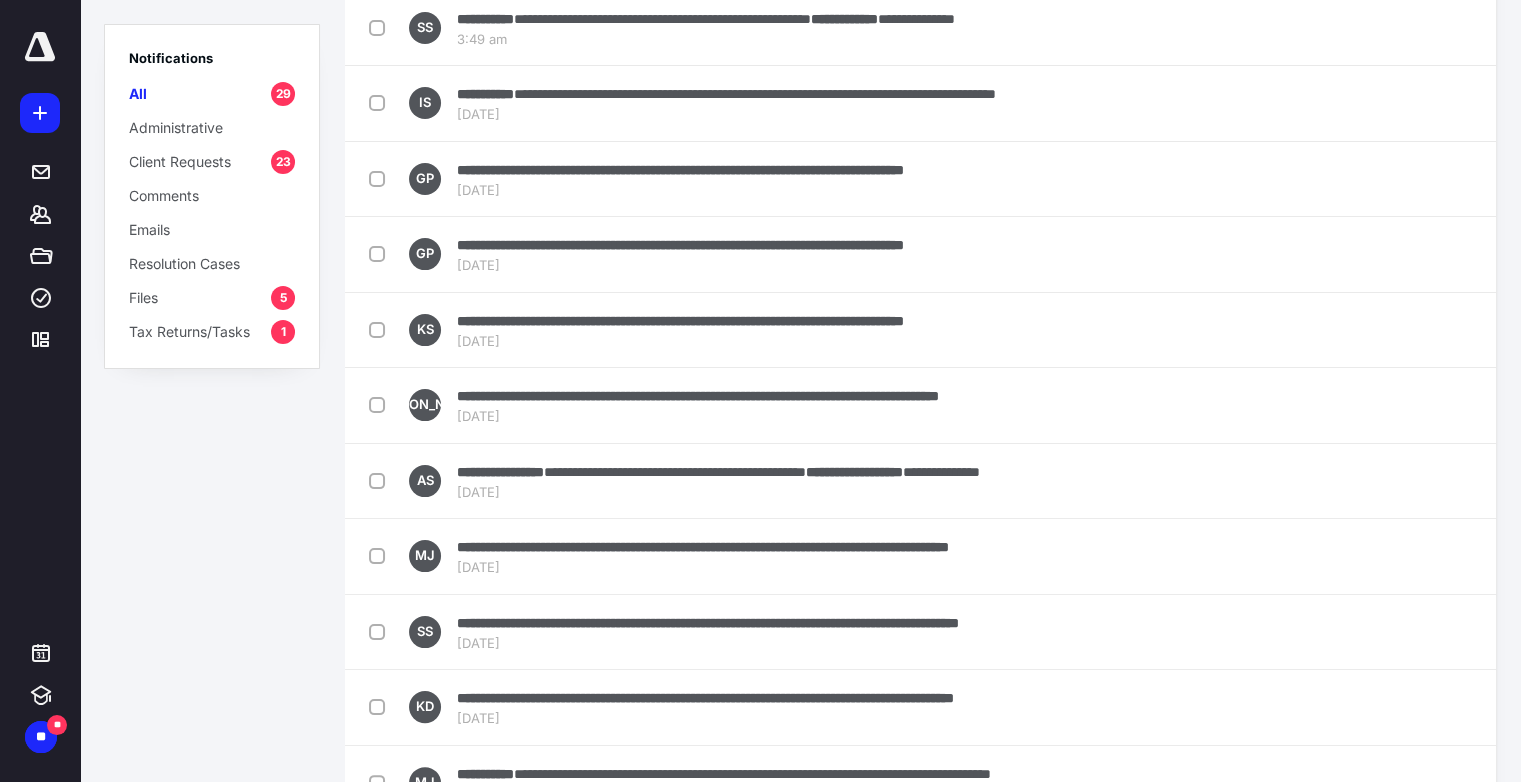 scroll, scrollTop: 246, scrollLeft: 0, axis: vertical 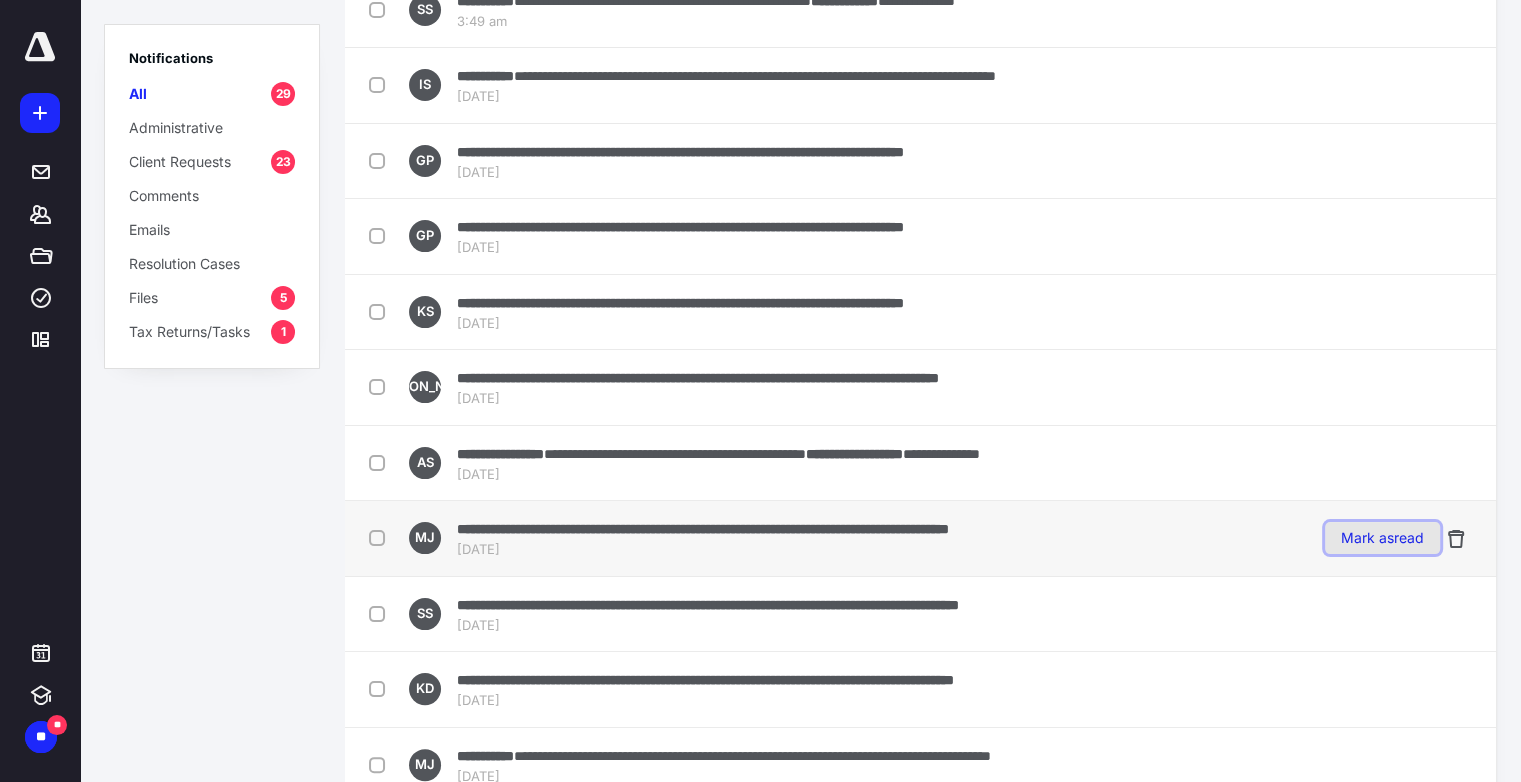 click on "Mark as  read" at bounding box center (1382, 538) 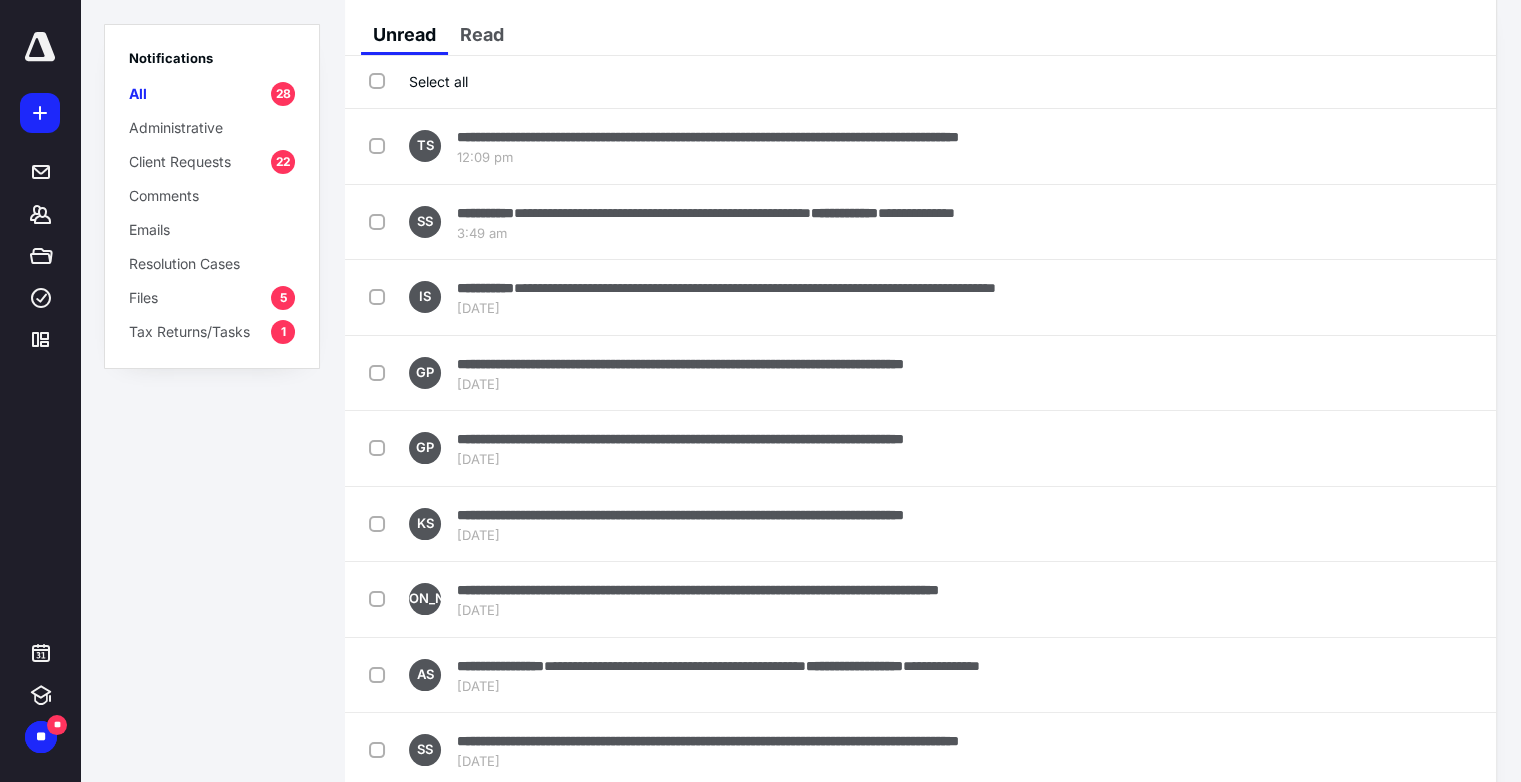 scroll, scrollTop: 0, scrollLeft: 0, axis: both 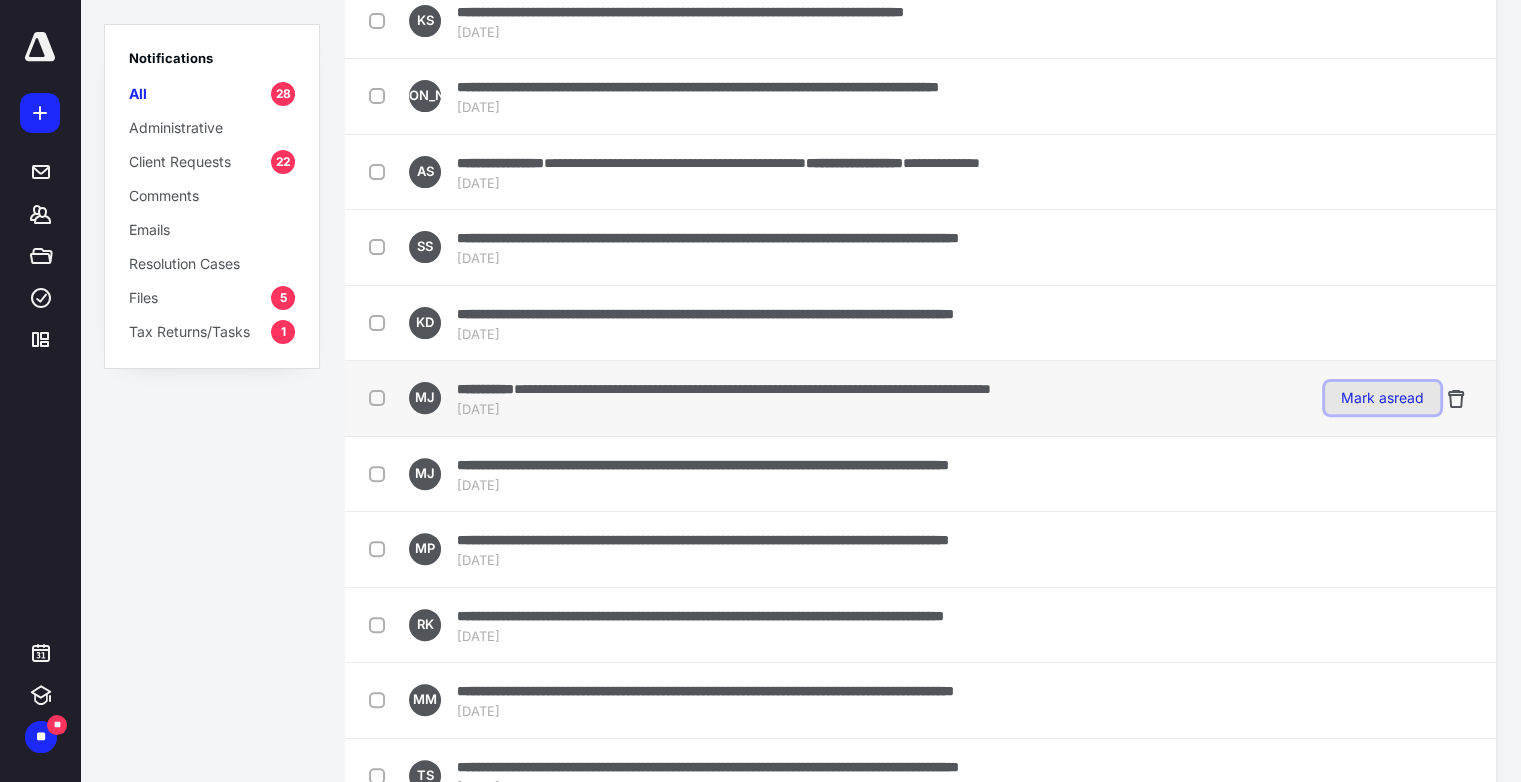click on "Mark as  read" at bounding box center (1382, 398) 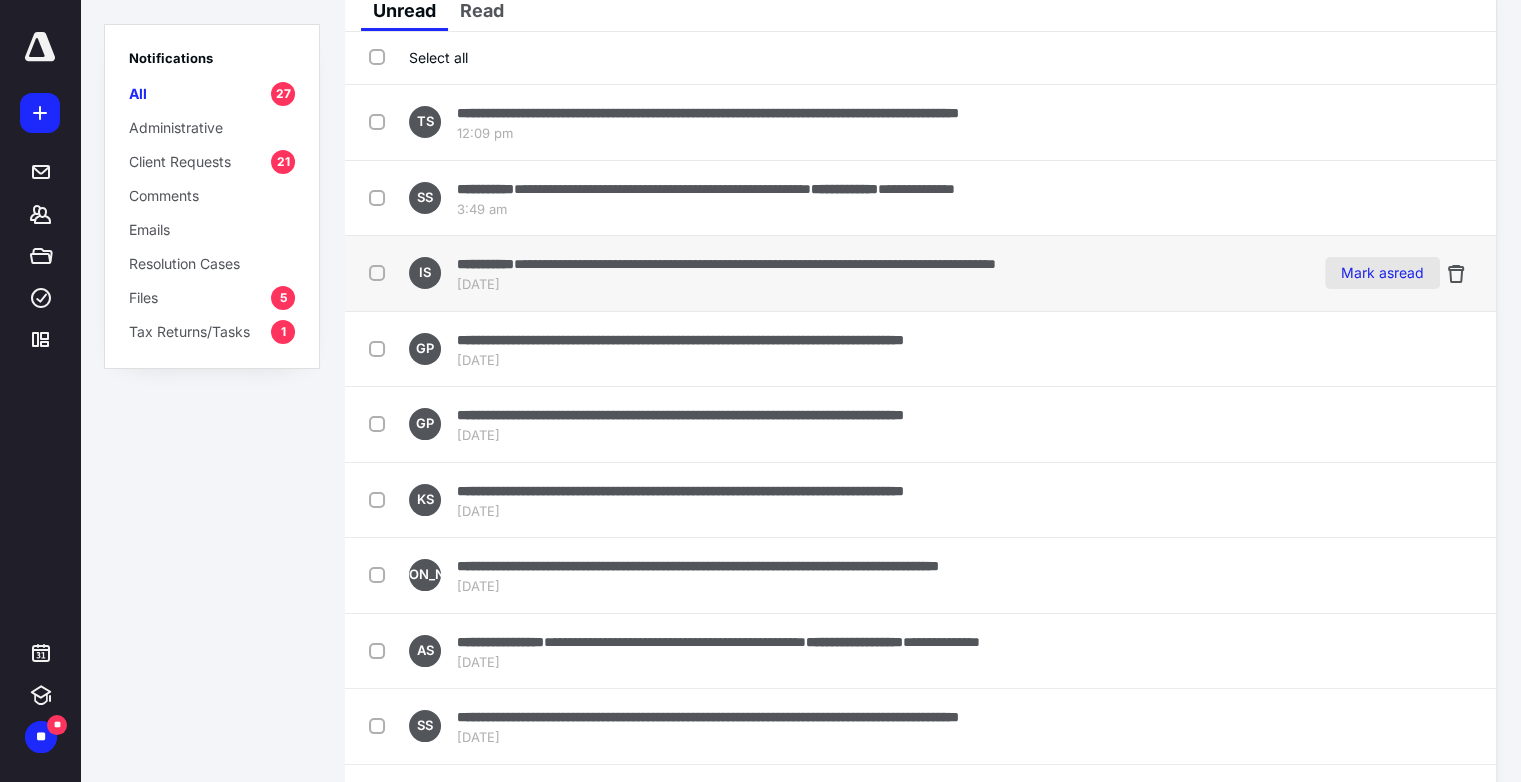 scroll, scrollTop: 0, scrollLeft: 0, axis: both 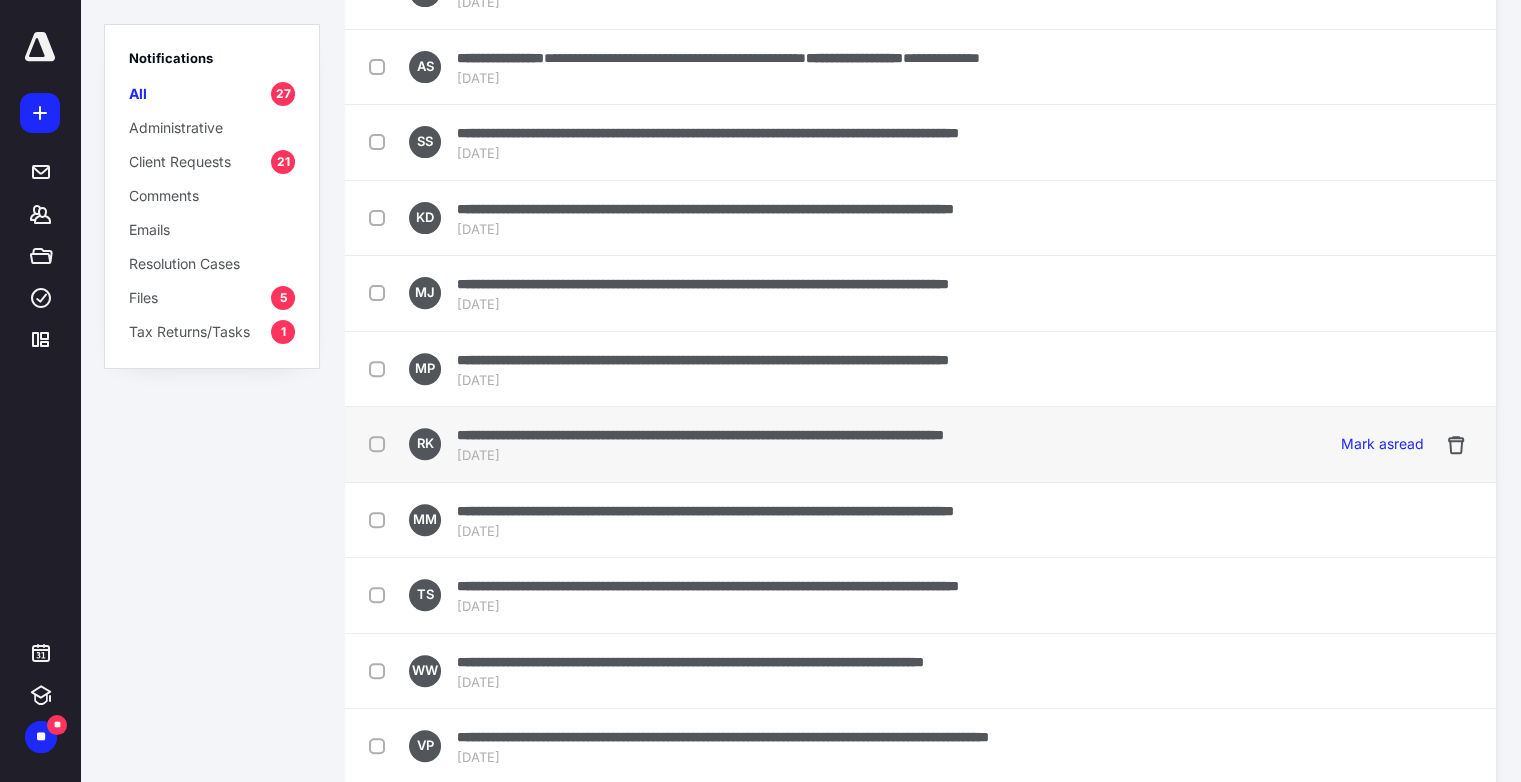 click at bounding box center (381, 443) 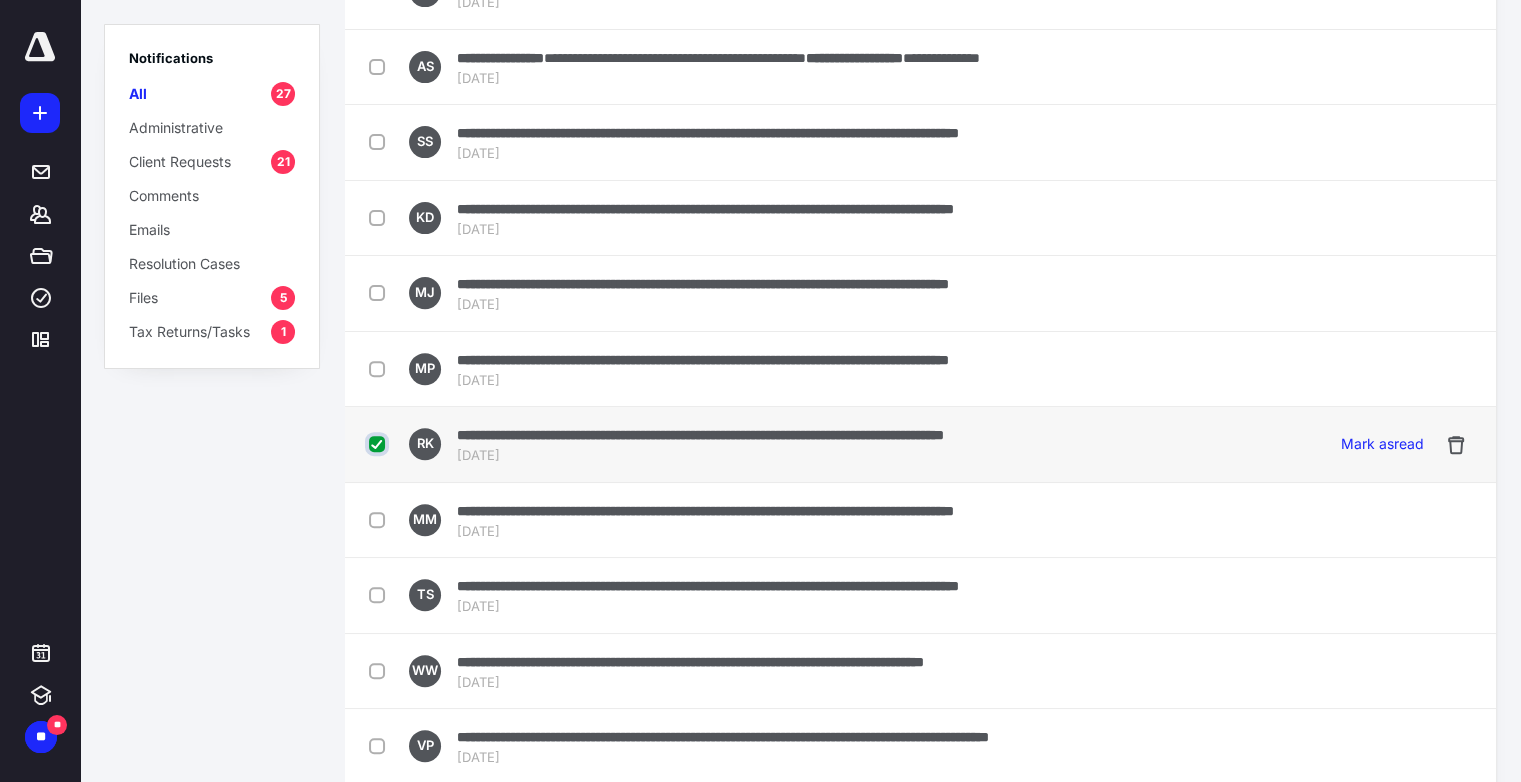 checkbox on "true" 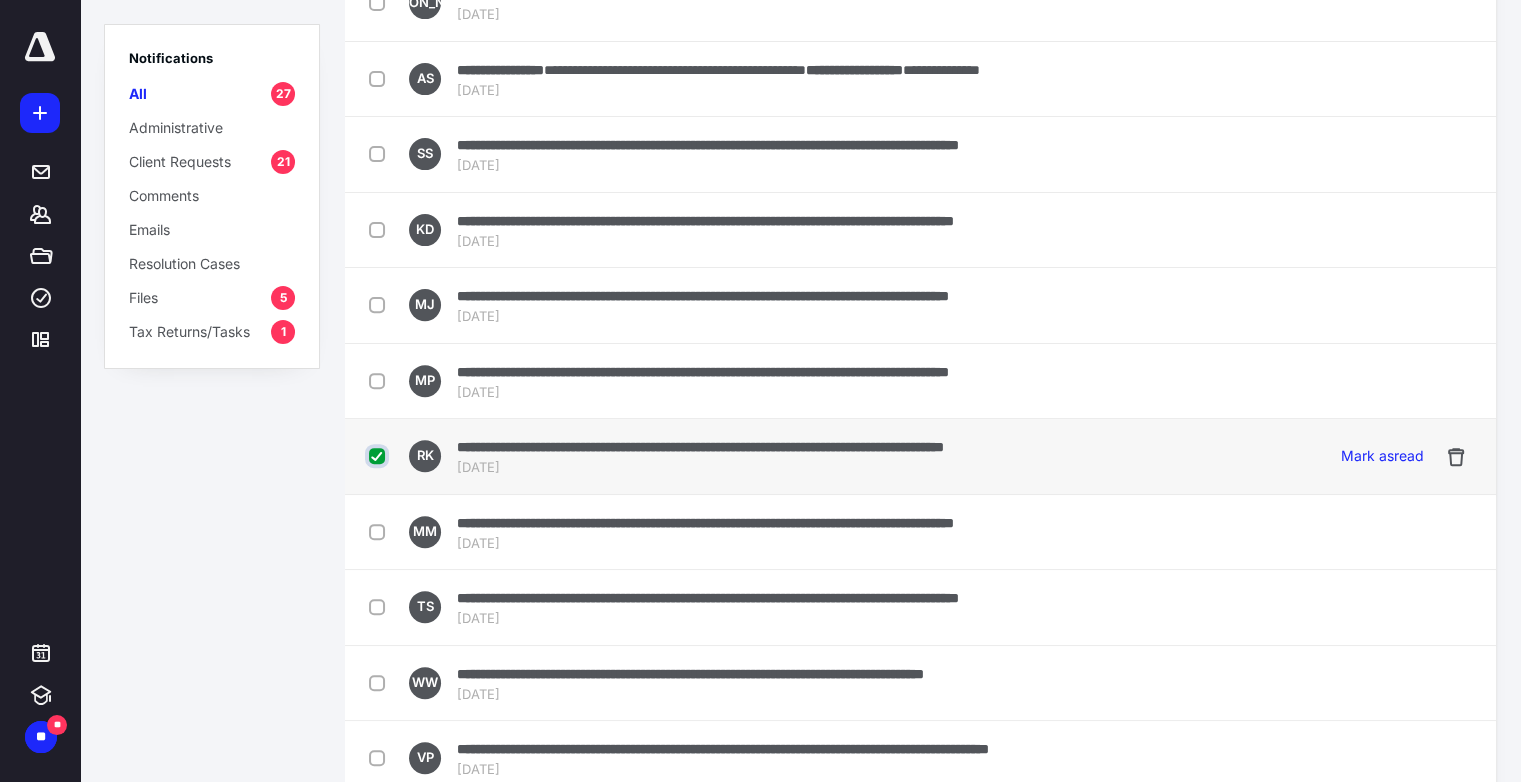 scroll, scrollTop: 654, scrollLeft: 0, axis: vertical 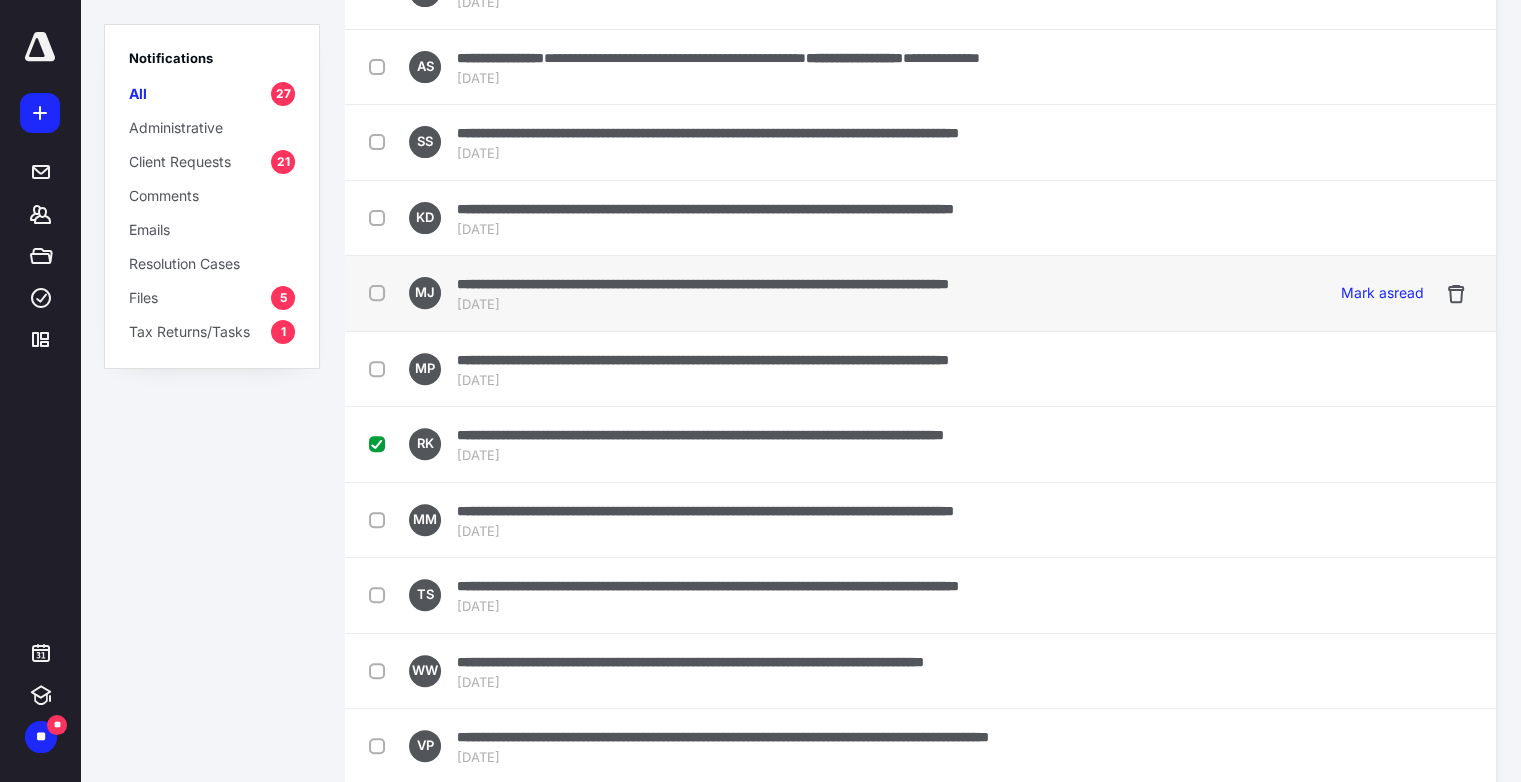 click at bounding box center (381, 292) 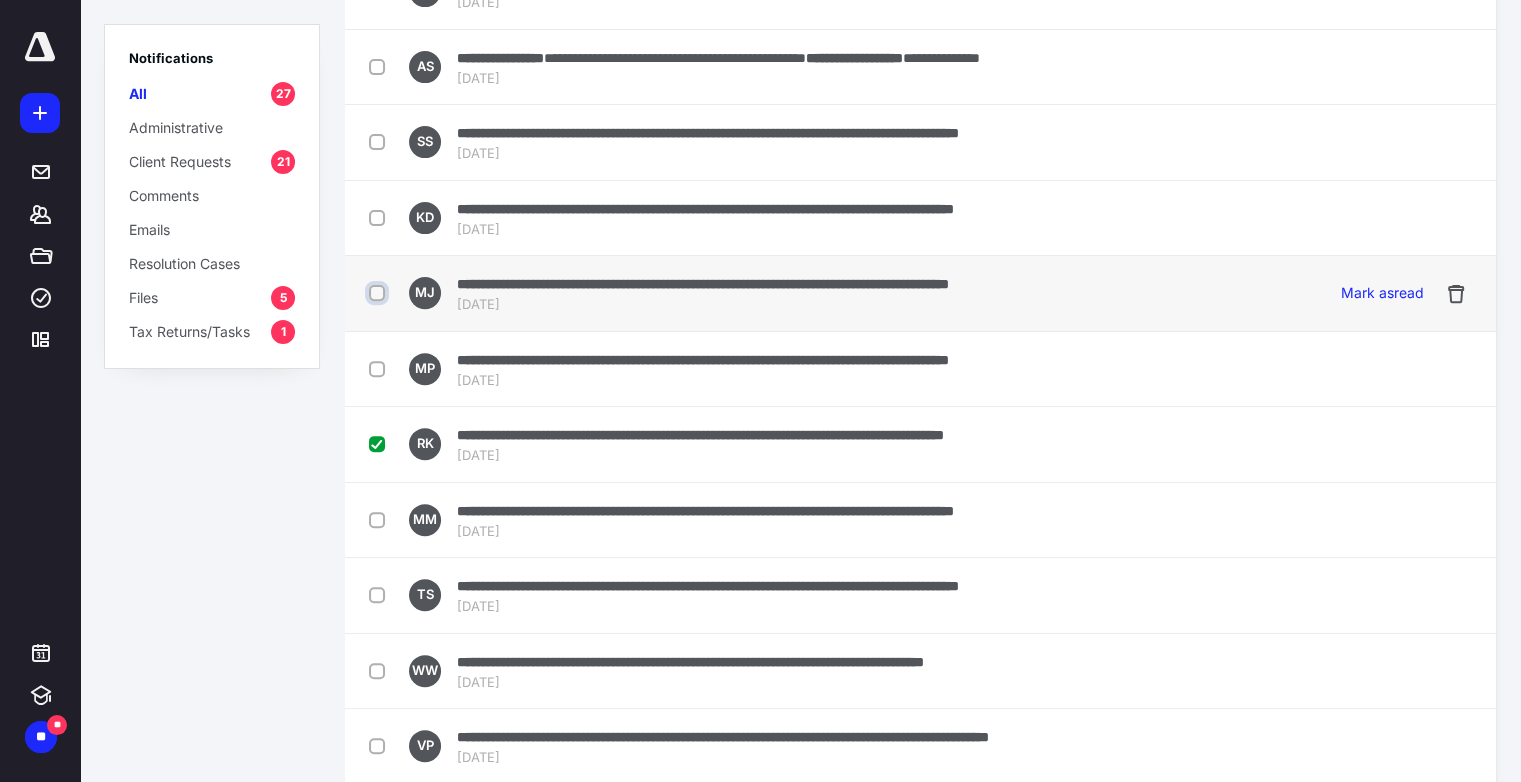 click at bounding box center [379, 293] 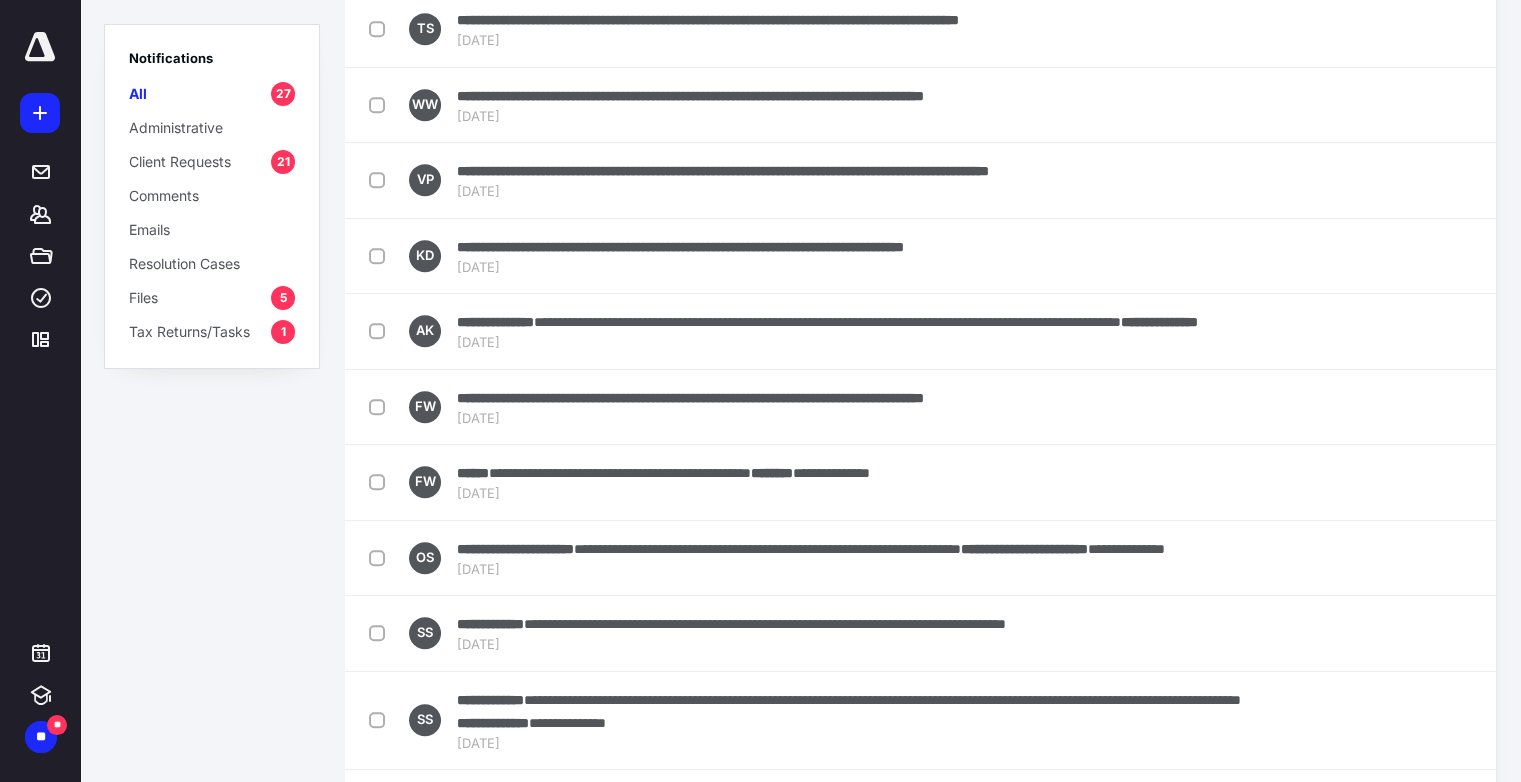 scroll, scrollTop: 1459, scrollLeft: 0, axis: vertical 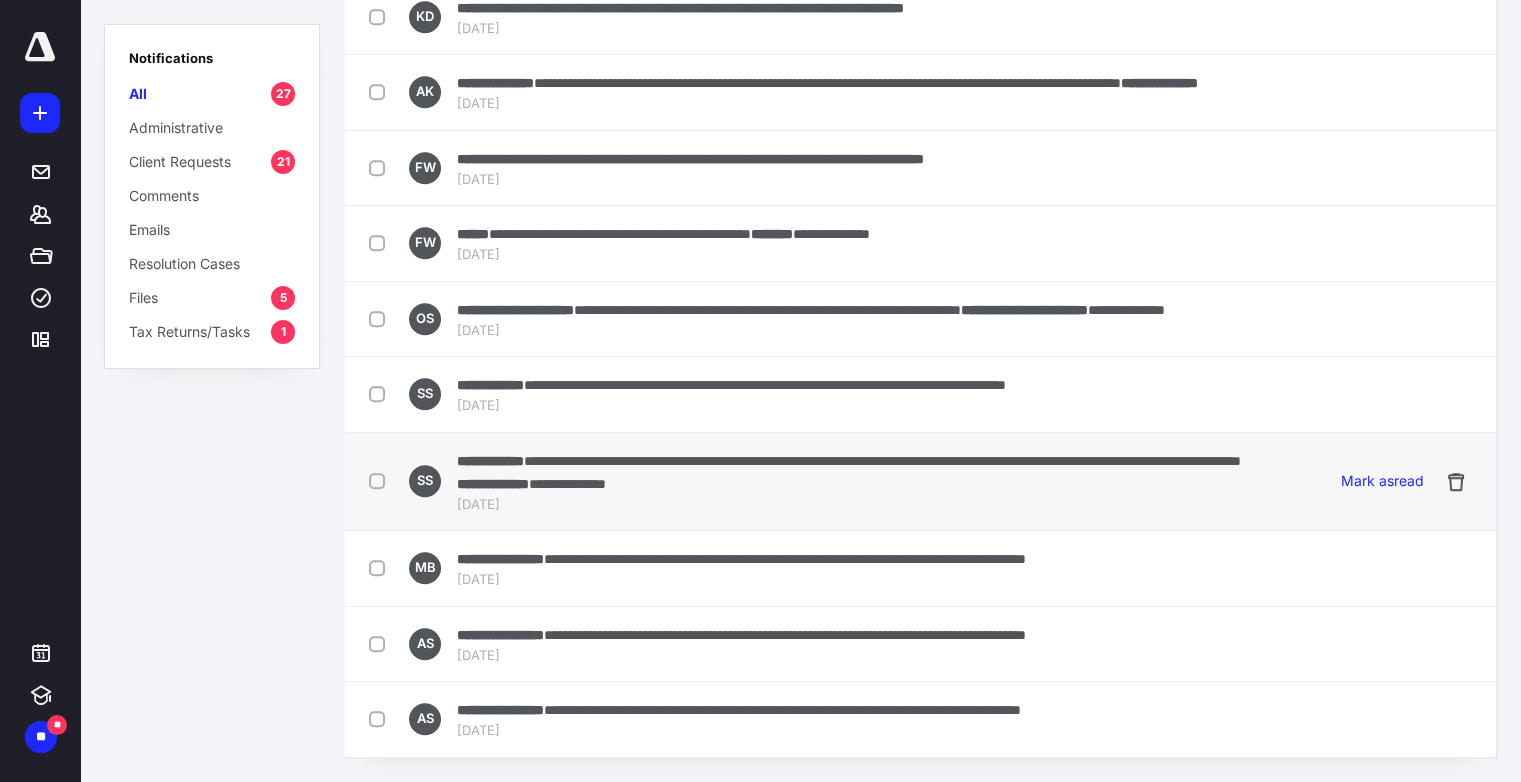 click at bounding box center [381, 480] 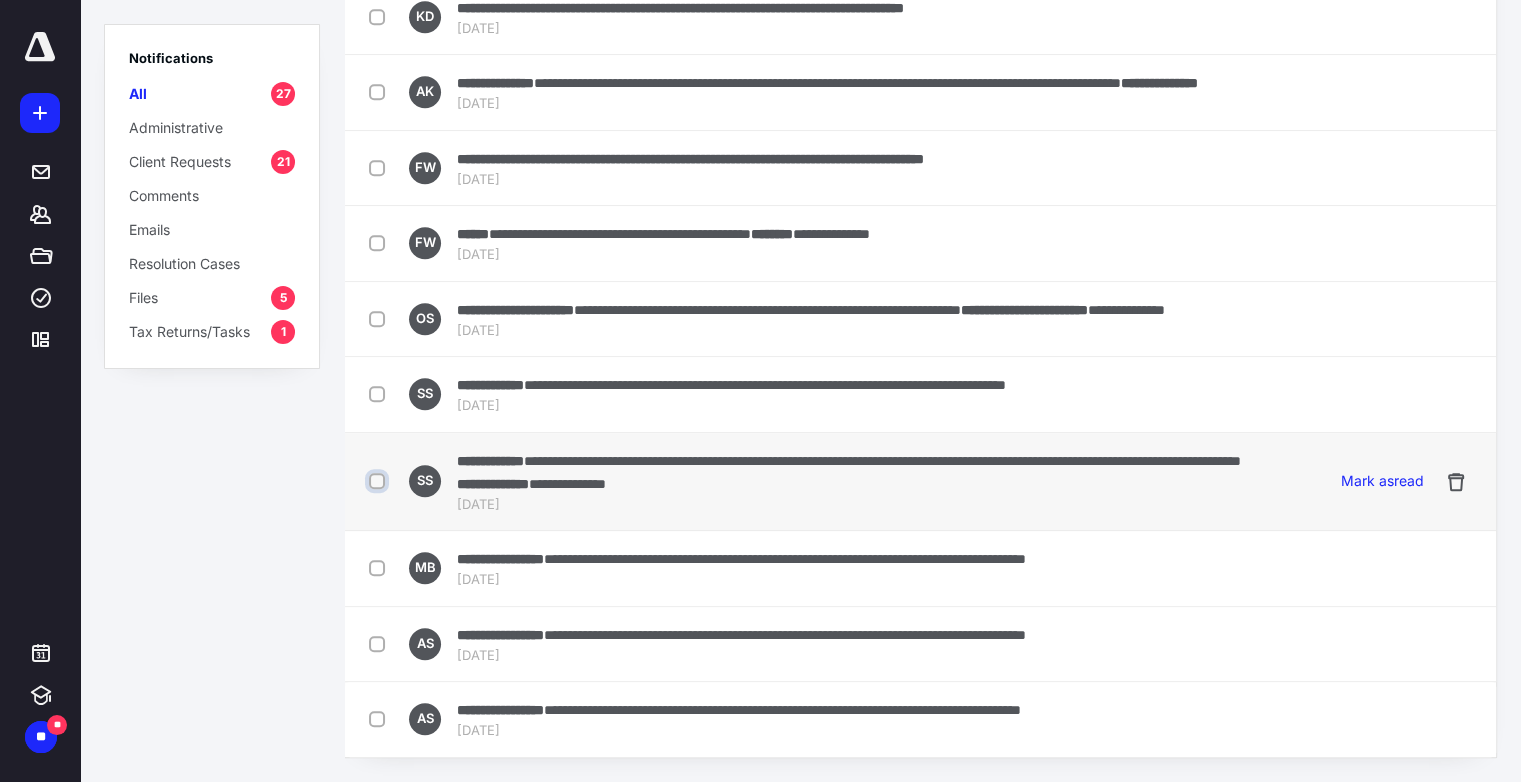 click at bounding box center [379, 481] 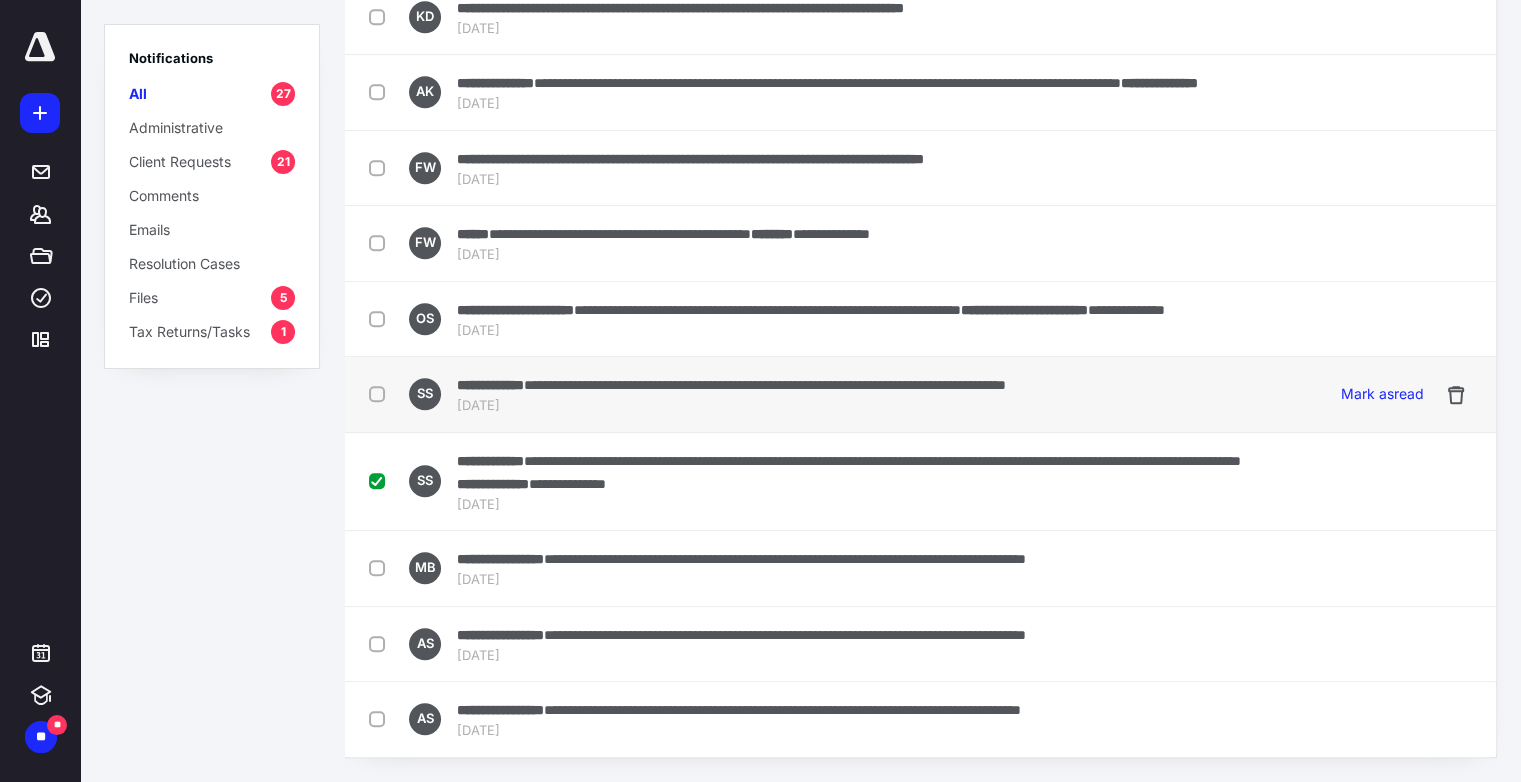 click at bounding box center (381, 393) 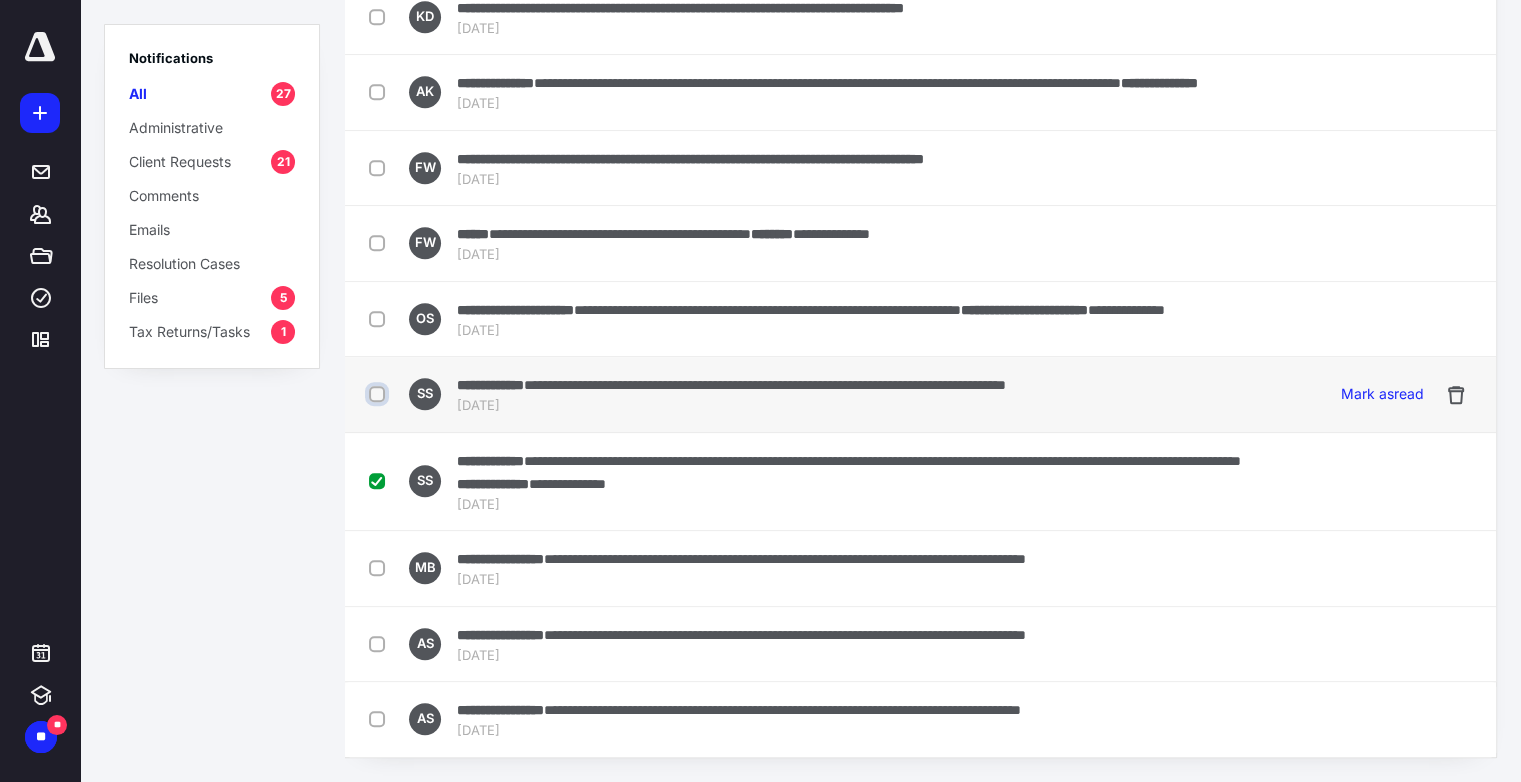 click at bounding box center (379, 394) 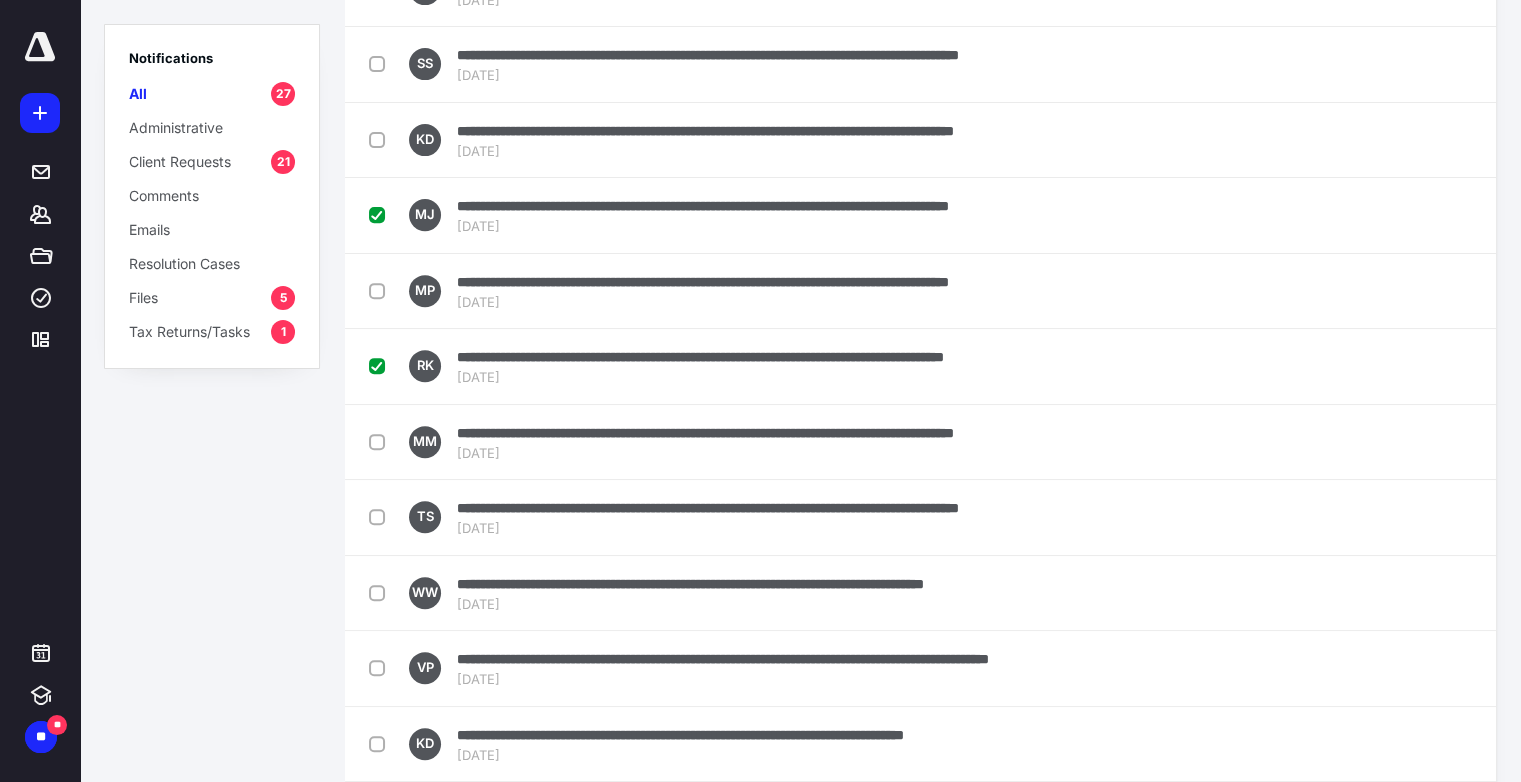 scroll, scrollTop: 0, scrollLeft: 0, axis: both 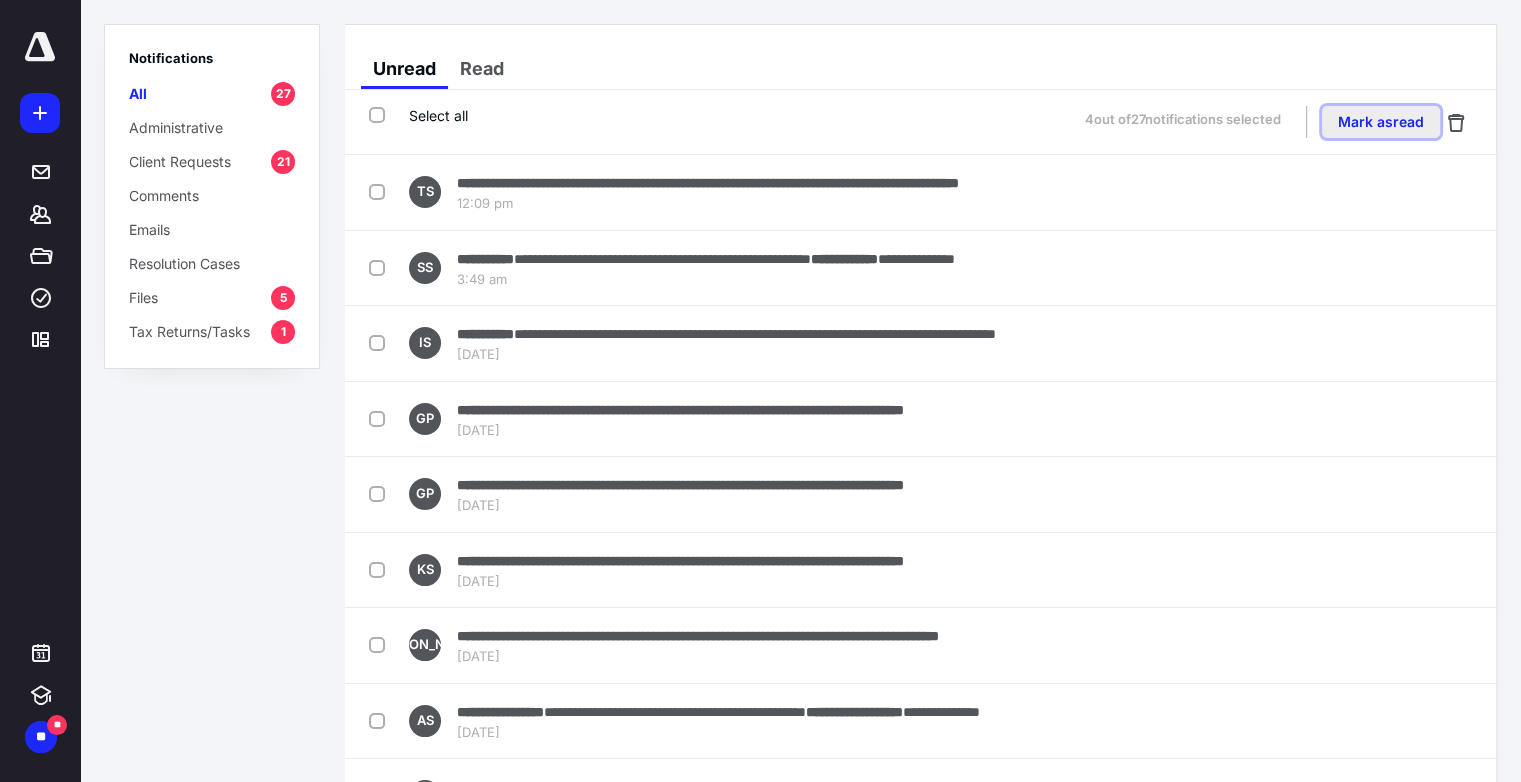 click on "Mark as  read" at bounding box center [1381, 122] 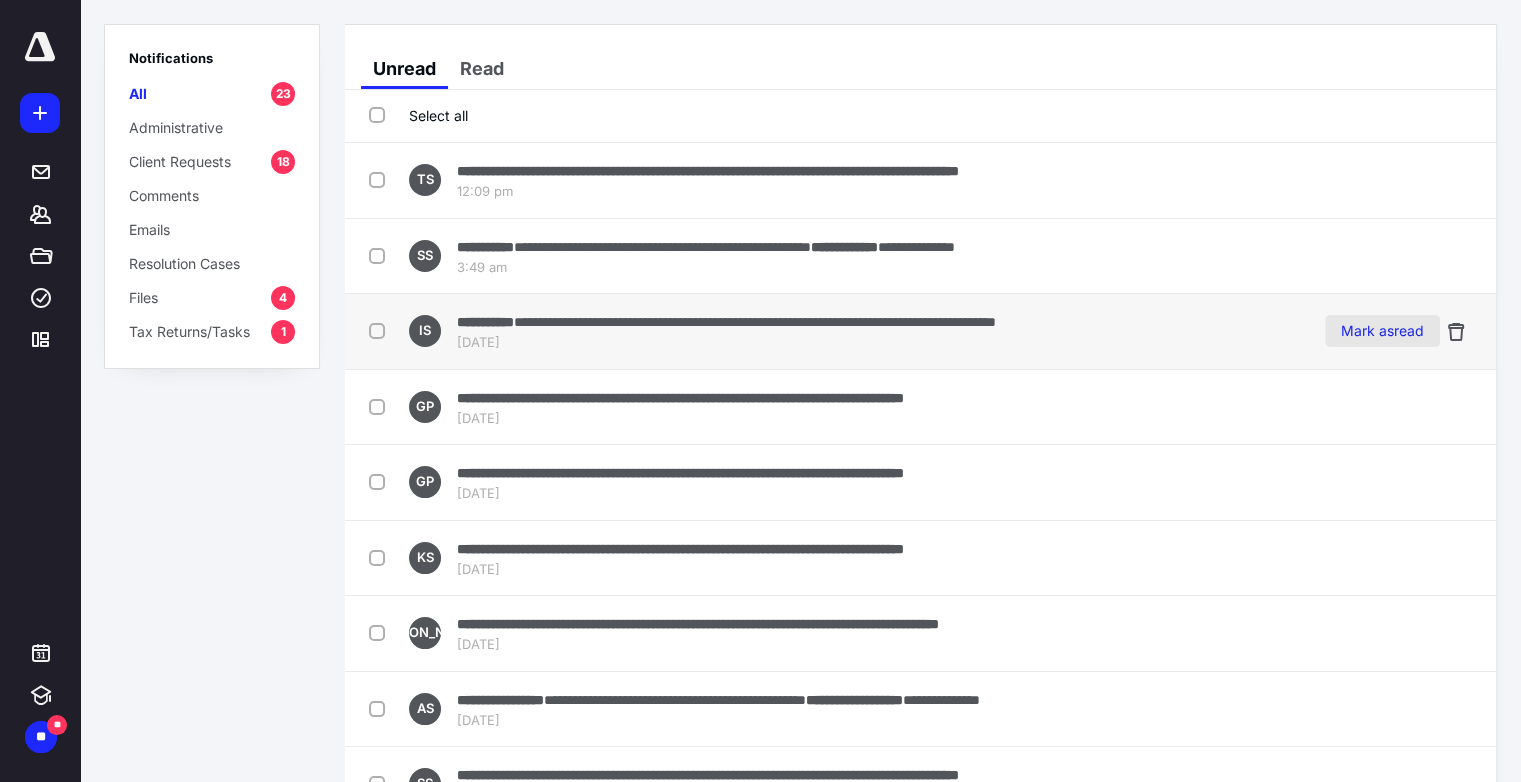 click on "Mark as  read" at bounding box center (1382, 331) 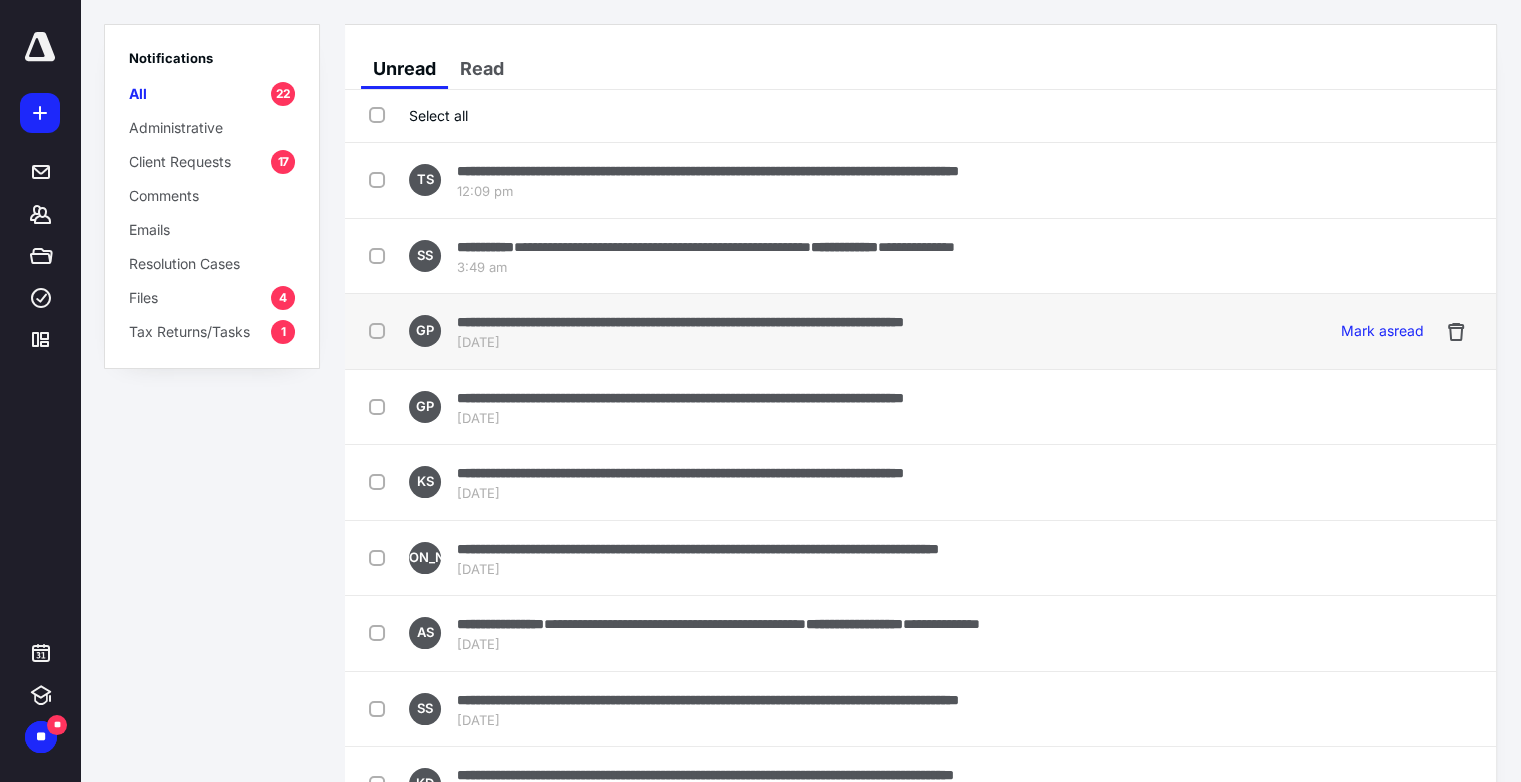 click on "**********" at bounding box center [680, 322] 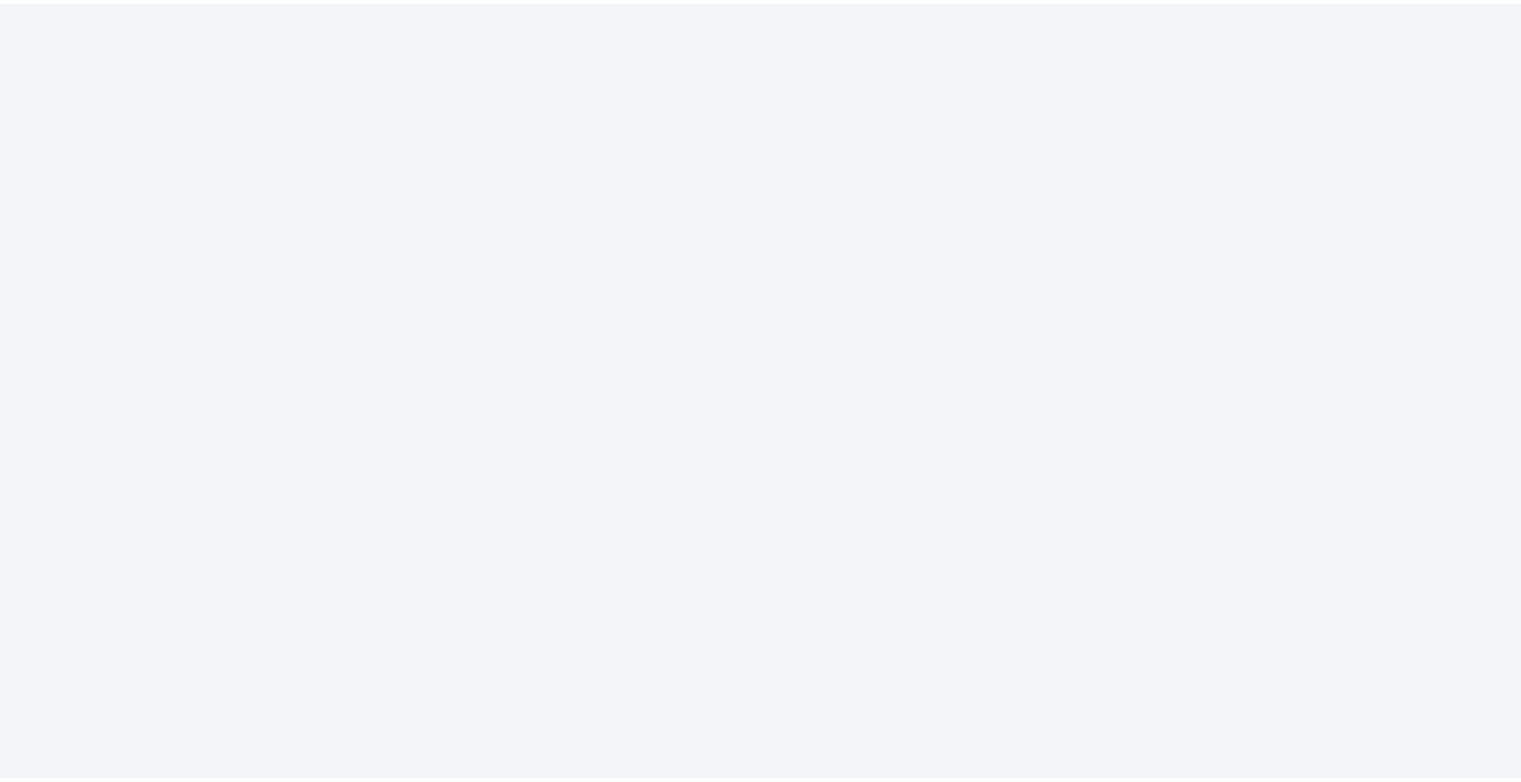 scroll, scrollTop: 0, scrollLeft: 0, axis: both 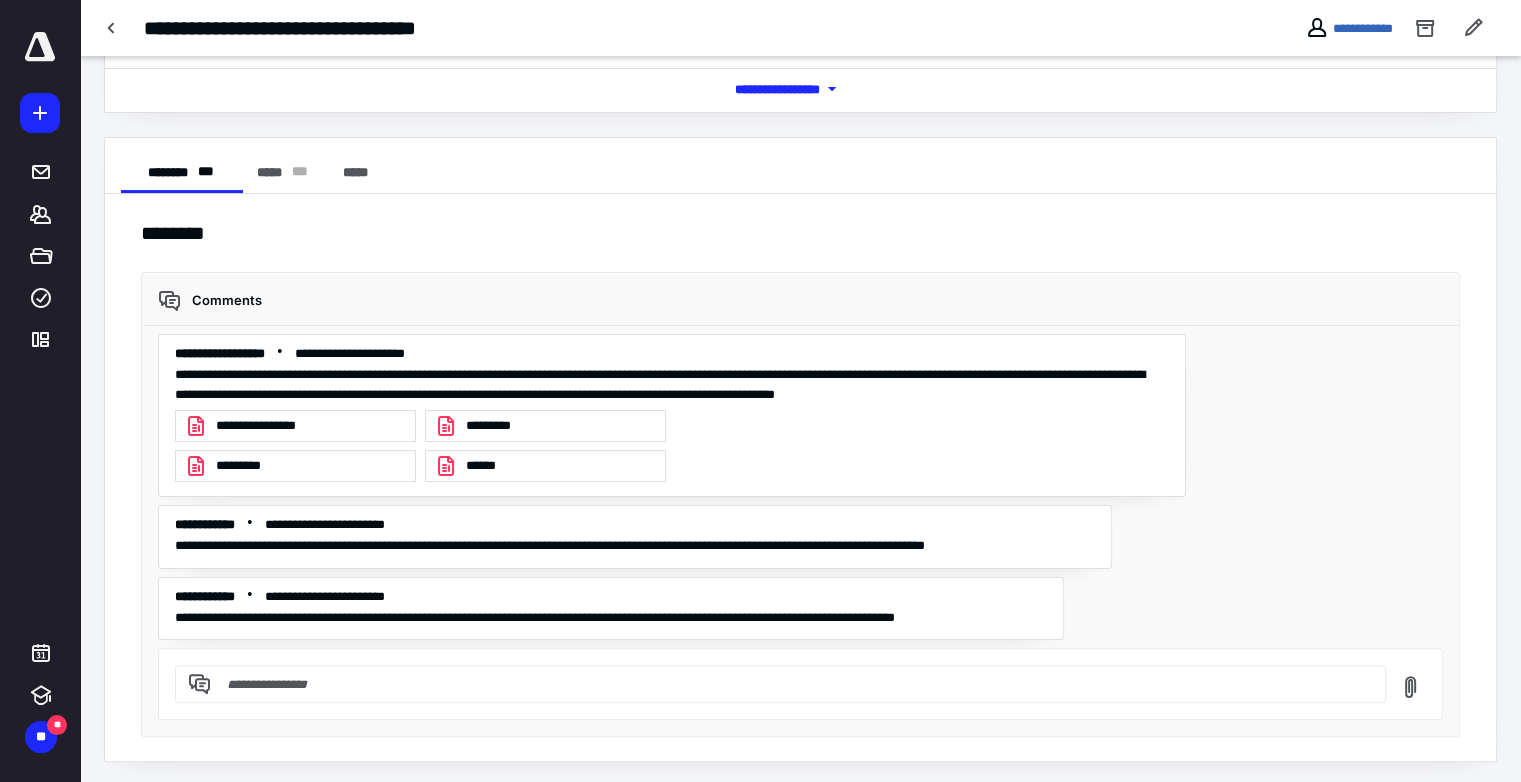 click on "******" at bounding box center [485, 466] 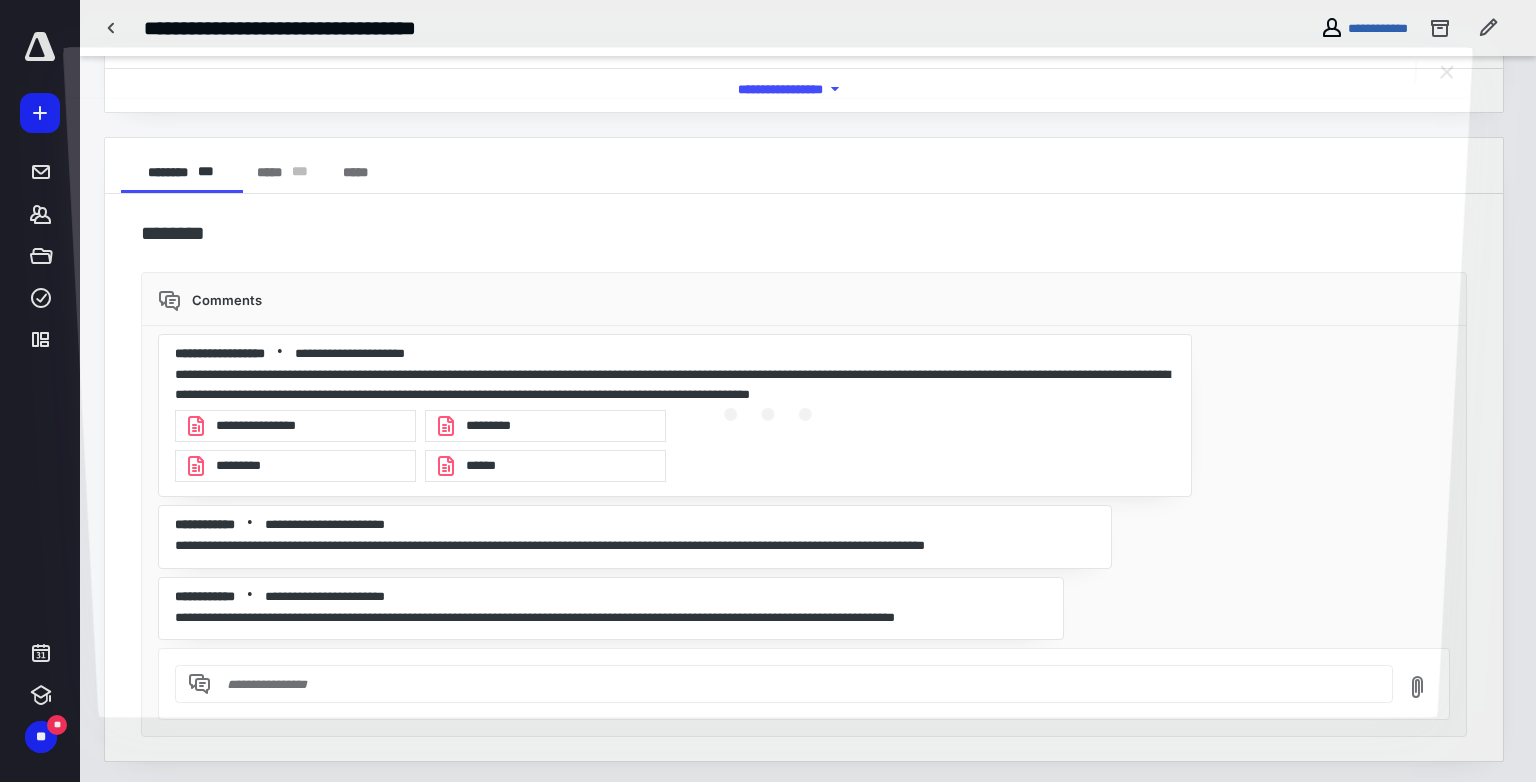 click at bounding box center [768, 407] 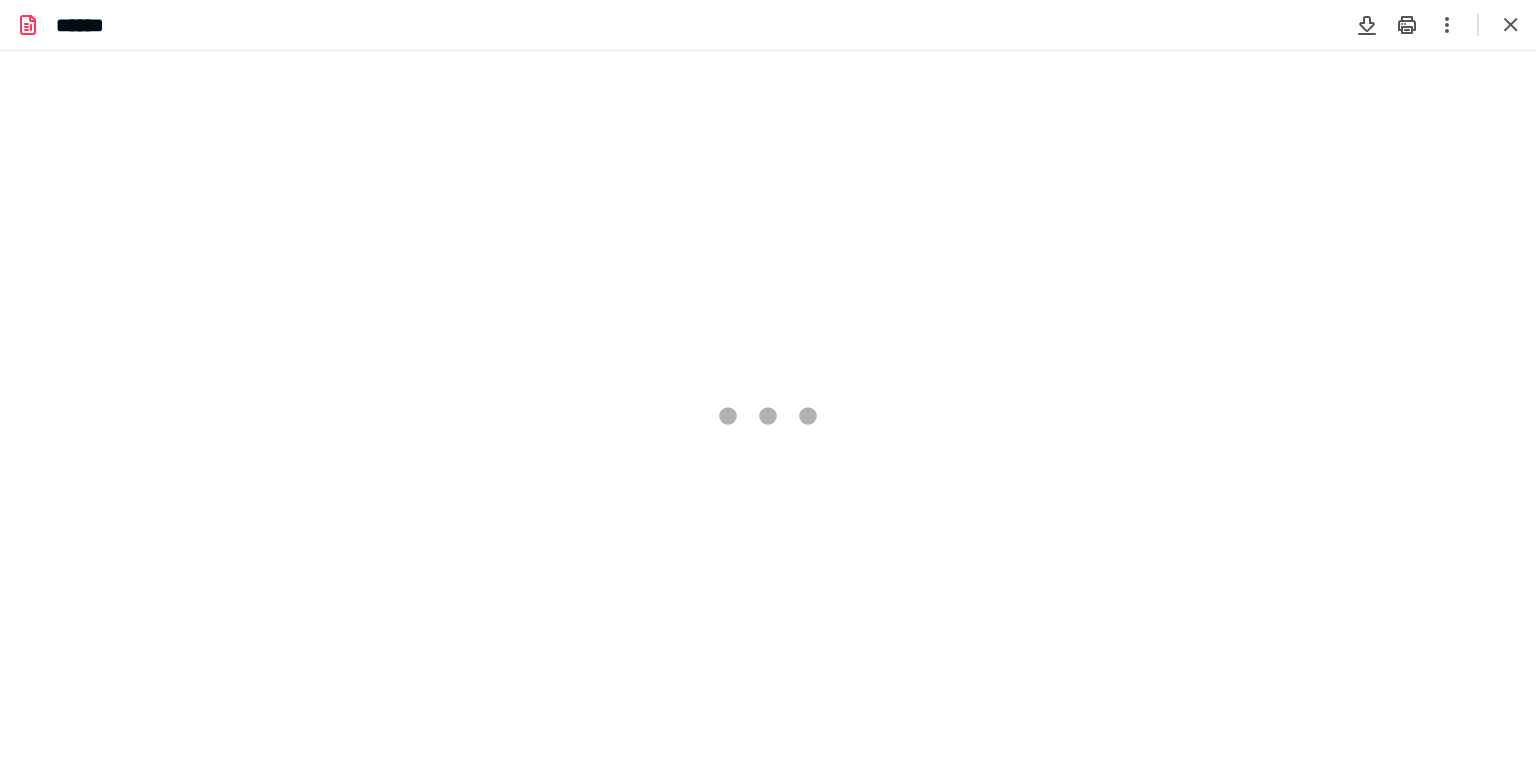 scroll, scrollTop: 0, scrollLeft: 0, axis: both 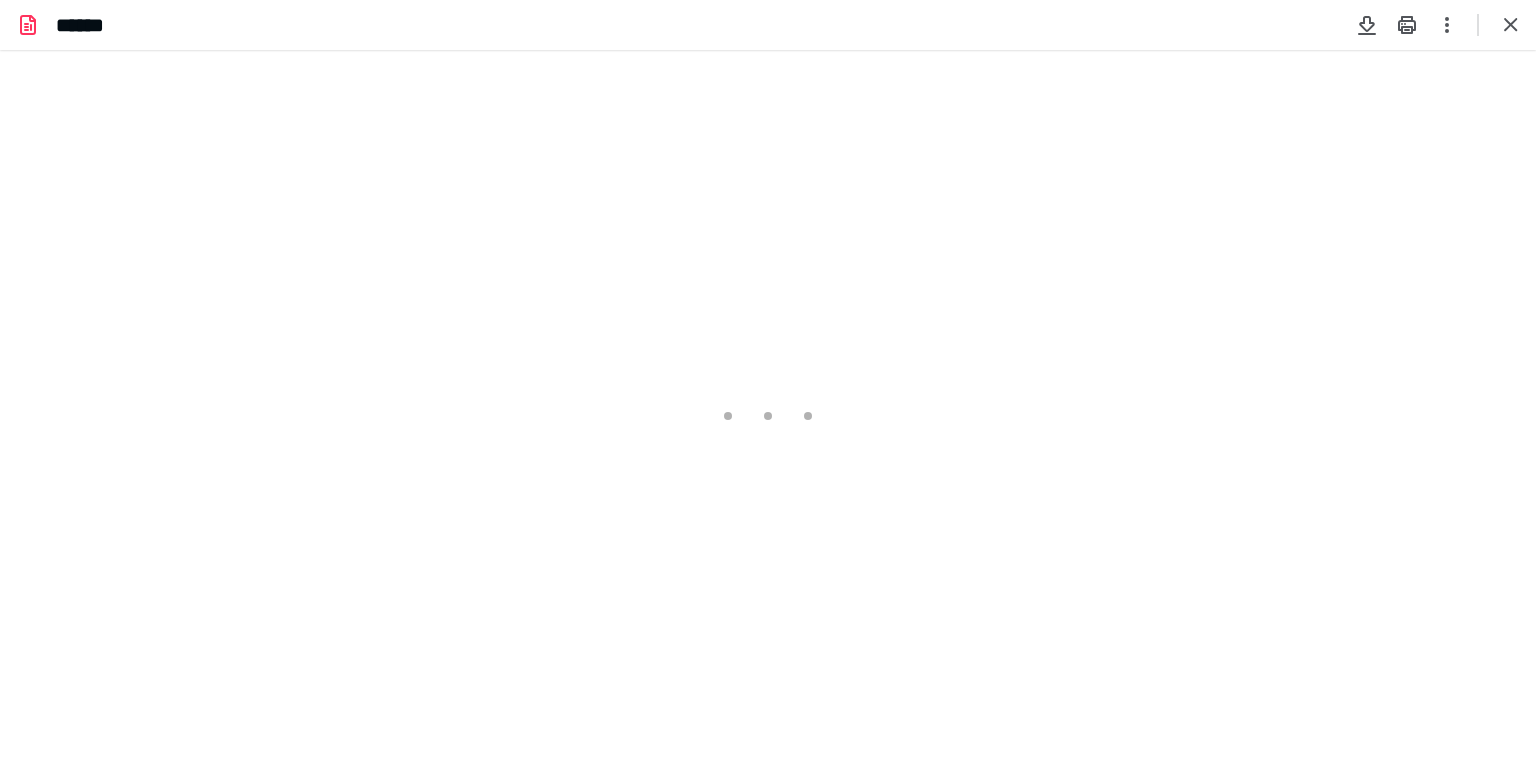 type on "83" 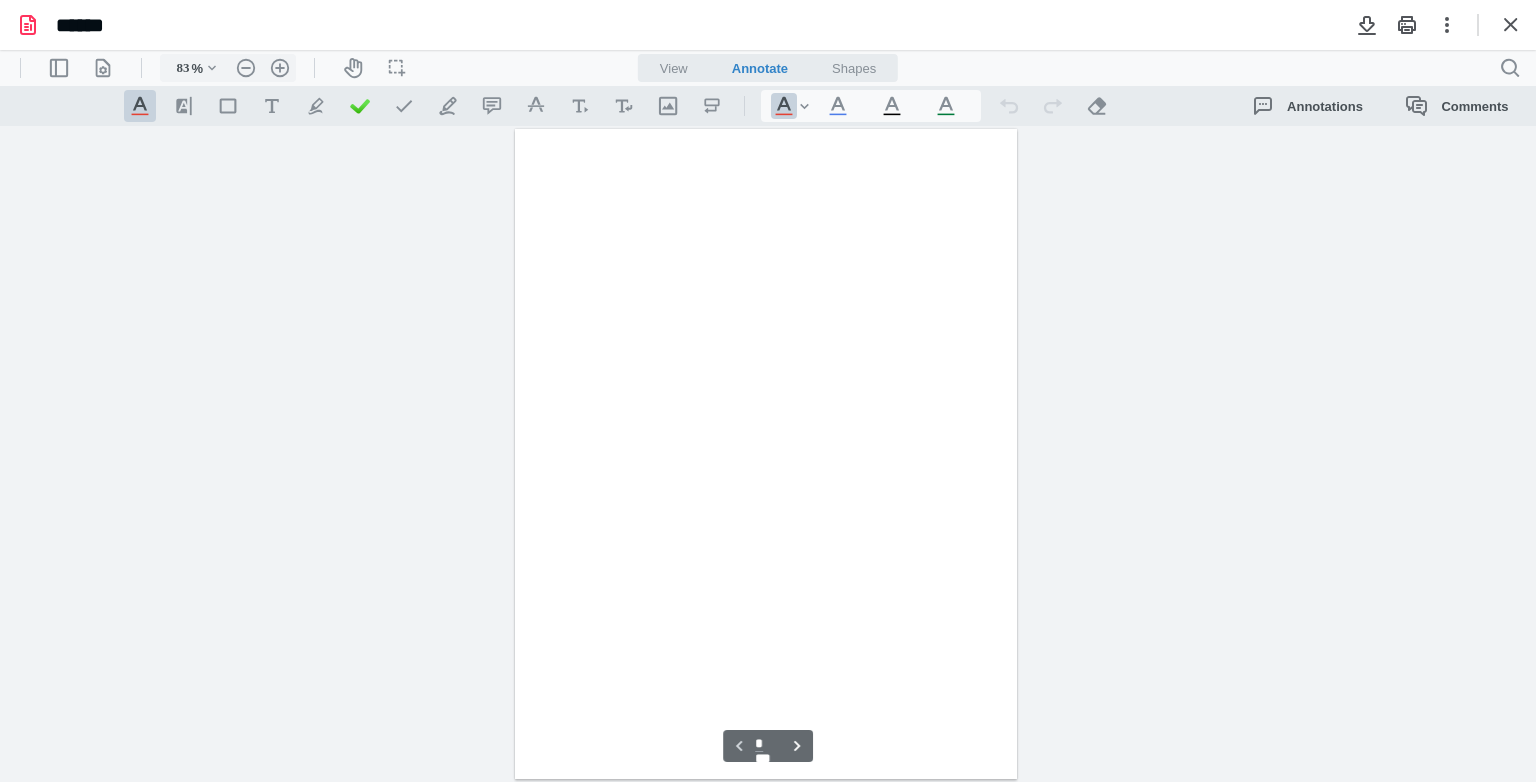 scroll, scrollTop: 79, scrollLeft: 0, axis: vertical 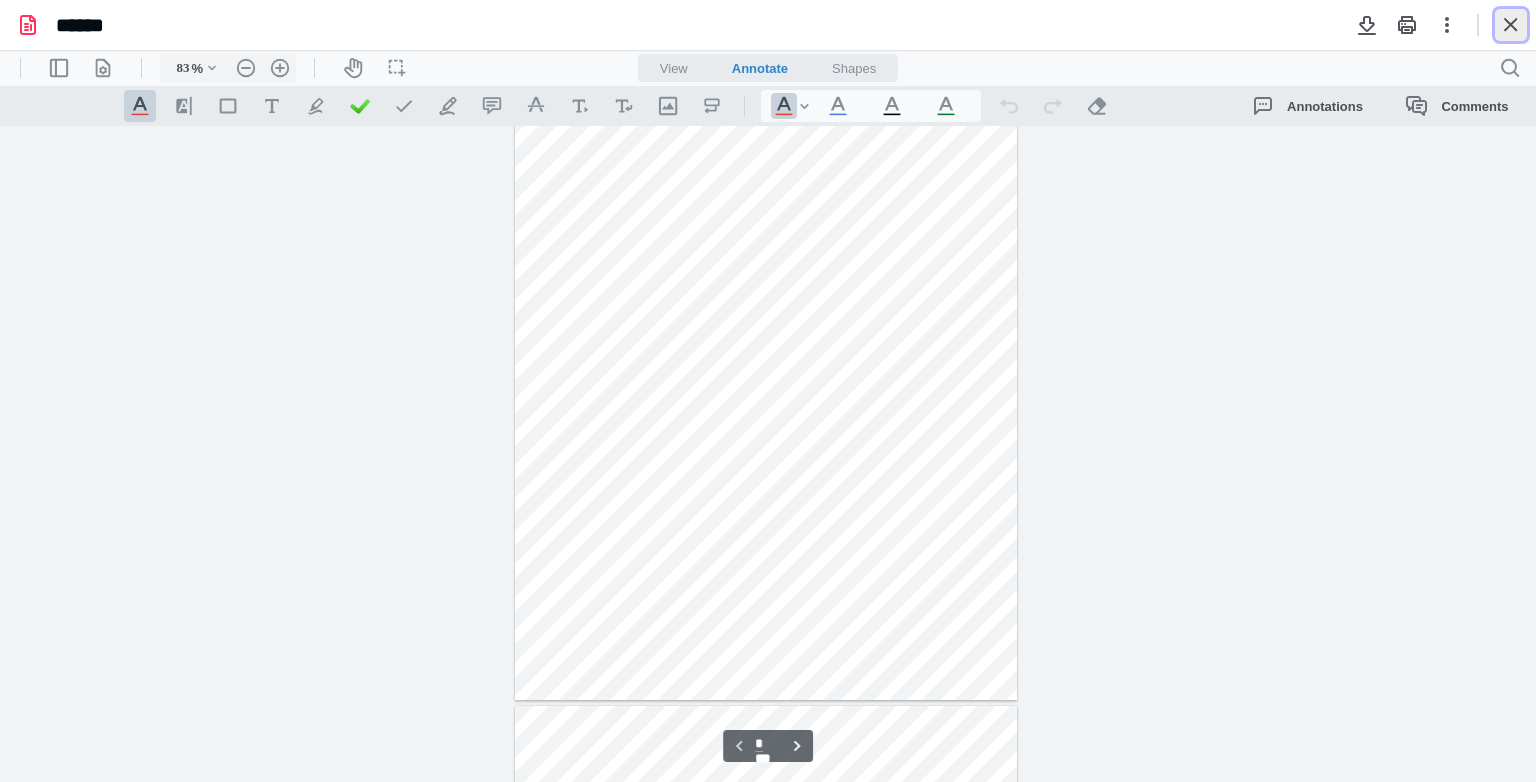 click at bounding box center [1511, 25] 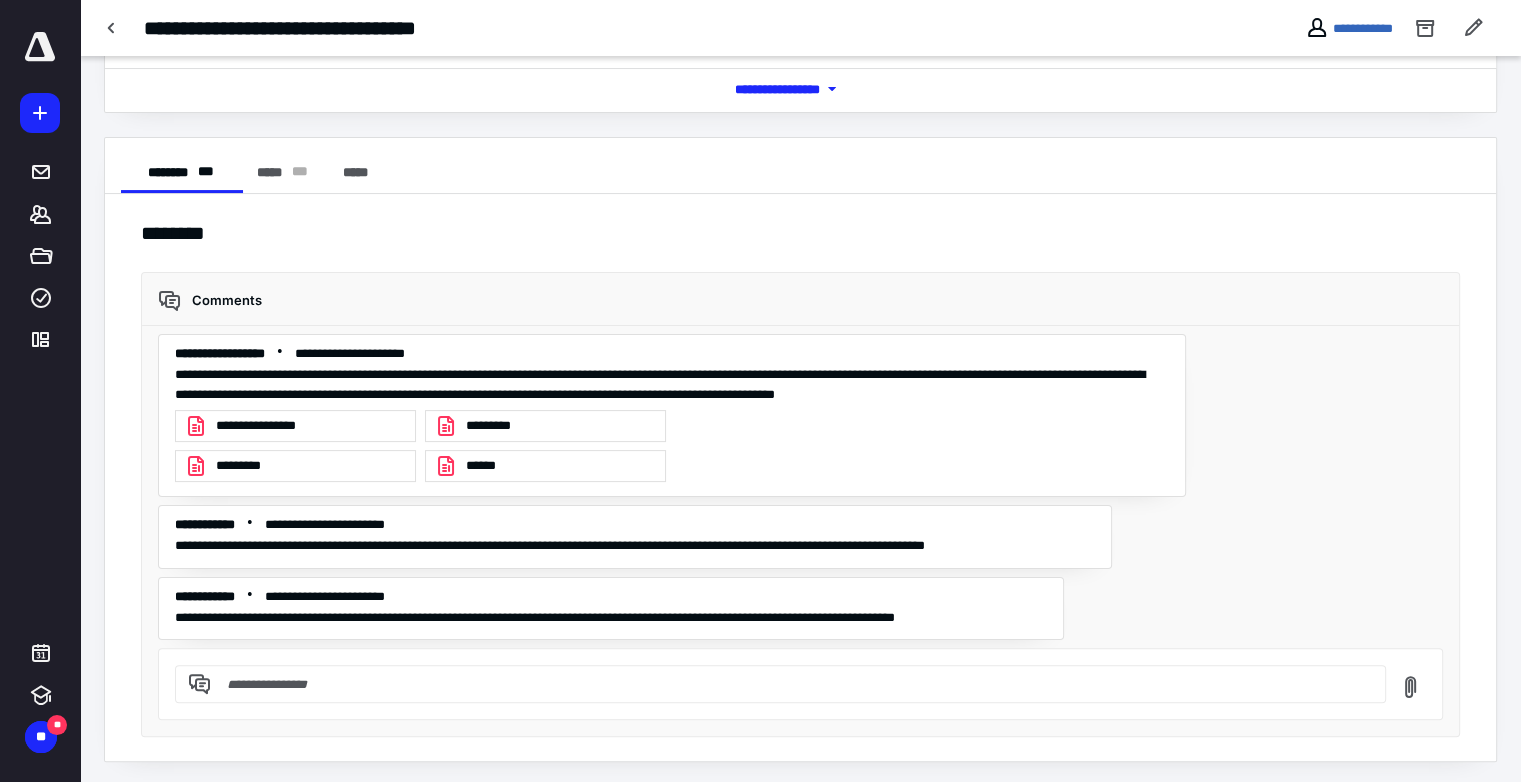 click on "**********" at bounding box center (272, 426) 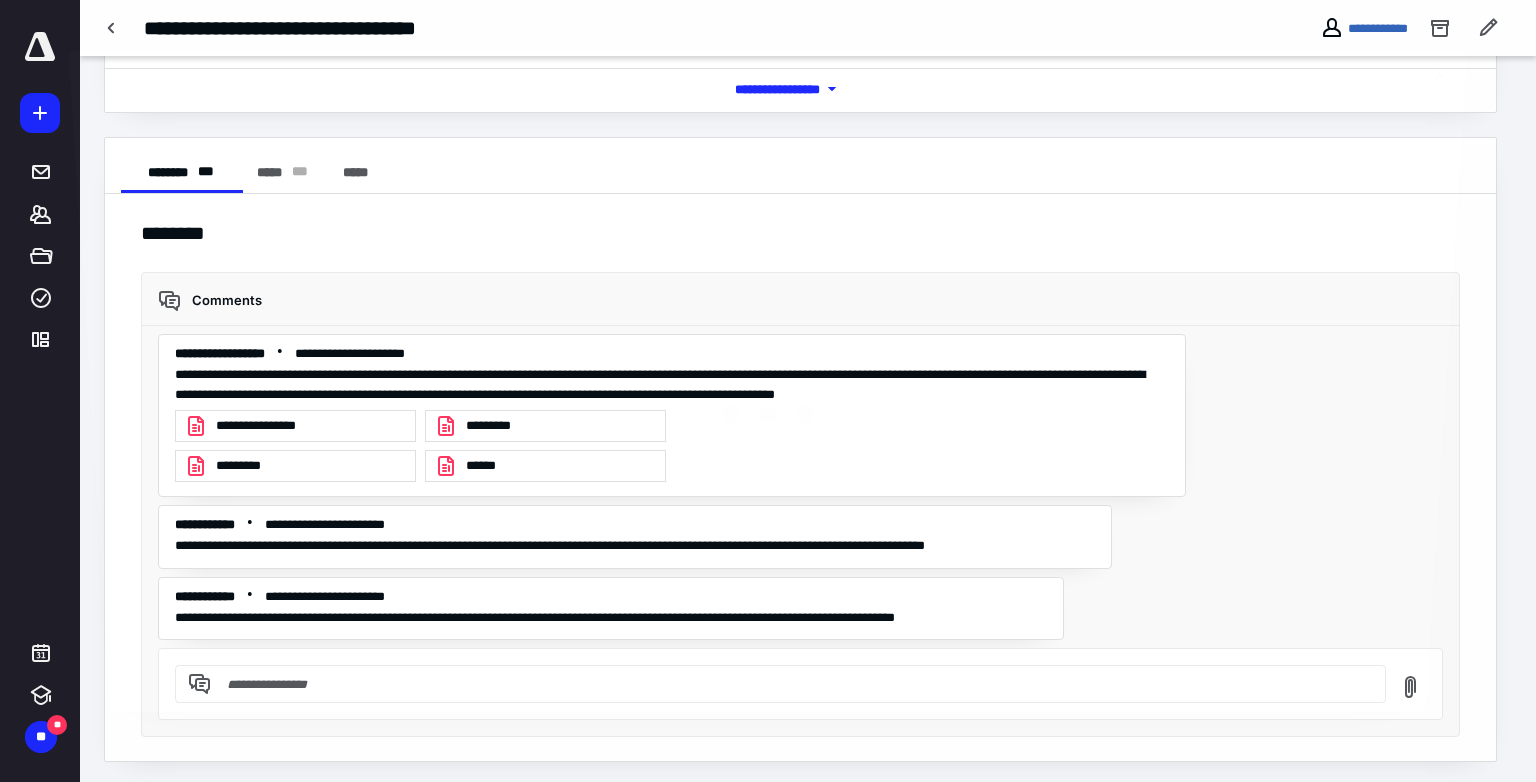 click at bounding box center [768, 405] 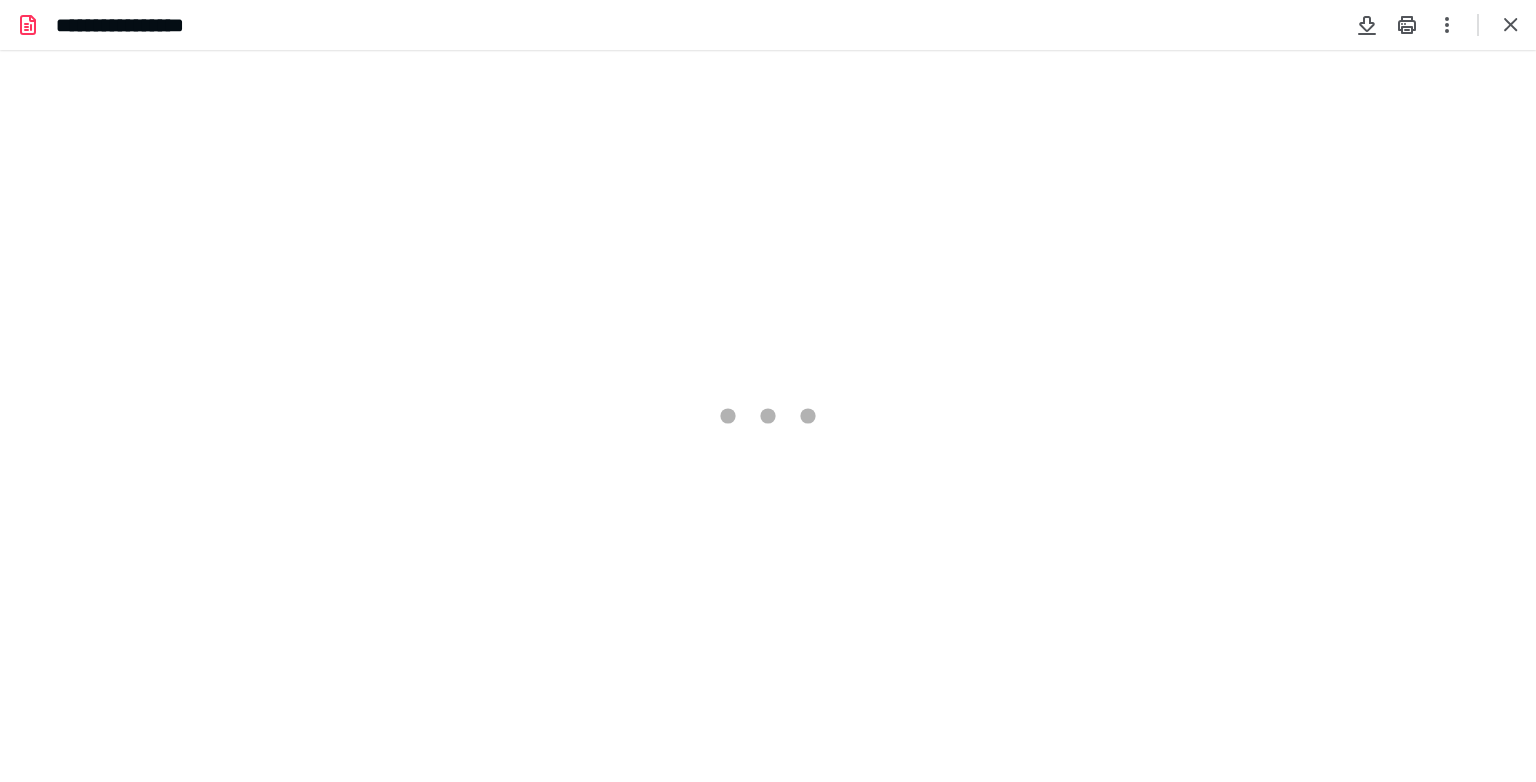 scroll, scrollTop: 0, scrollLeft: 0, axis: both 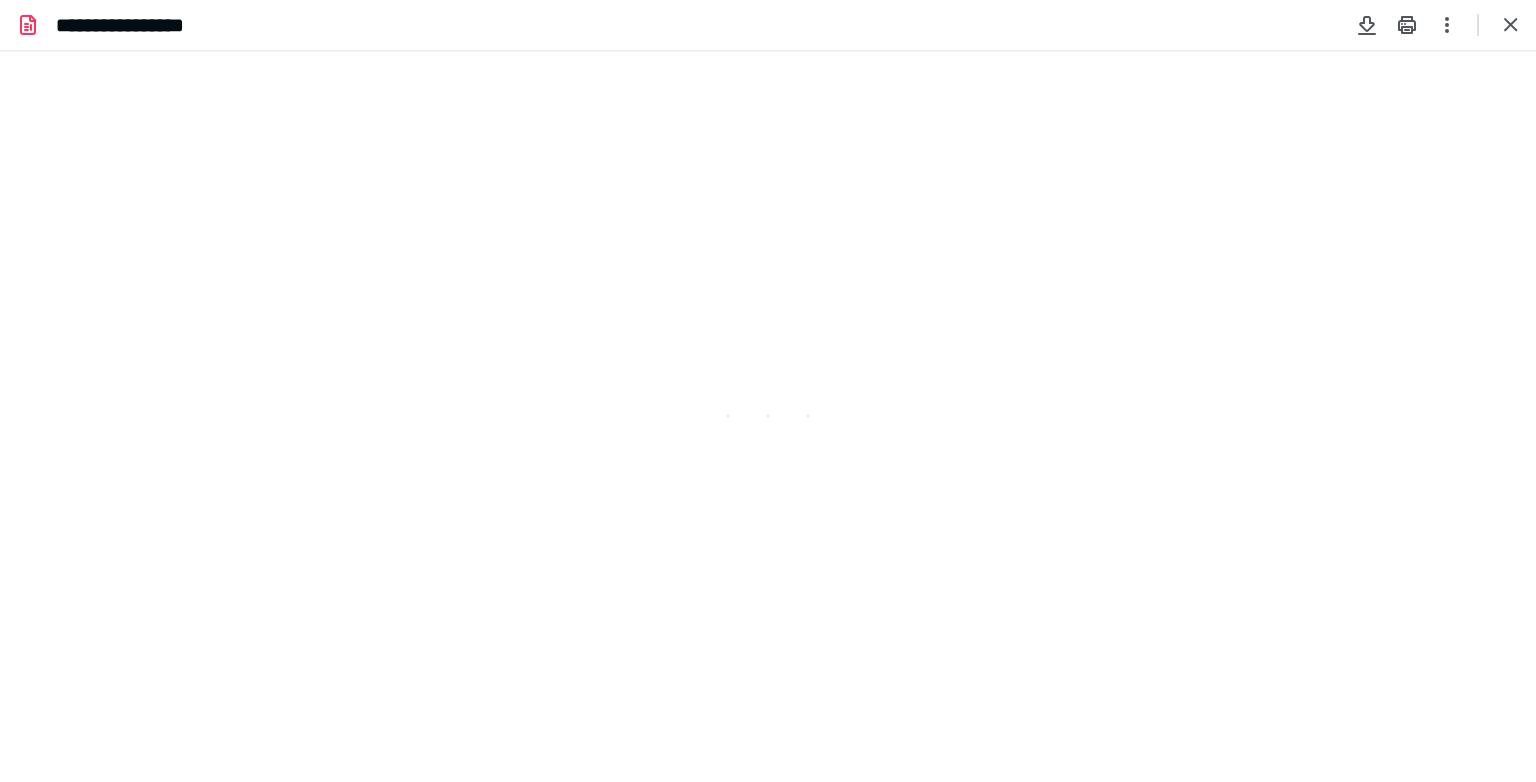 type on "83" 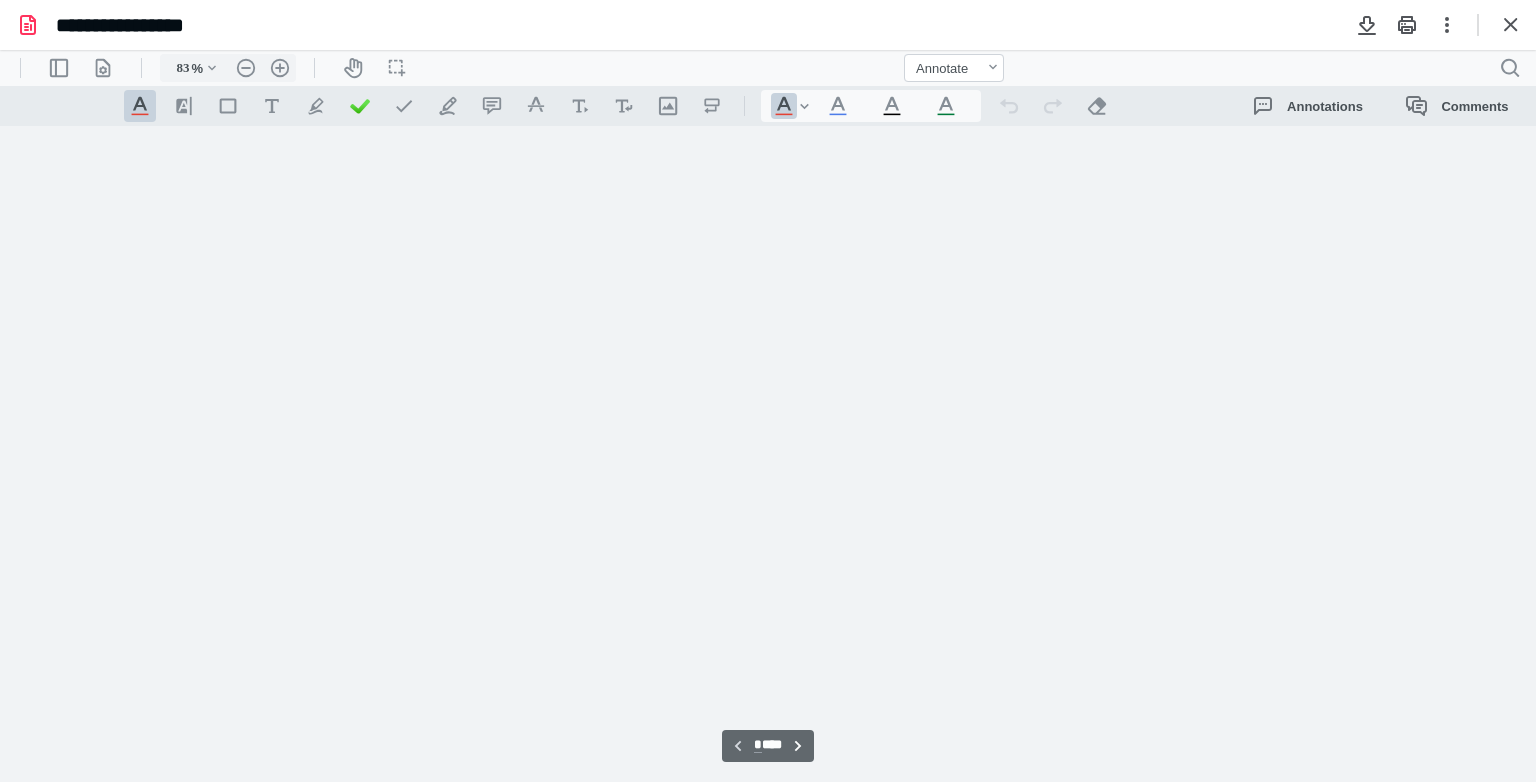 scroll, scrollTop: 79, scrollLeft: 0, axis: vertical 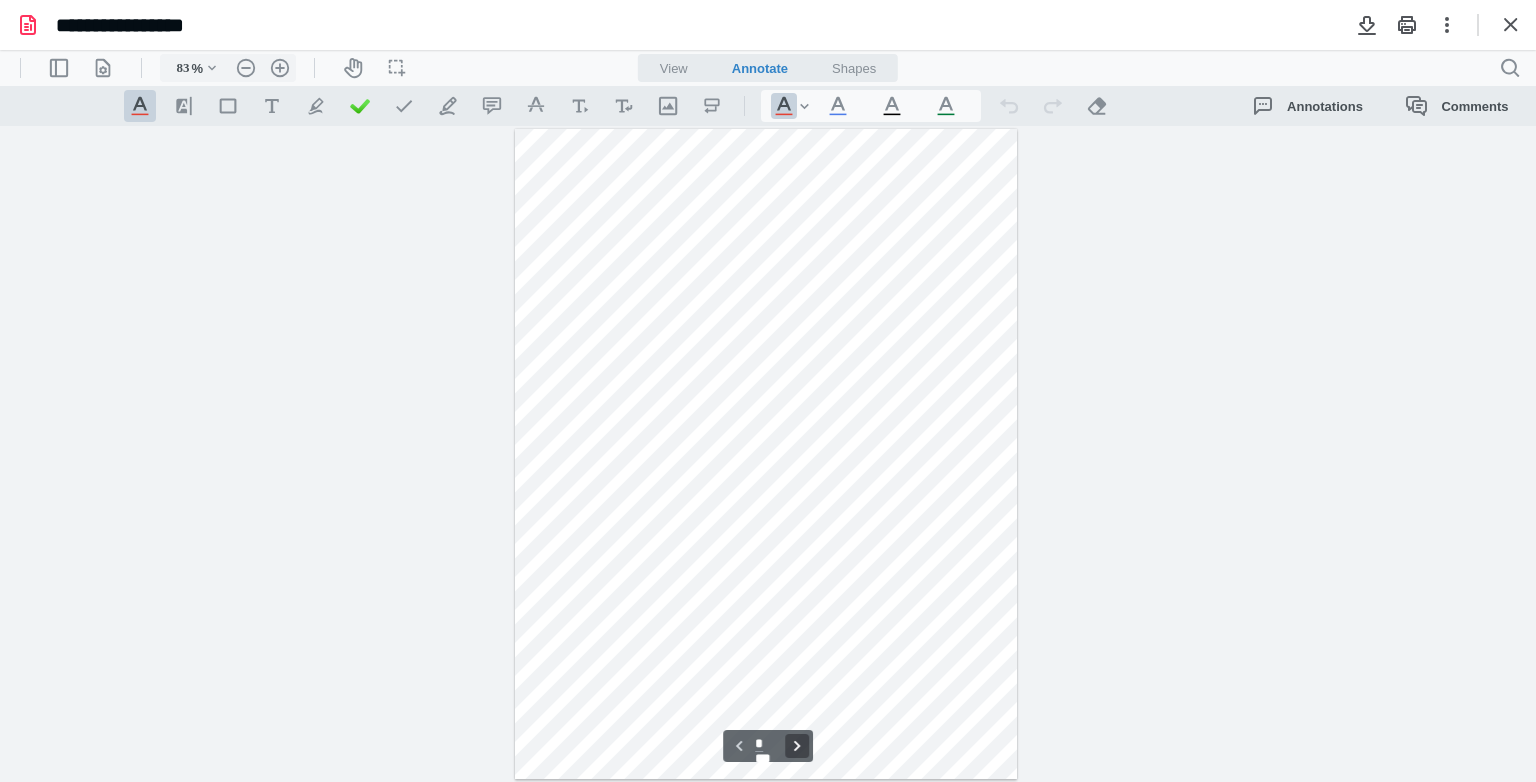 click on "**********" at bounding box center (797, 746) 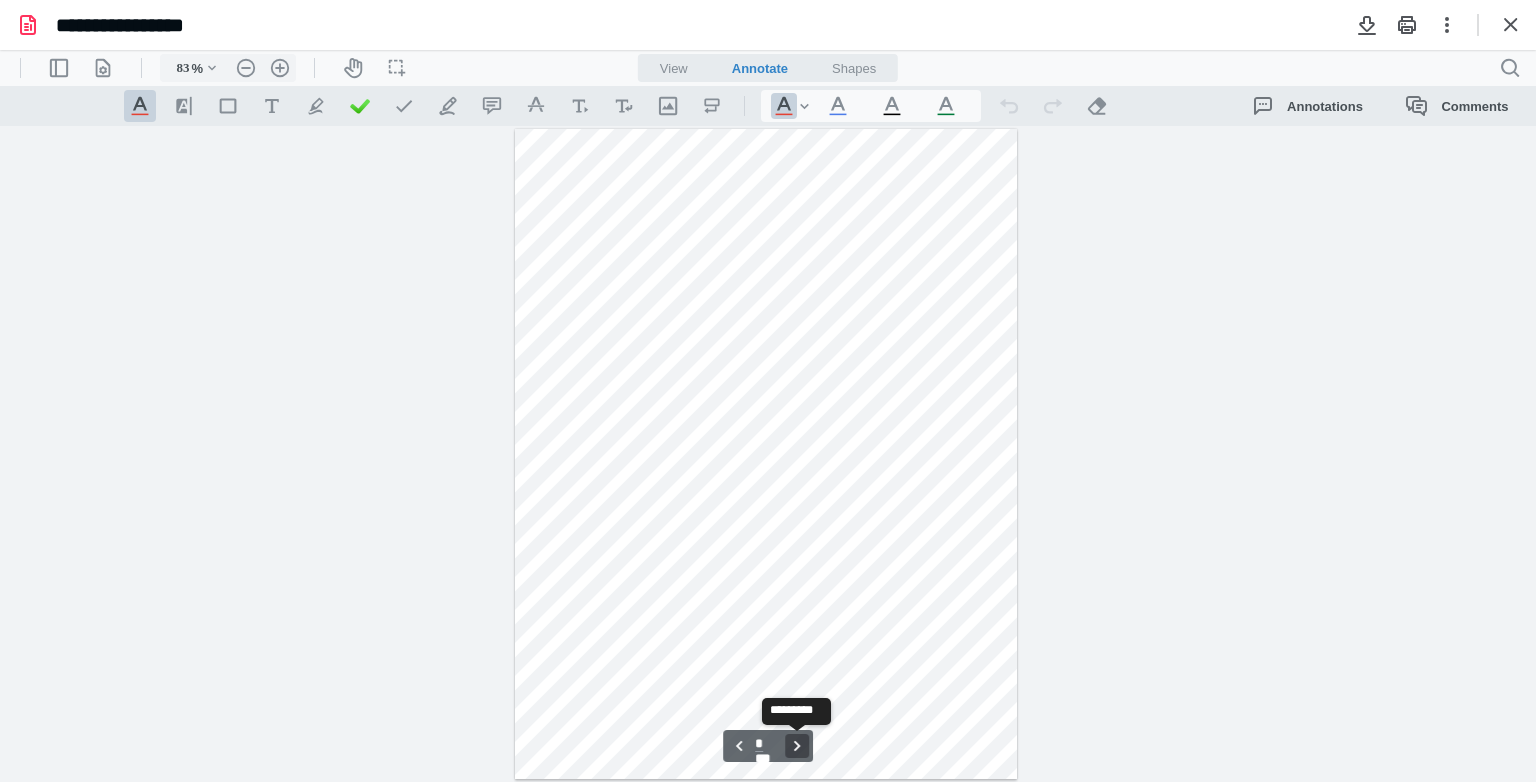scroll, scrollTop: 656, scrollLeft: 0, axis: vertical 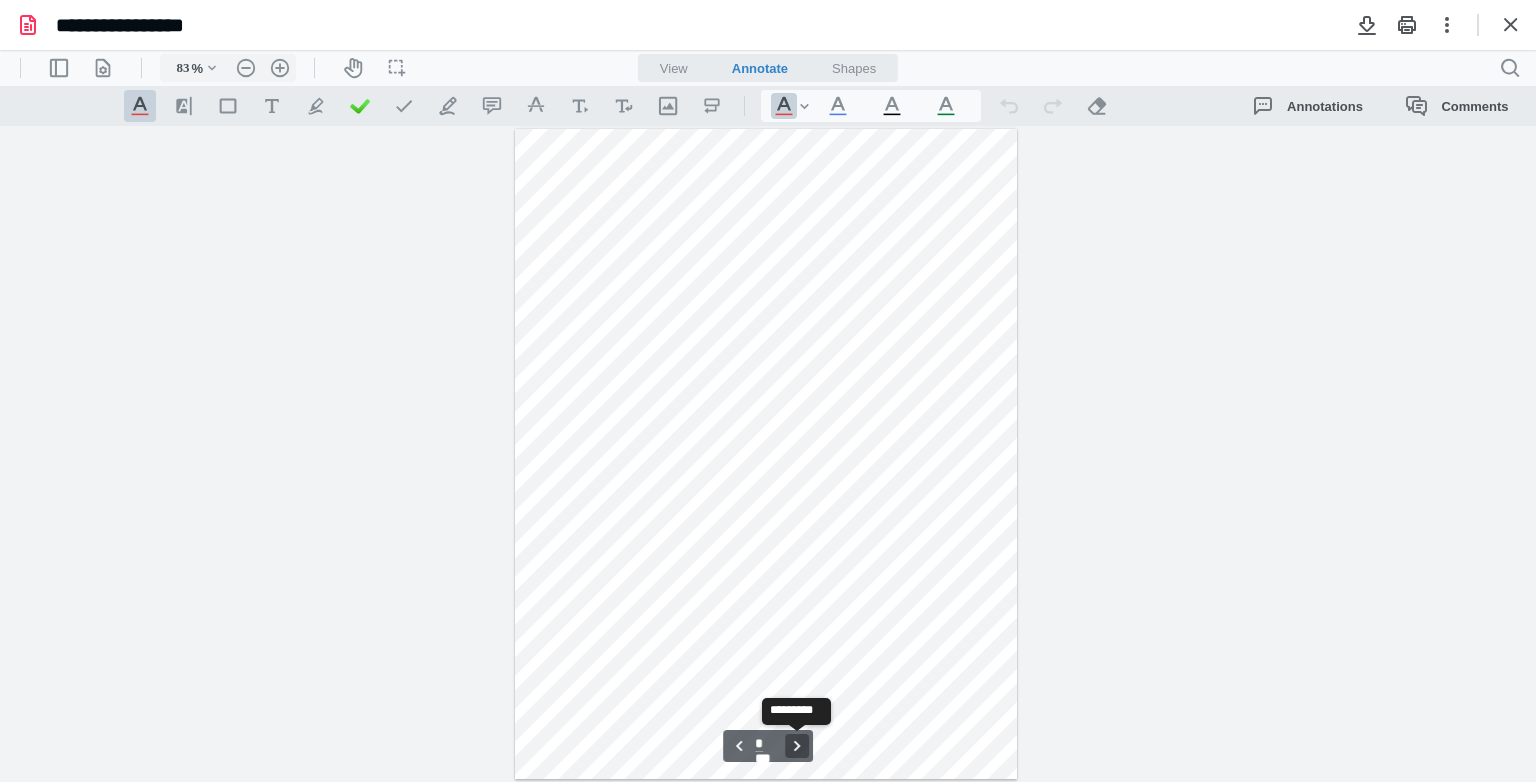 click on "**********" at bounding box center [797, 746] 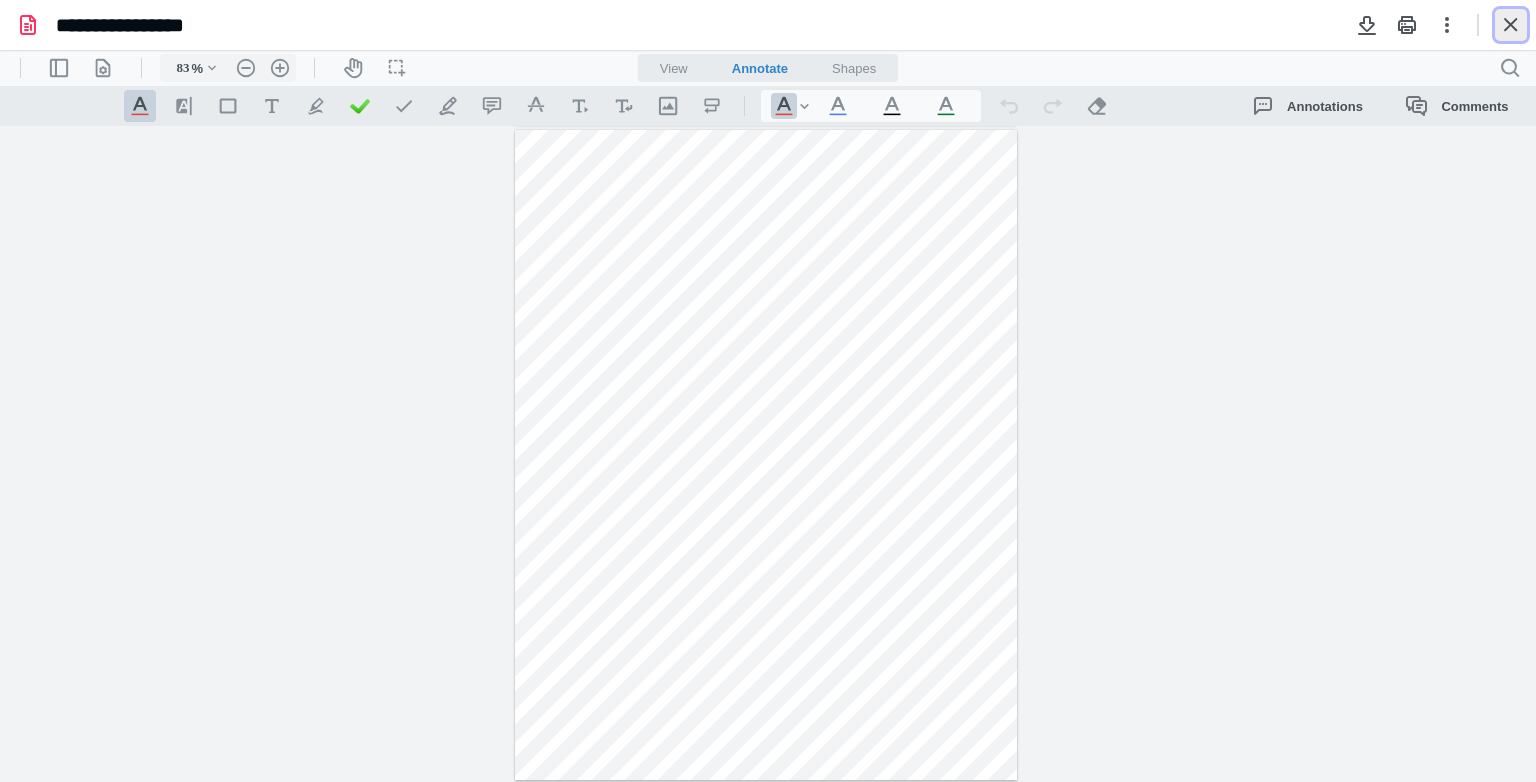 click at bounding box center [1511, 25] 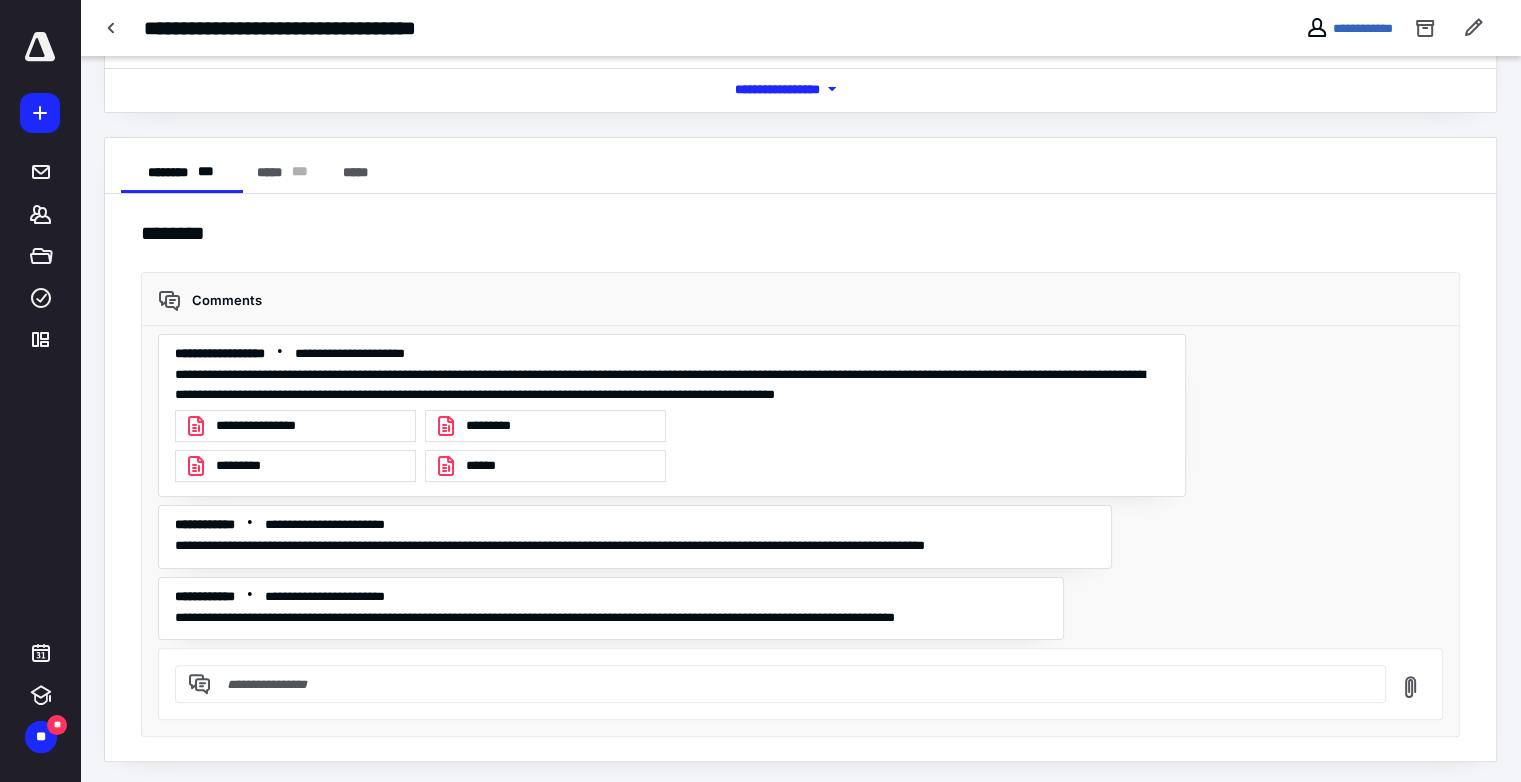 click on "**********" at bounding box center [272, 426] 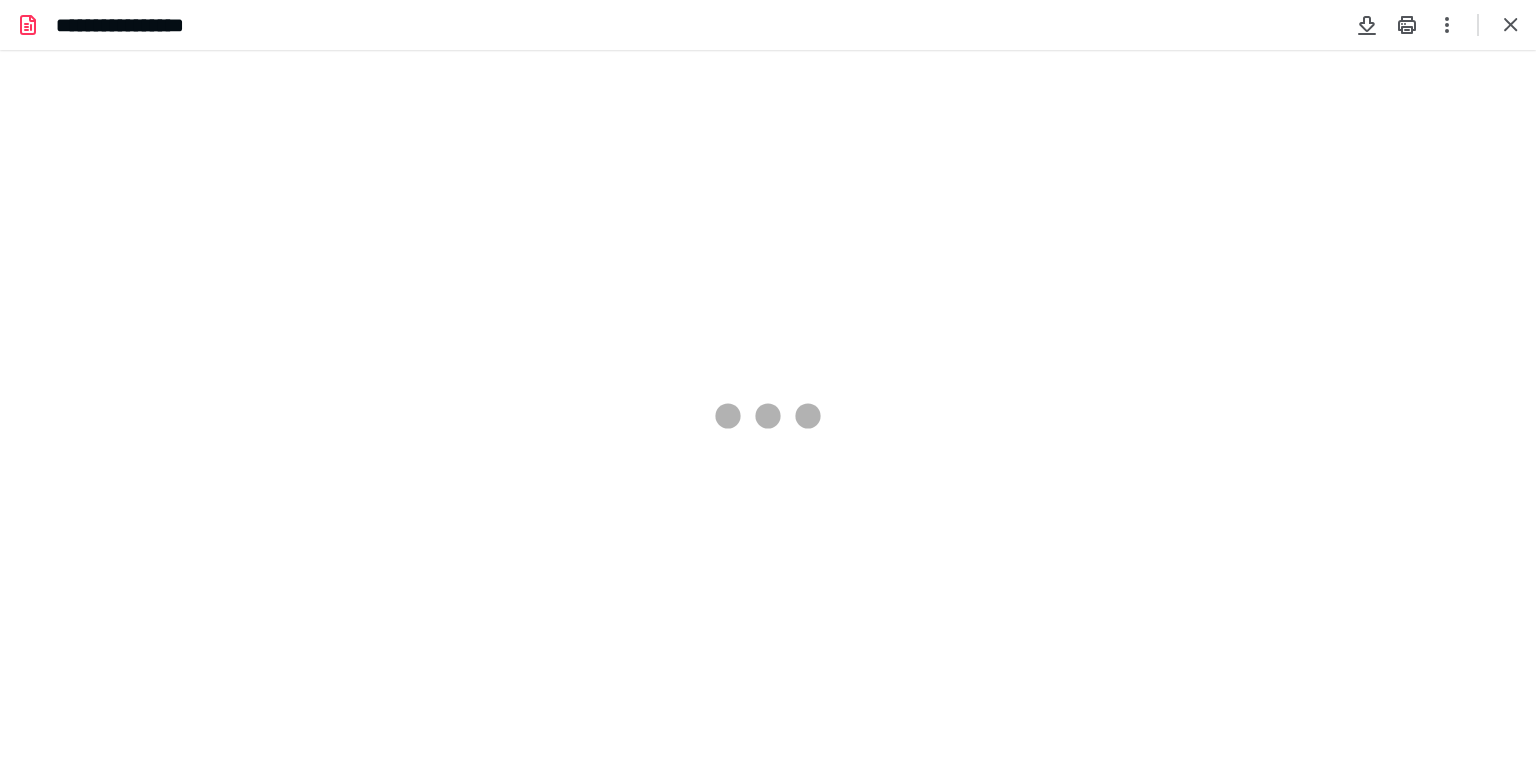 scroll, scrollTop: 0, scrollLeft: 0, axis: both 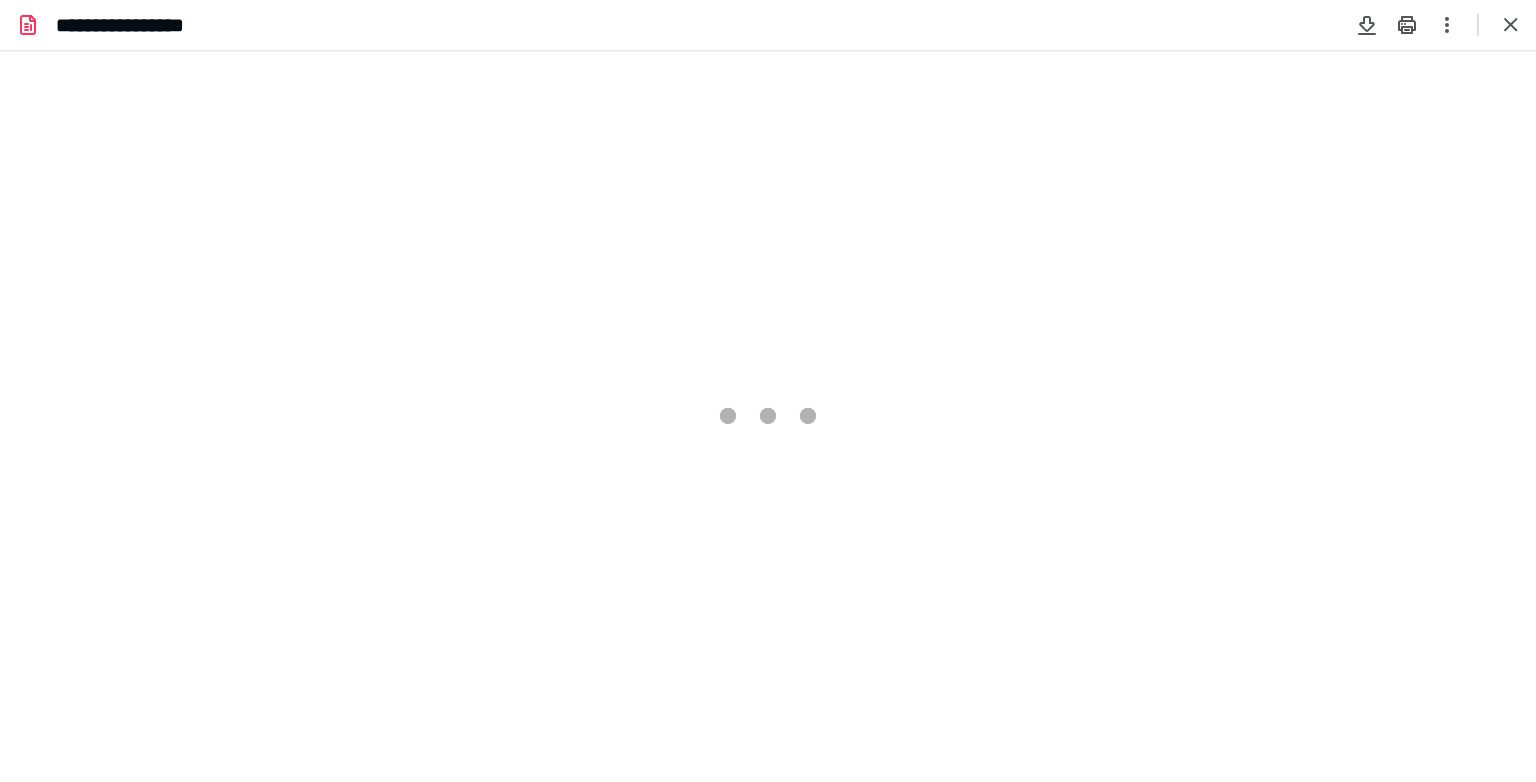 type on "83" 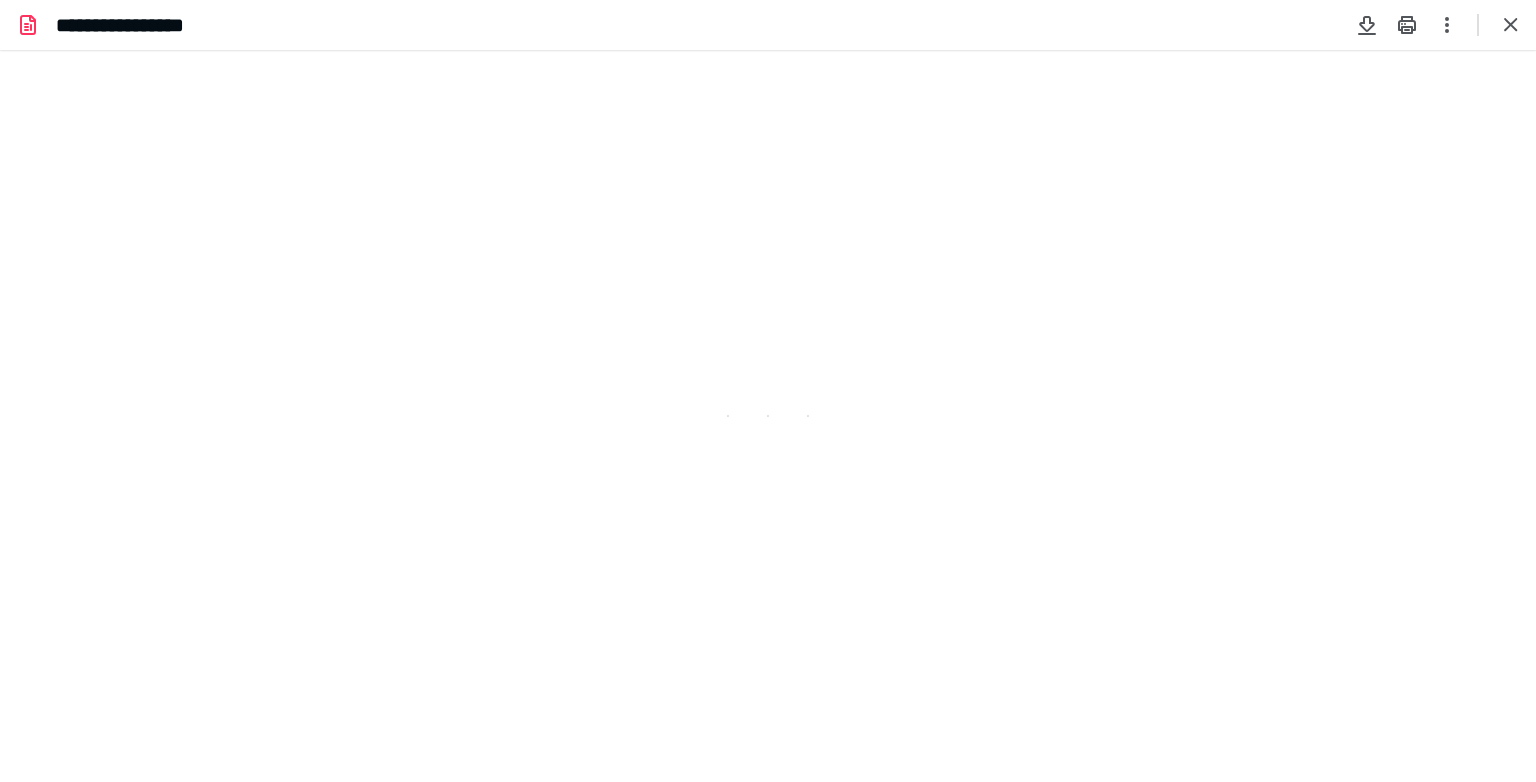 scroll, scrollTop: 79, scrollLeft: 0, axis: vertical 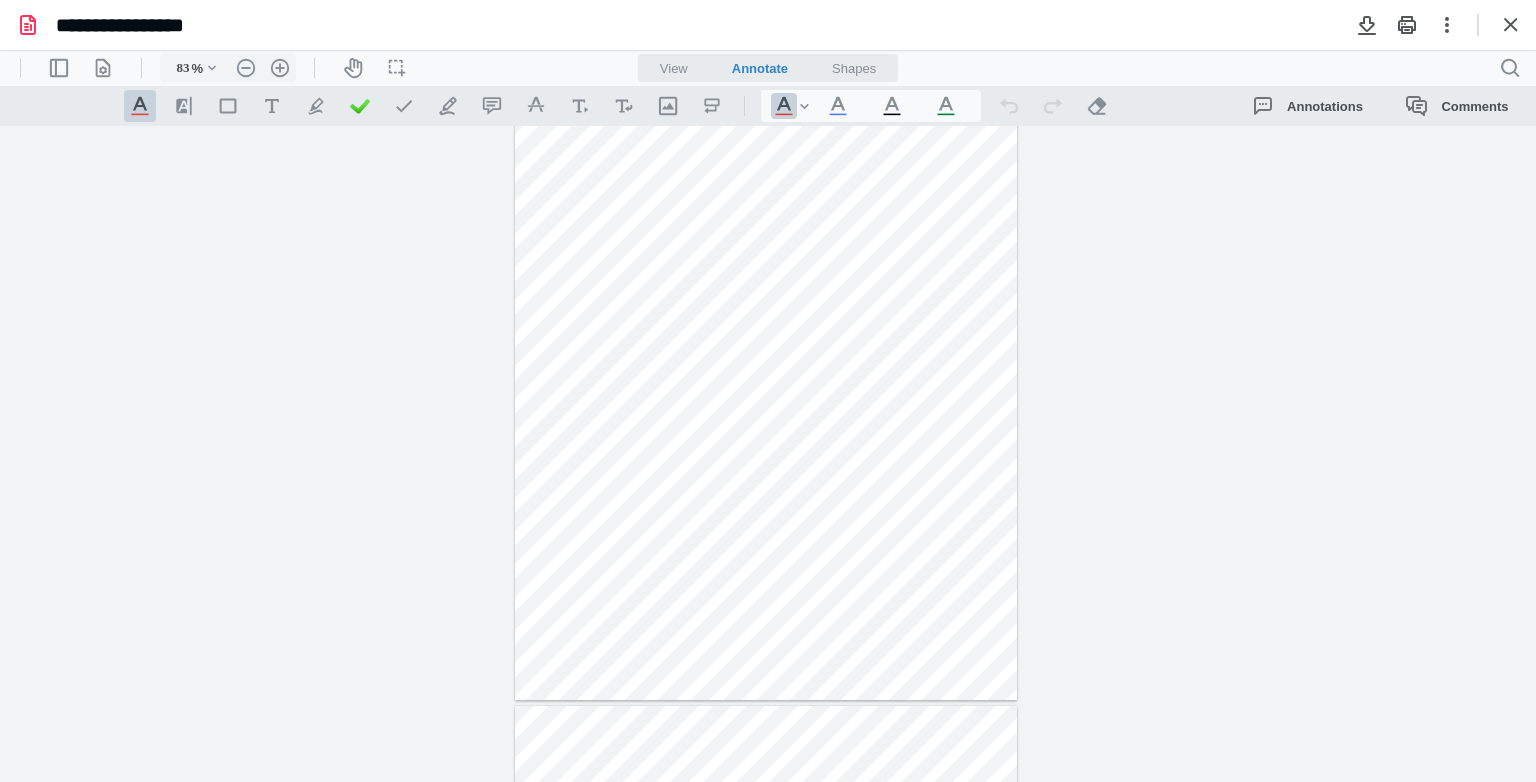 drag, startPoint x: 960, startPoint y: 686, endPoint x: 968, endPoint y: 734, distance: 48.6621 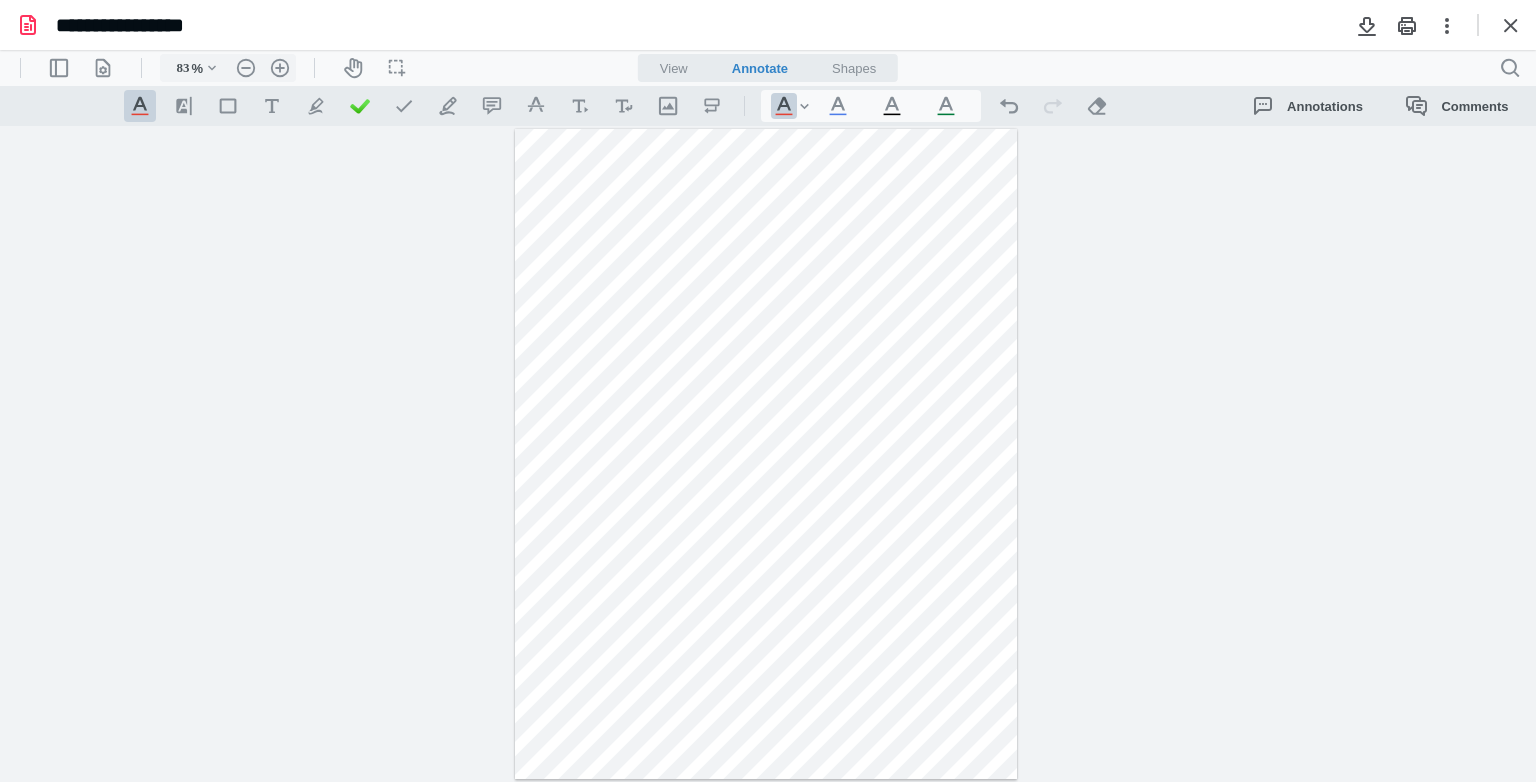 scroll, scrollTop: 0, scrollLeft: 0, axis: both 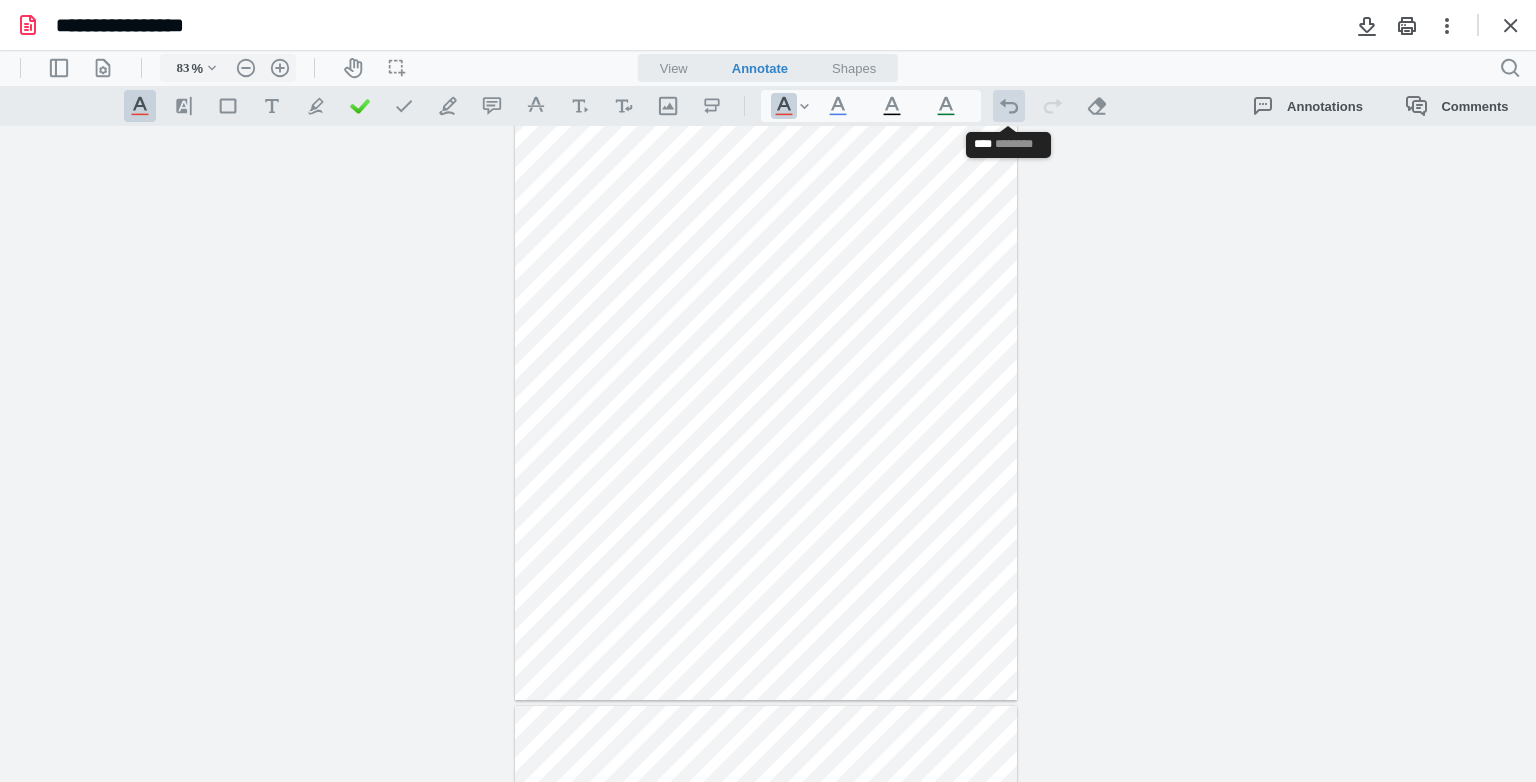 click on ".cls-1{fill:#abb0c4;} icon - operation - undo" at bounding box center [1009, 106] 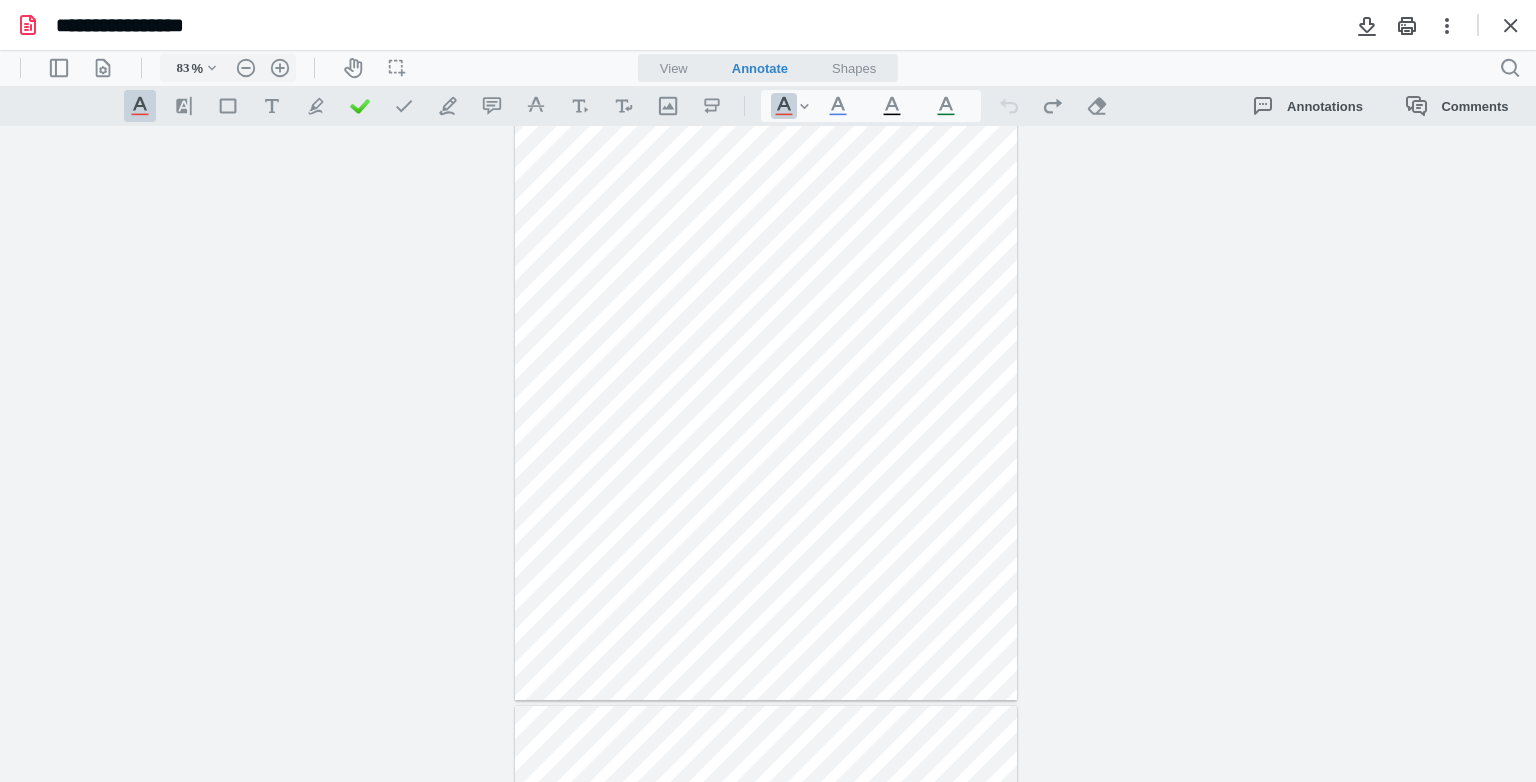 drag, startPoint x: 1533, startPoint y: 187, endPoint x: 1493, endPoint y: 470, distance: 285.81287 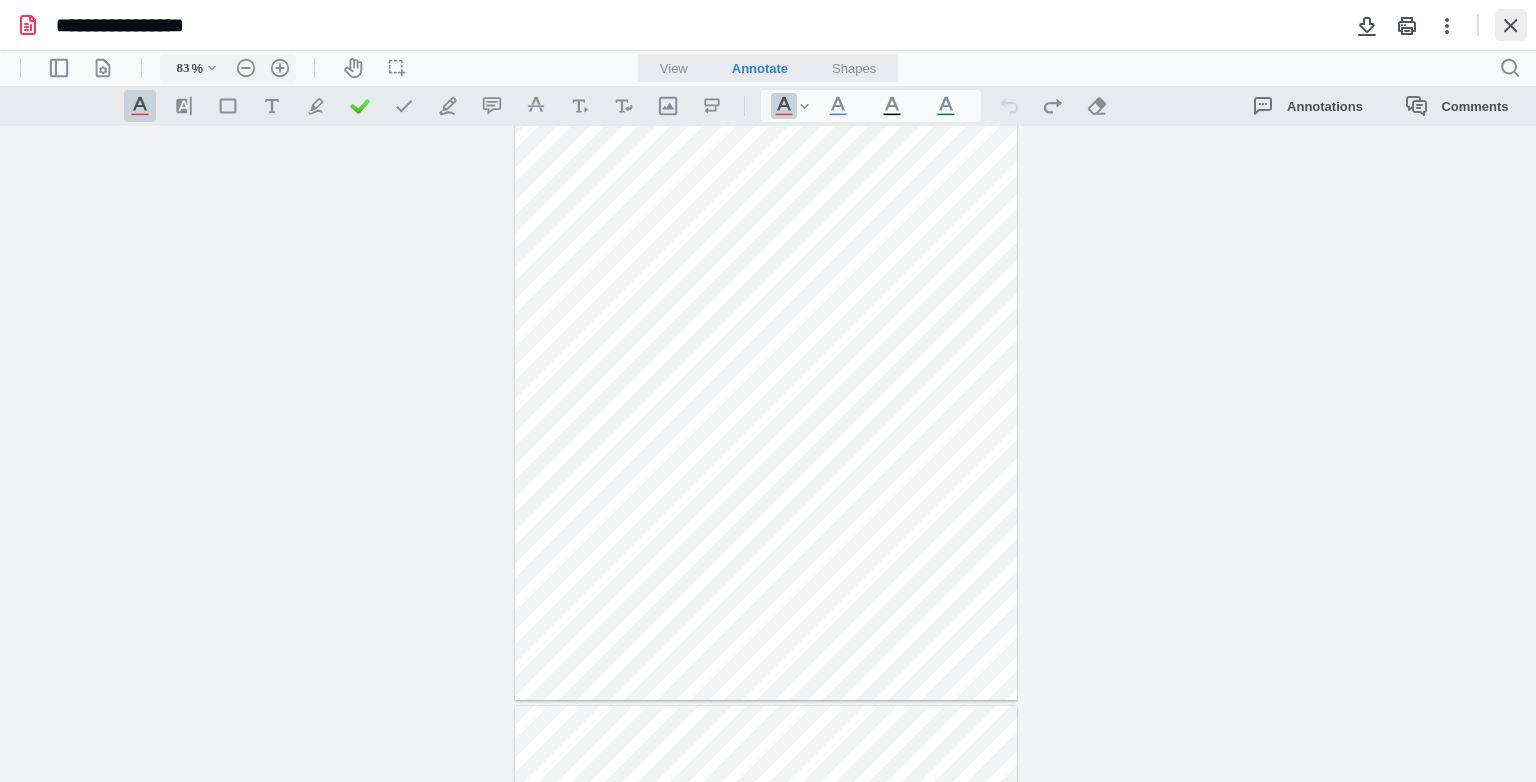 click at bounding box center (1511, 25) 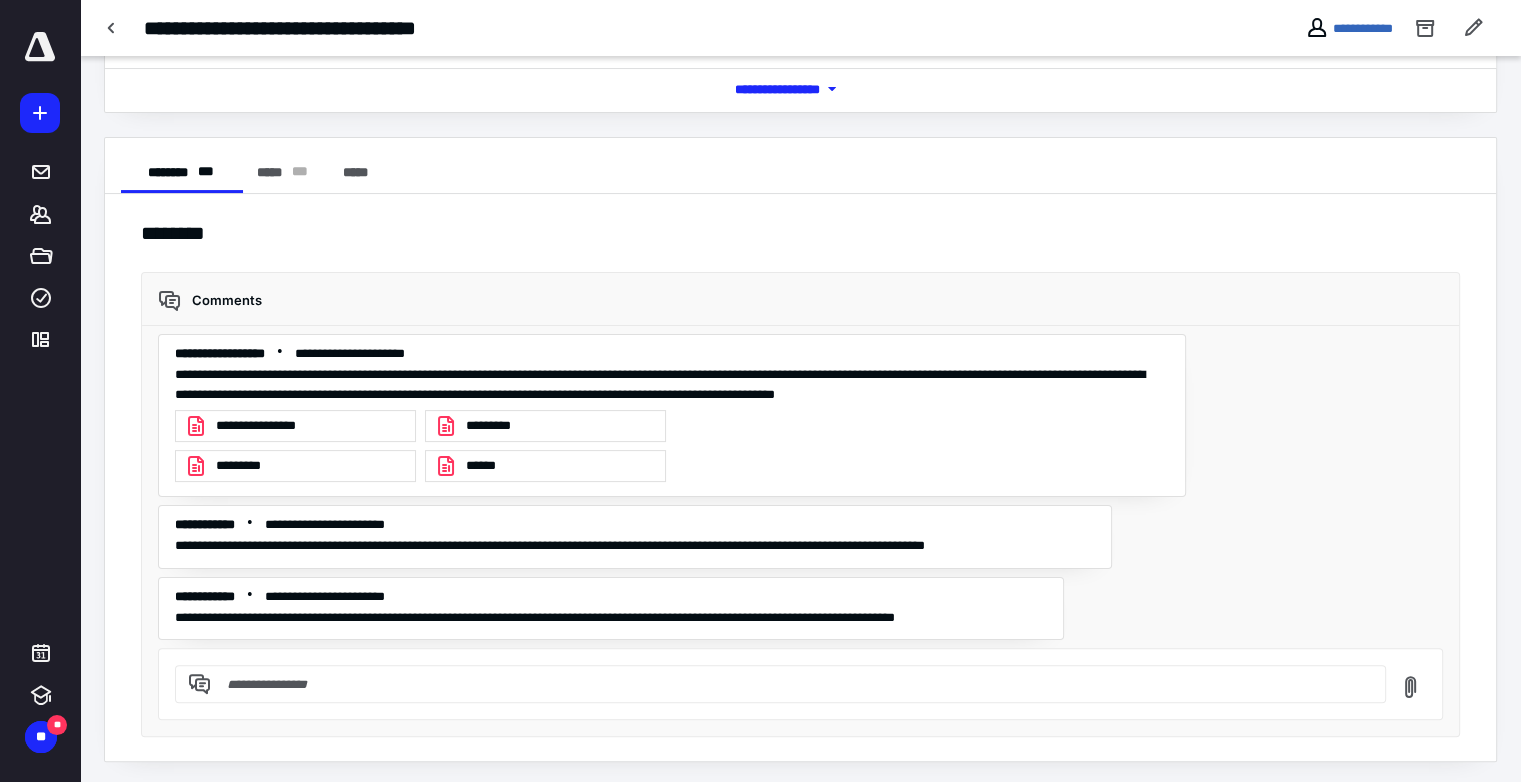 click at bounding box center [792, 684] 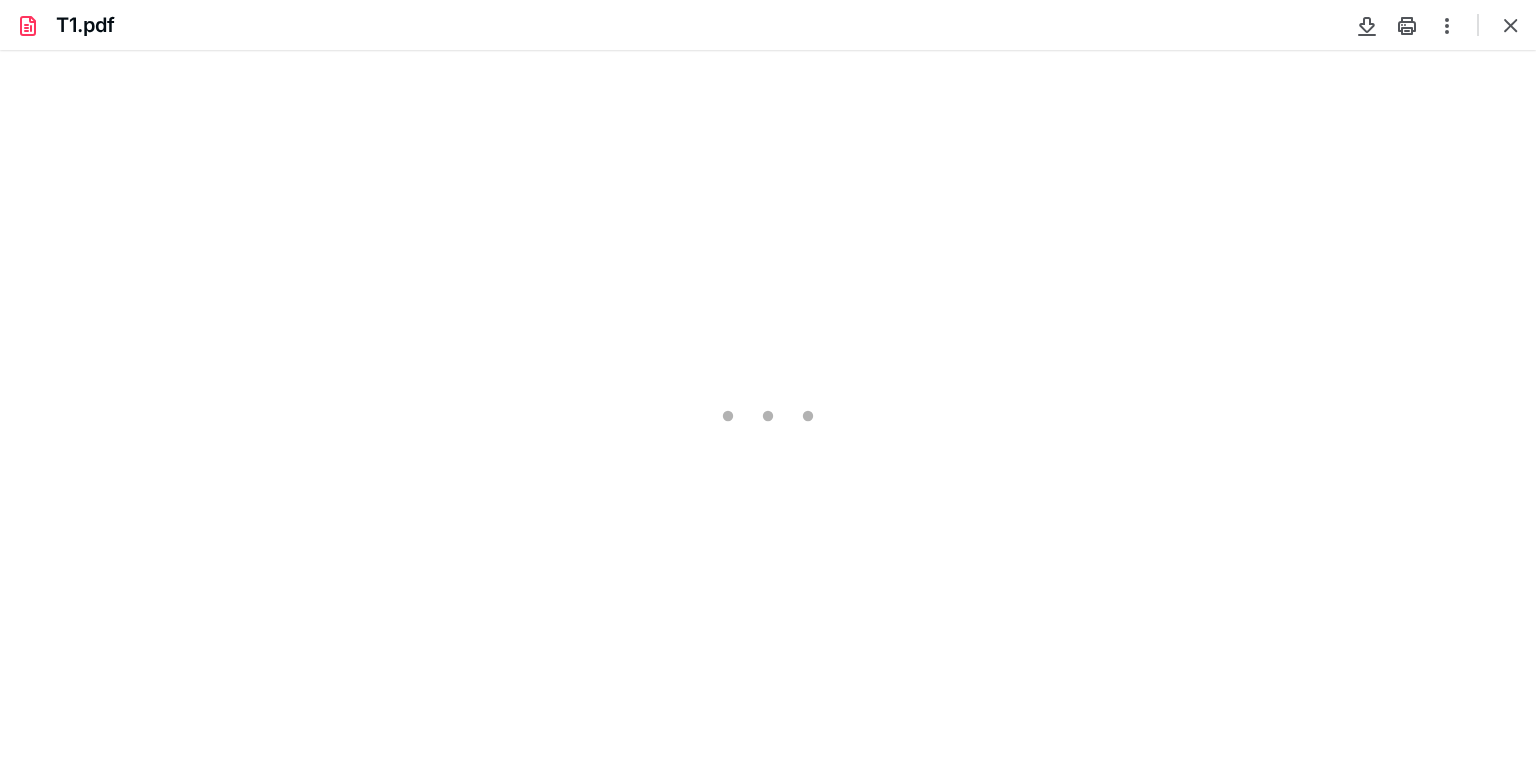 scroll, scrollTop: 0, scrollLeft: 0, axis: both 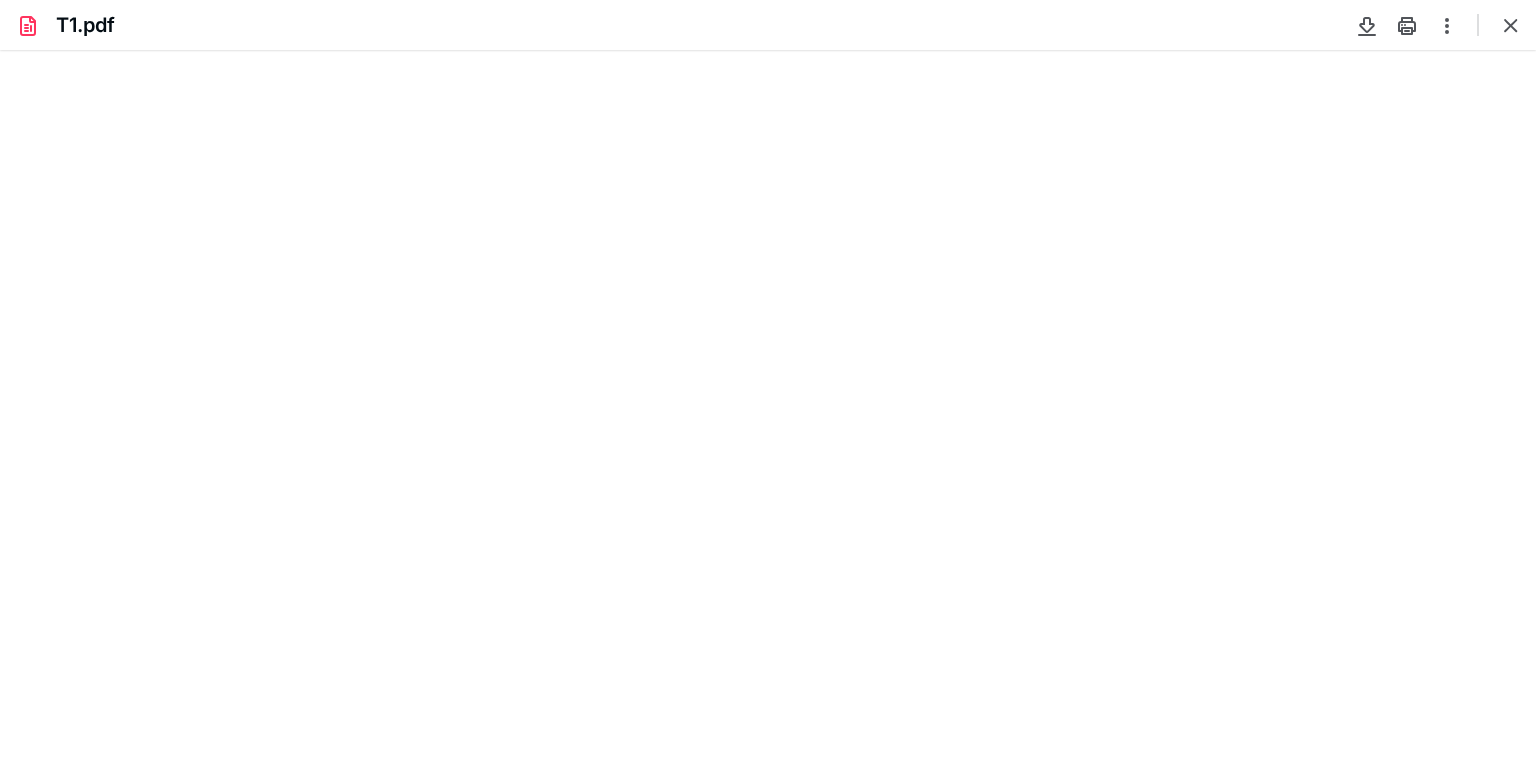 type on "83" 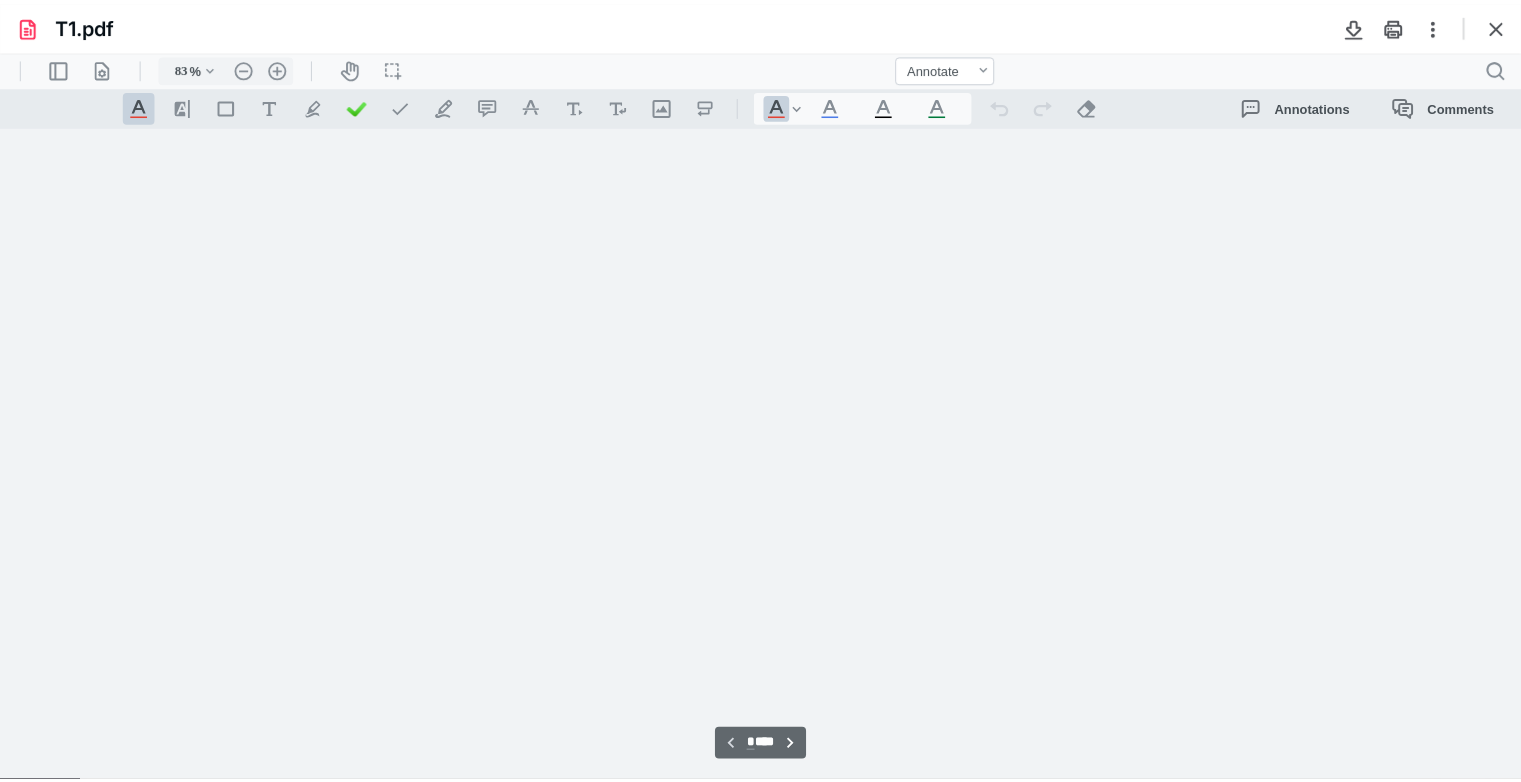 scroll, scrollTop: 79, scrollLeft: 0, axis: vertical 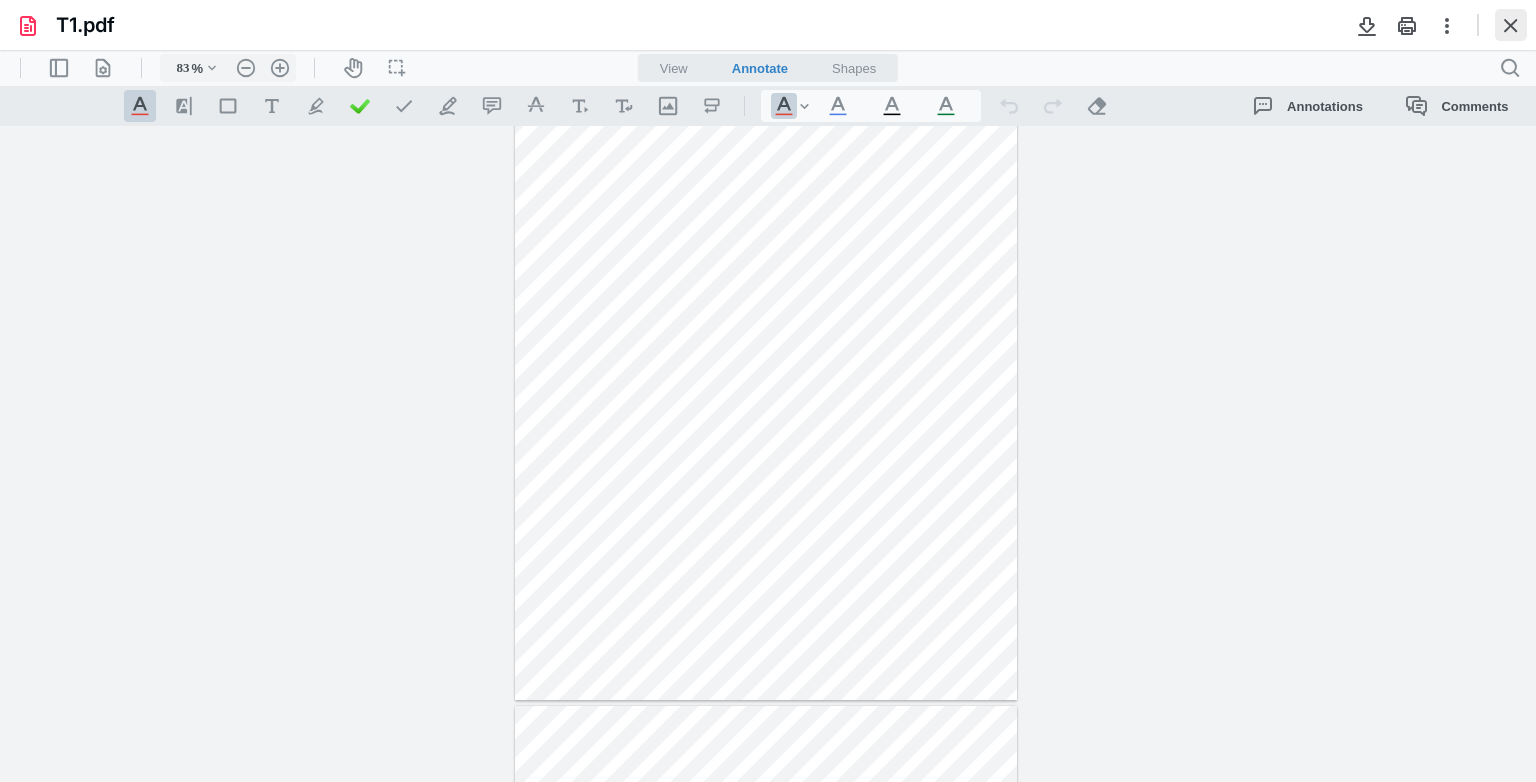 click at bounding box center (1511, 25) 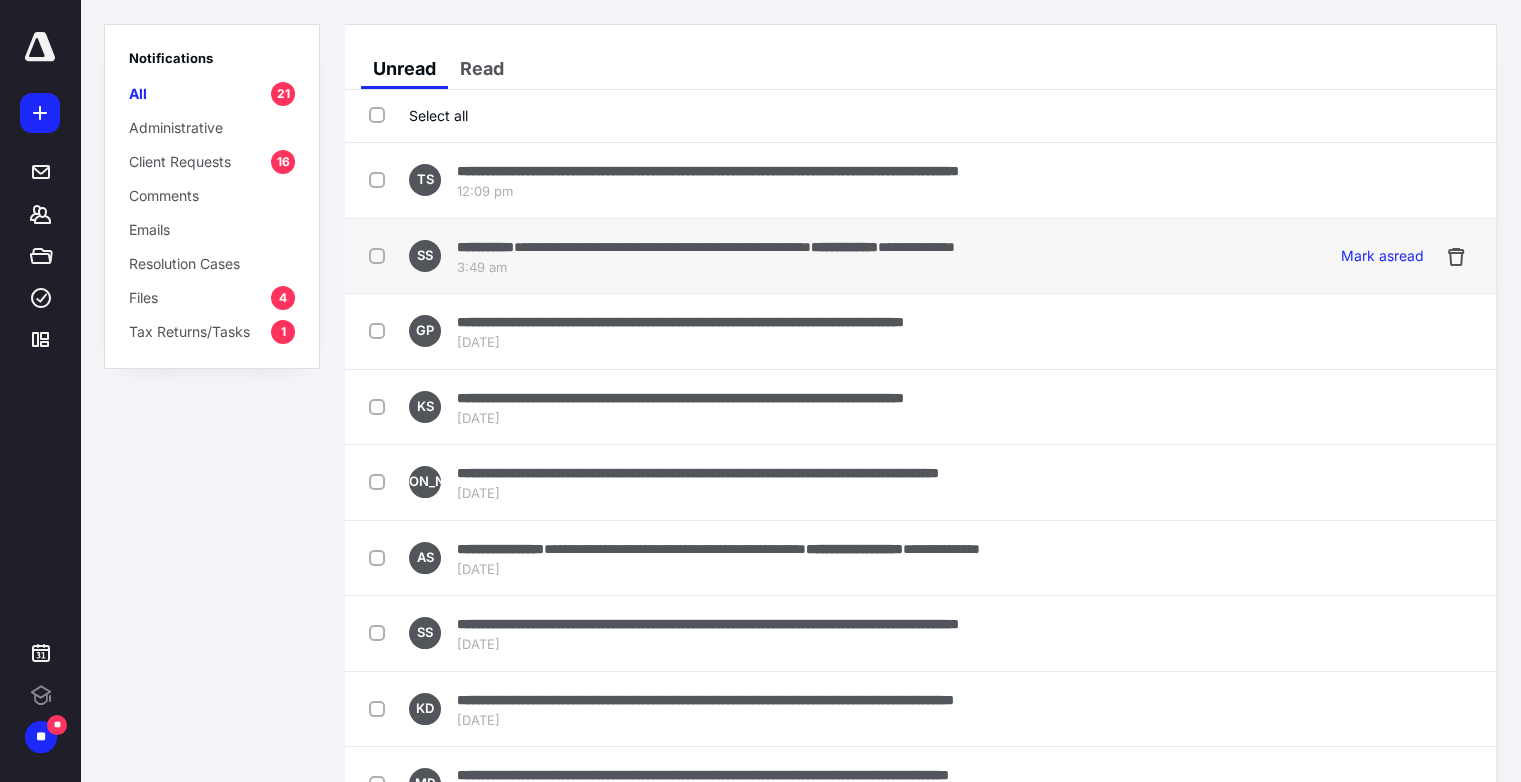 scroll, scrollTop: 0, scrollLeft: 0, axis: both 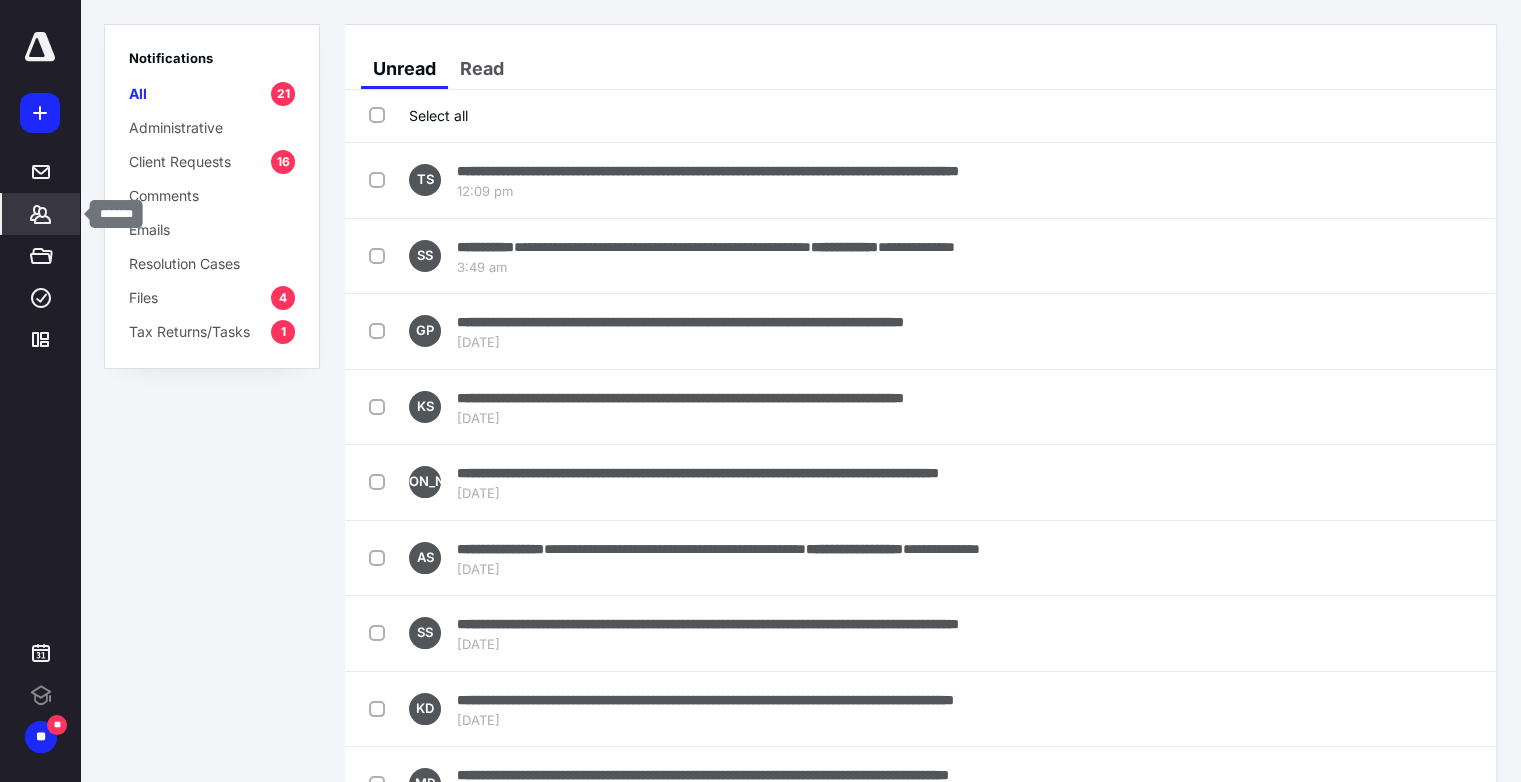 click 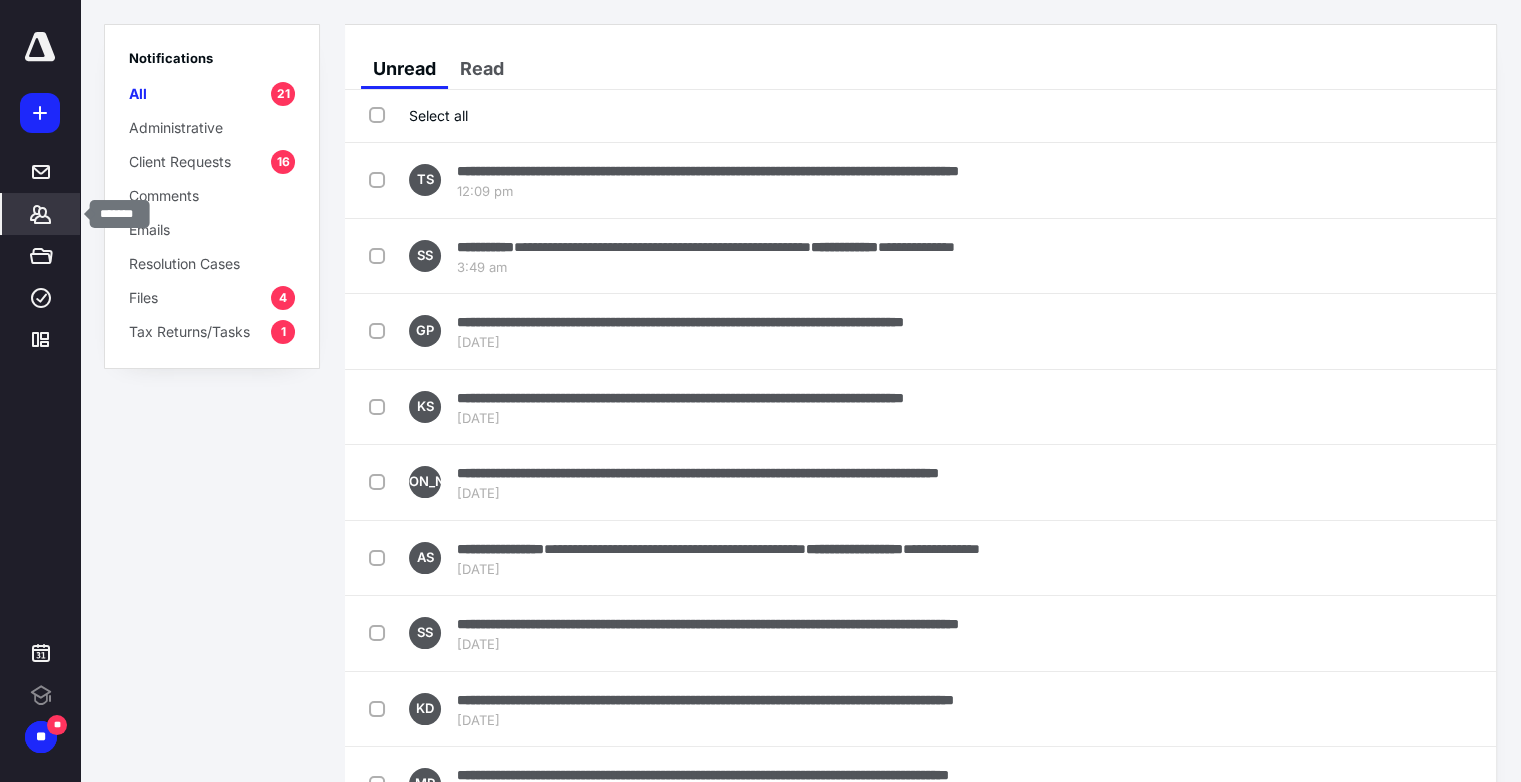 scroll, scrollTop: 0, scrollLeft: 0, axis: both 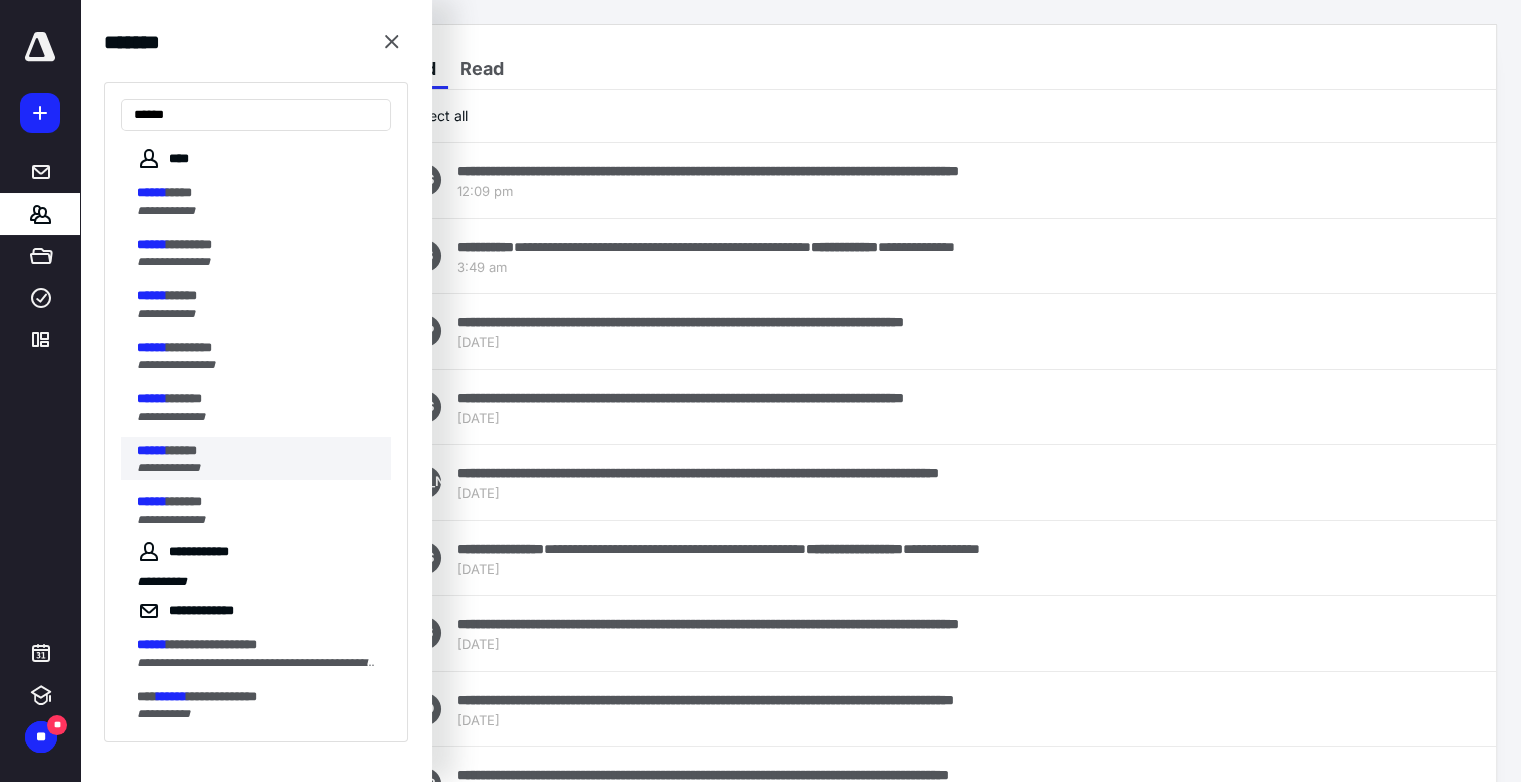 type on "******" 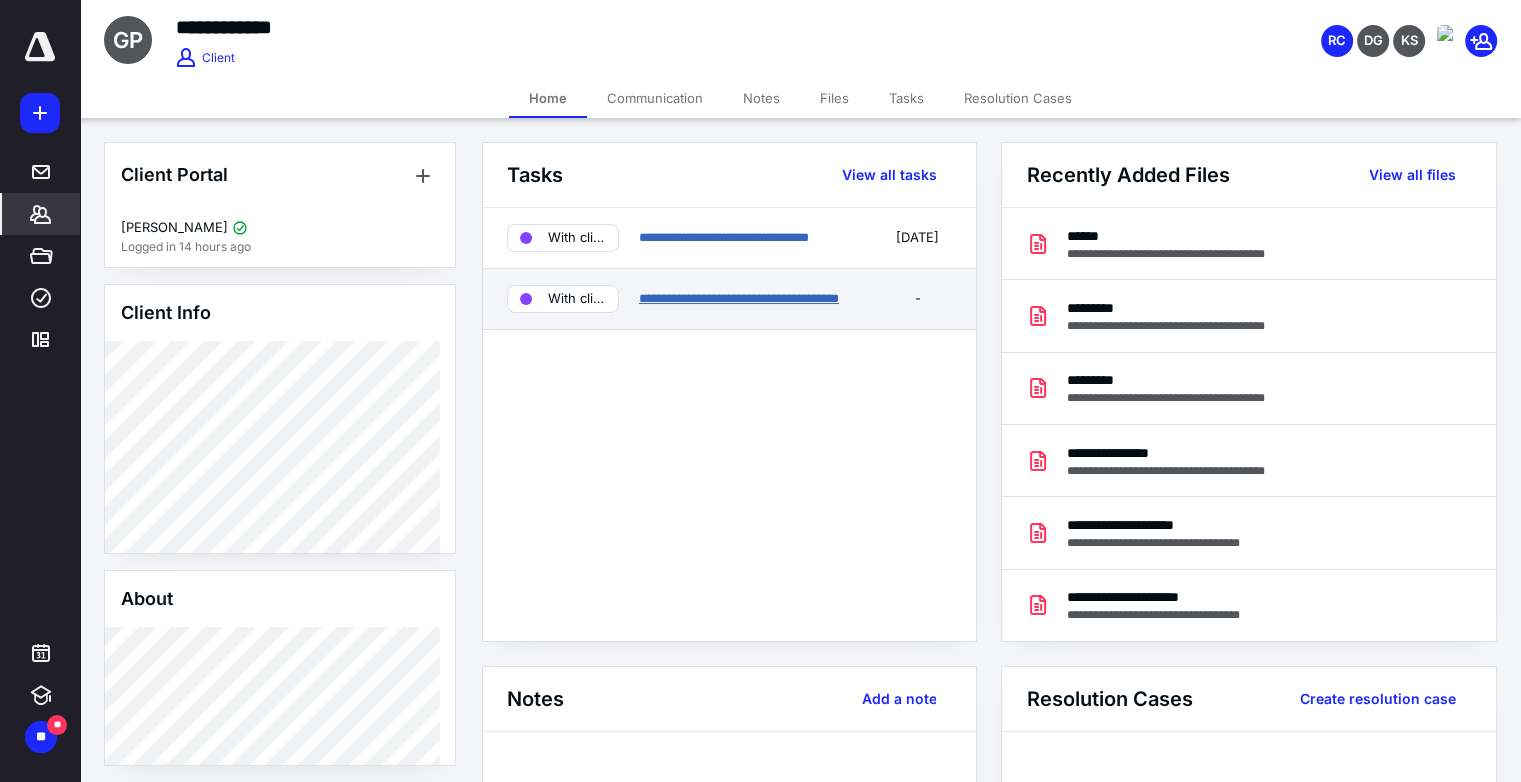 click on "**********" at bounding box center (739, 298) 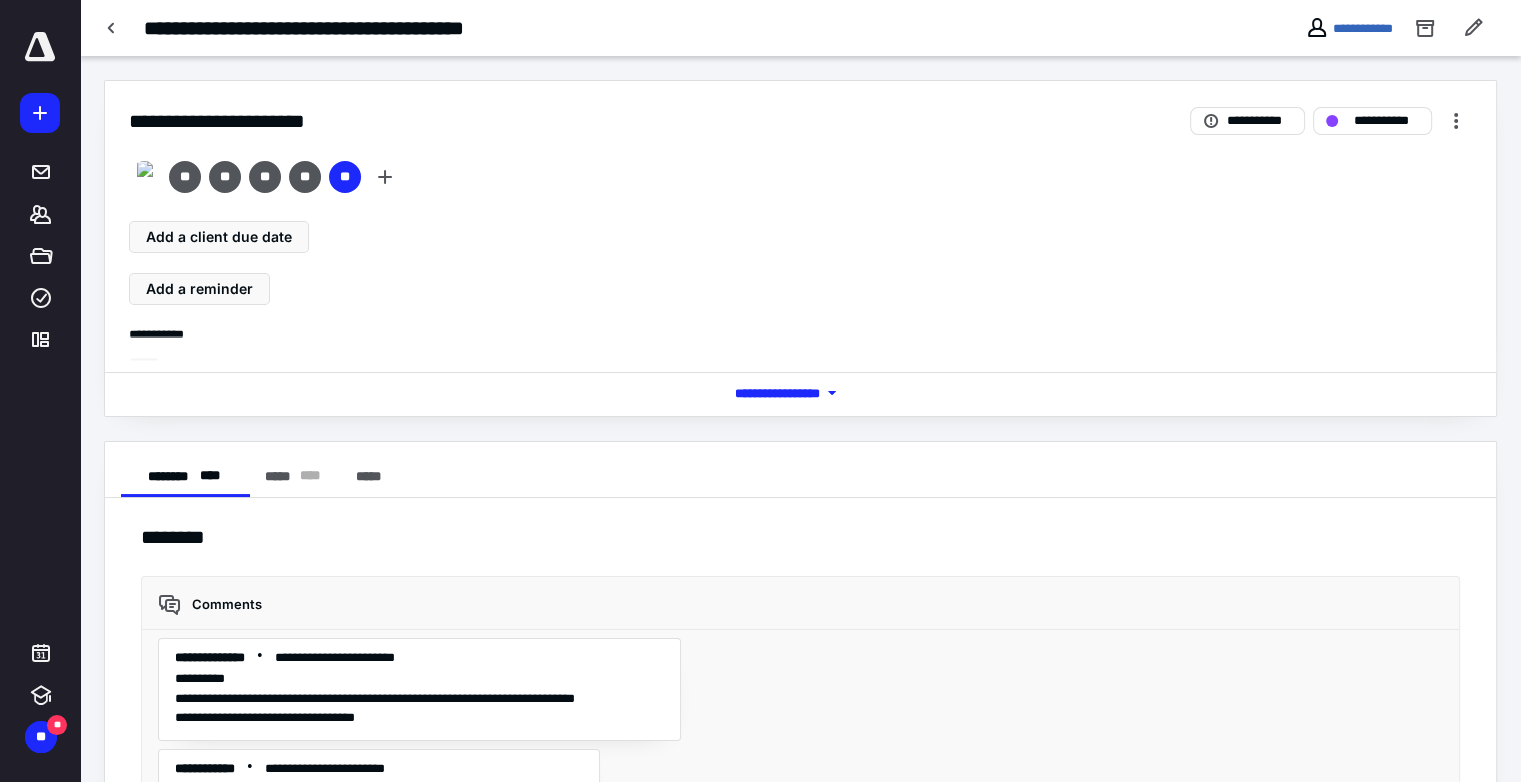 scroll, scrollTop: 7154, scrollLeft: 0, axis: vertical 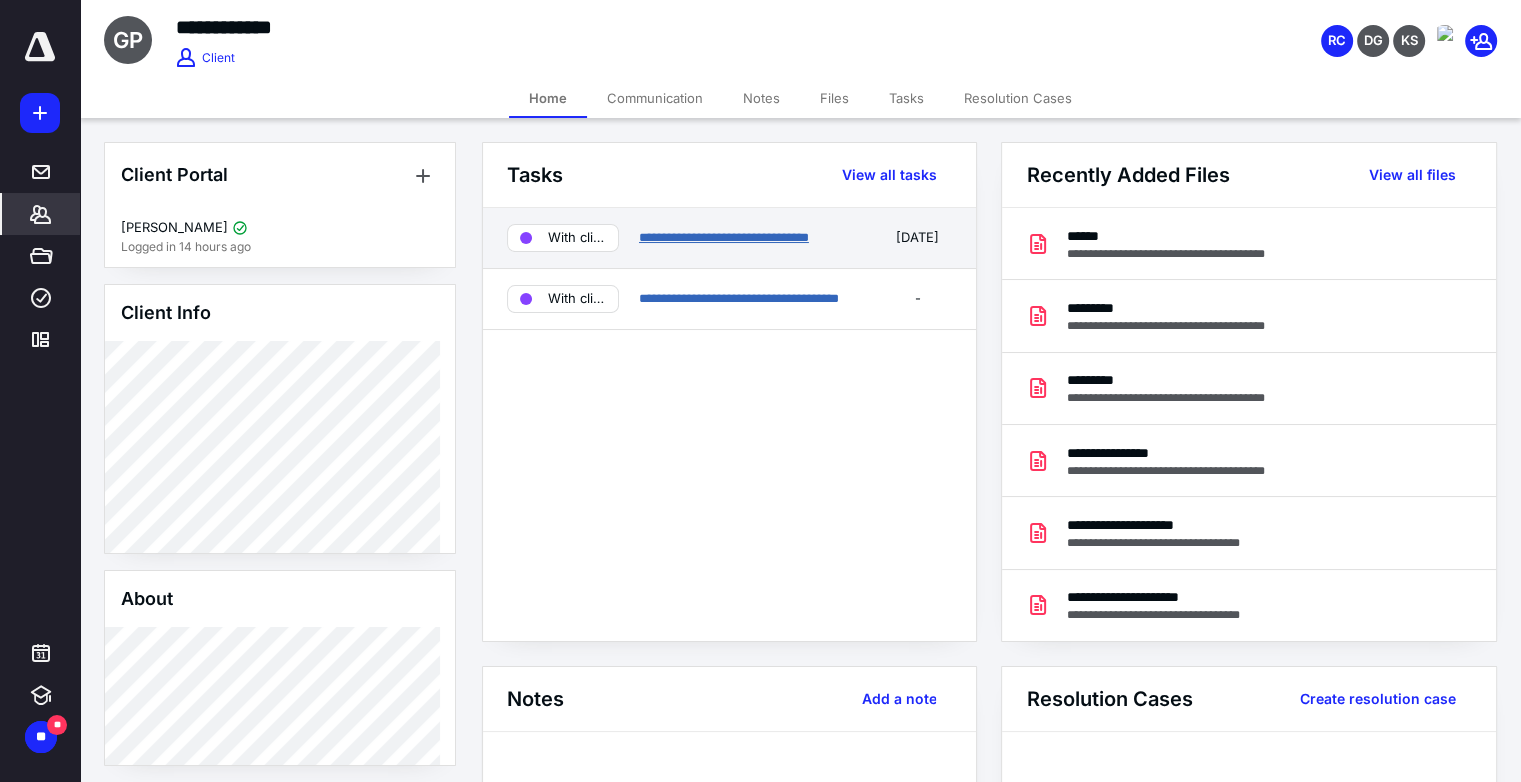 click on "**********" at bounding box center (724, 237) 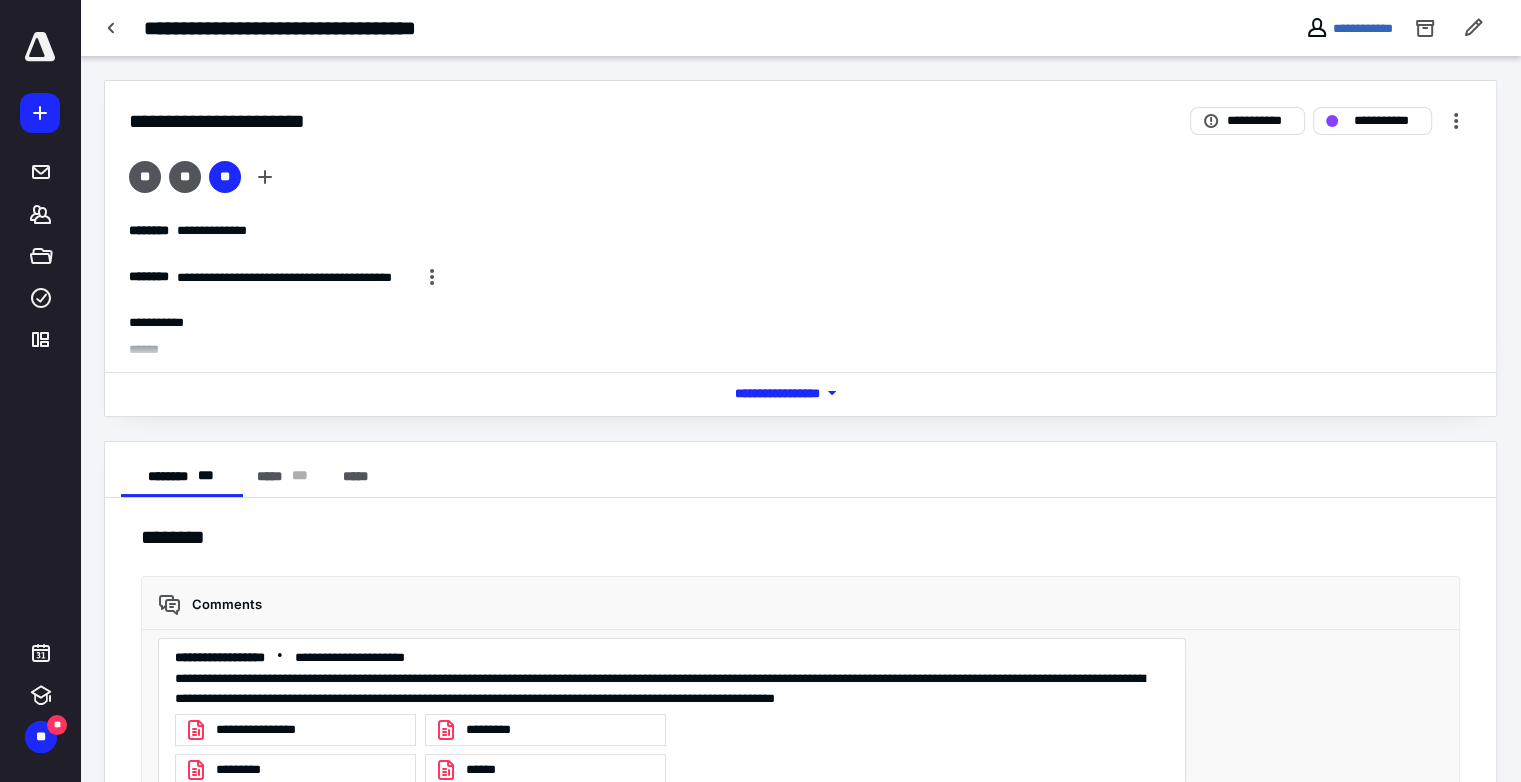 scroll, scrollTop: 304, scrollLeft: 0, axis: vertical 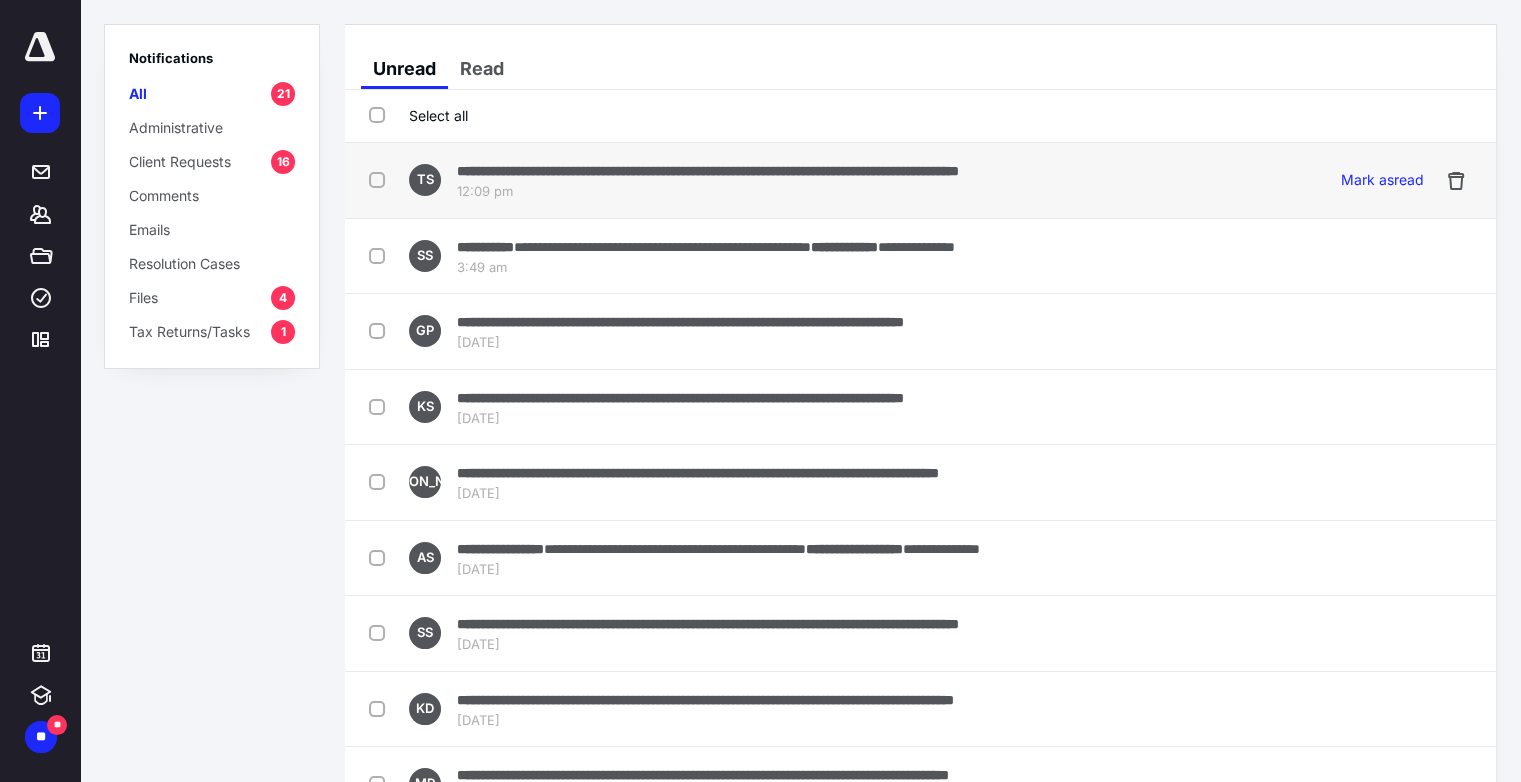click on "**********" at bounding box center [708, 171] 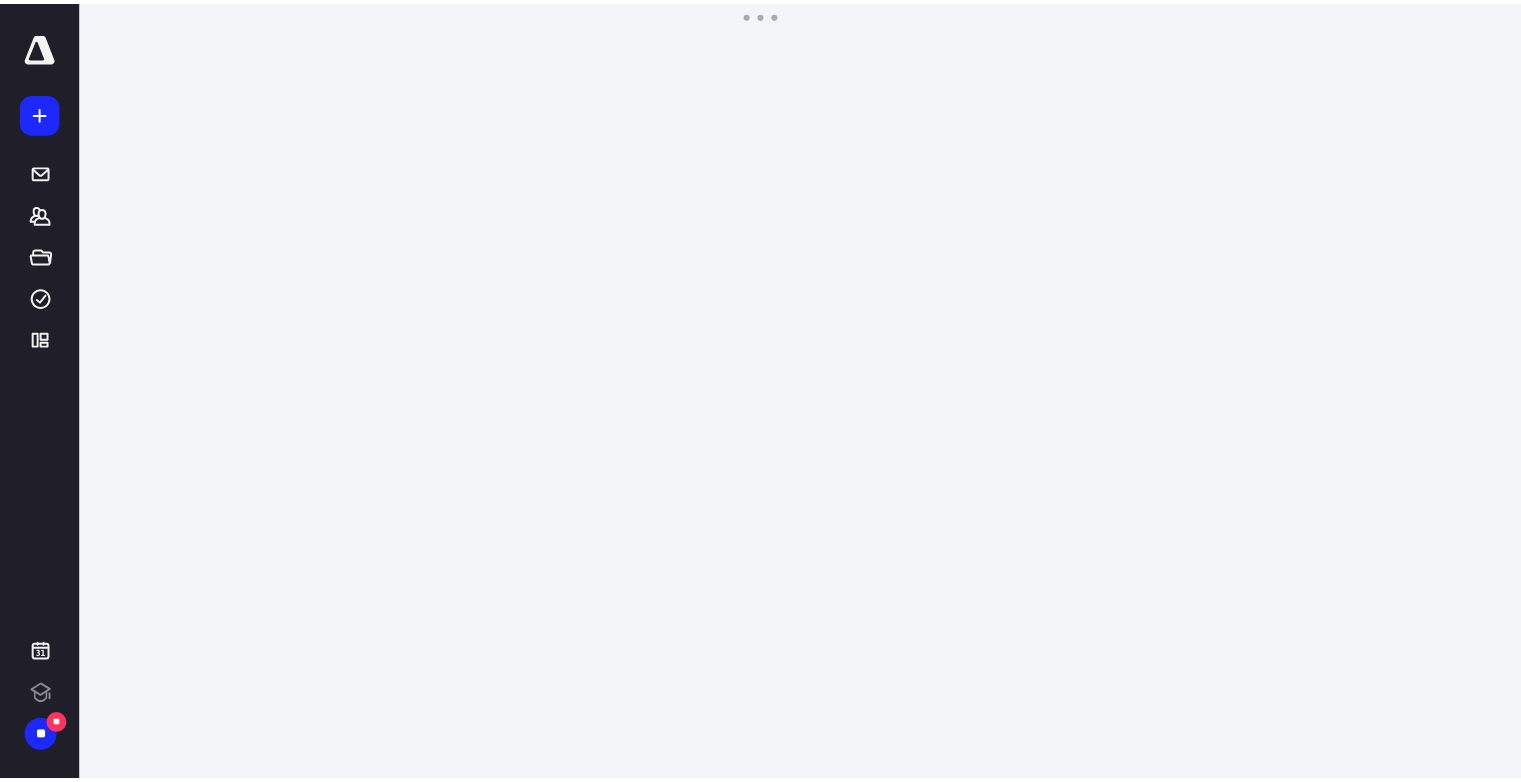 scroll, scrollTop: 0, scrollLeft: 0, axis: both 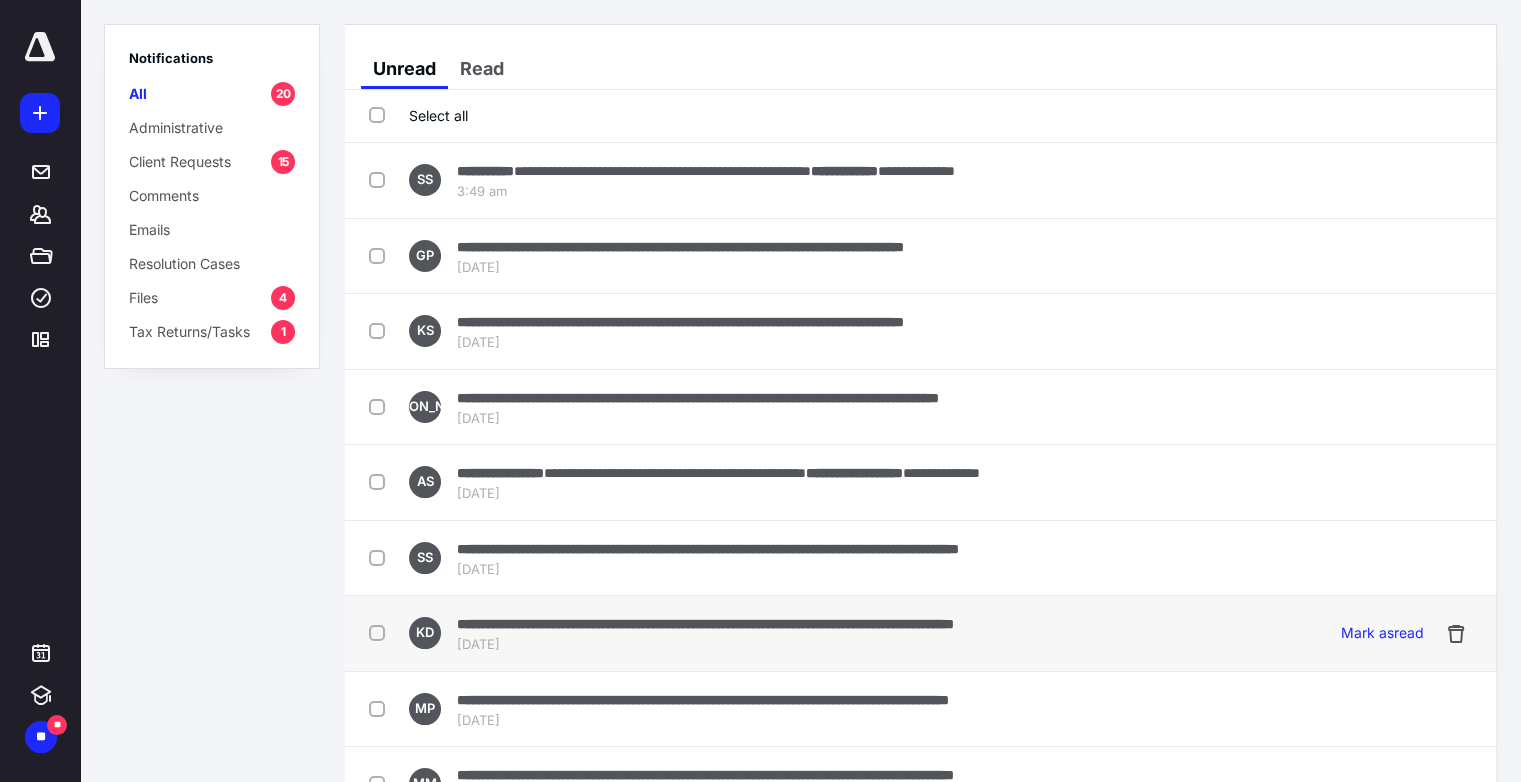click on "**********" at bounding box center [705, 624] 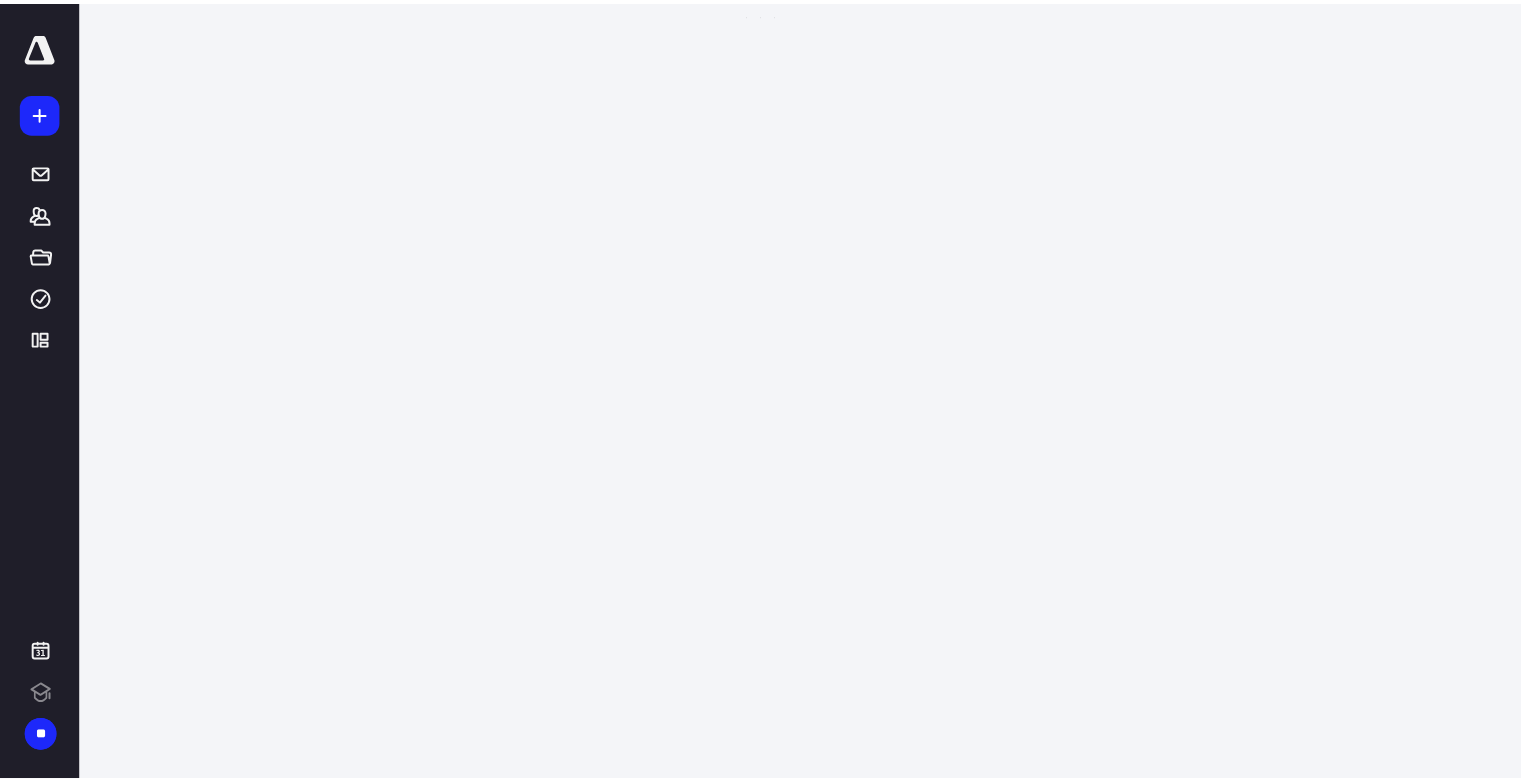 scroll, scrollTop: 0, scrollLeft: 0, axis: both 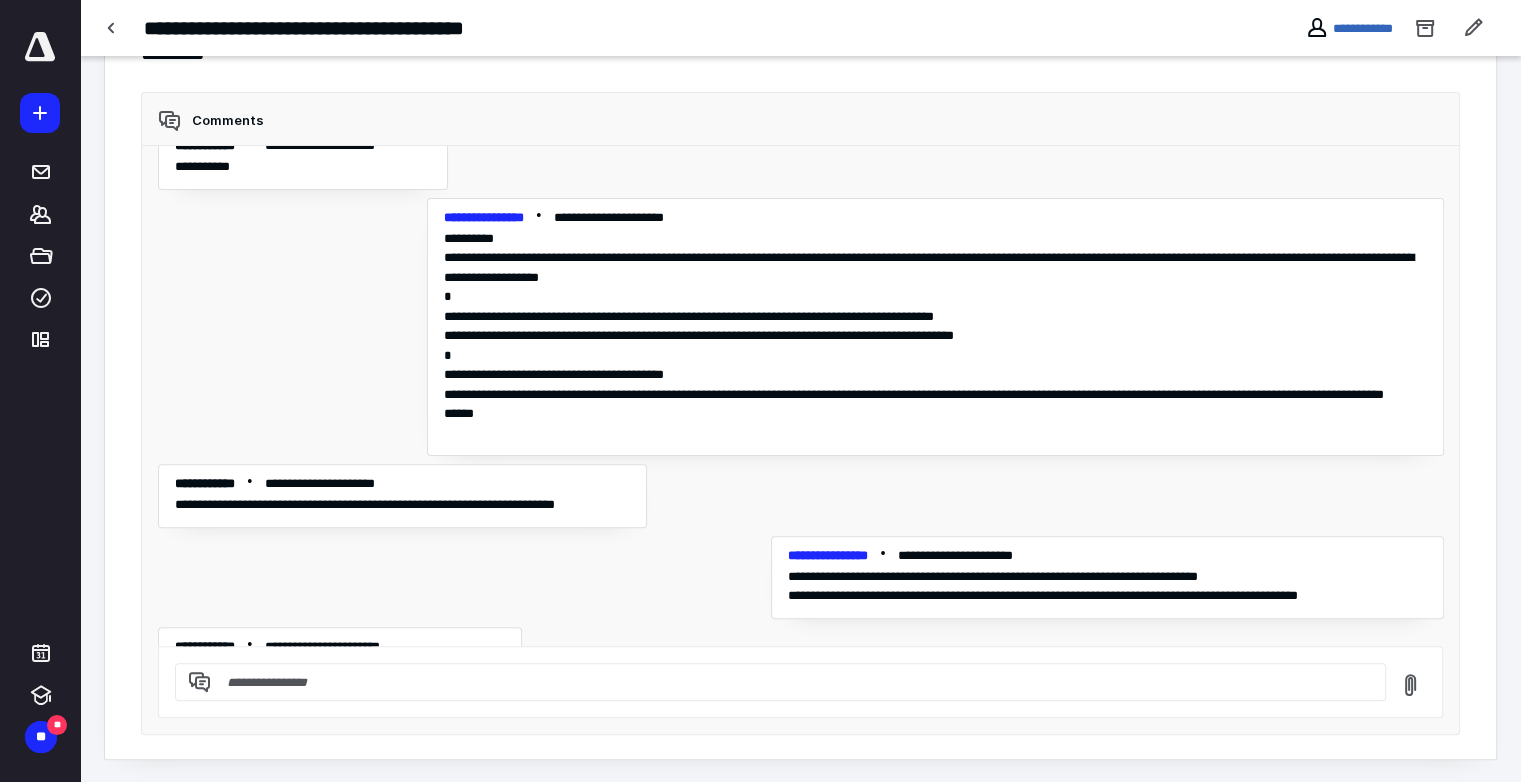 click at bounding box center (792, 682) 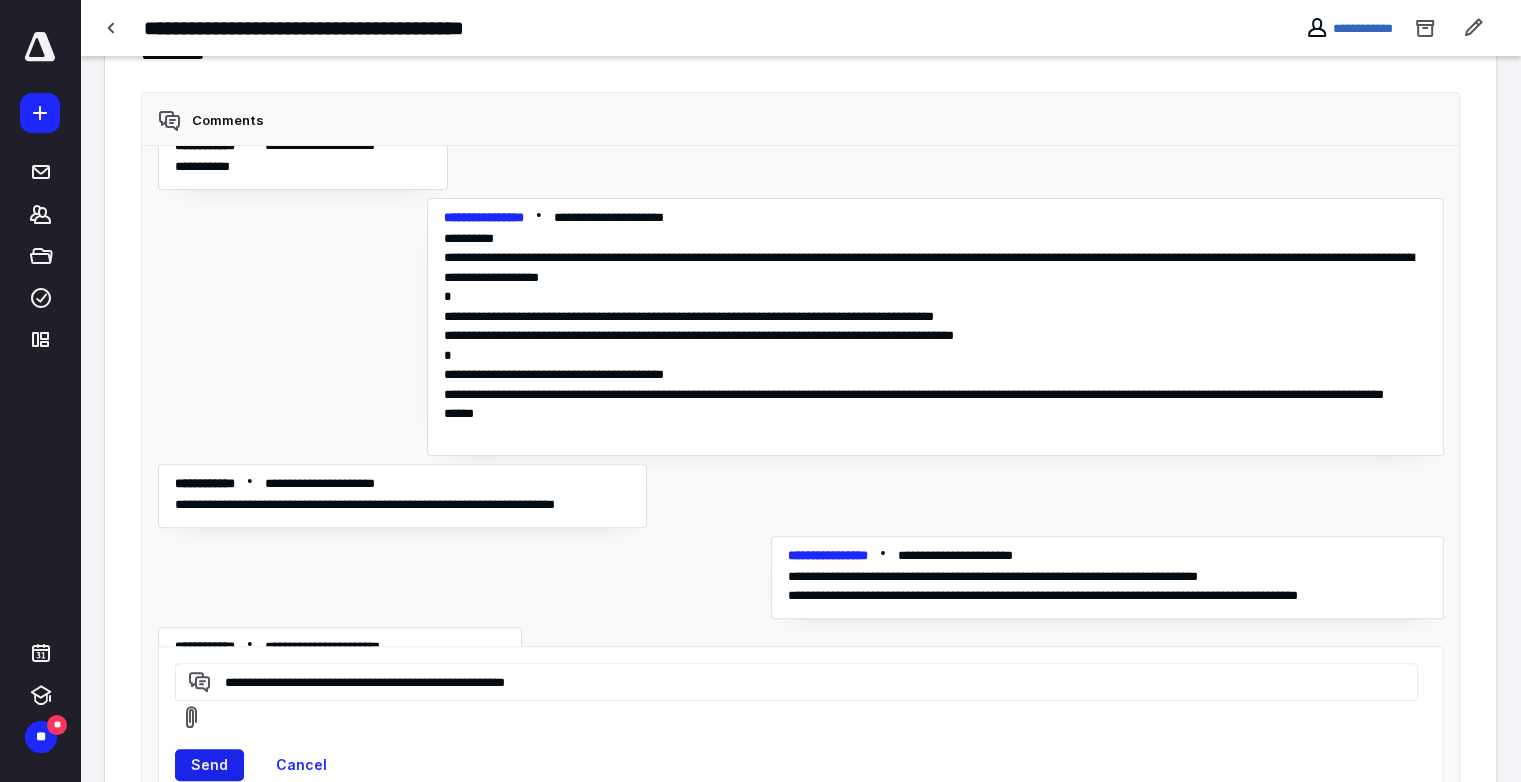 type on "**********" 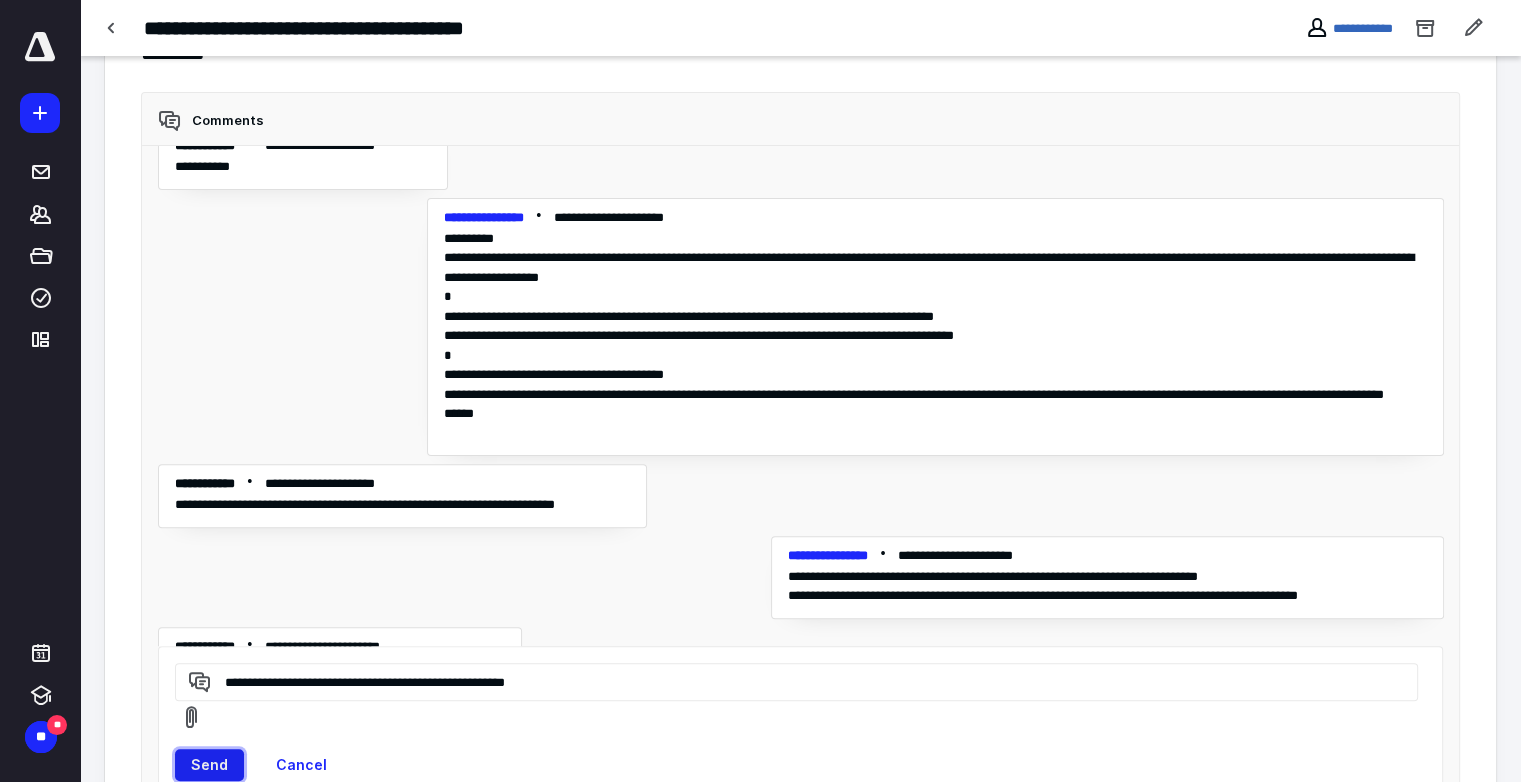 click on "Send" at bounding box center [209, 765] 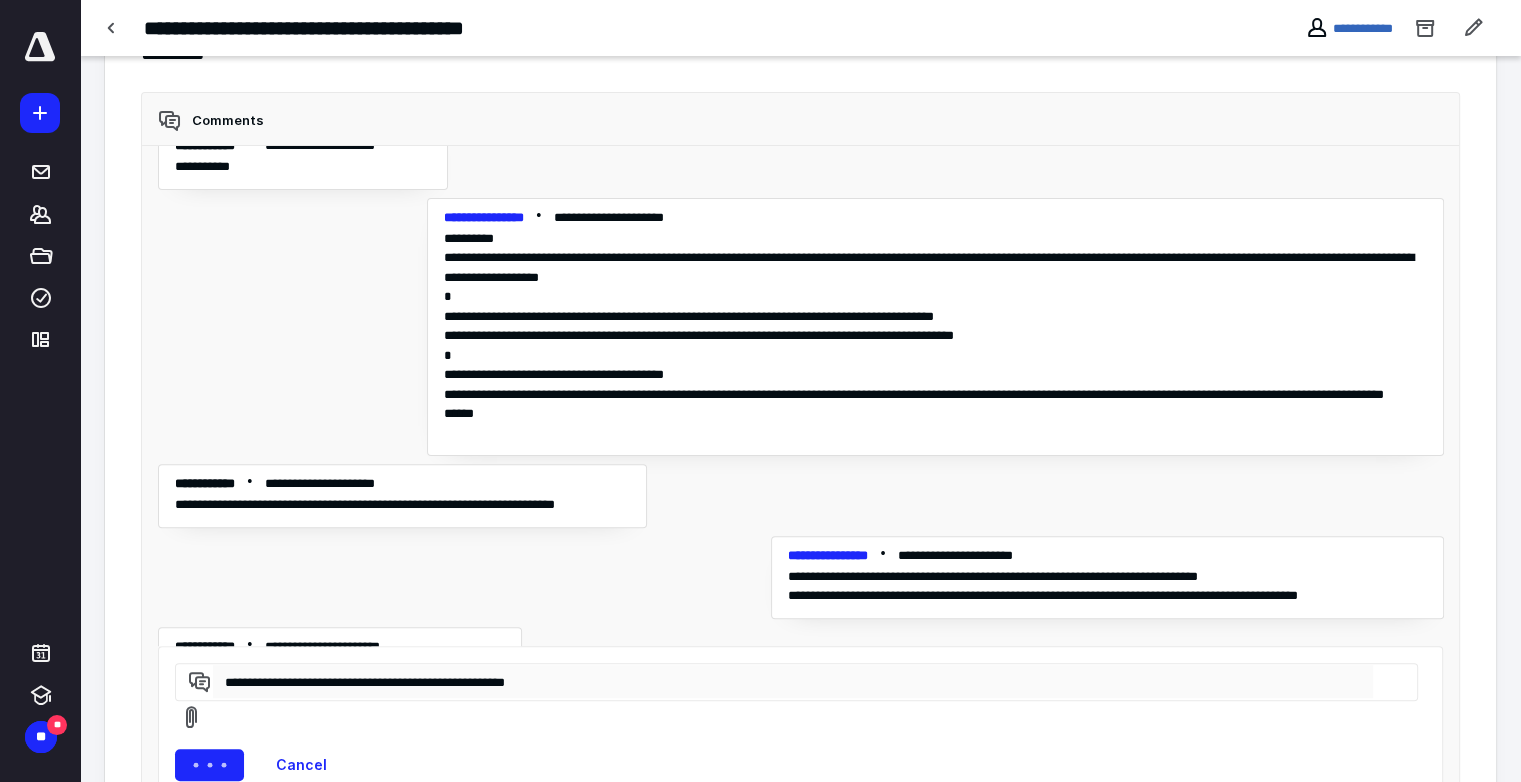 type 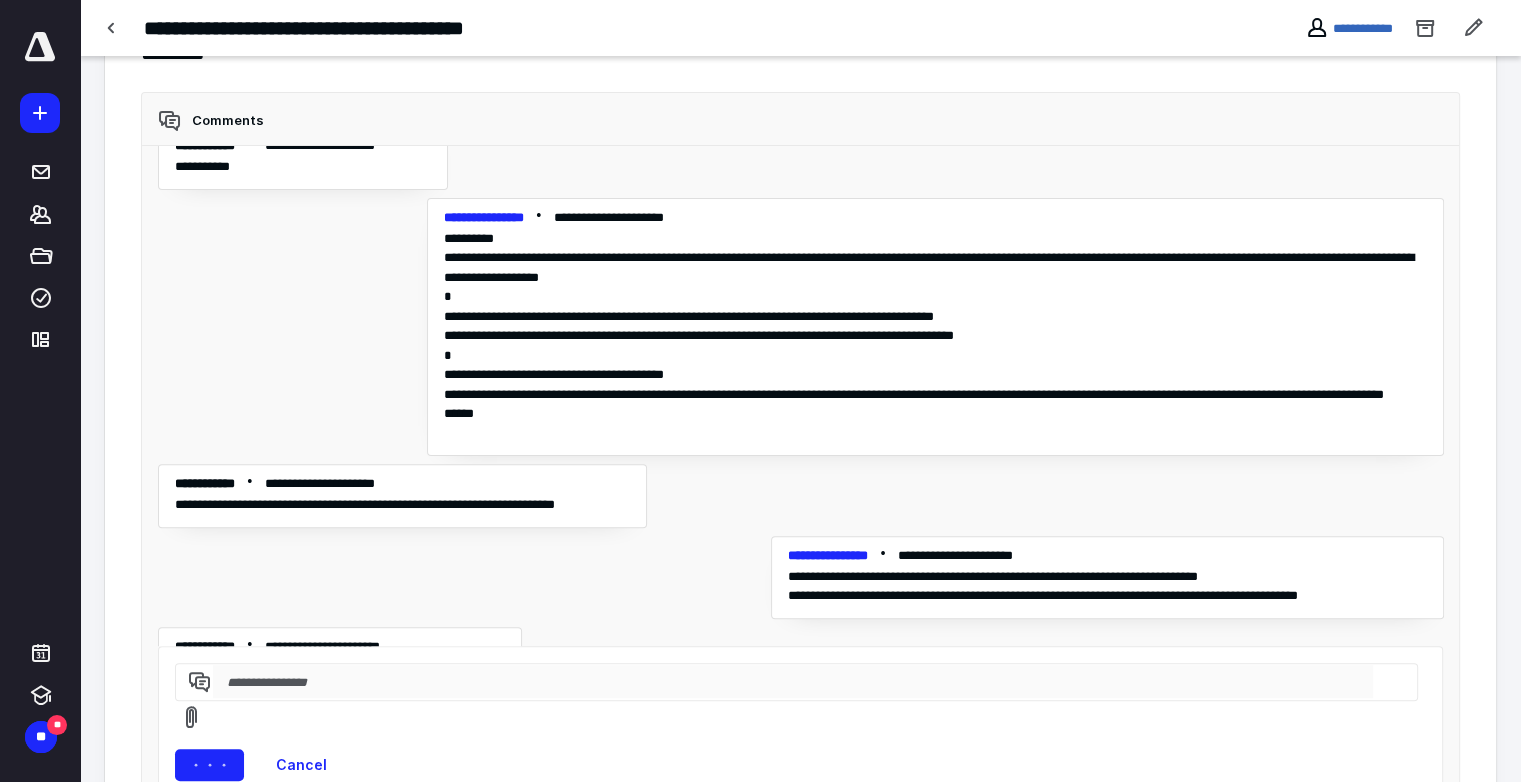 scroll, scrollTop: 13874, scrollLeft: 0, axis: vertical 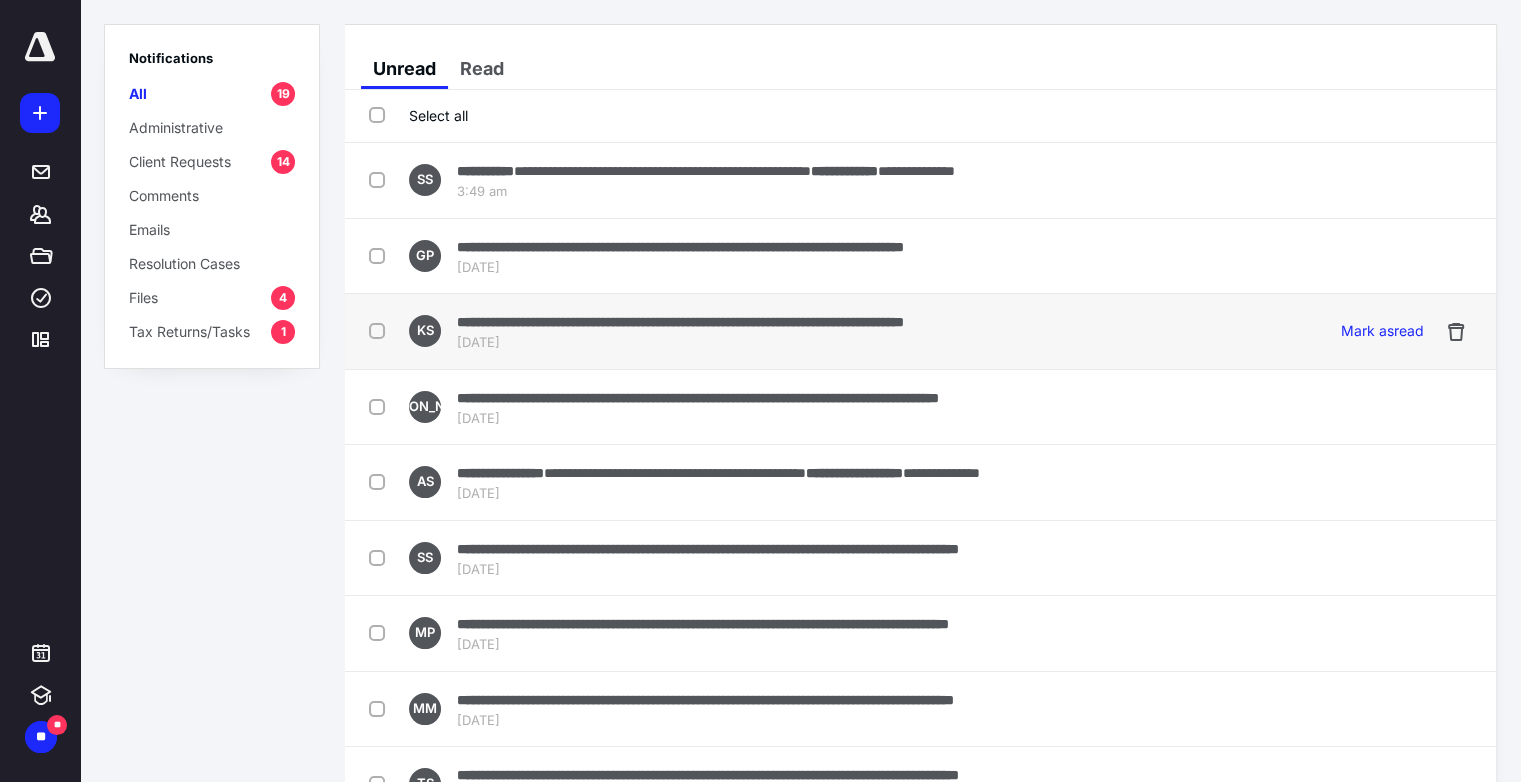 click on "**********" at bounding box center (680, 322) 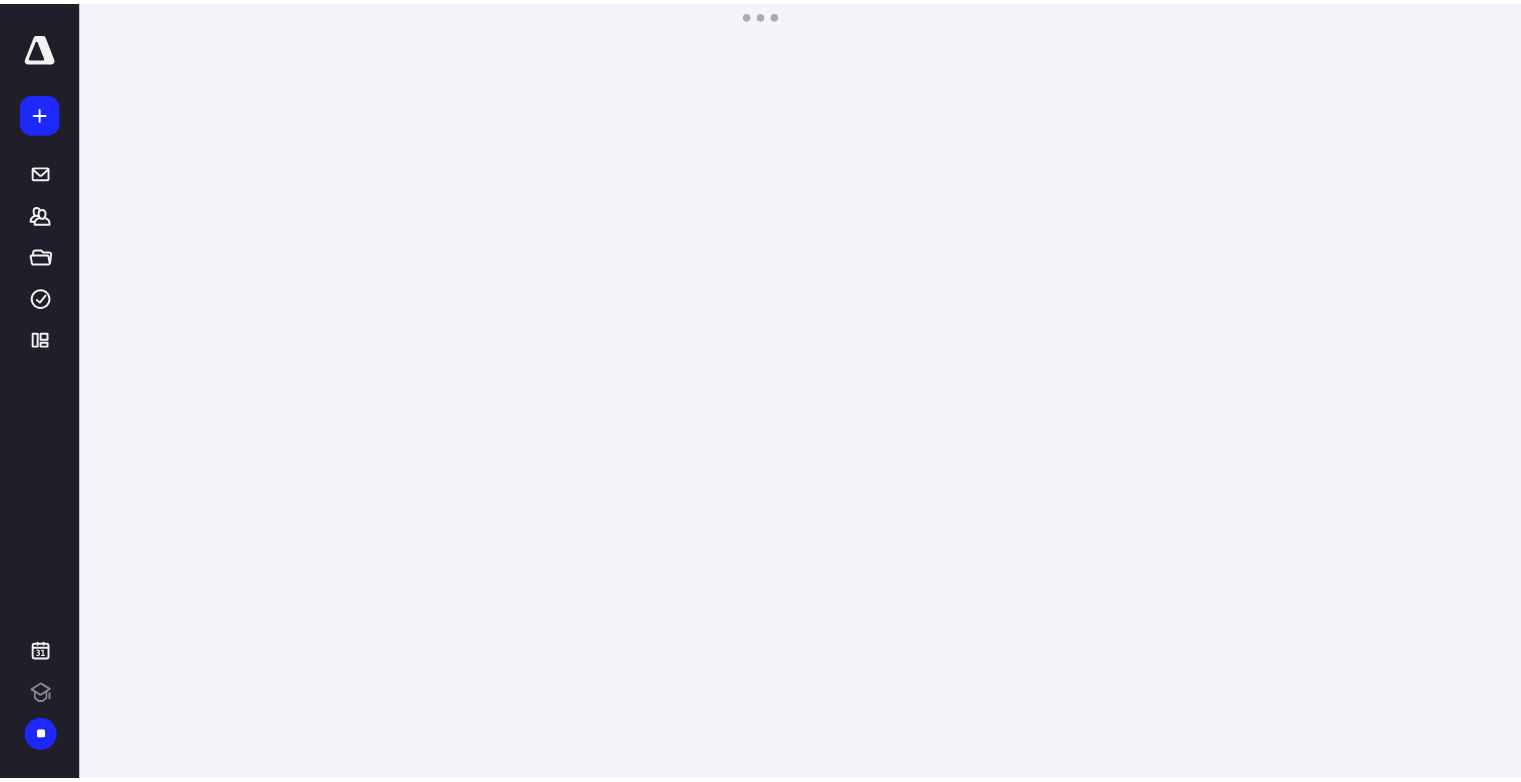 scroll, scrollTop: 0, scrollLeft: 0, axis: both 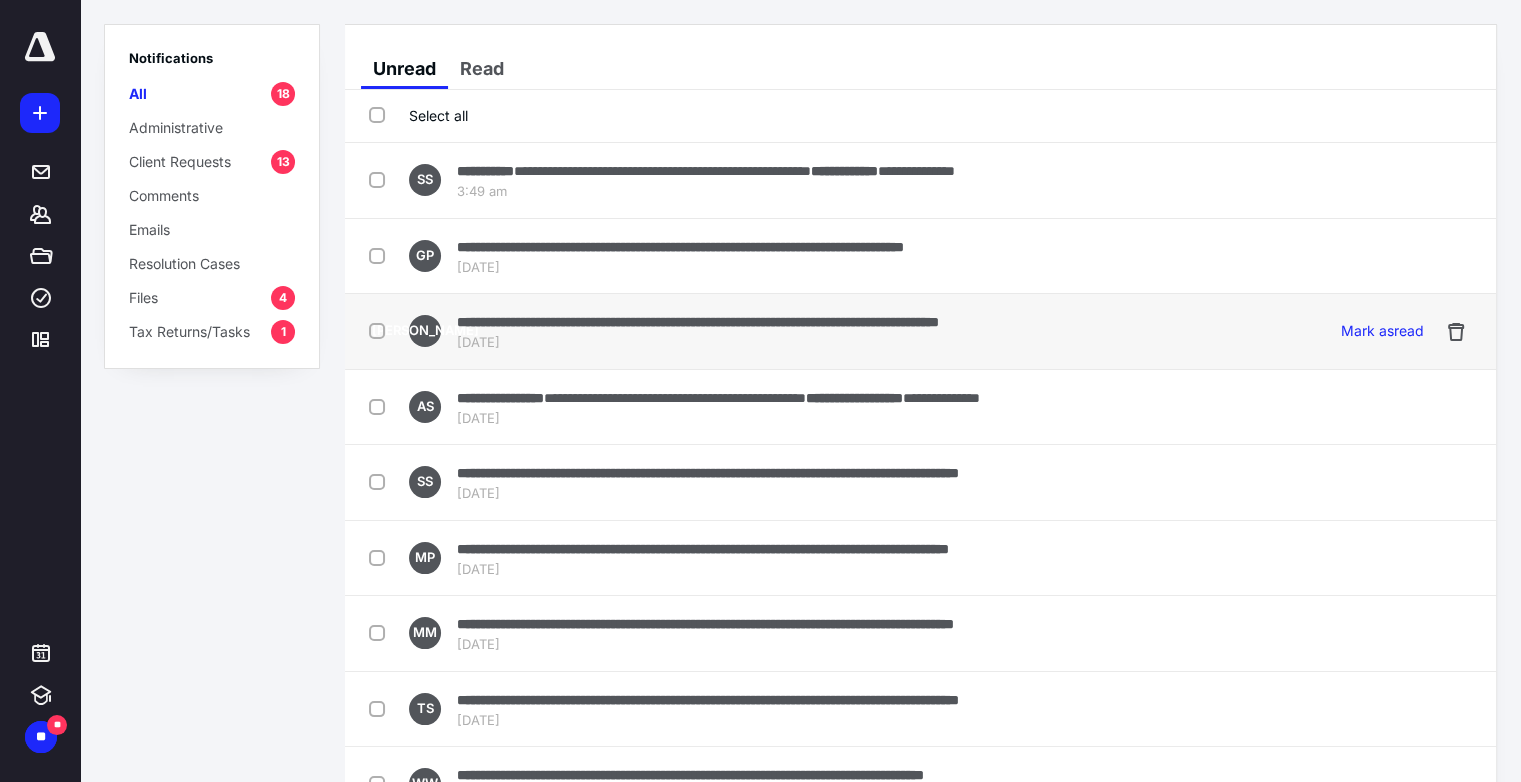 click on "**********" at bounding box center (698, 322) 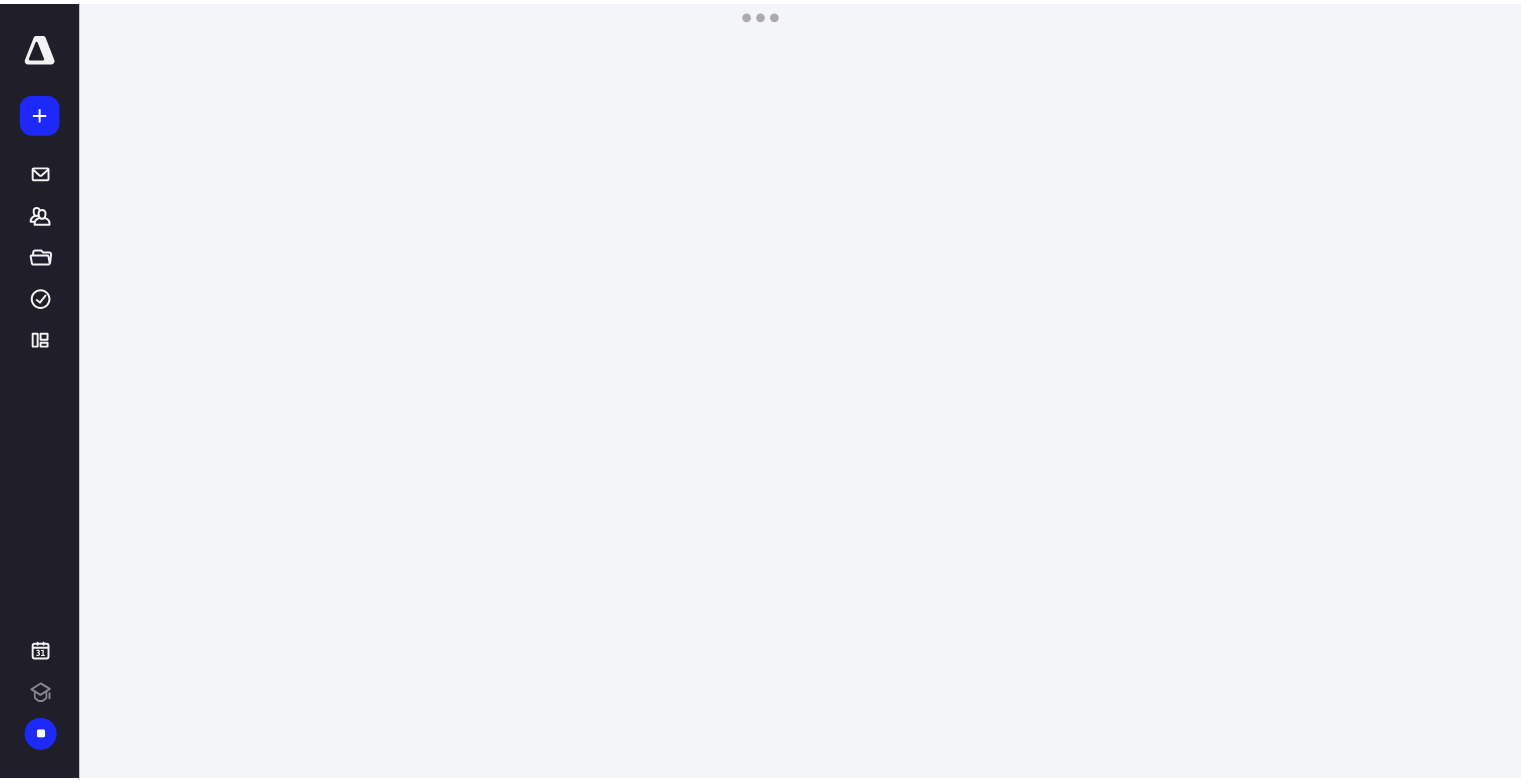 scroll, scrollTop: 0, scrollLeft: 0, axis: both 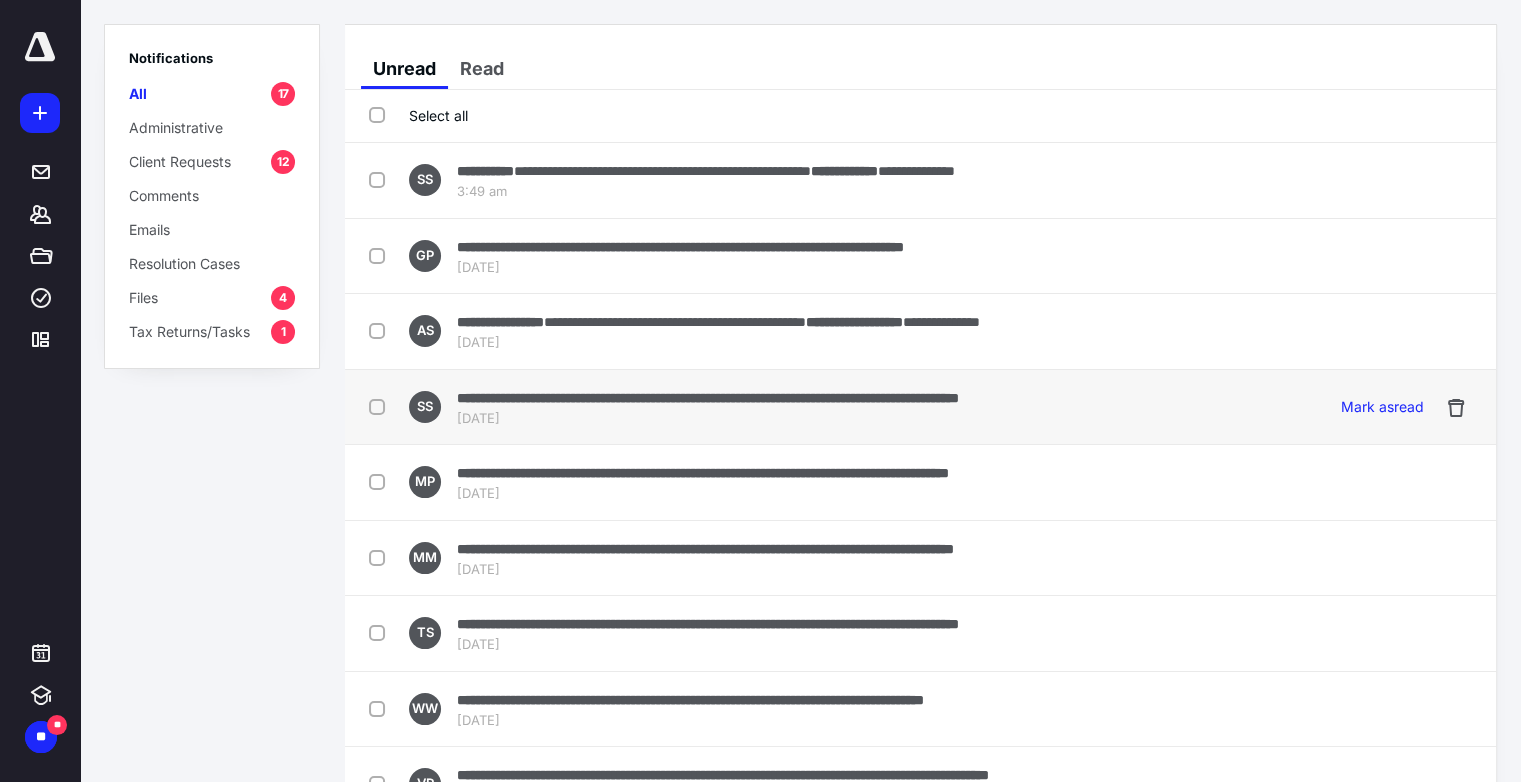 click on "**********" at bounding box center [708, 398] 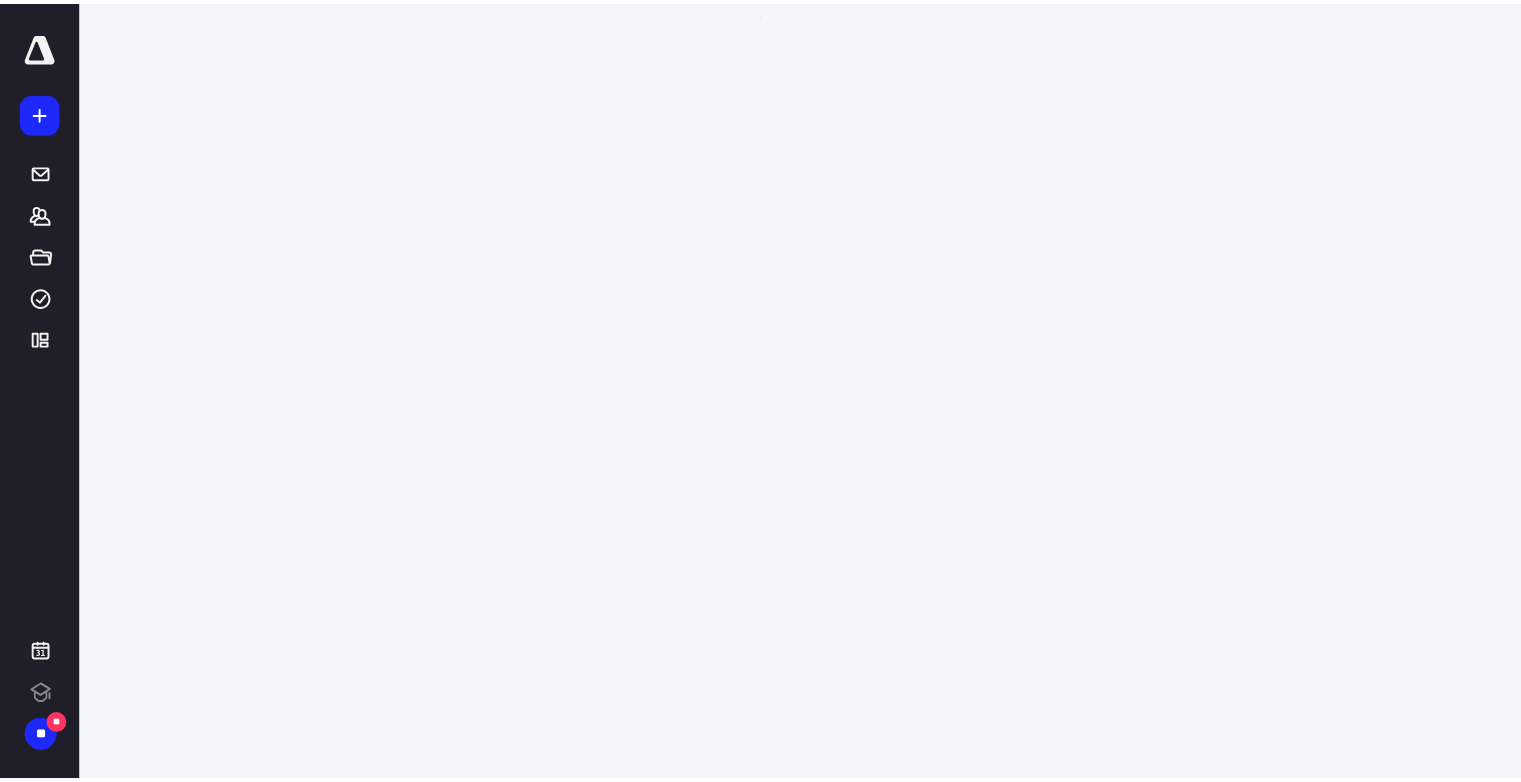 scroll, scrollTop: 0, scrollLeft: 0, axis: both 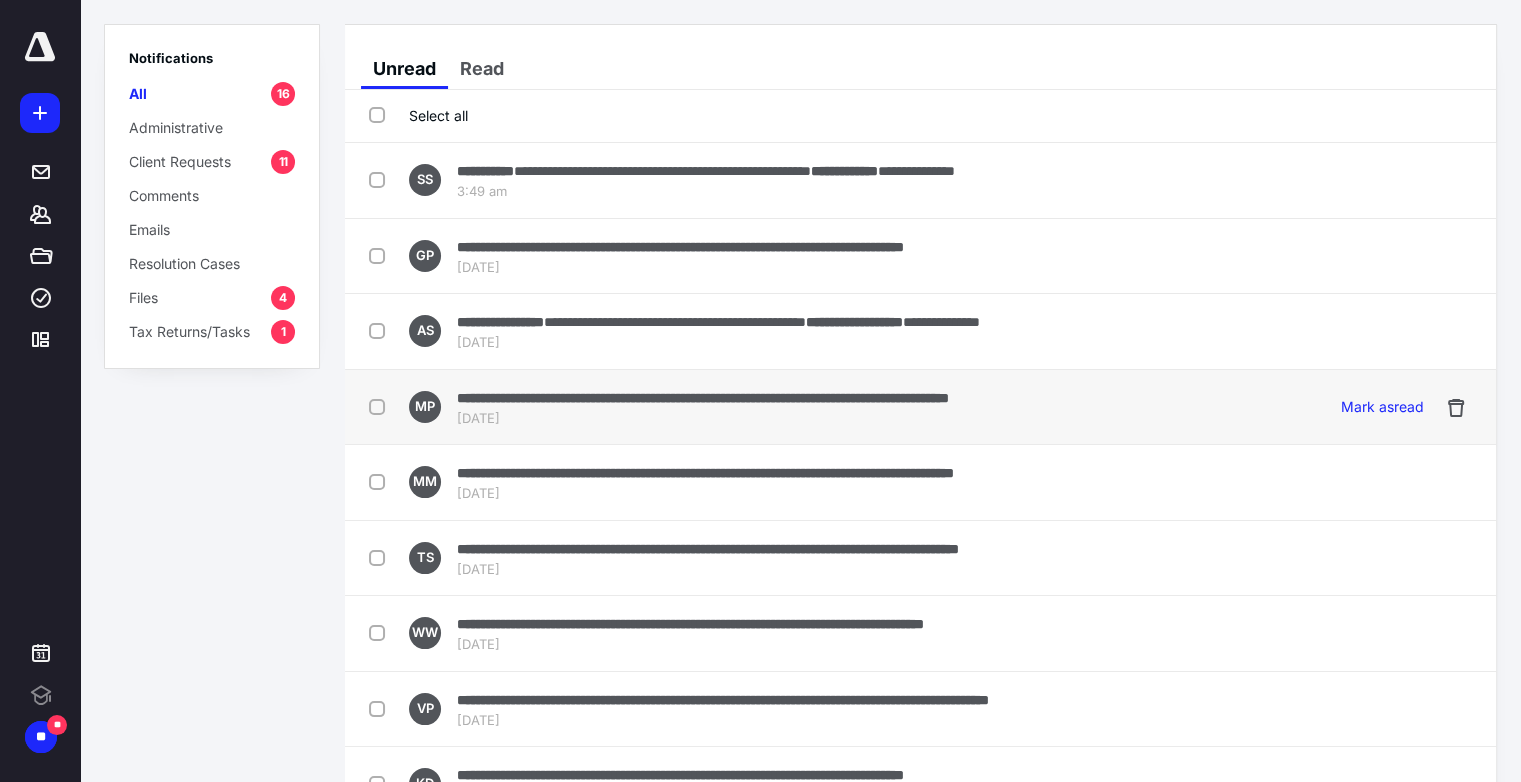 click on "**********" at bounding box center (703, 398) 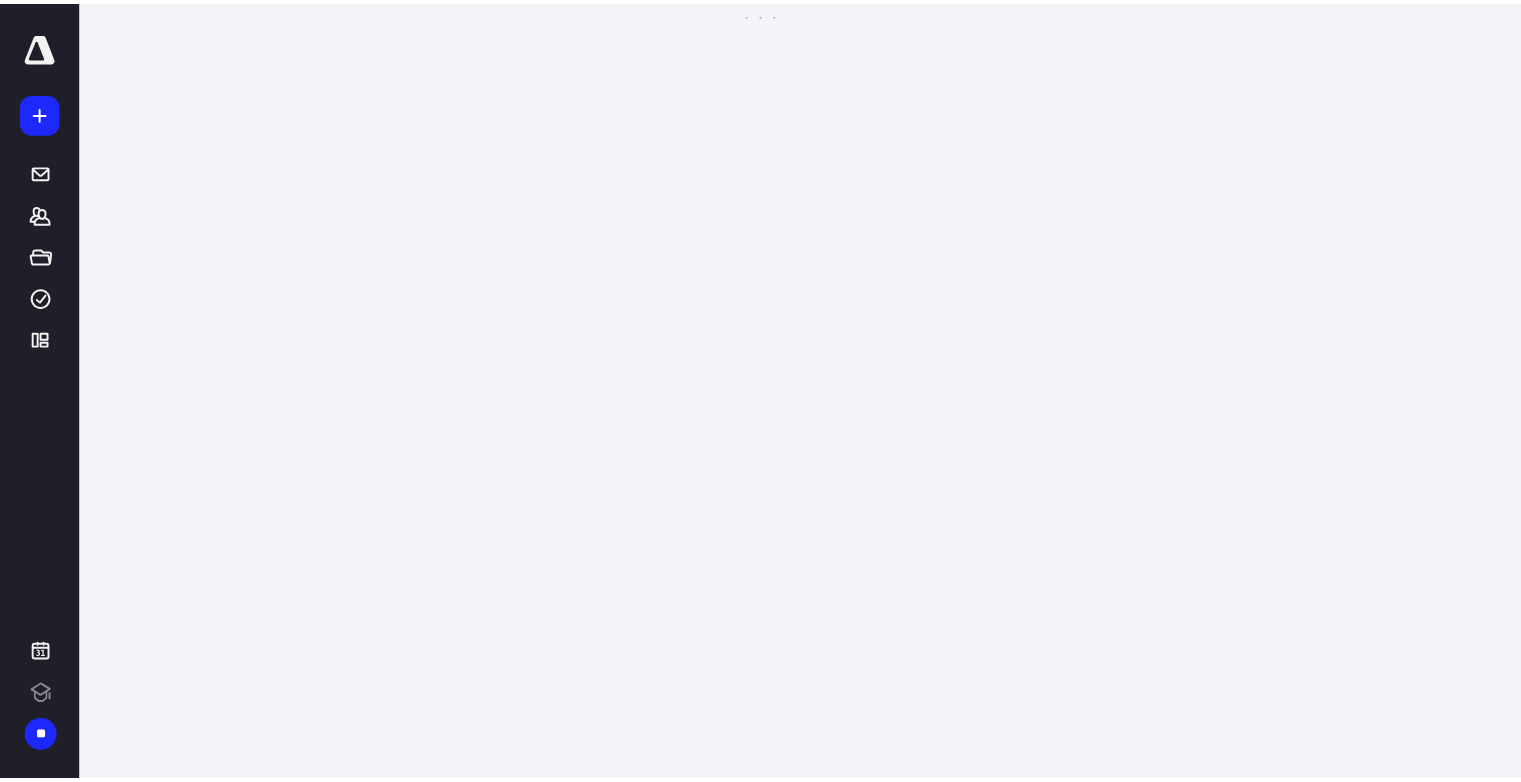 scroll, scrollTop: 0, scrollLeft: 0, axis: both 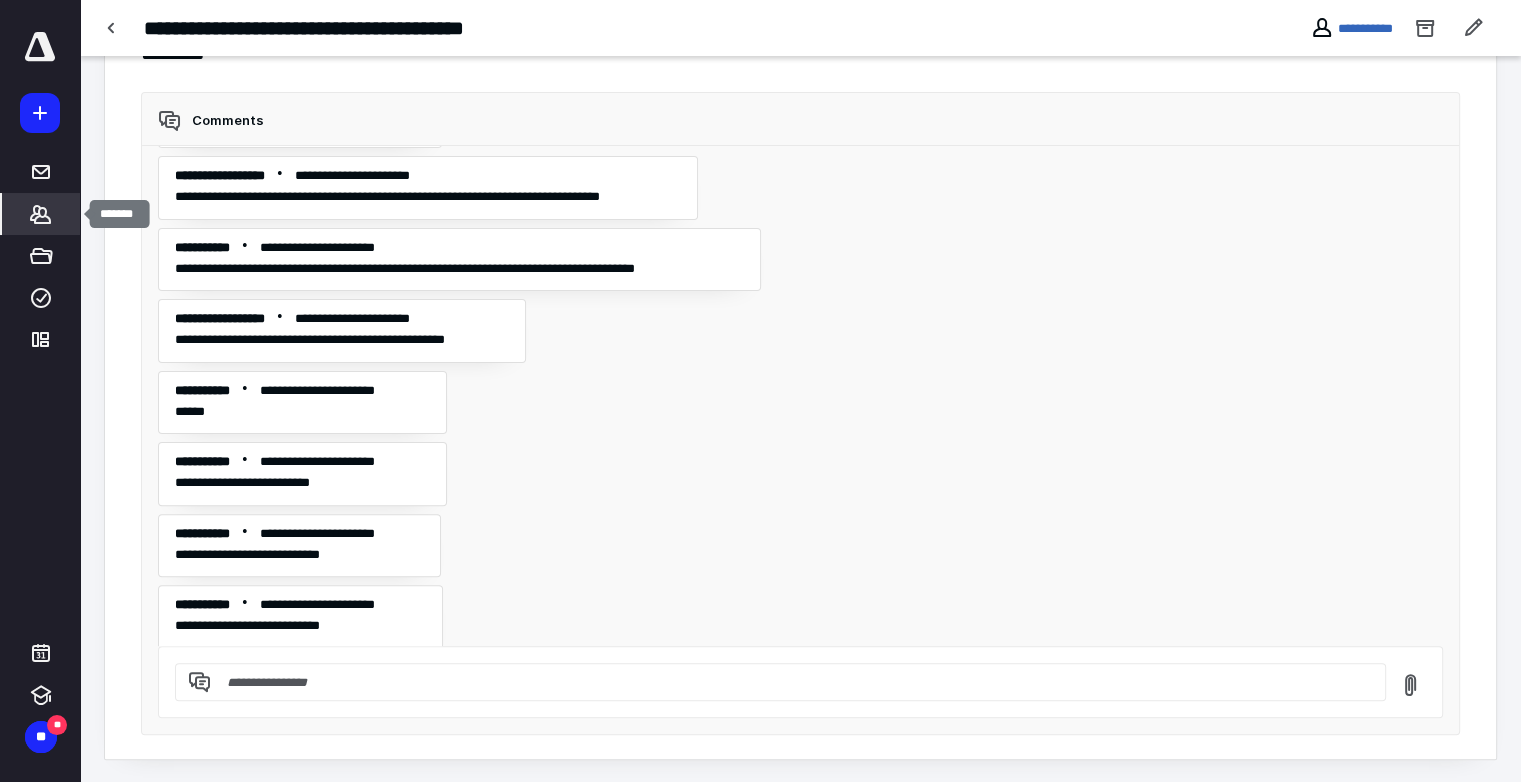 click 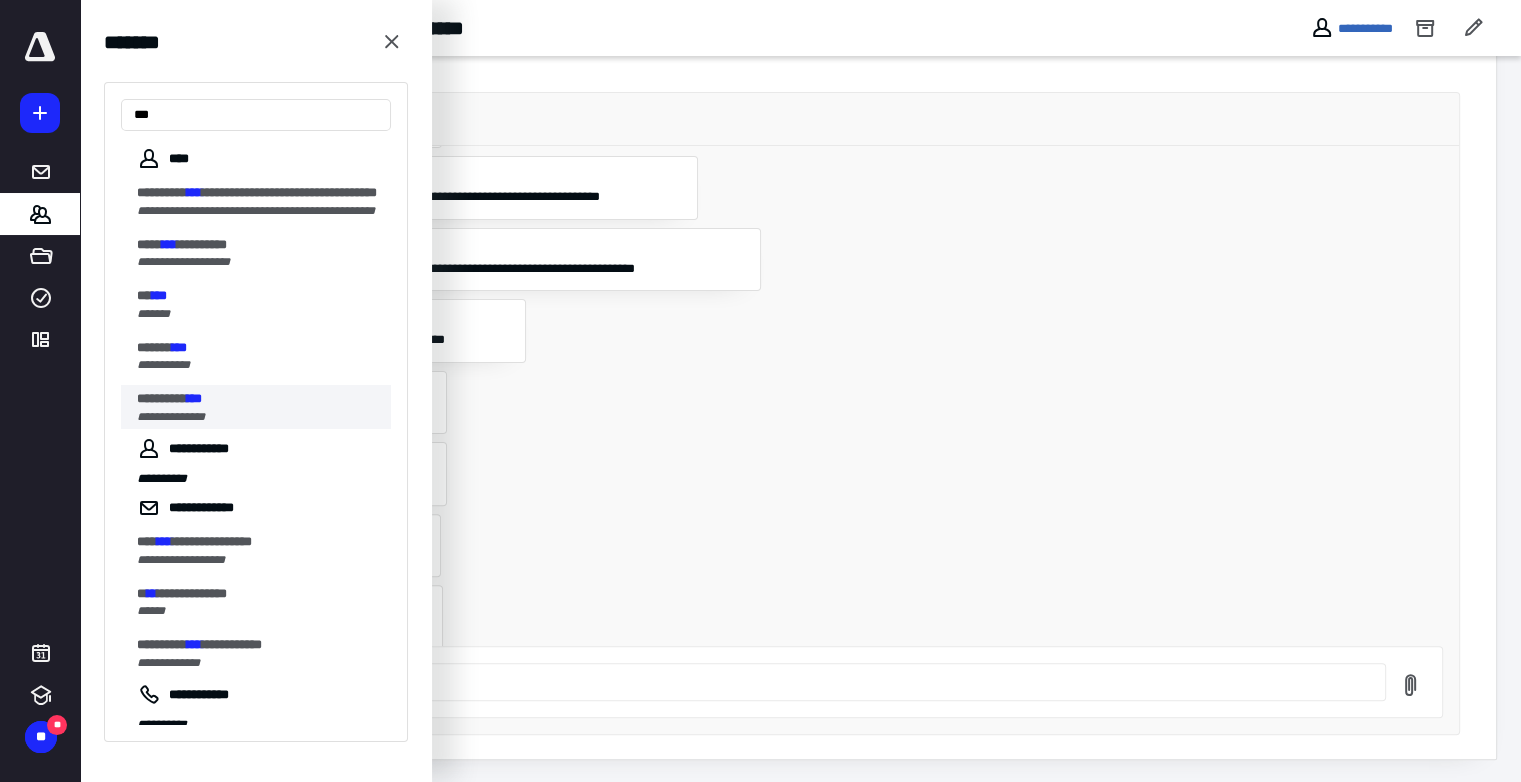 type on "***" 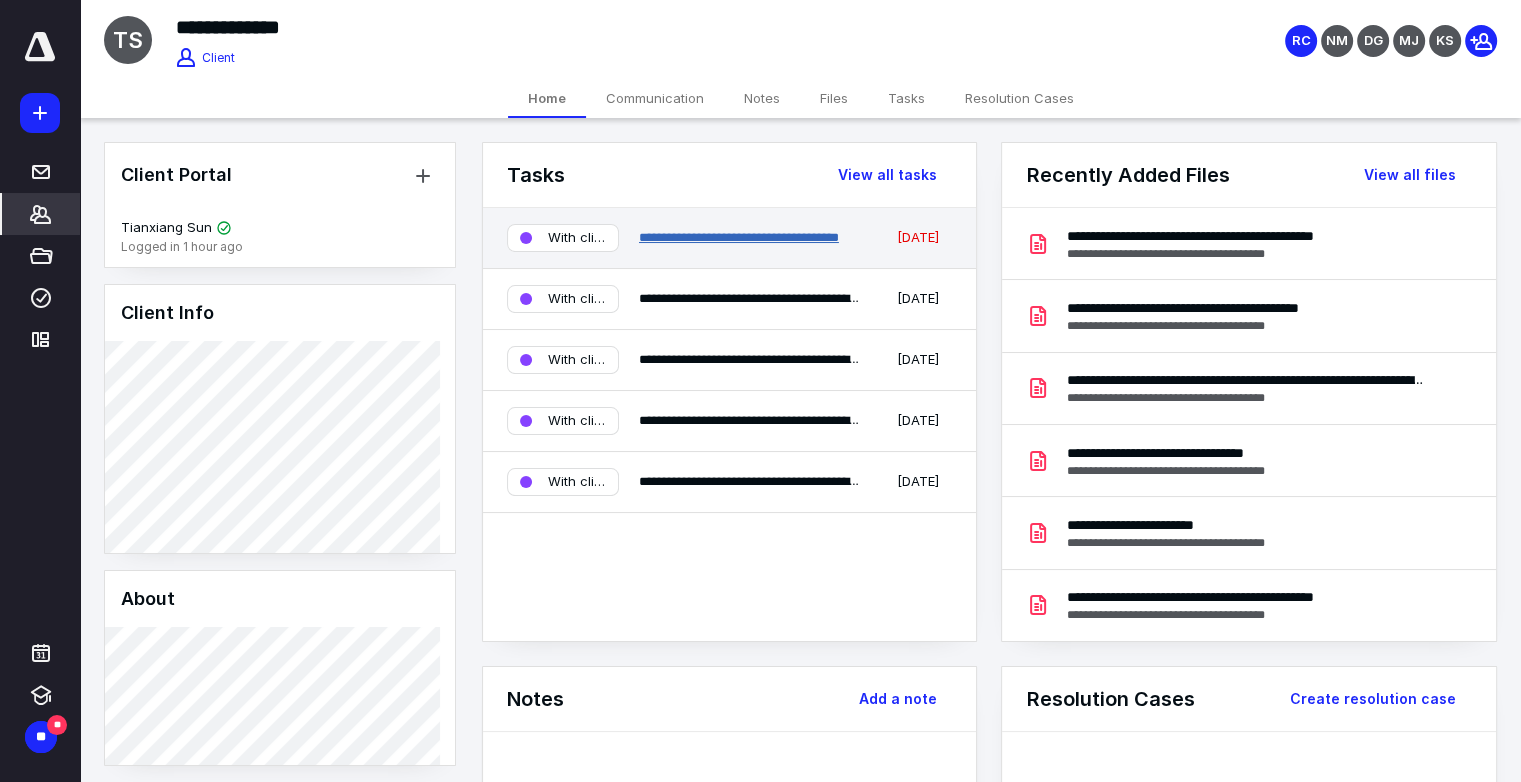click on "**********" at bounding box center (739, 237) 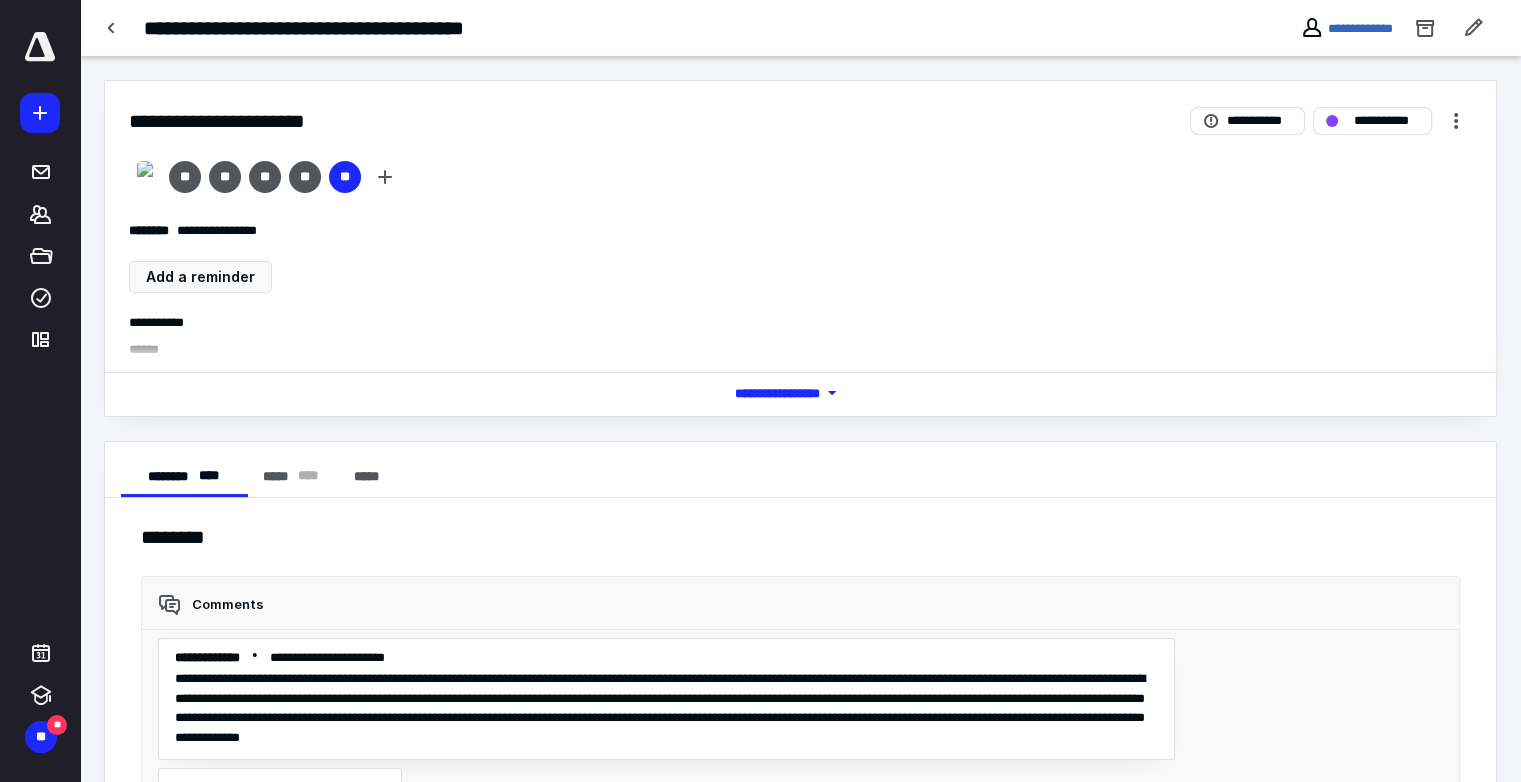 scroll, scrollTop: 8344, scrollLeft: 0, axis: vertical 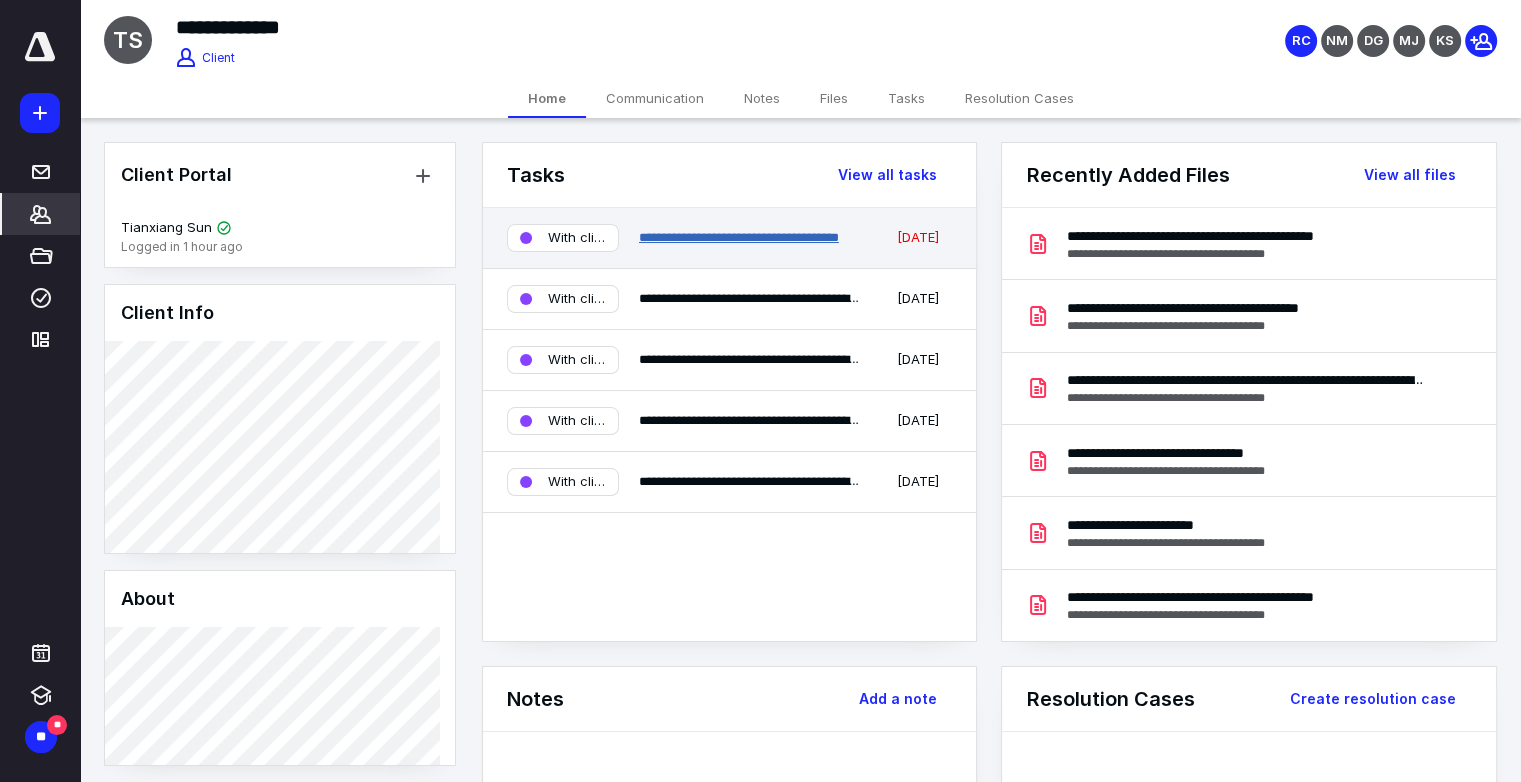 click on "**********" at bounding box center (739, 237) 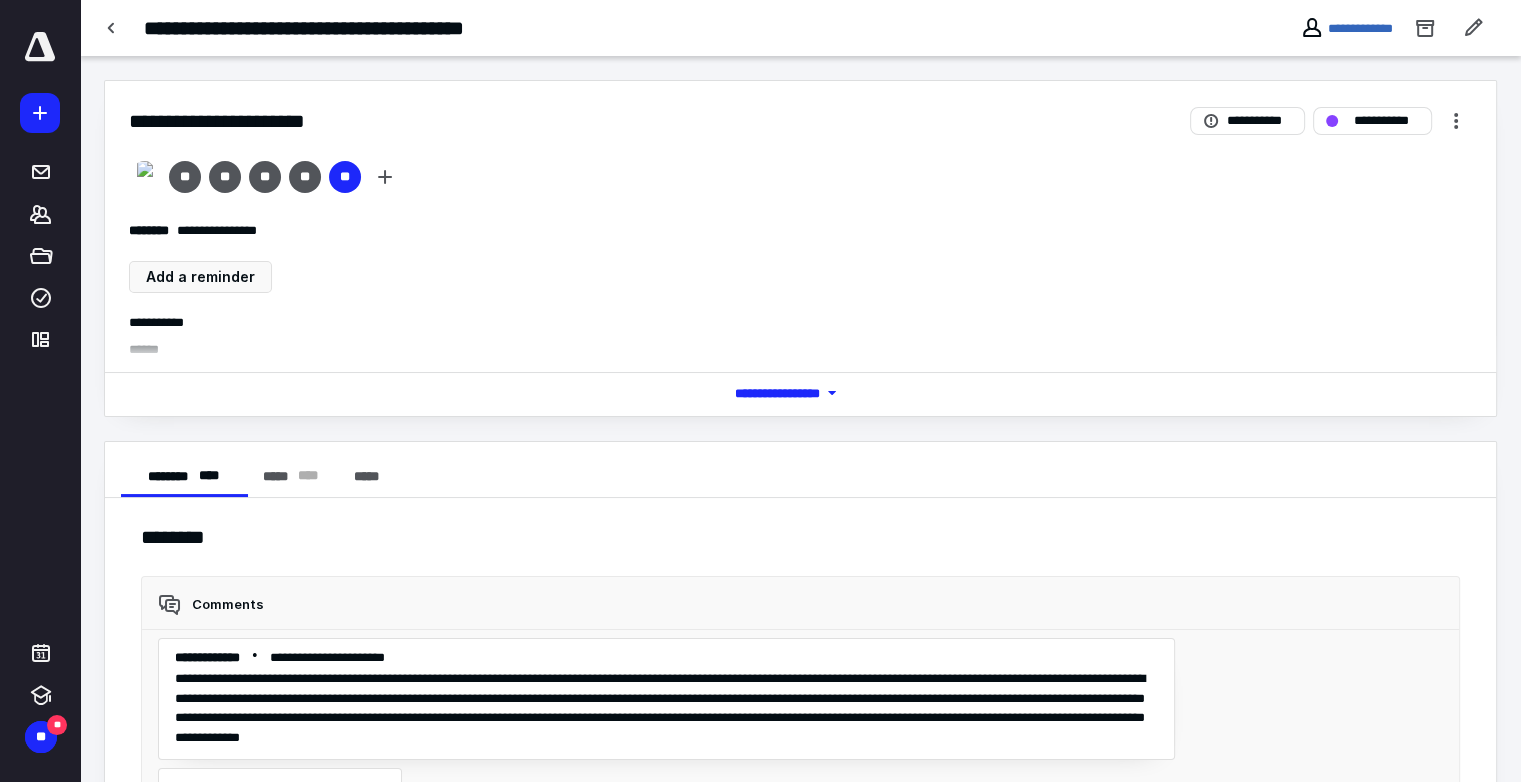 scroll, scrollTop: 8344, scrollLeft: 0, axis: vertical 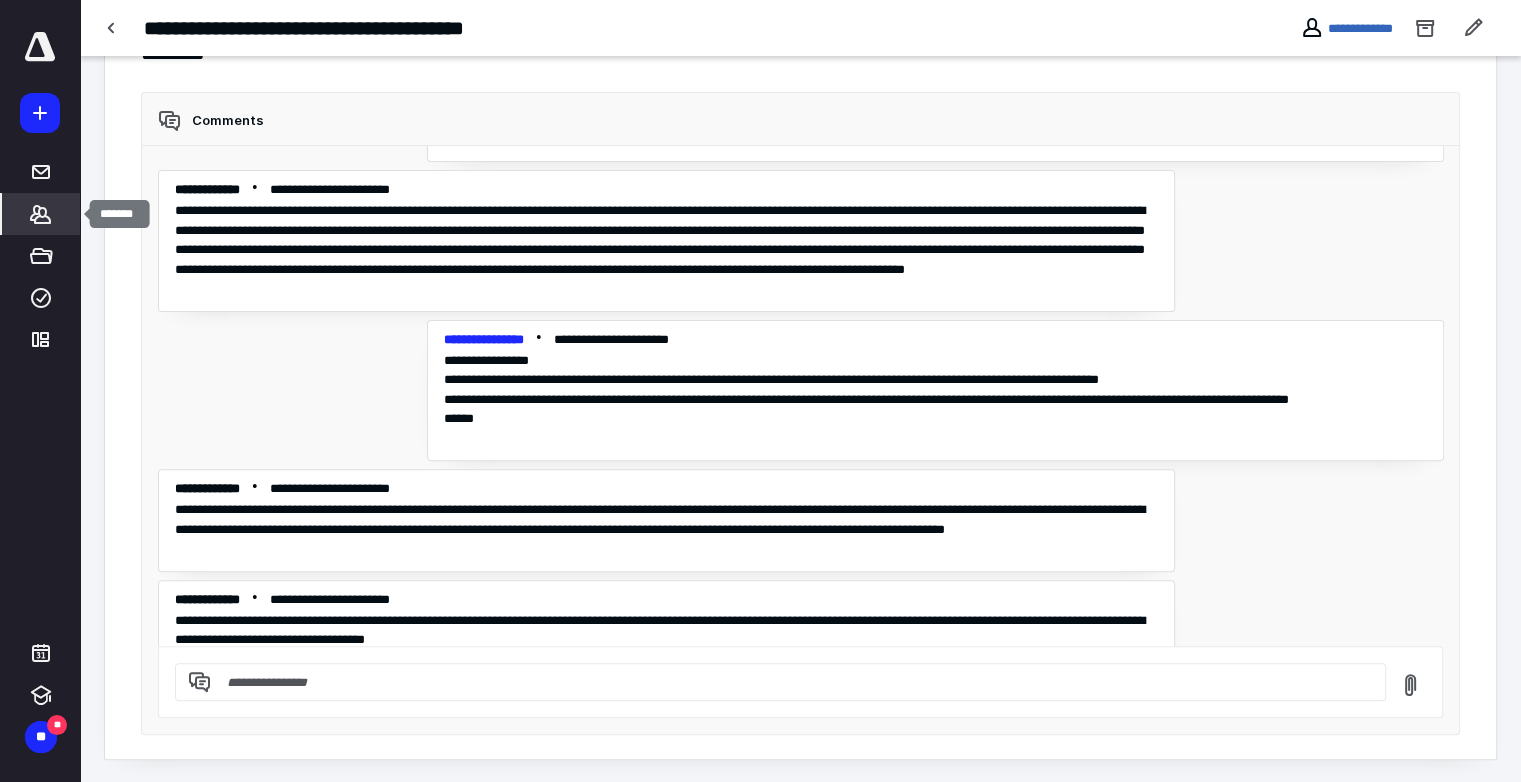 click 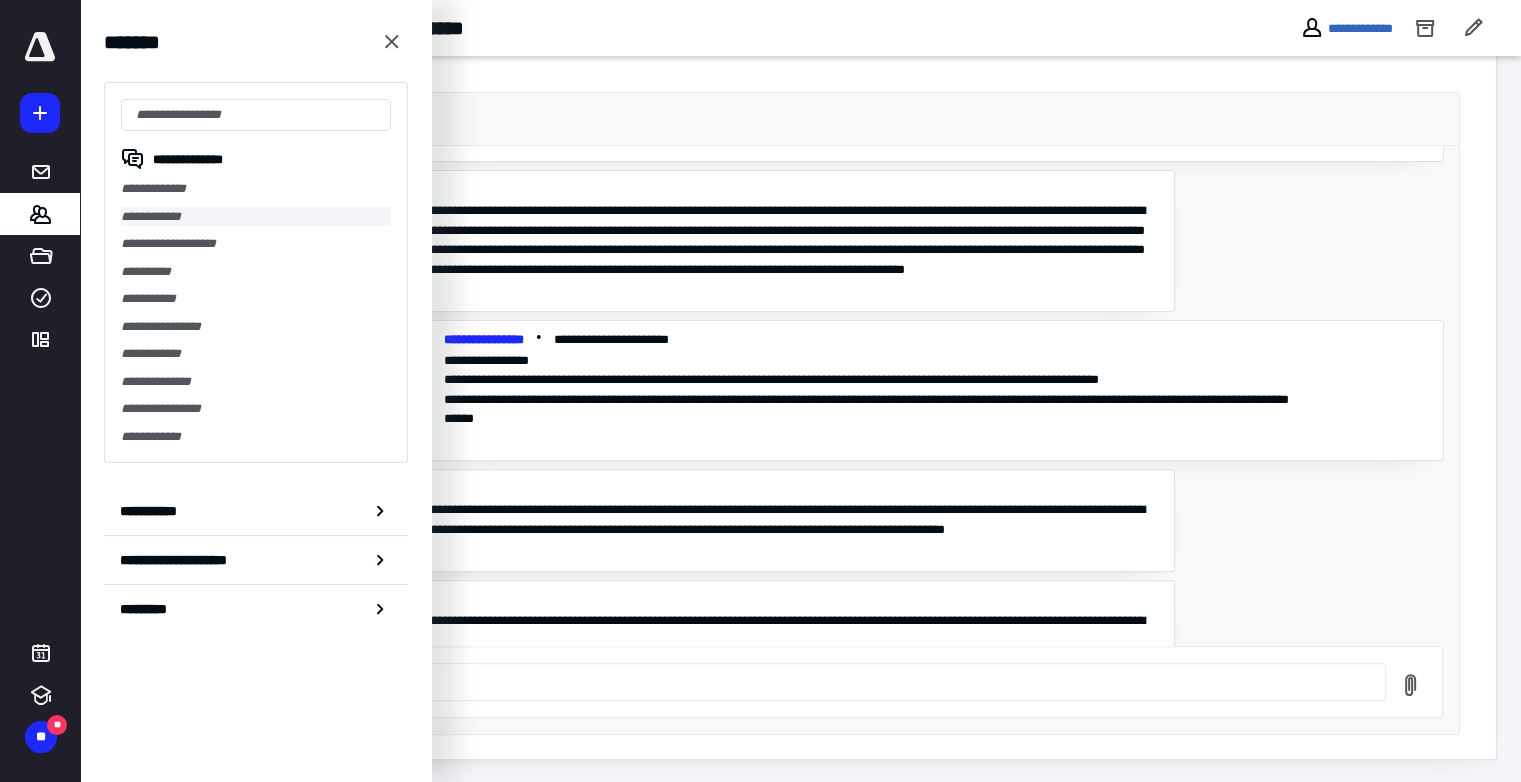 click on "**********" at bounding box center [256, 217] 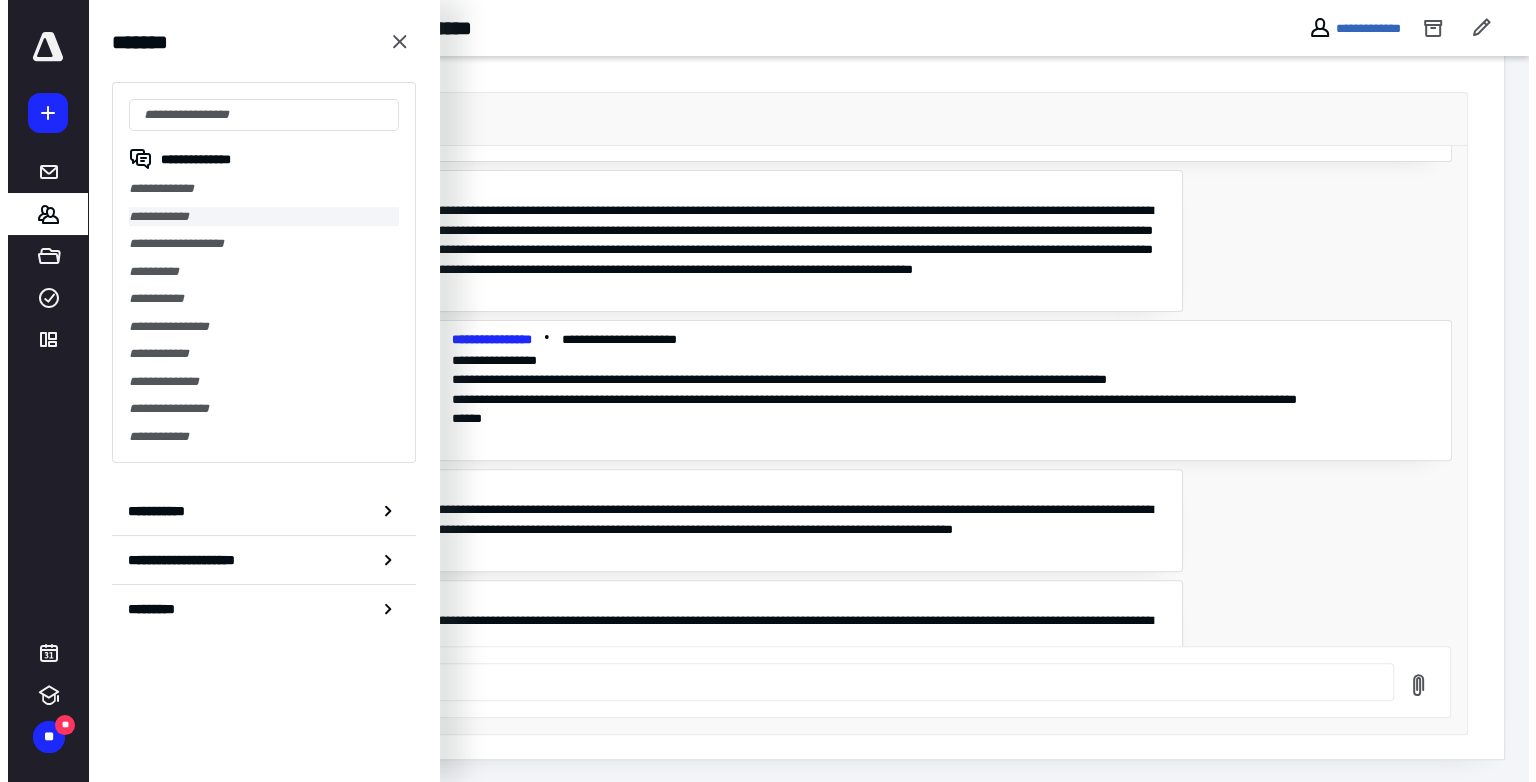 scroll, scrollTop: 0, scrollLeft: 0, axis: both 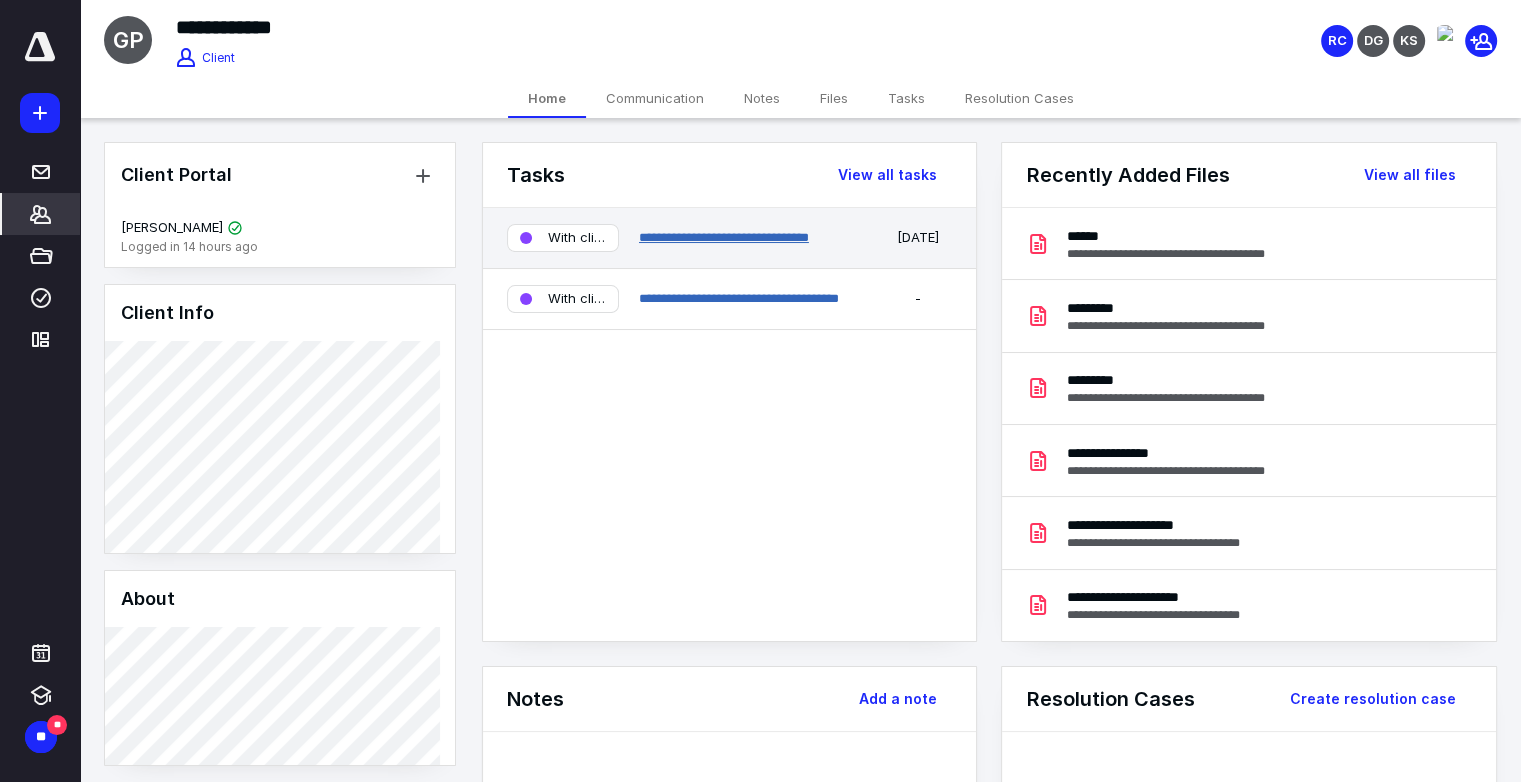 click on "**********" at bounding box center [724, 237] 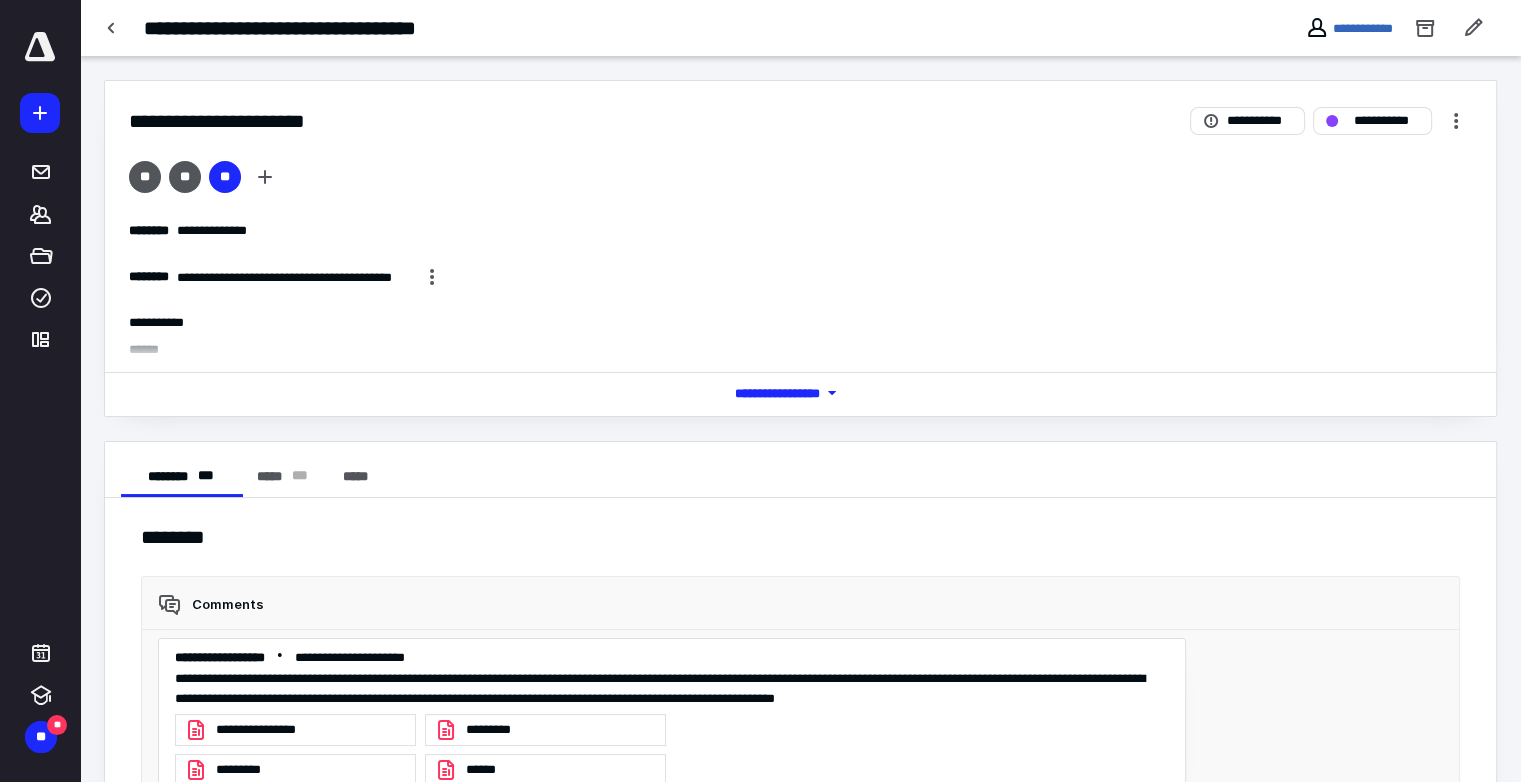 click on "**********" at bounding box center (272, 730) 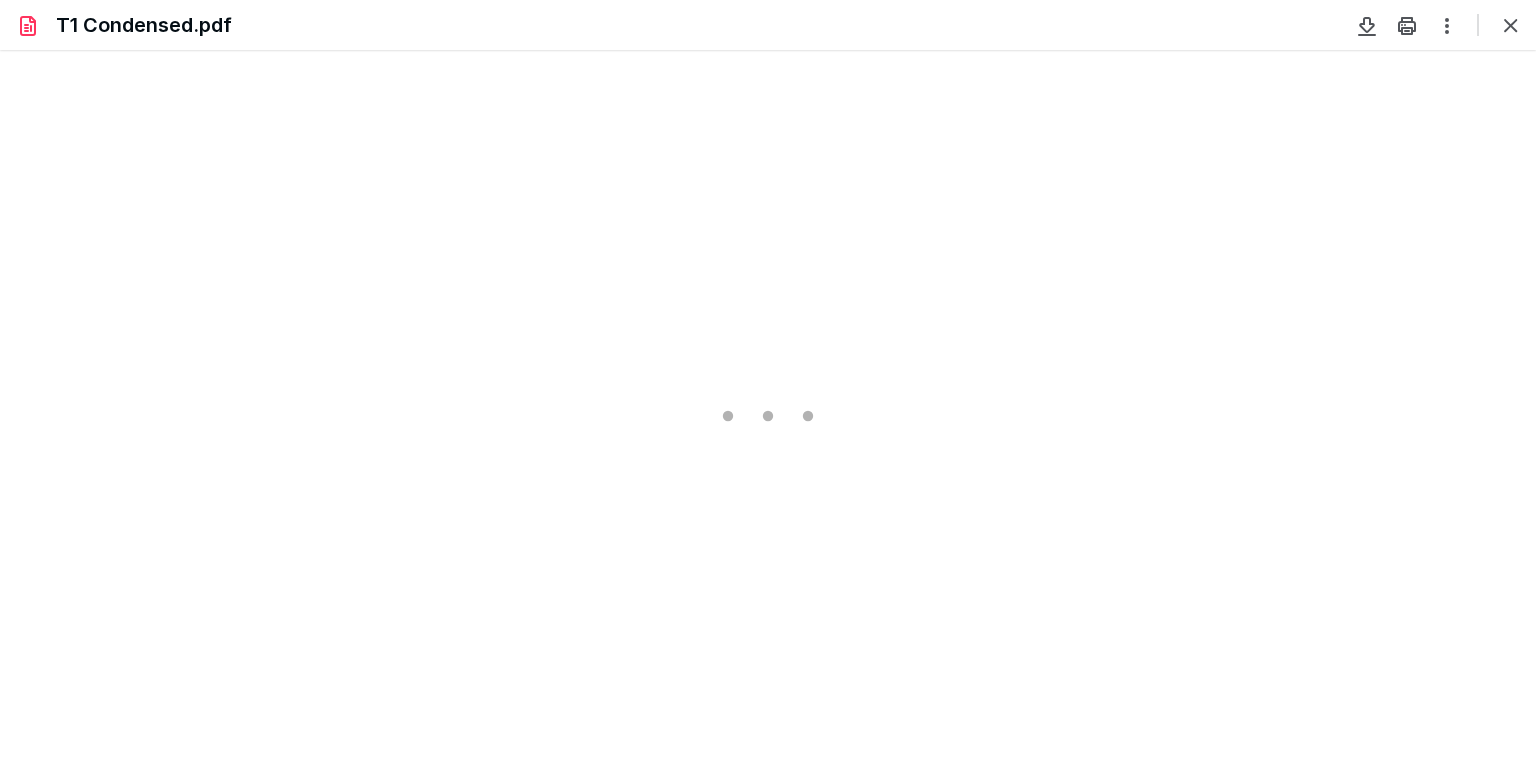 scroll, scrollTop: 0, scrollLeft: 0, axis: both 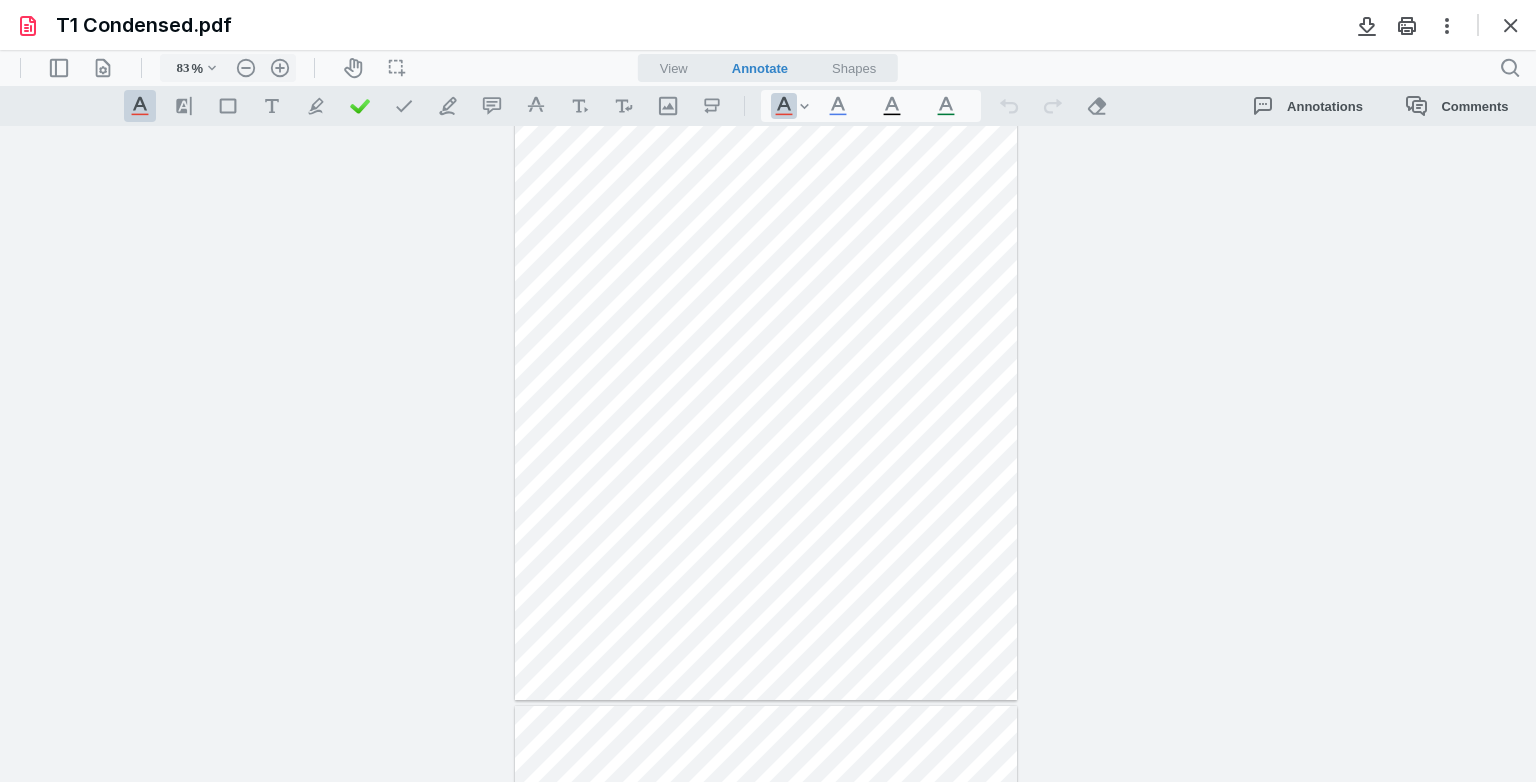drag, startPoint x: 962, startPoint y: 682, endPoint x: 1003, endPoint y: 685, distance: 41.109608 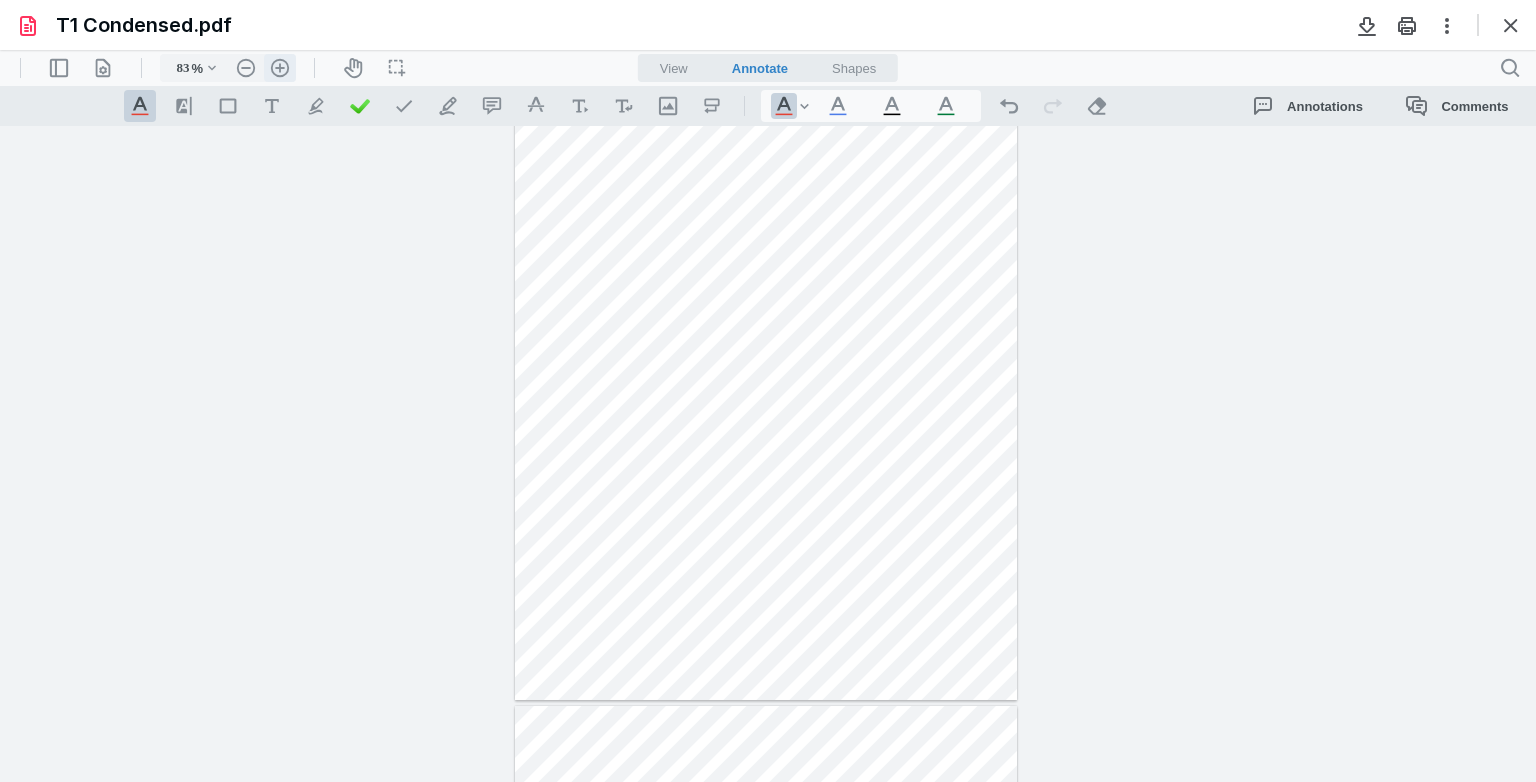 click on ".cls-1{fill:#abb0c4;} icon - header - zoom - in - line" at bounding box center (280, 68) 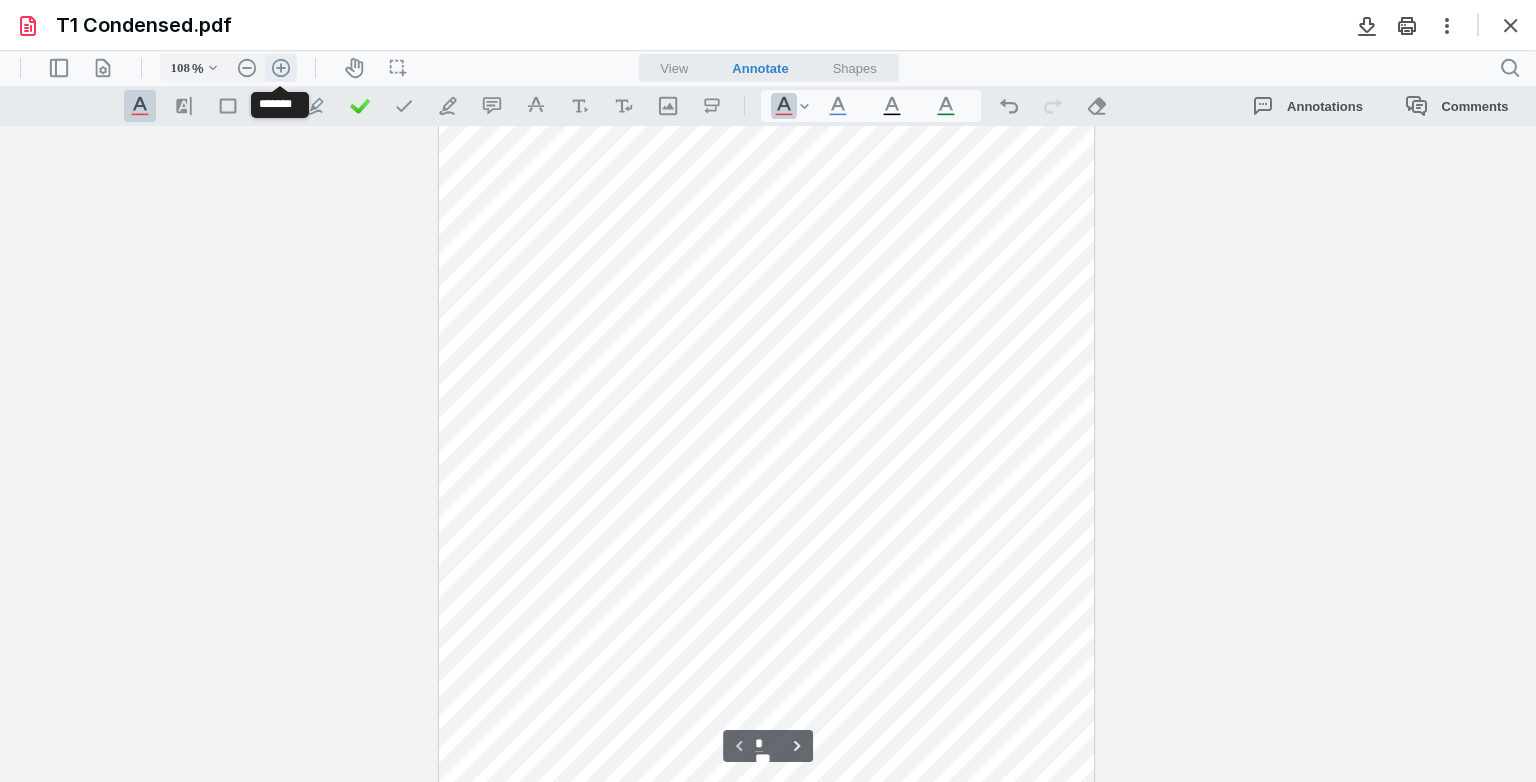 click on ".cls-1{fill:#abb0c4;} icon - header - zoom - in - line" at bounding box center [281, 68] 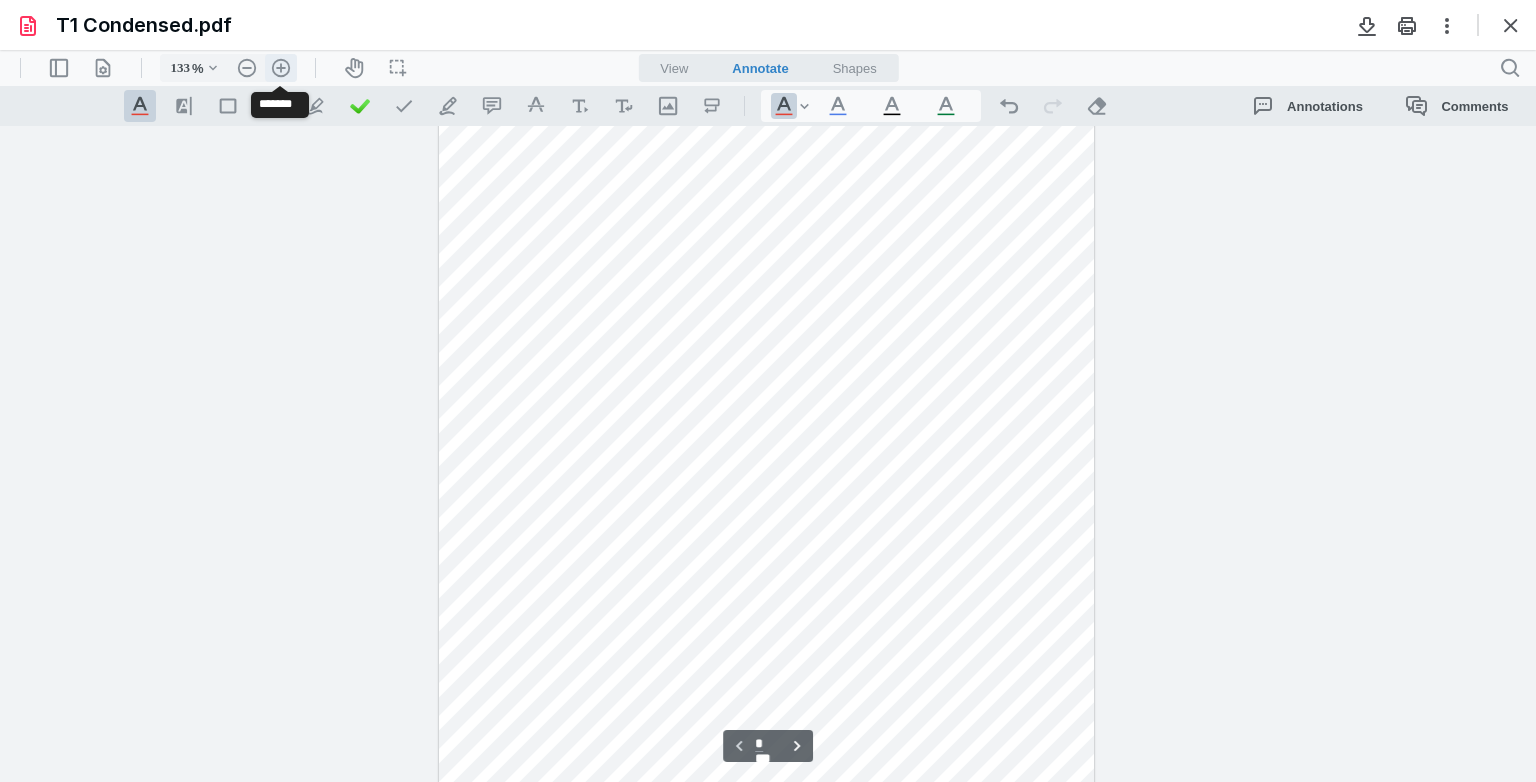 scroll, scrollTop: 304, scrollLeft: 0, axis: vertical 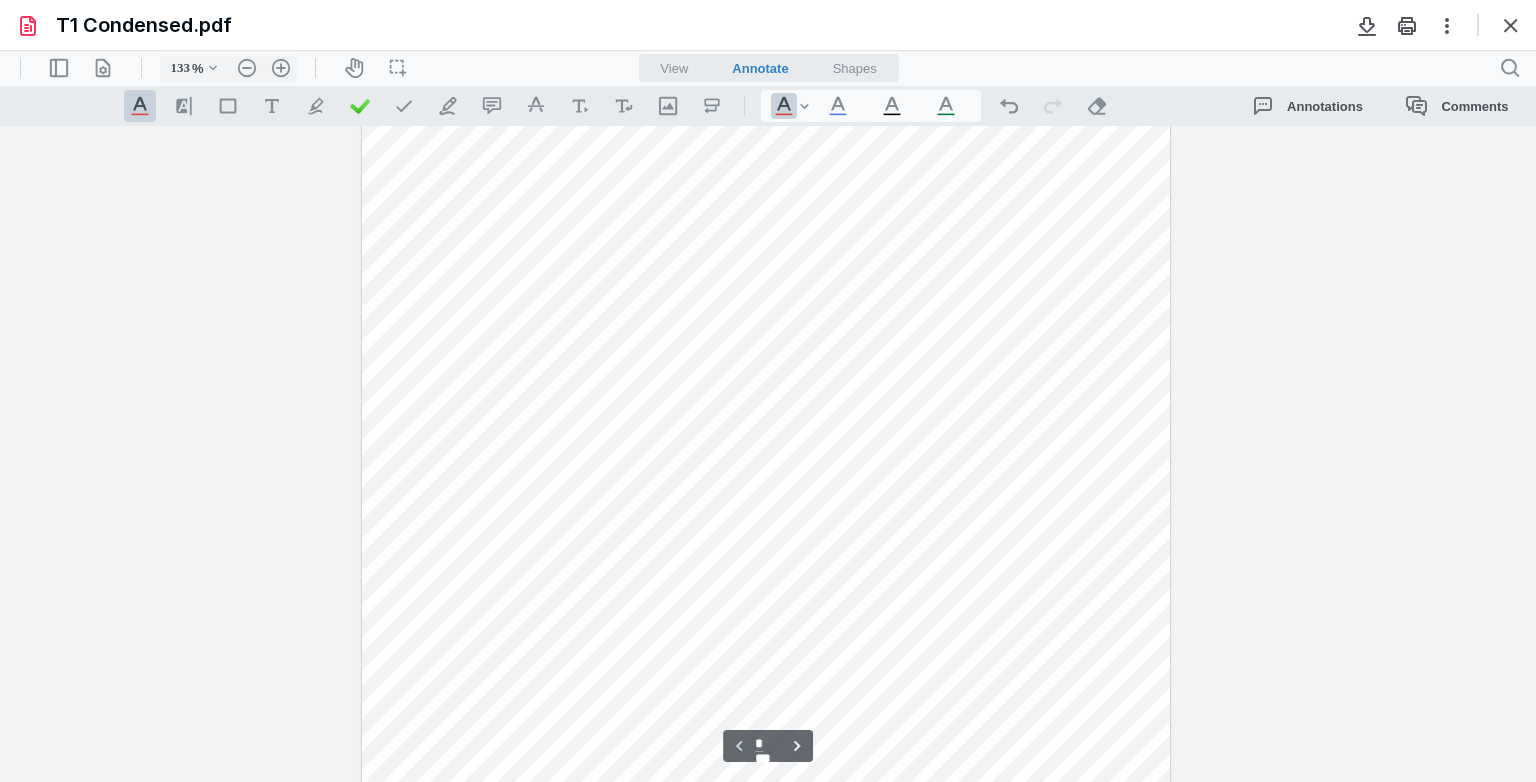 drag, startPoint x: 1054, startPoint y: 504, endPoint x: 1048, endPoint y: 234, distance: 270.06665 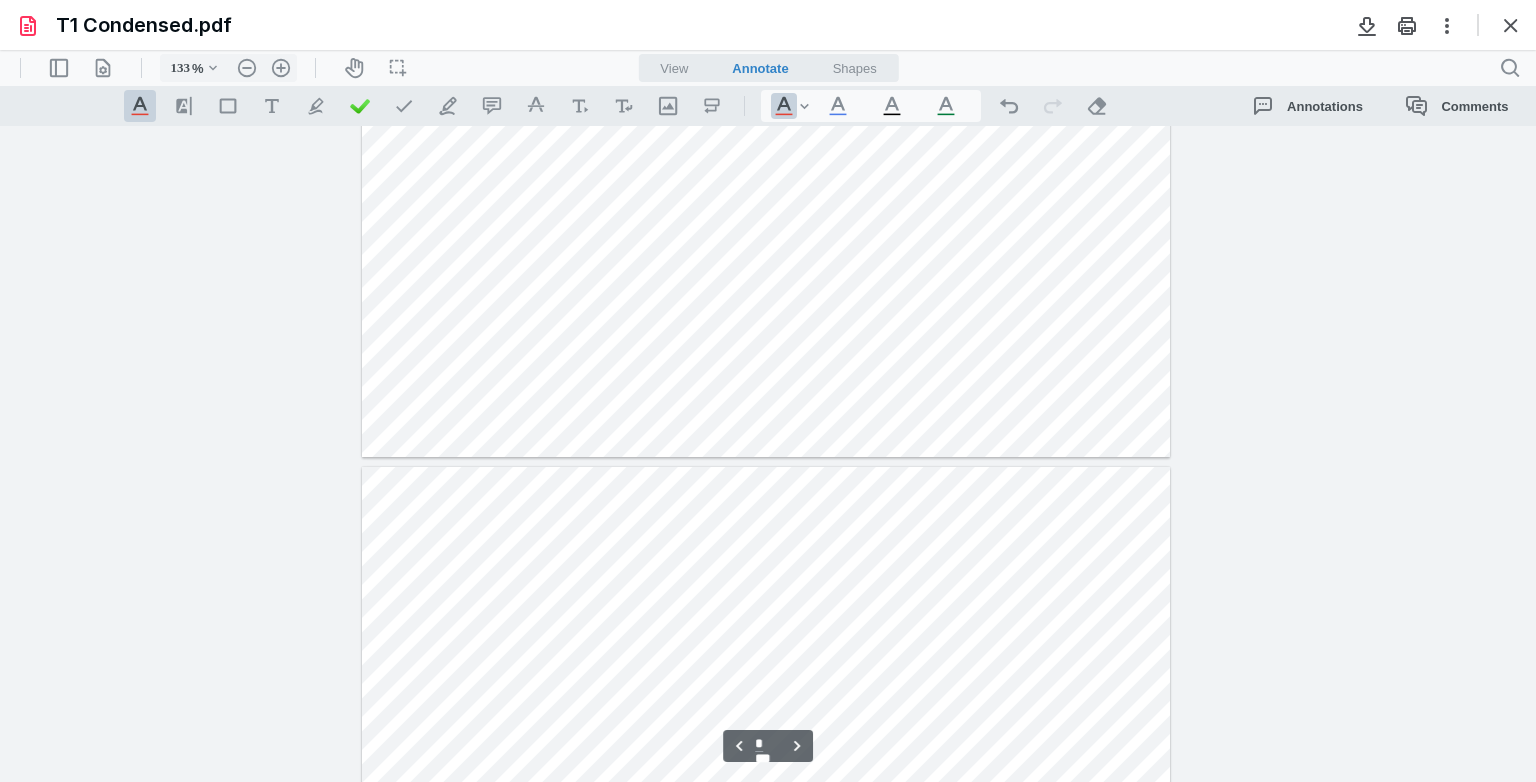 scroll, scrollTop: 842, scrollLeft: 0, axis: vertical 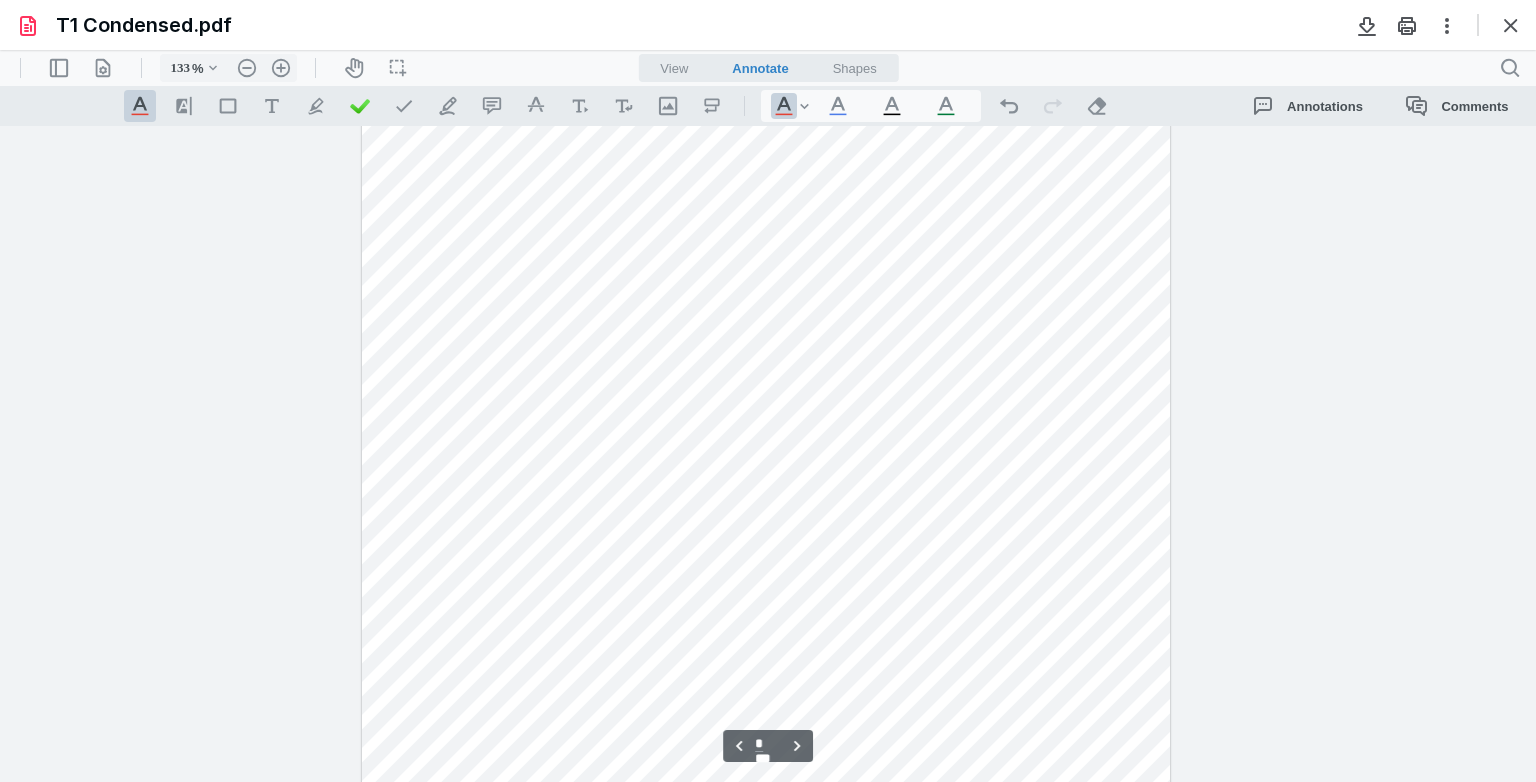 type on "*" 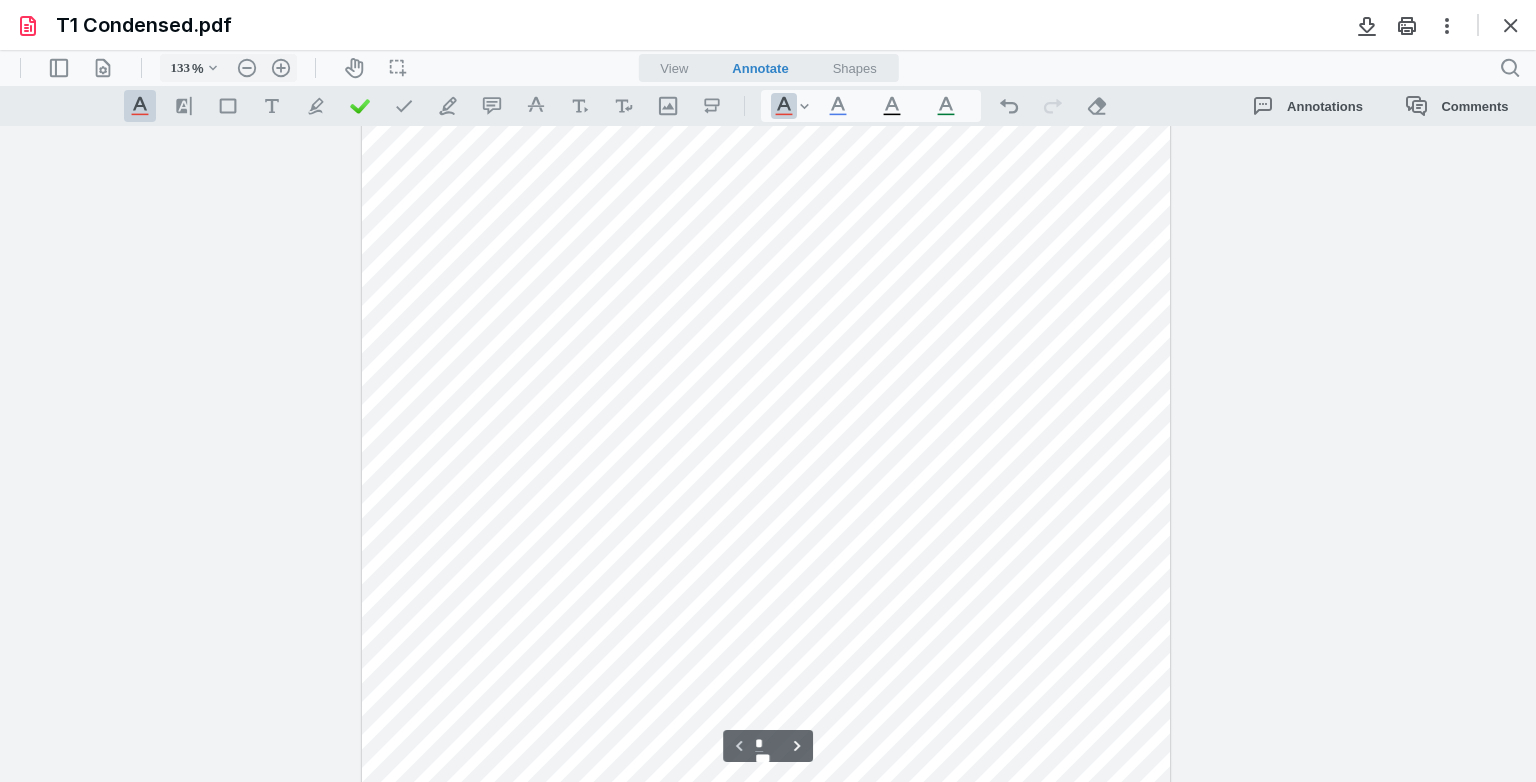 scroll, scrollTop: 96, scrollLeft: 0, axis: vertical 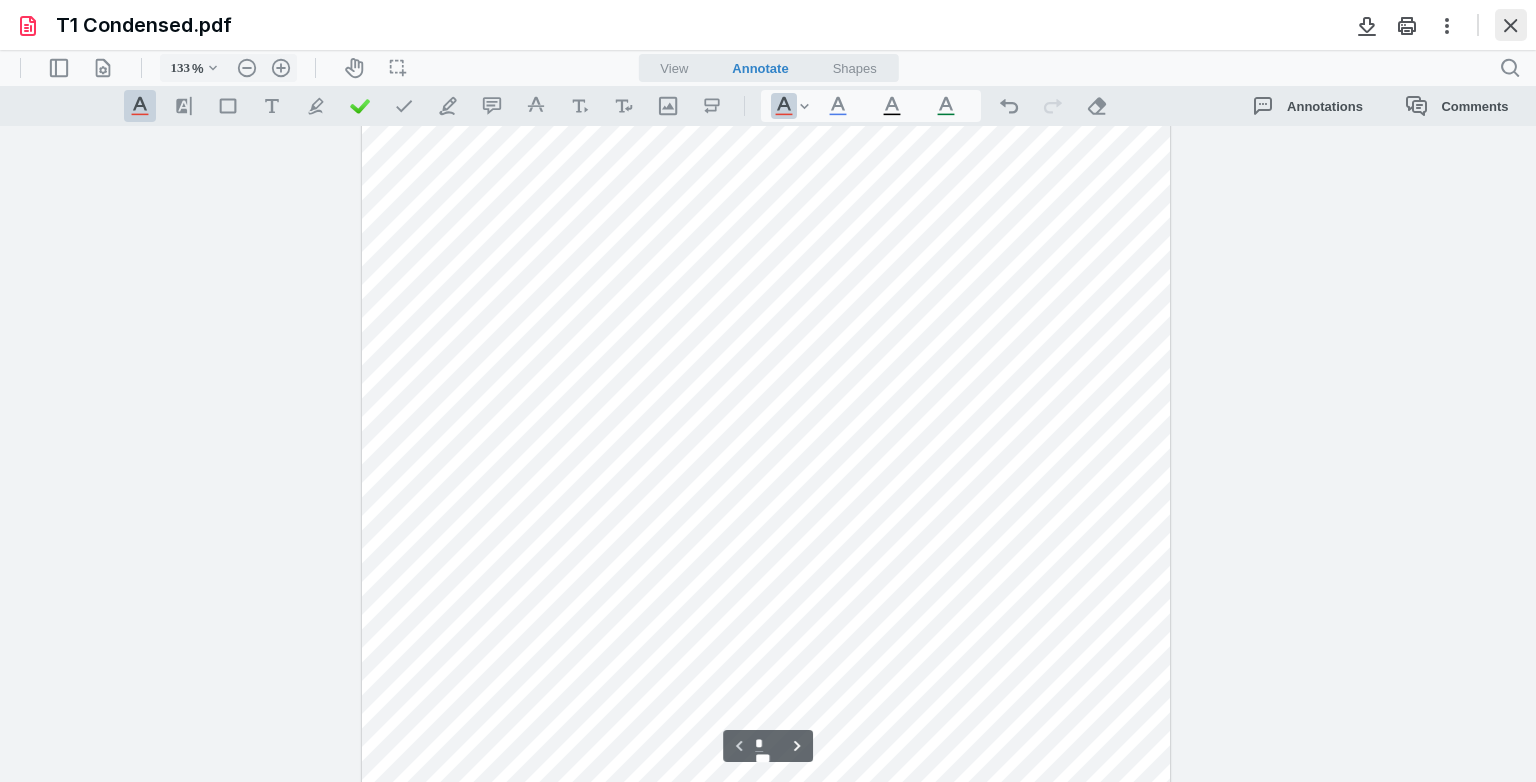 click at bounding box center [1511, 25] 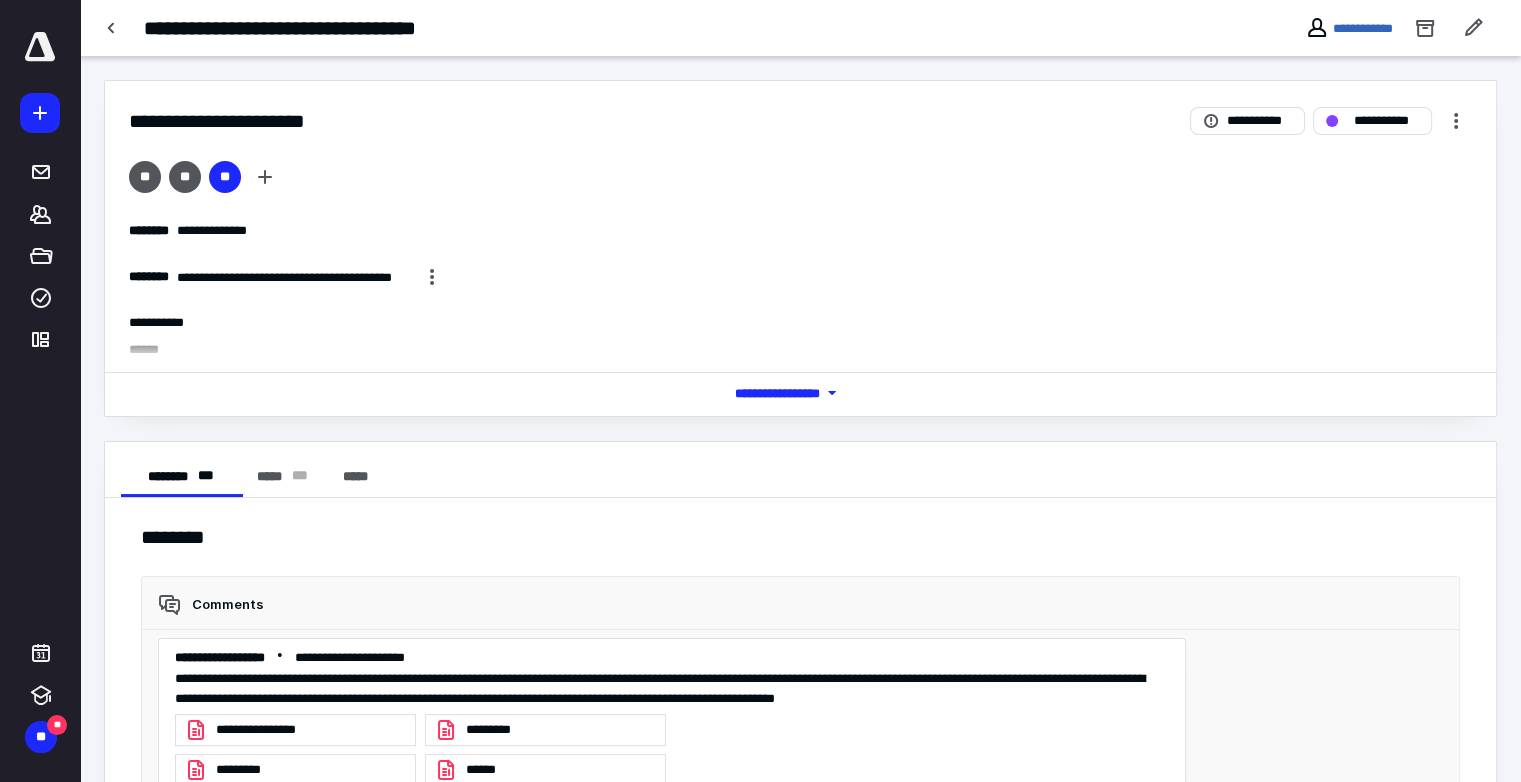 click on "******" at bounding box center [485, 770] 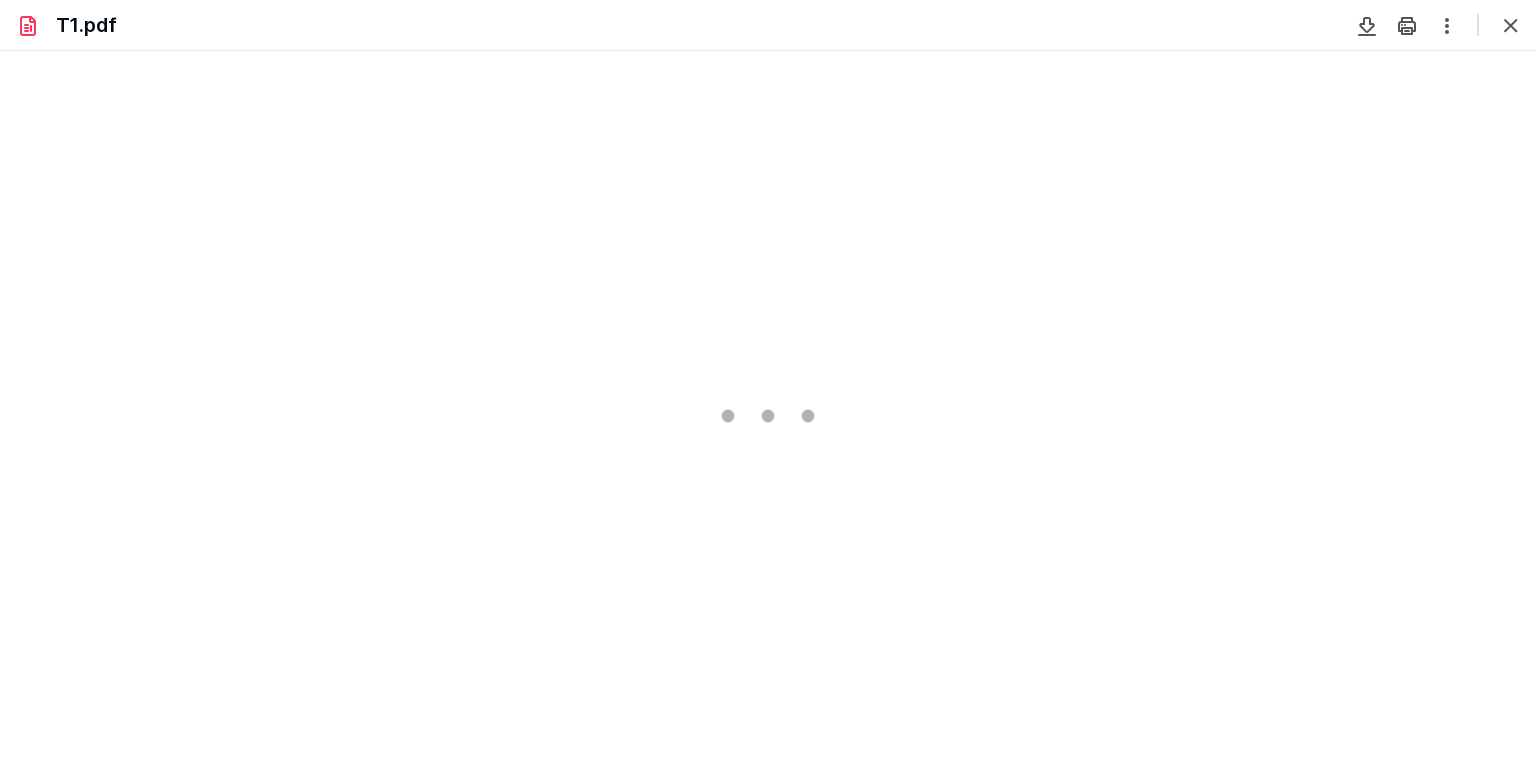 scroll, scrollTop: 0, scrollLeft: 0, axis: both 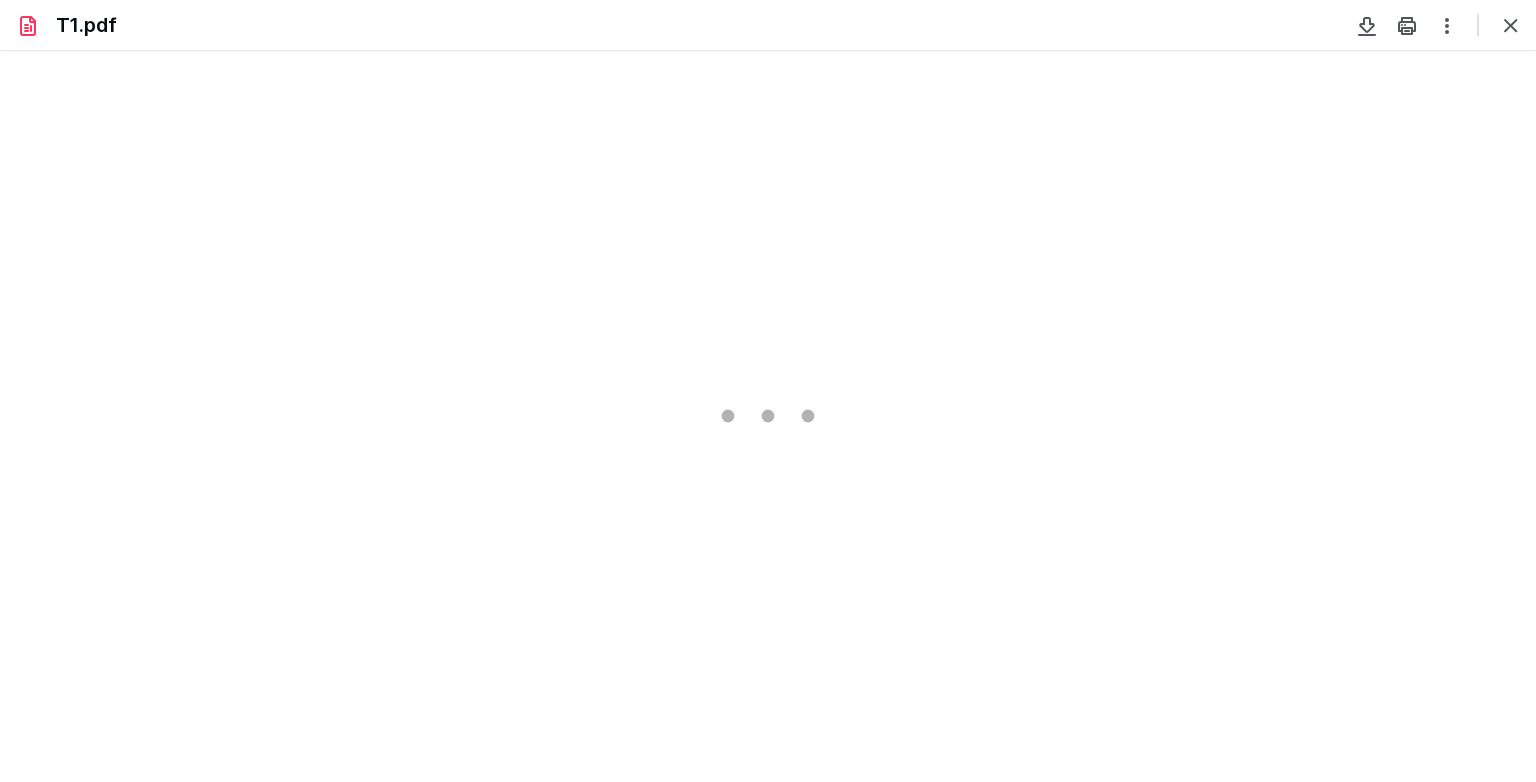 type on "83" 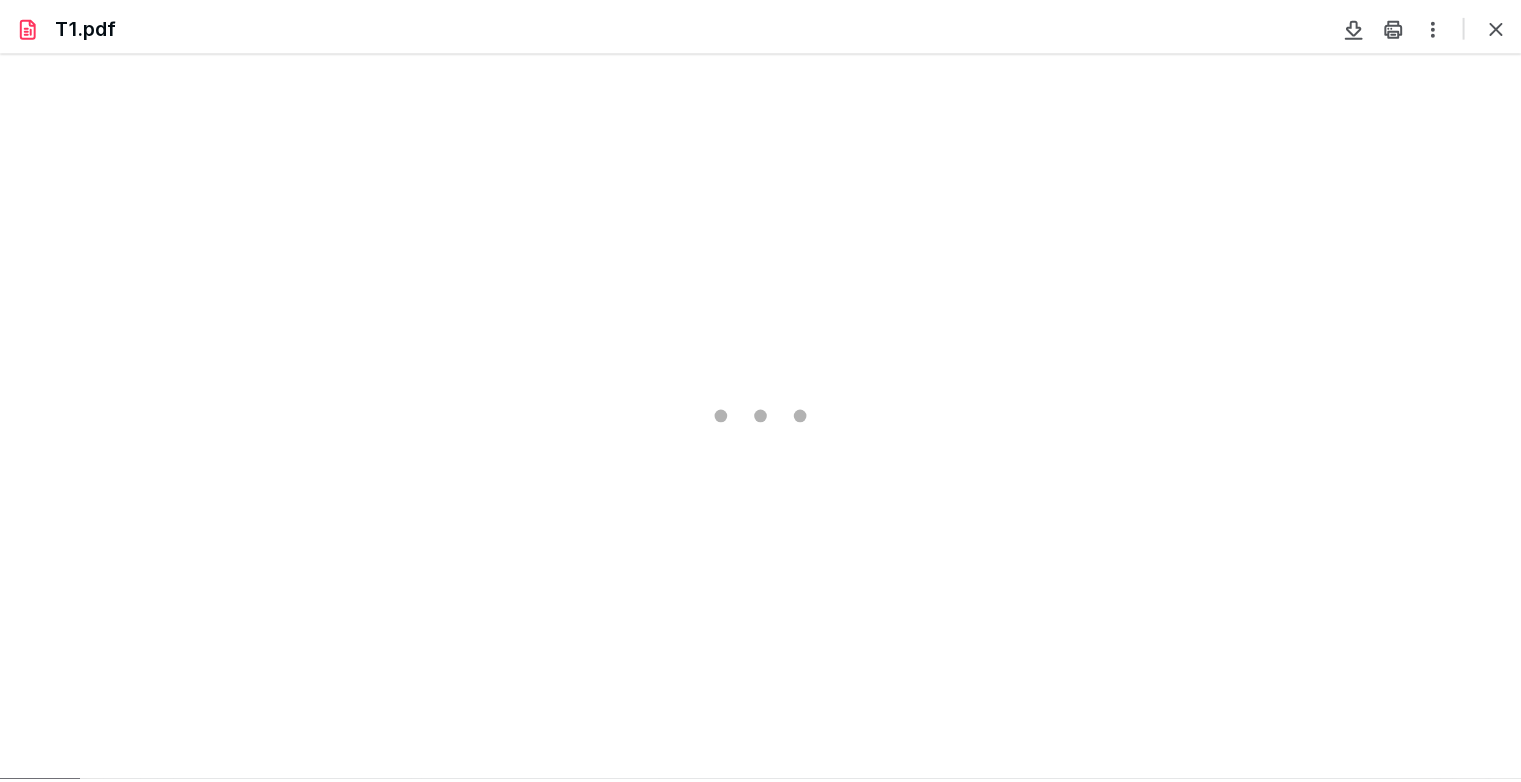 scroll, scrollTop: 79, scrollLeft: 0, axis: vertical 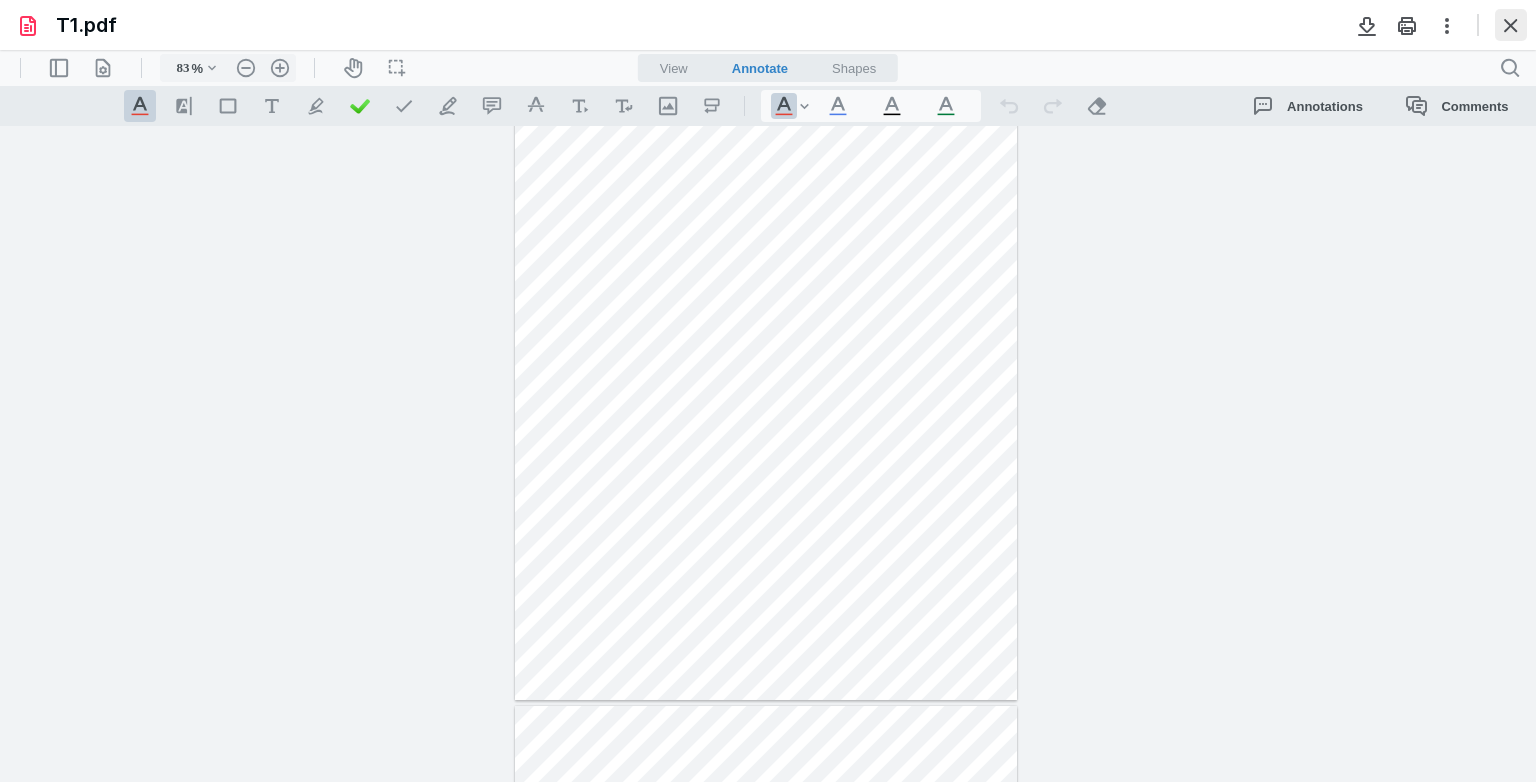 click at bounding box center (1511, 25) 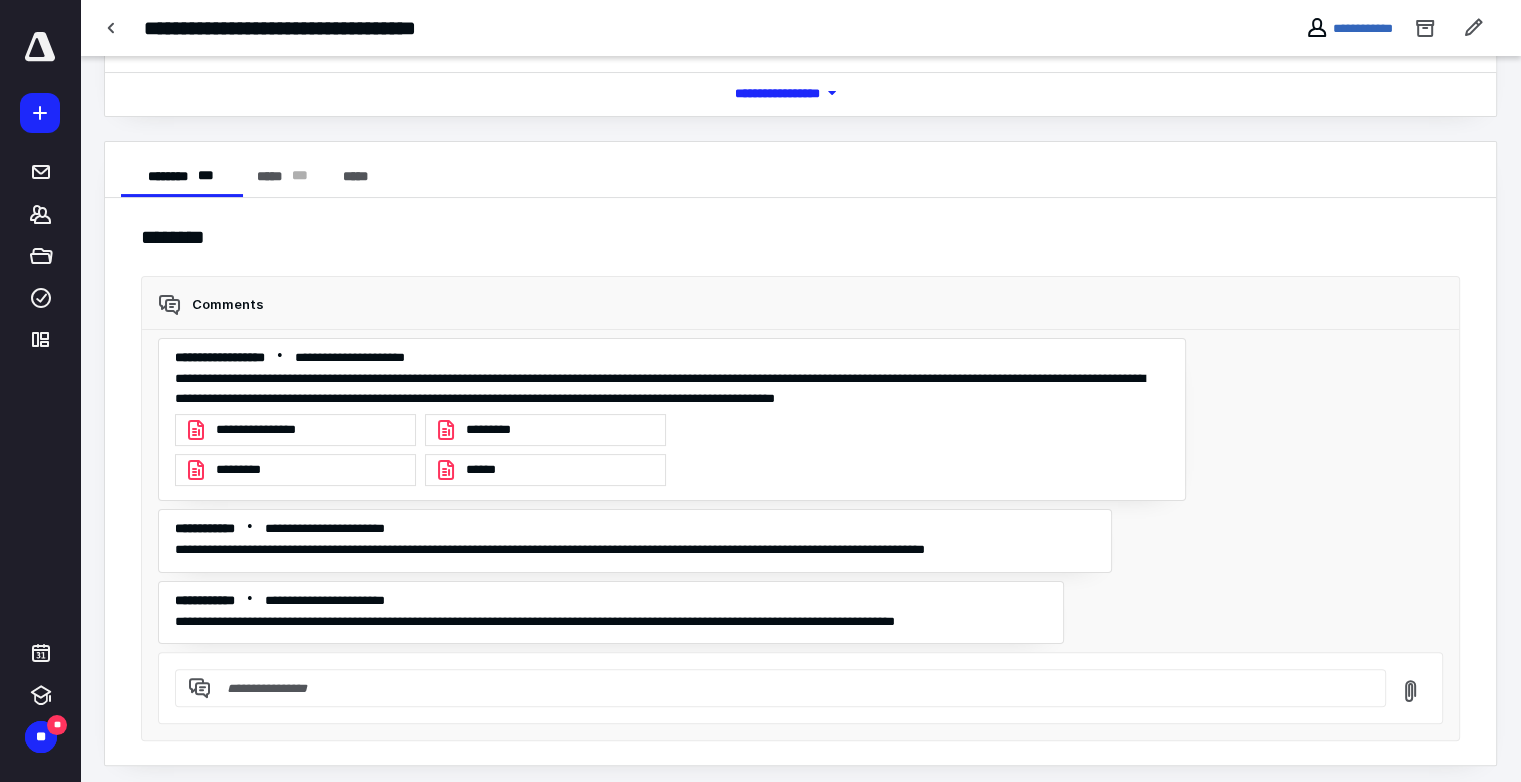 scroll, scrollTop: 304, scrollLeft: 0, axis: vertical 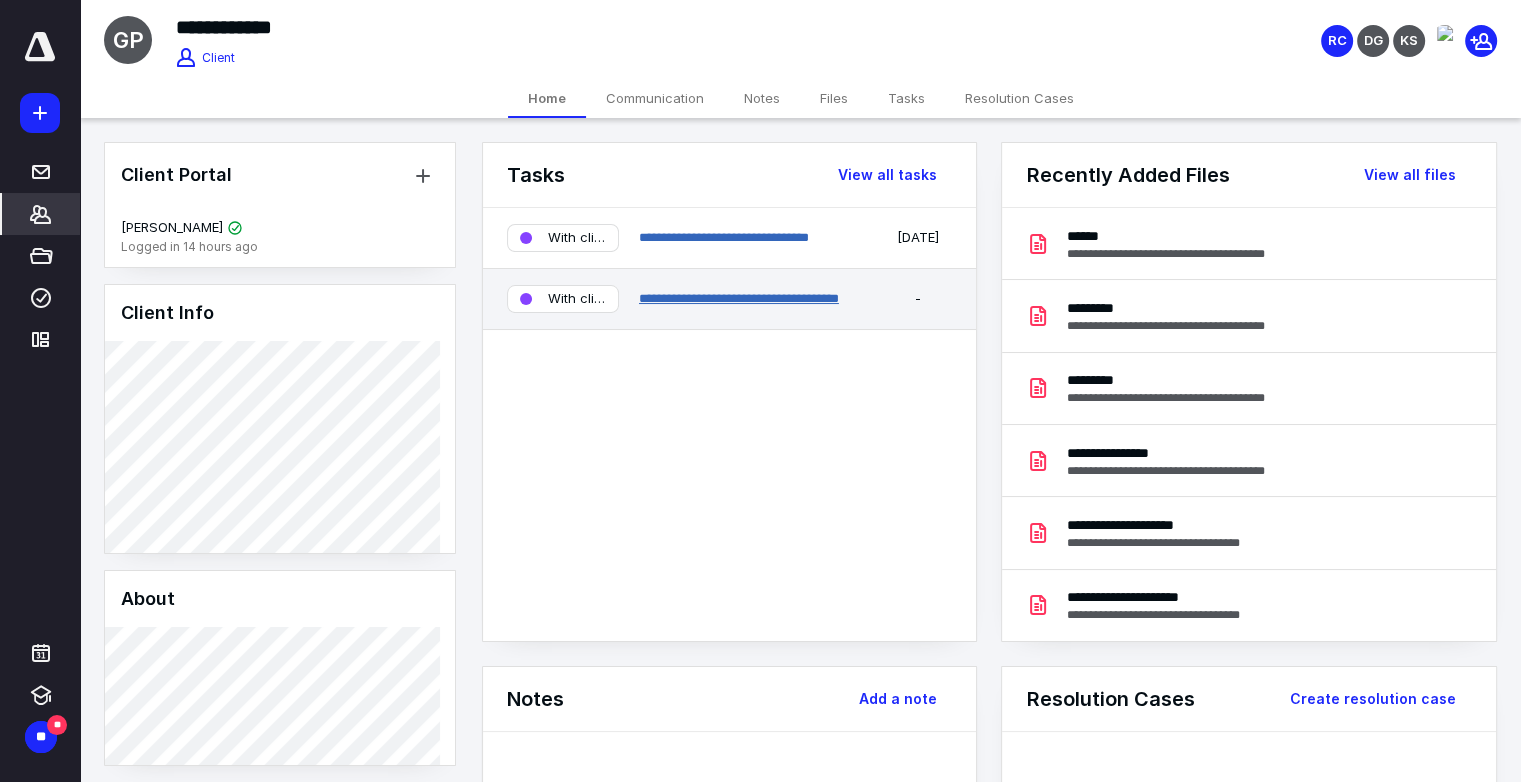 click on "**********" at bounding box center [739, 298] 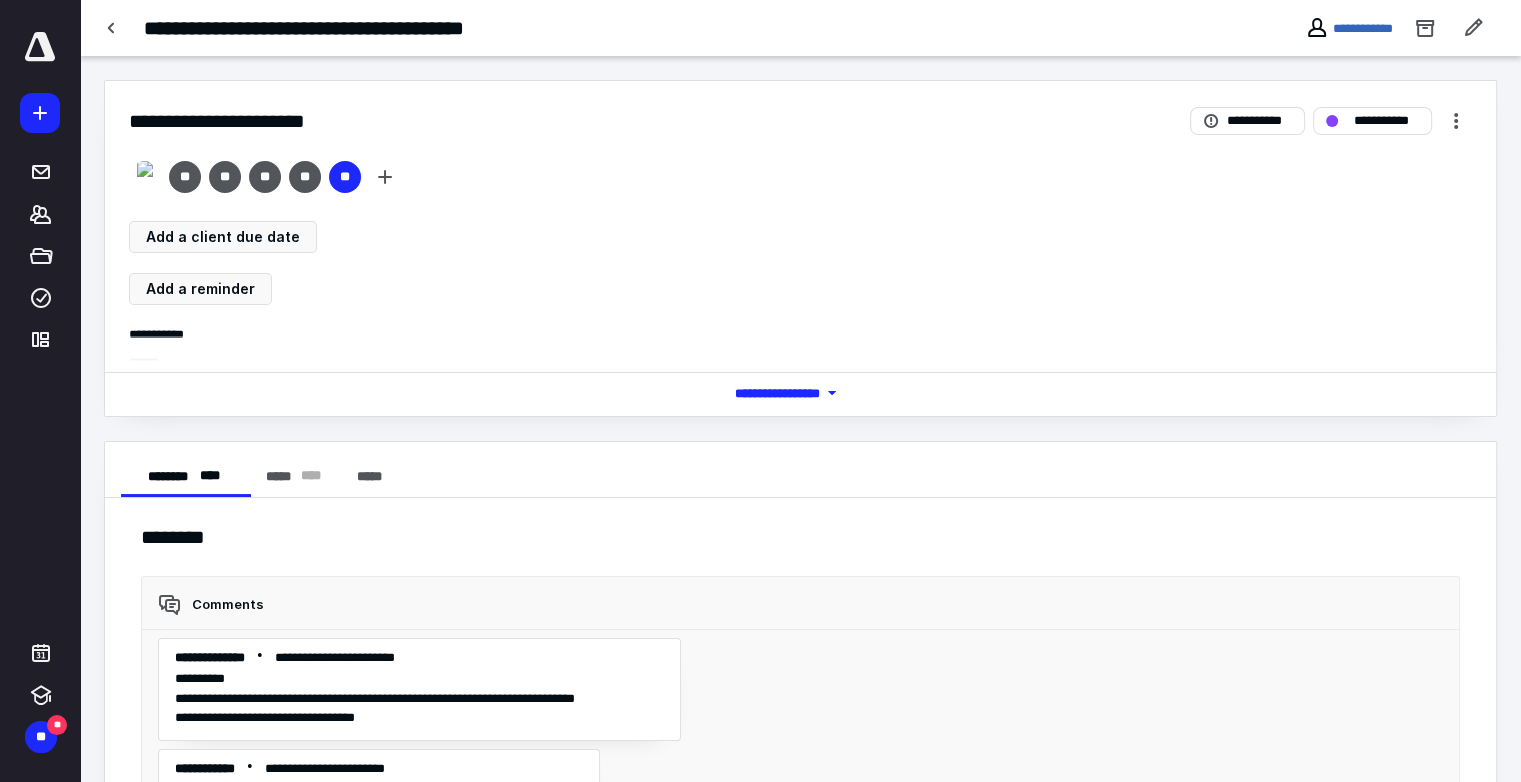 scroll, scrollTop: 7154, scrollLeft: 0, axis: vertical 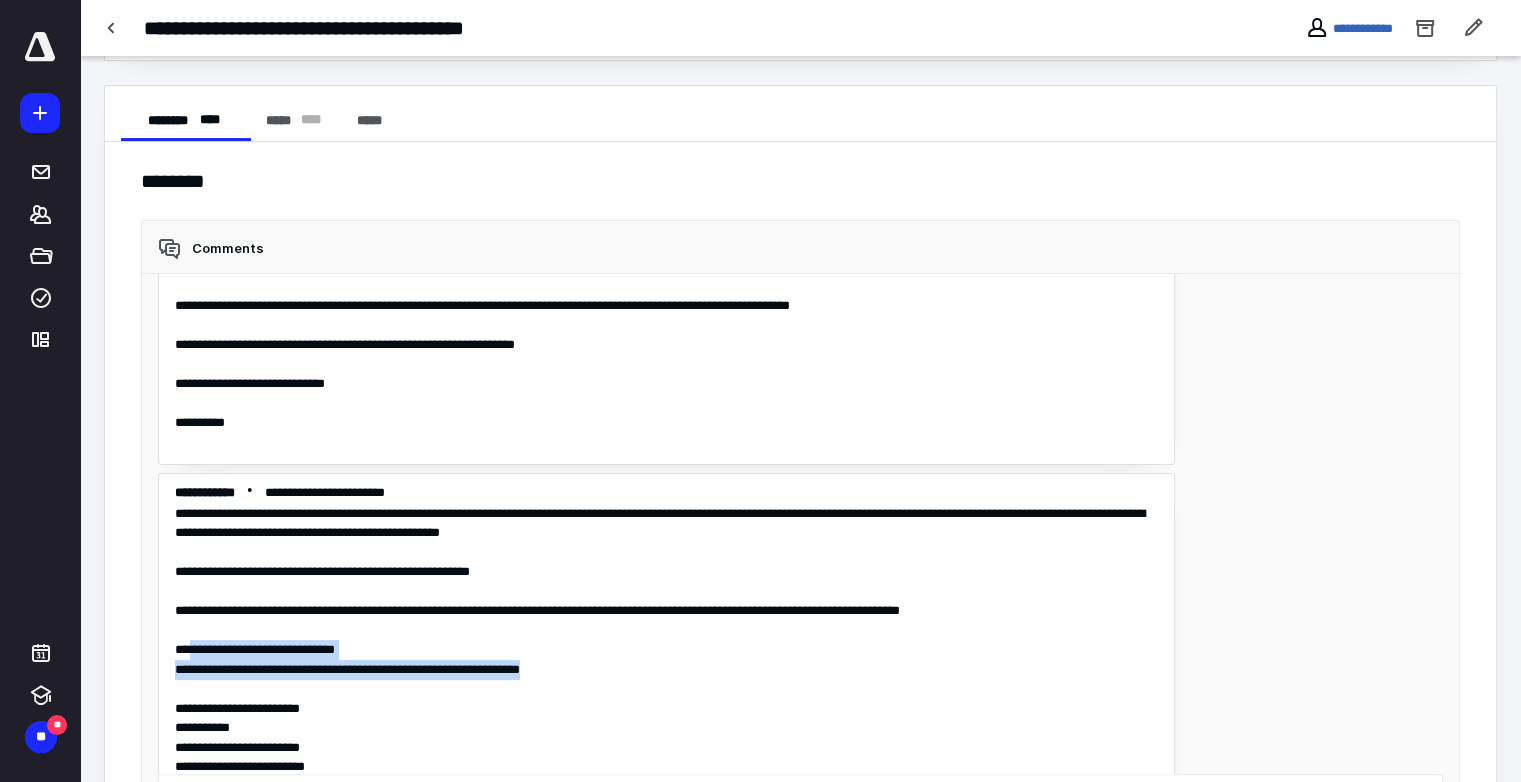 drag, startPoint x: 190, startPoint y: 643, endPoint x: 596, endPoint y: 669, distance: 406.83167 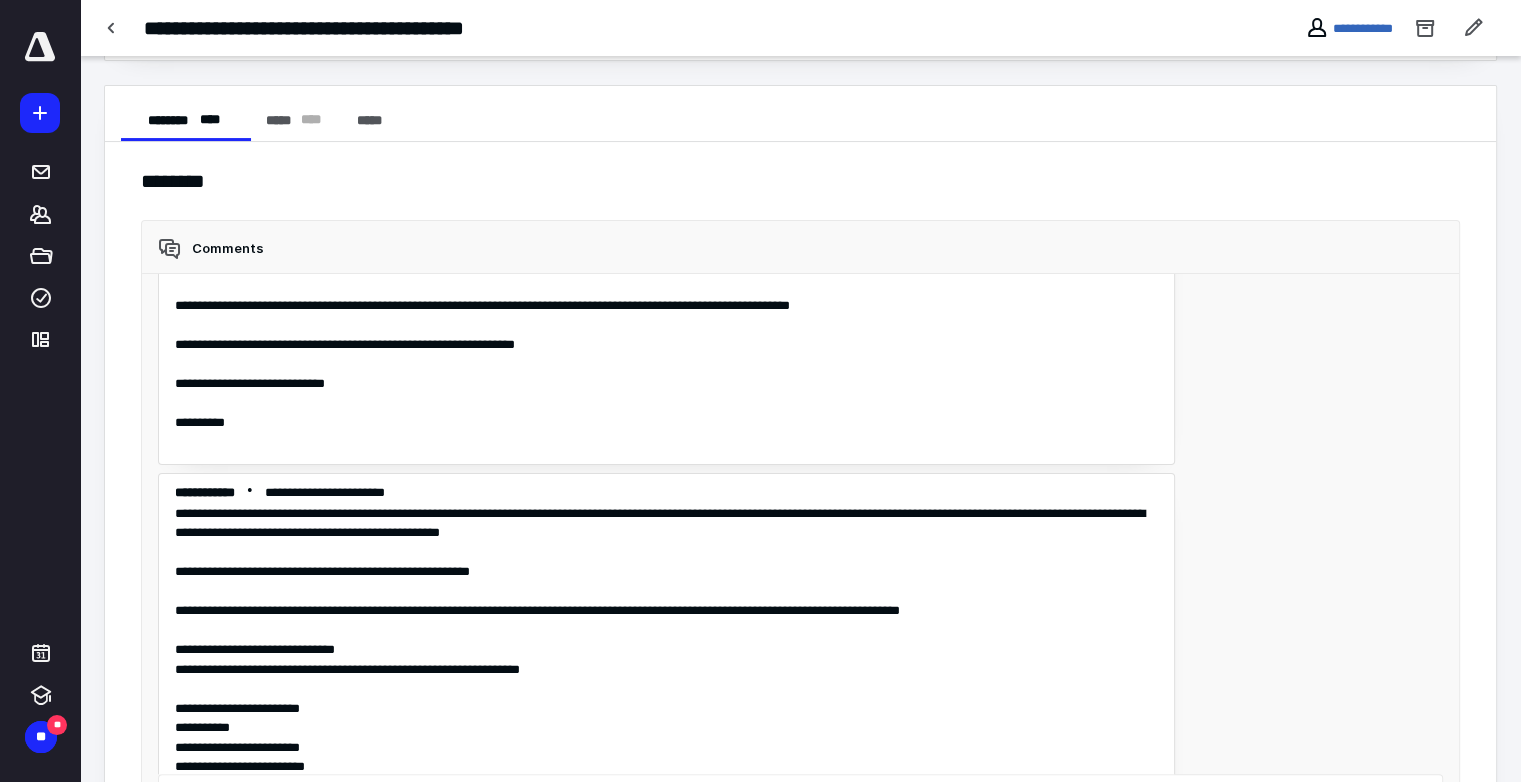 click on "**********" at bounding box center [801, 524] 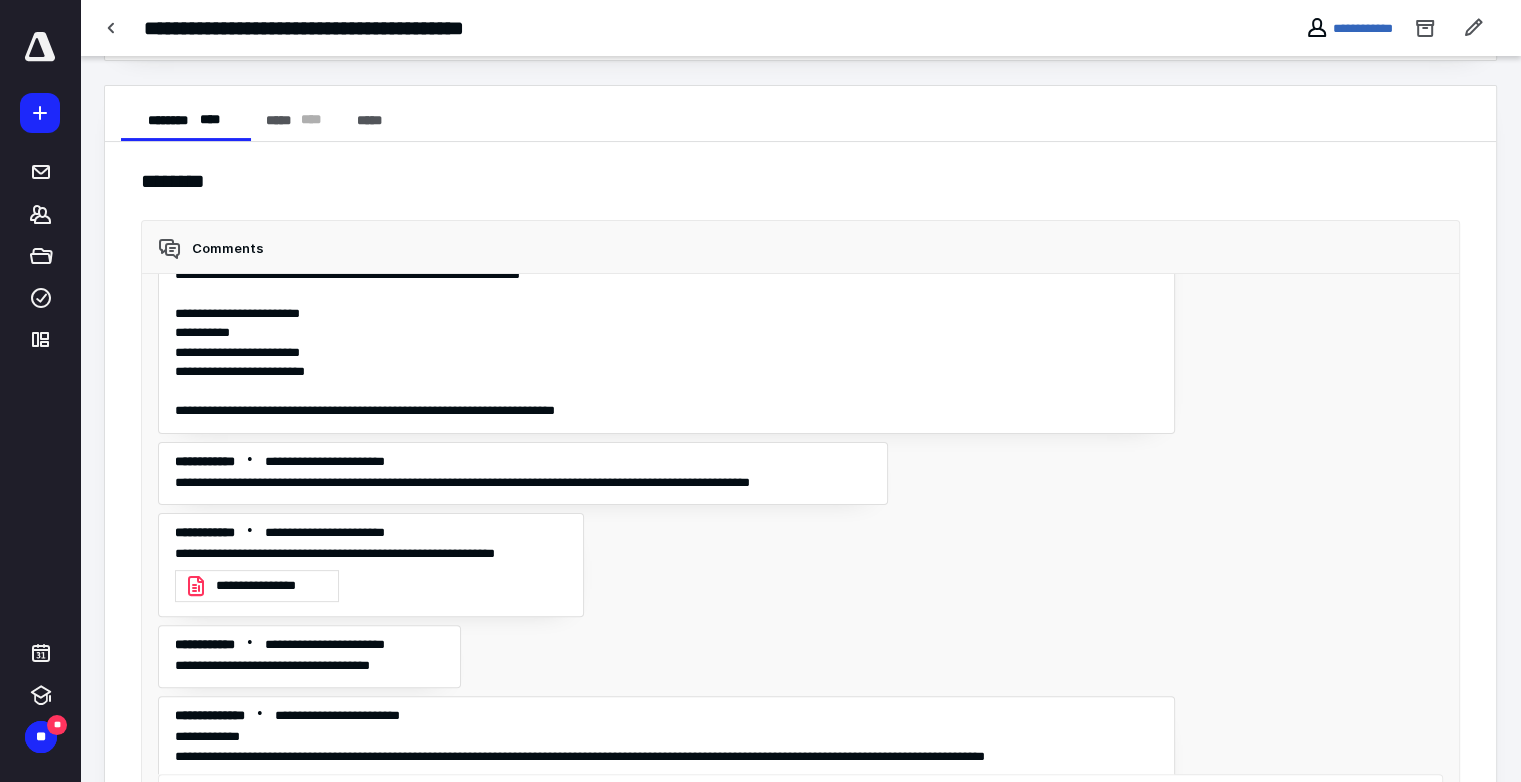 scroll, scrollTop: 0, scrollLeft: 0, axis: both 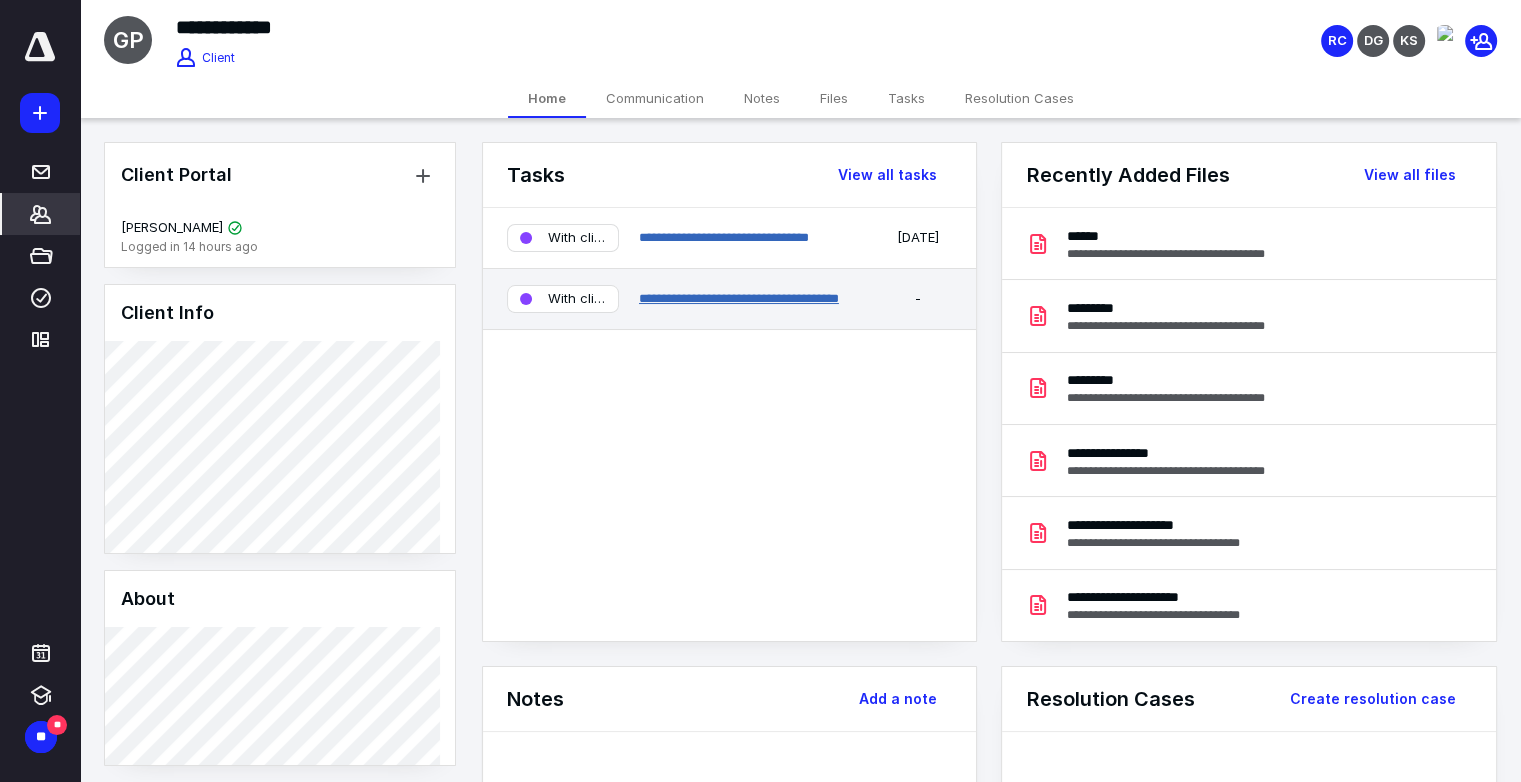 click on "**********" at bounding box center (739, 298) 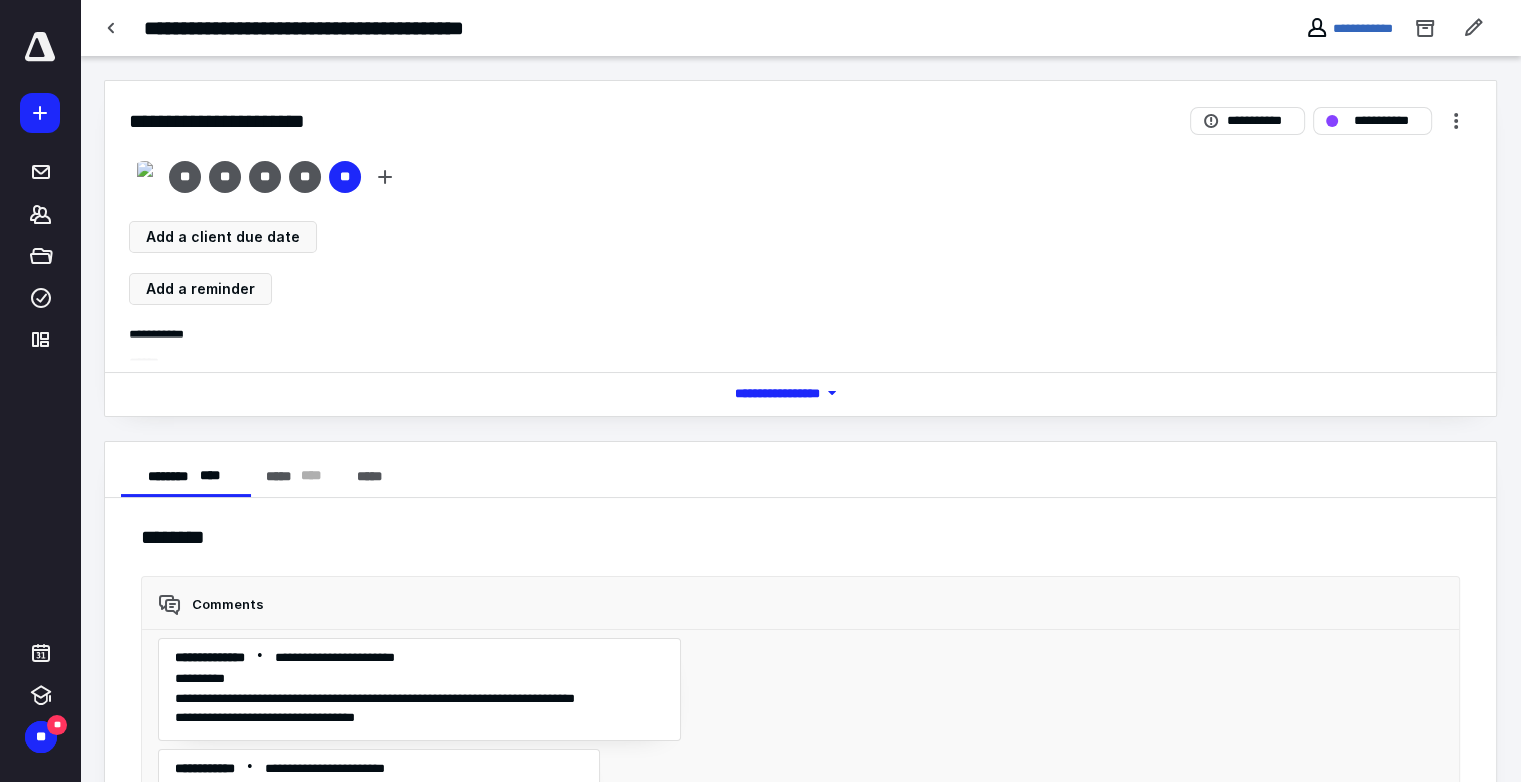 scroll, scrollTop: 7154, scrollLeft: 0, axis: vertical 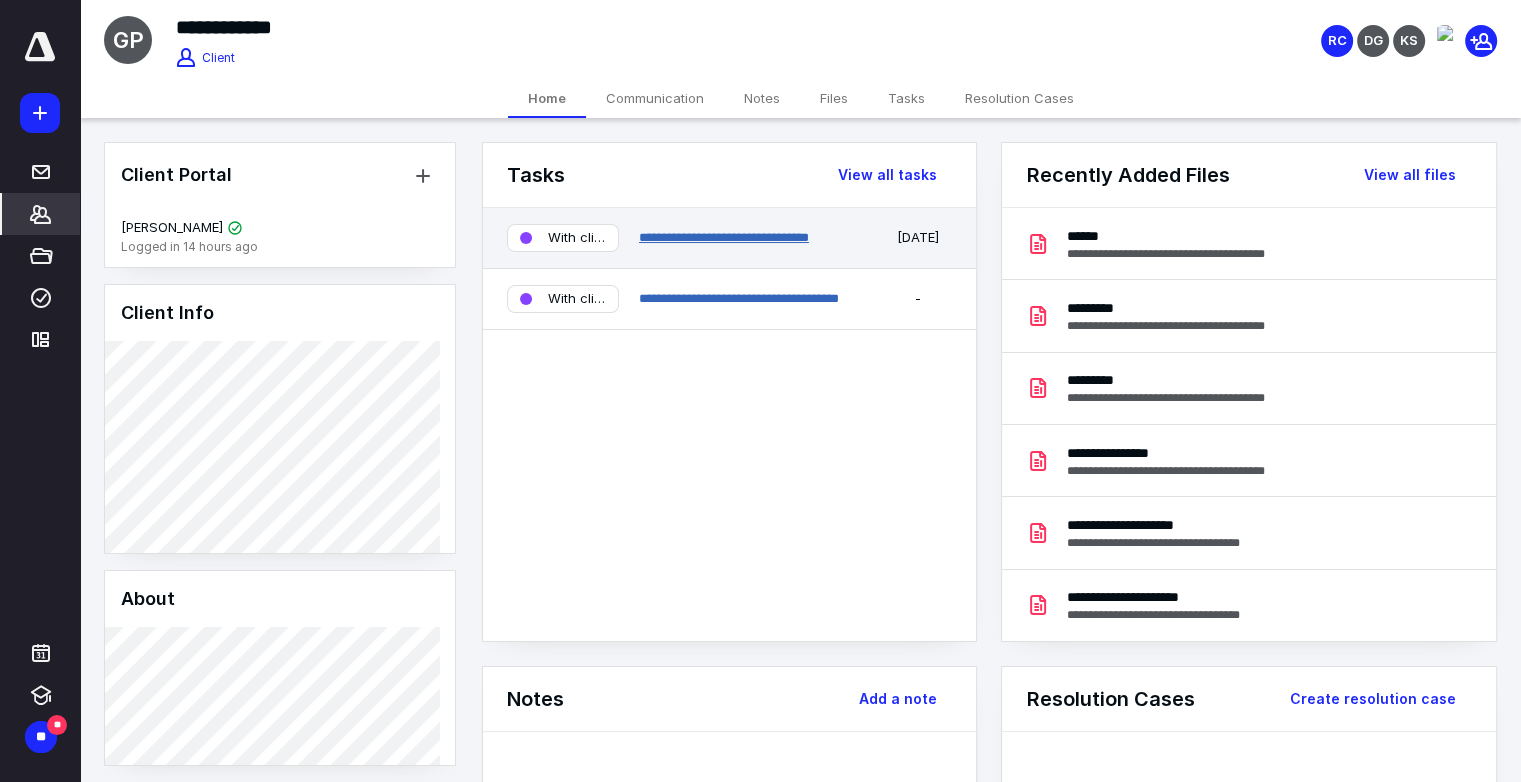 click on "**********" at bounding box center [724, 237] 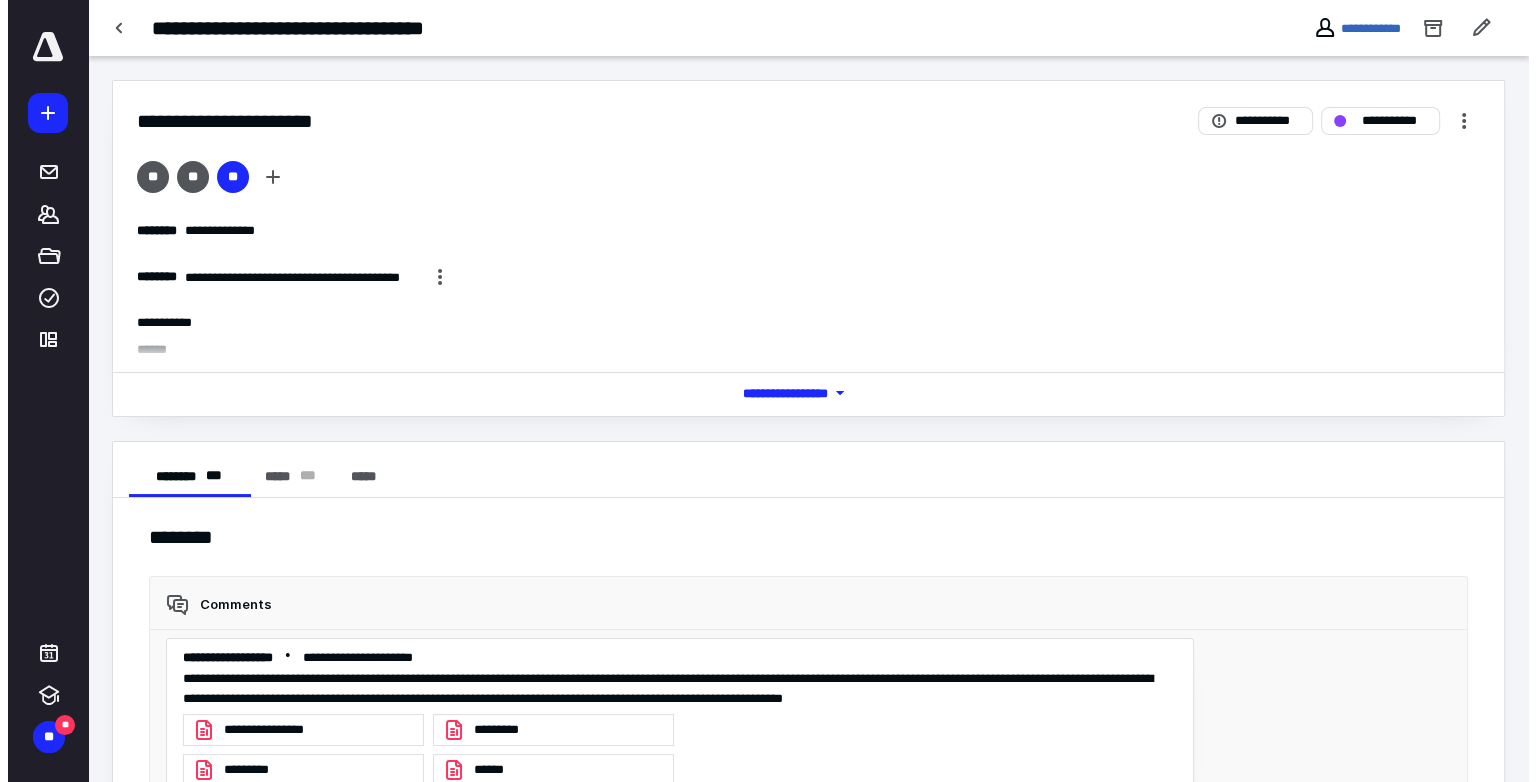 scroll, scrollTop: 304, scrollLeft: 0, axis: vertical 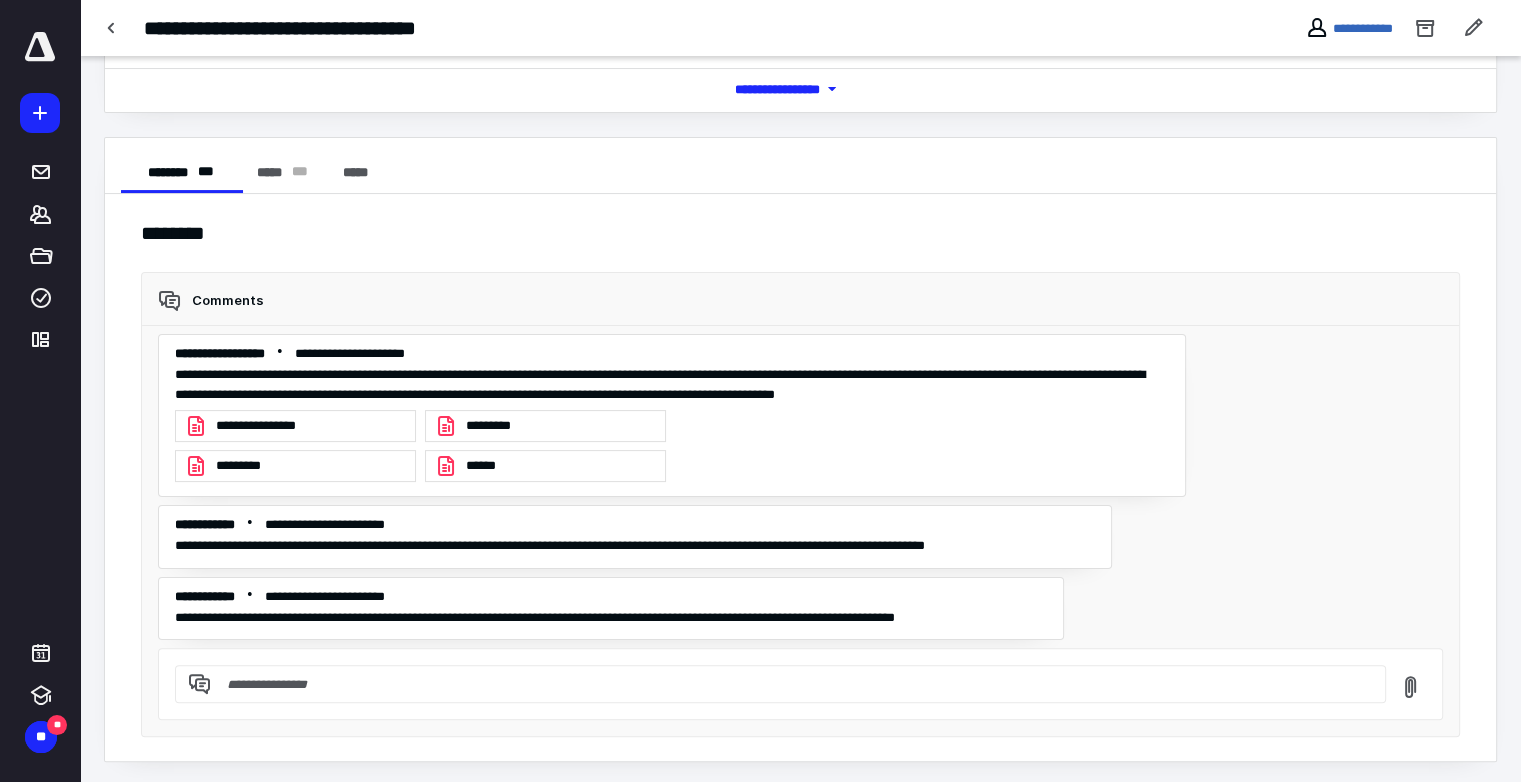click on "**********" at bounding box center (272, 426) 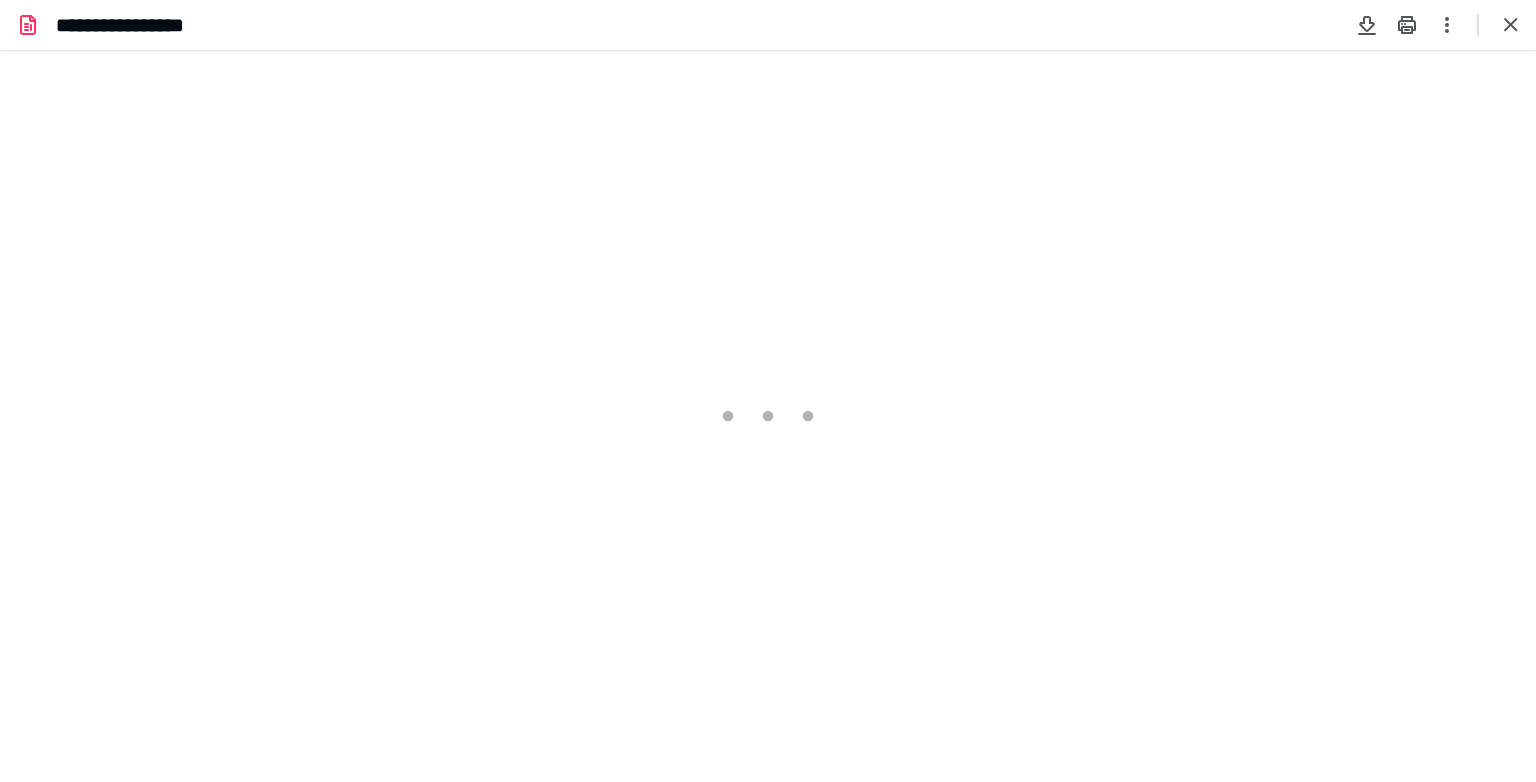 scroll, scrollTop: 0, scrollLeft: 0, axis: both 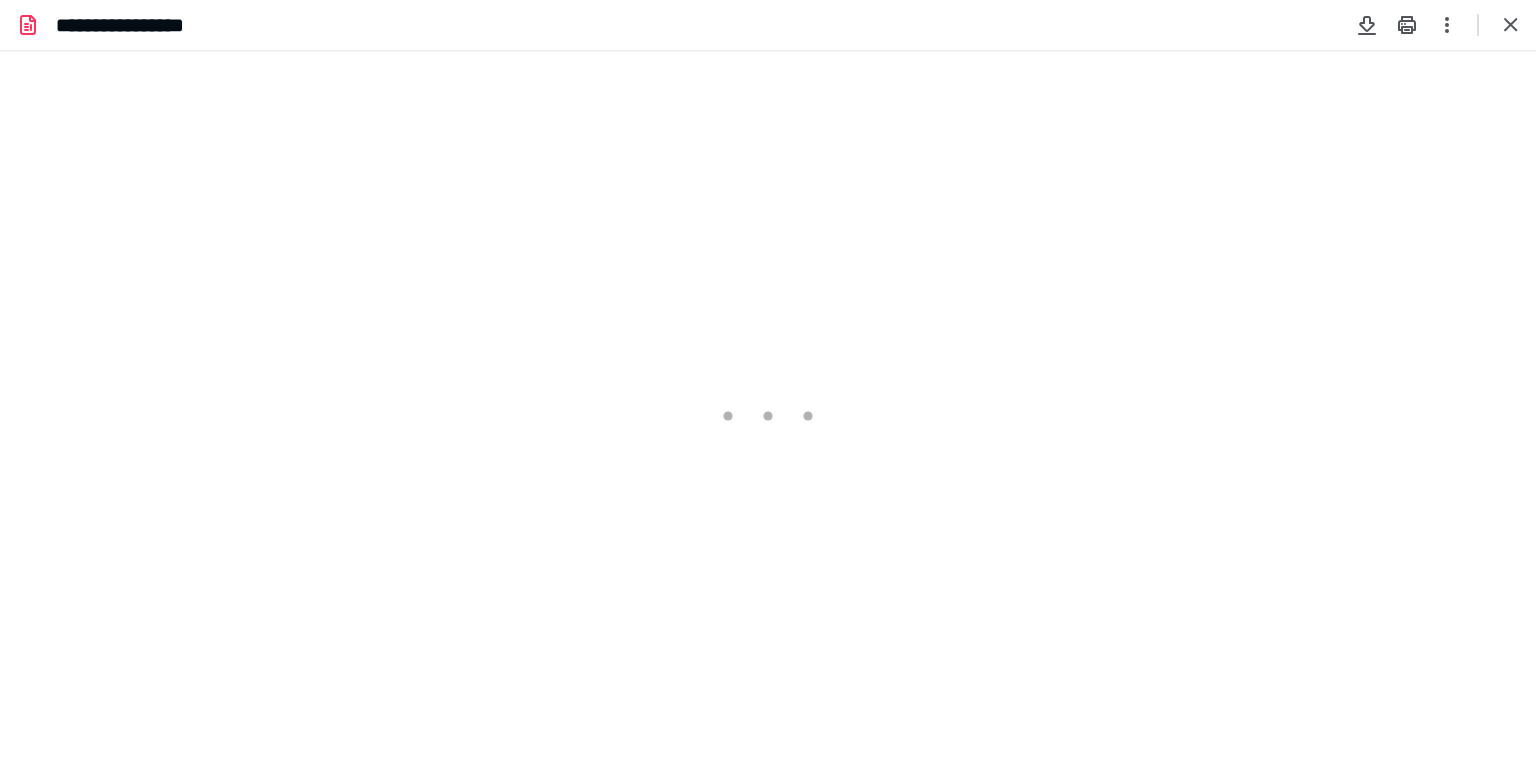 type on "83" 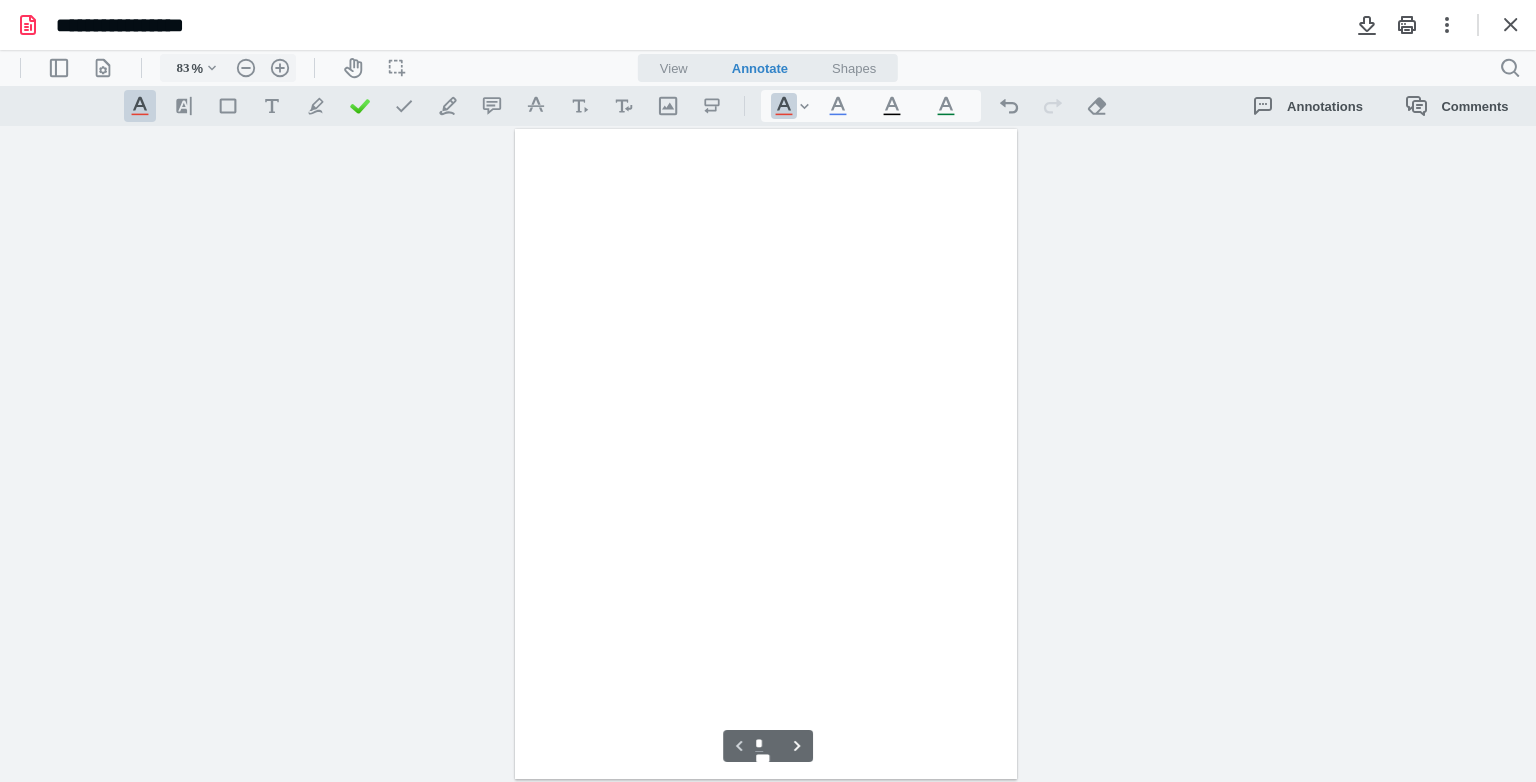 scroll, scrollTop: 79, scrollLeft: 0, axis: vertical 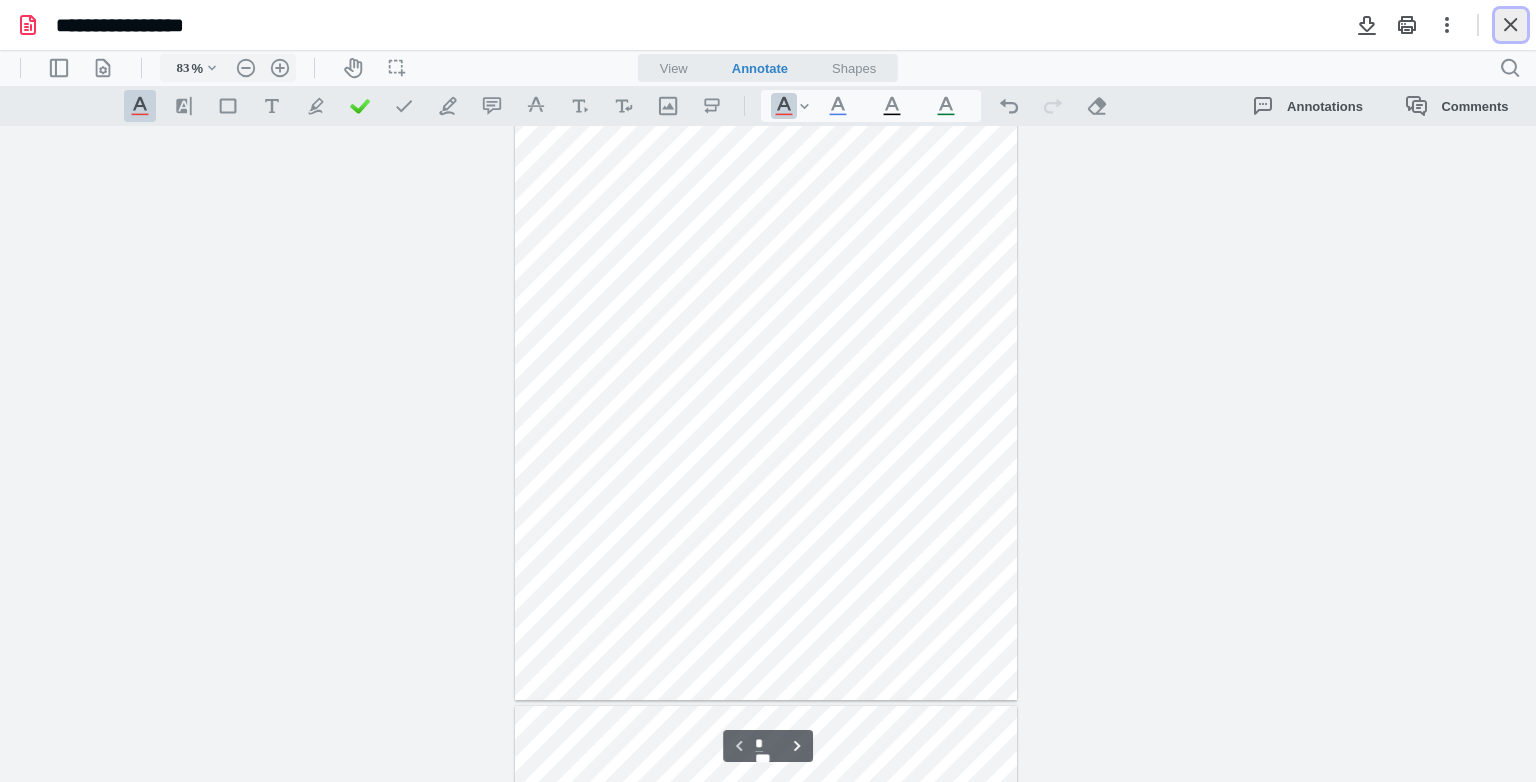 click at bounding box center [1511, 25] 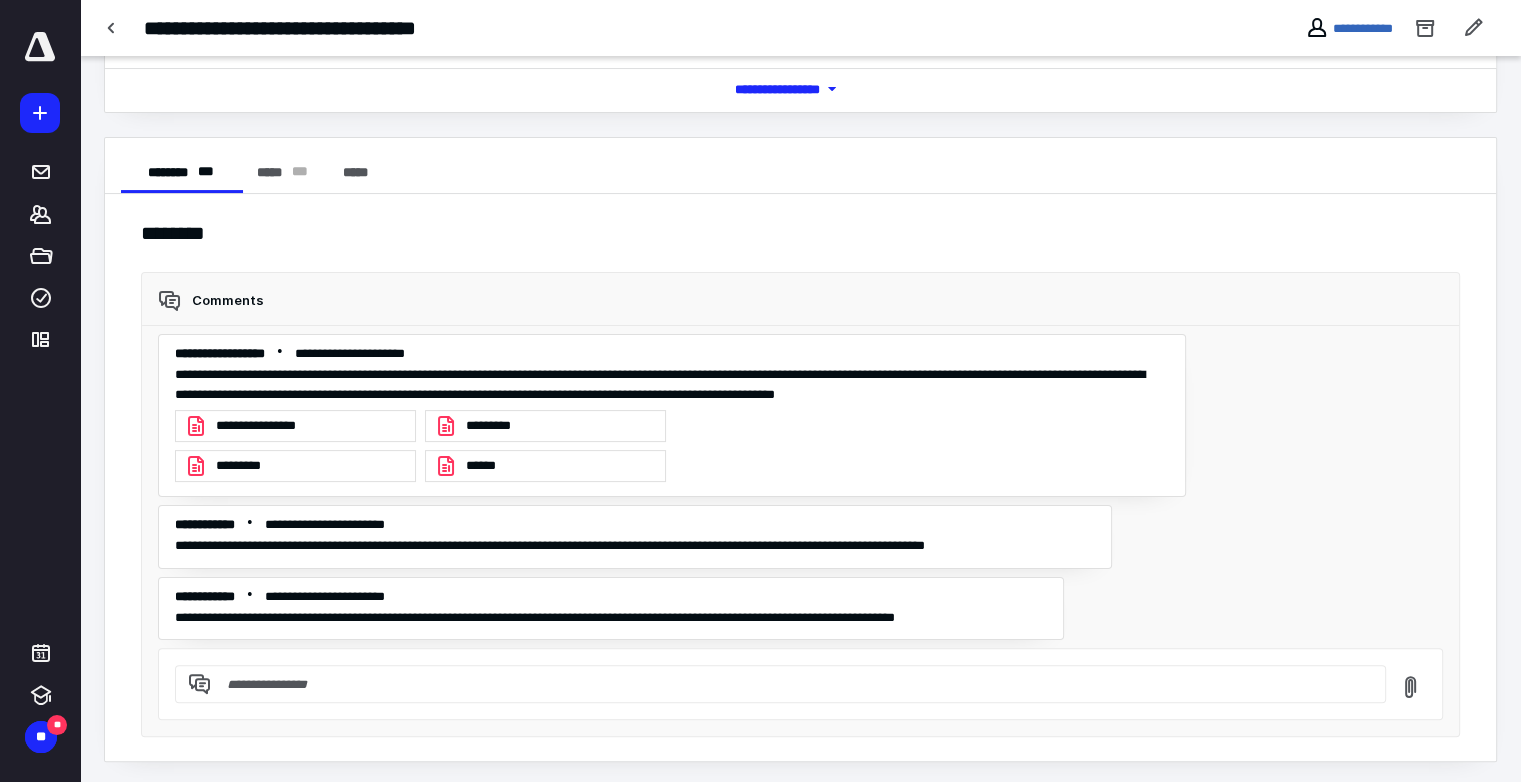 click on "*********" at bounding box center [247, 466] 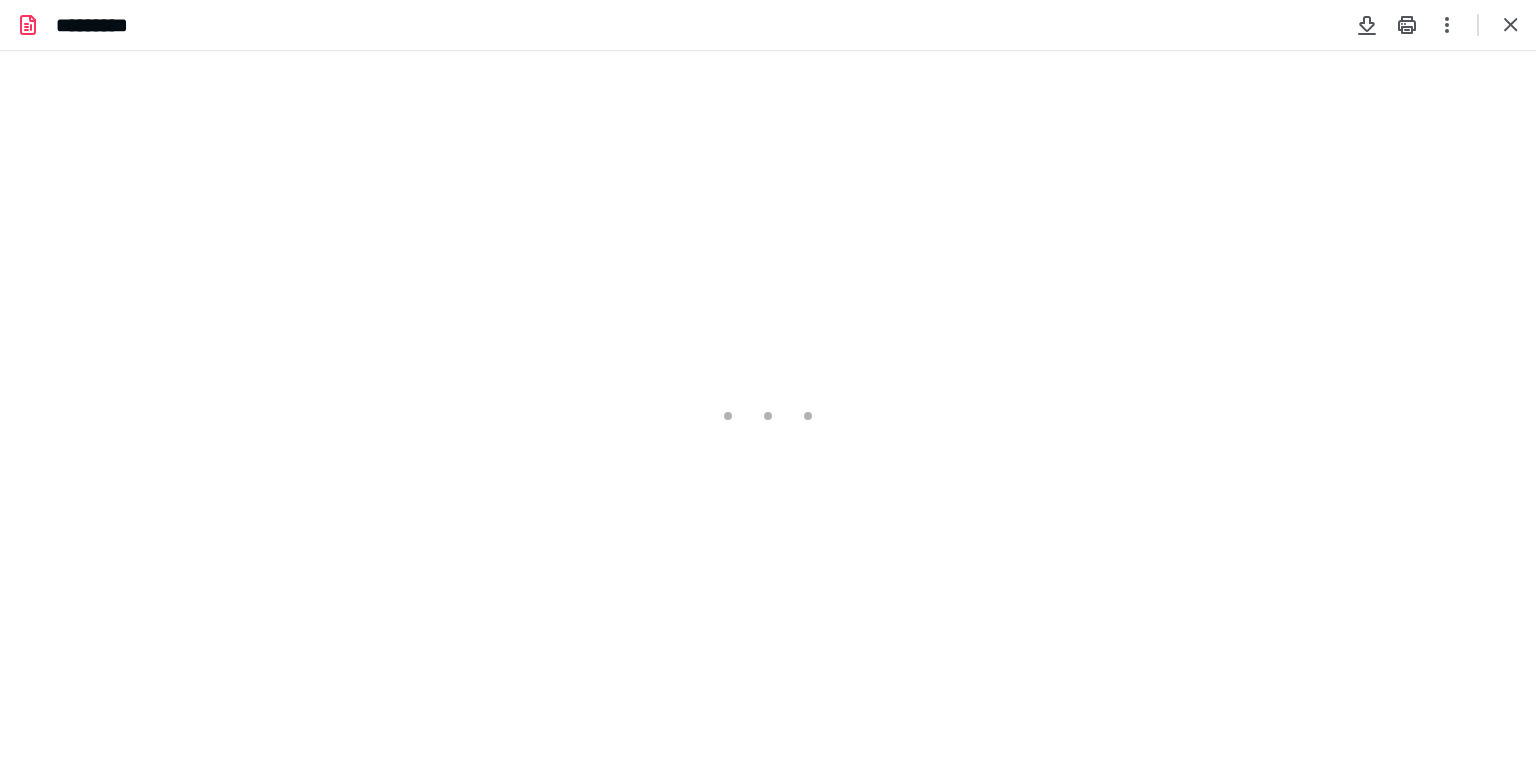 scroll, scrollTop: 0, scrollLeft: 0, axis: both 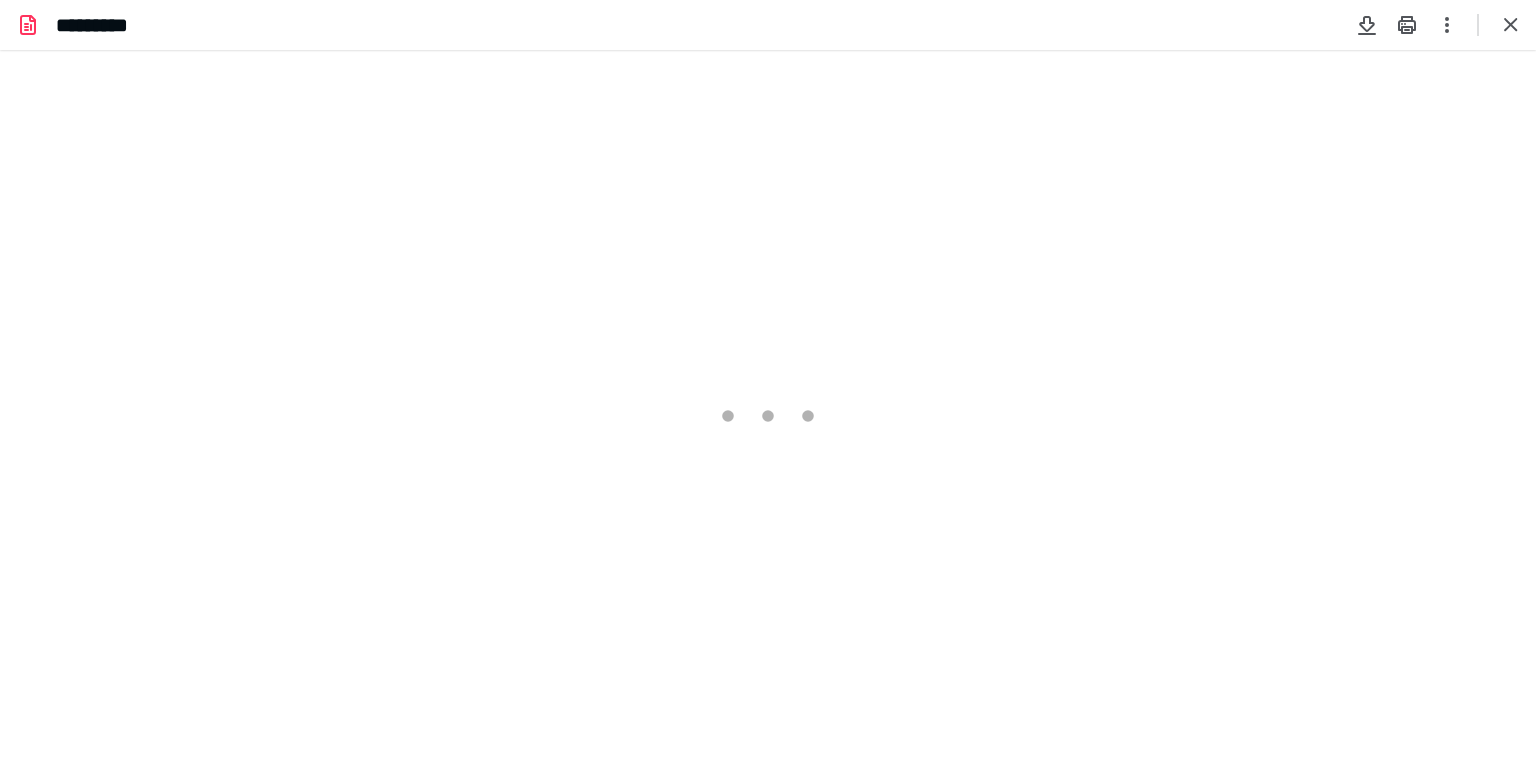 type on "83" 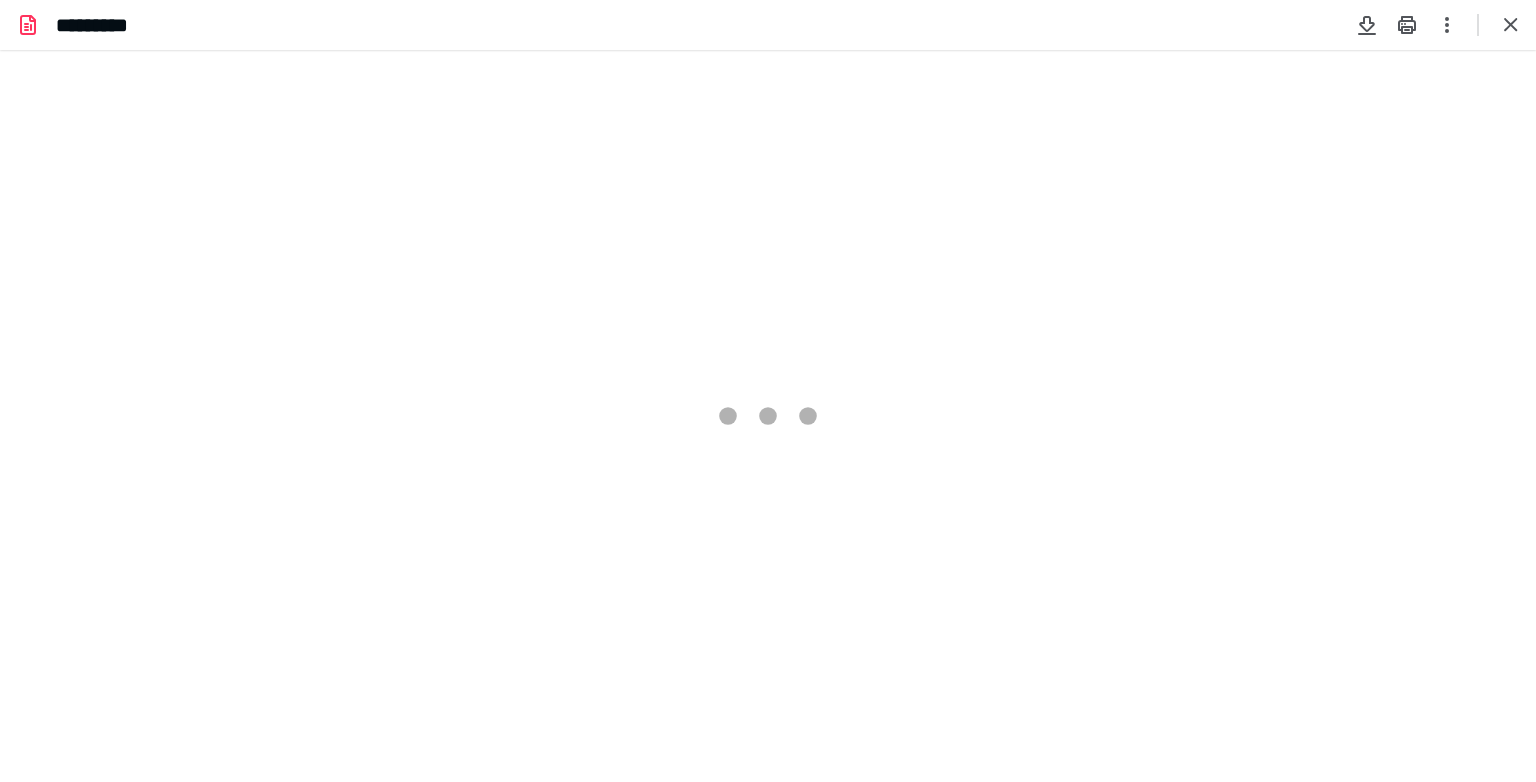 scroll, scrollTop: 79, scrollLeft: 0, axis: vertical 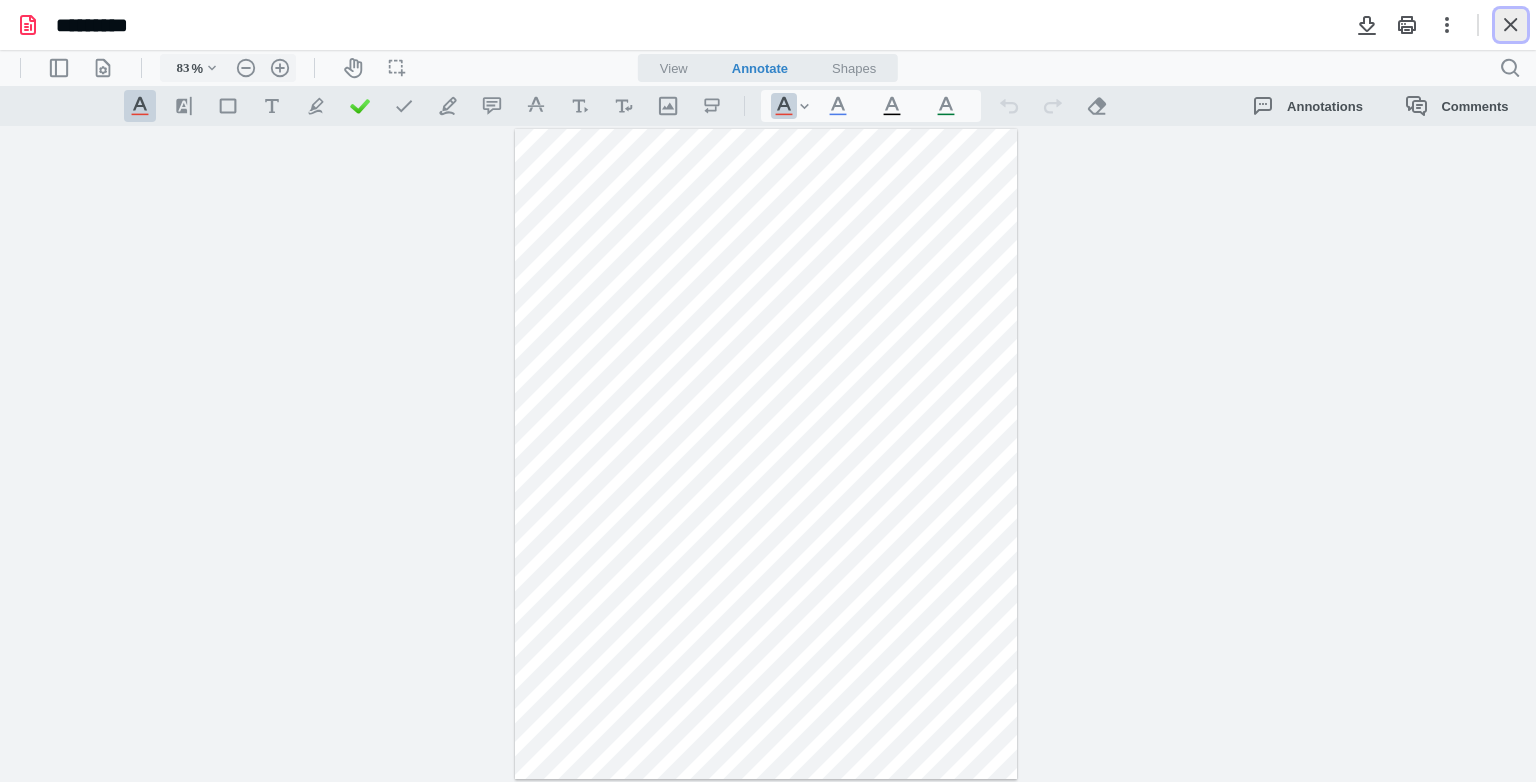 click at bounding box center (1511, 25) 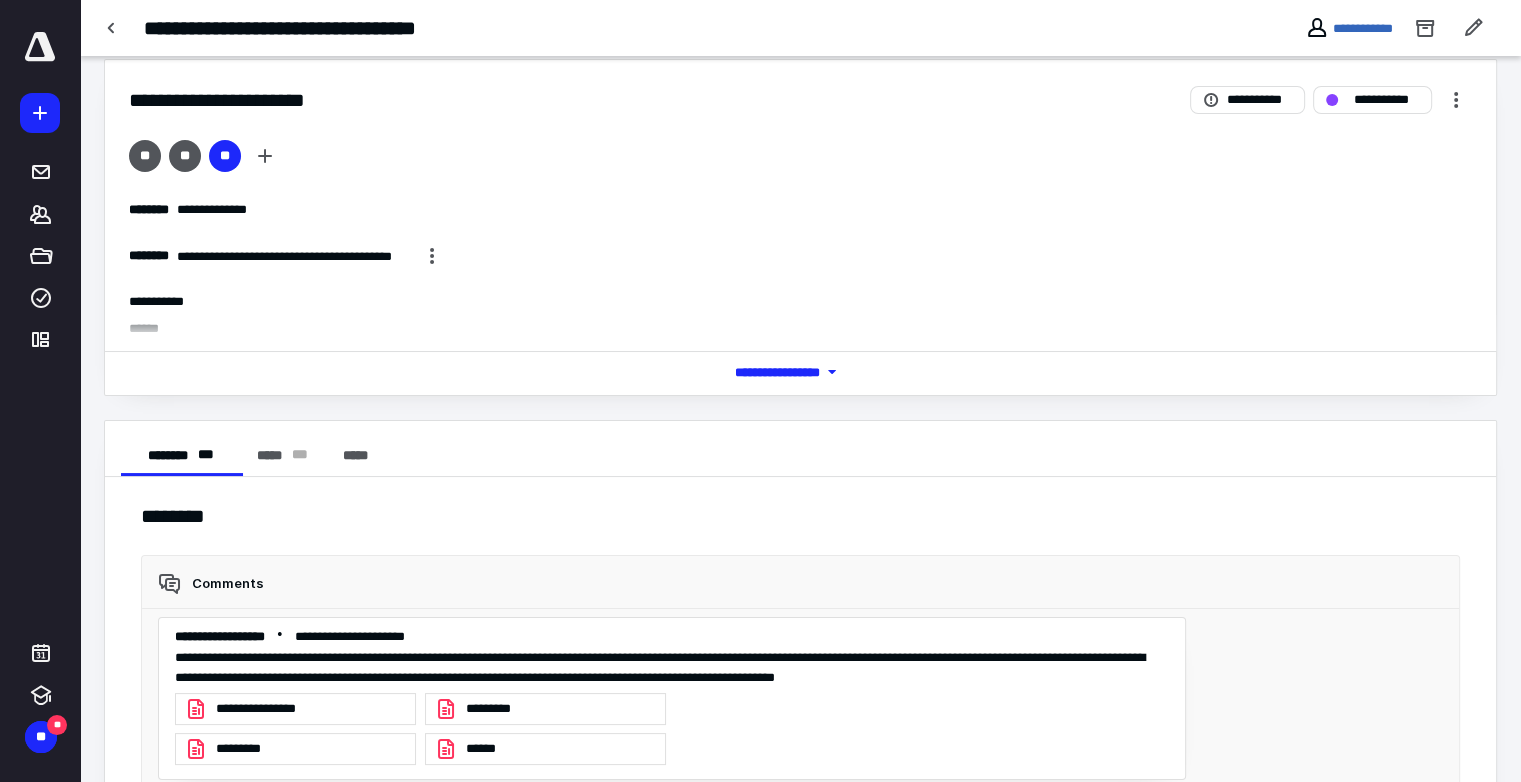 scroll, scrollTop: 304, scrollLeft: 0, axis: vertical 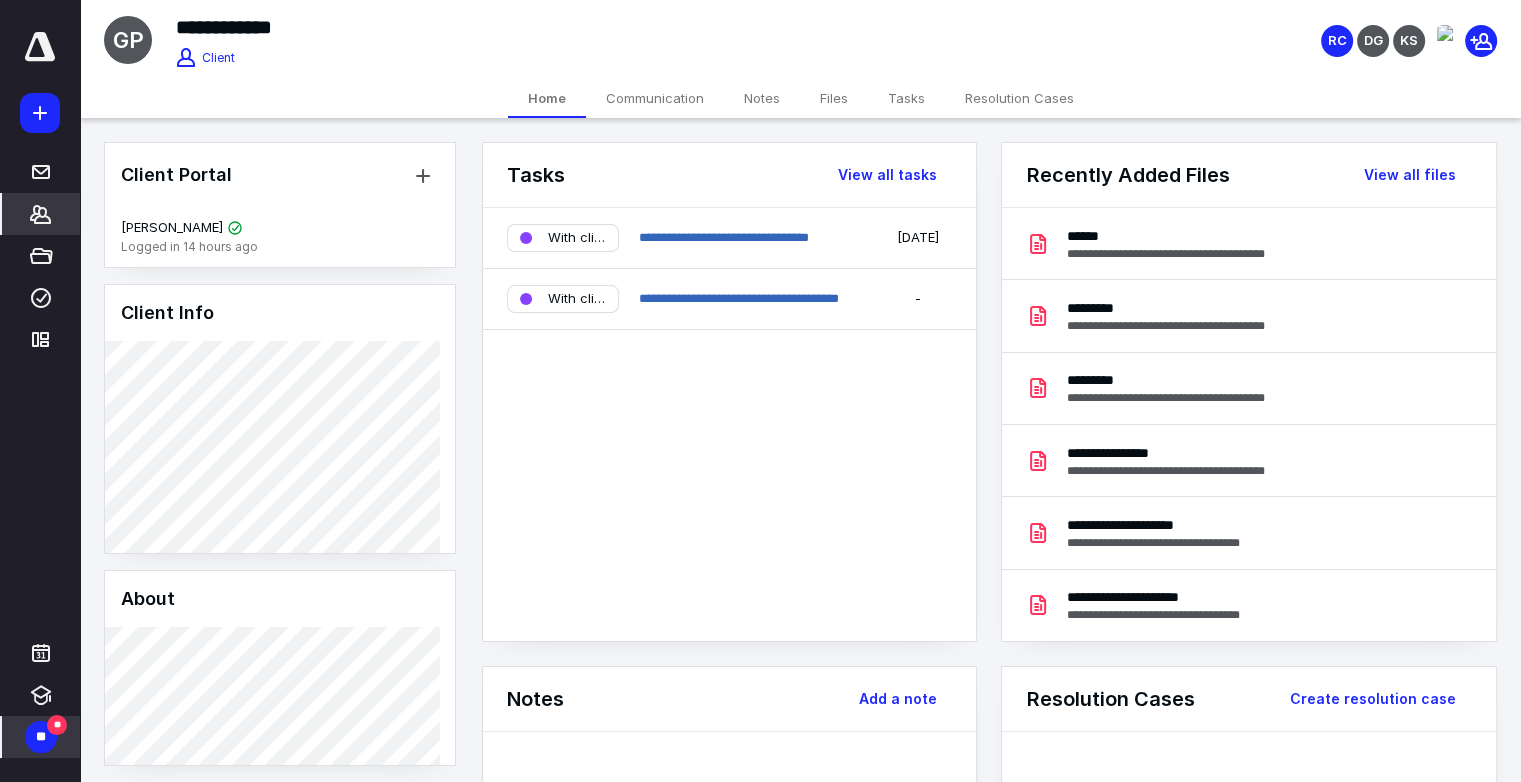 click on "**" at bounding box center (41, 737) 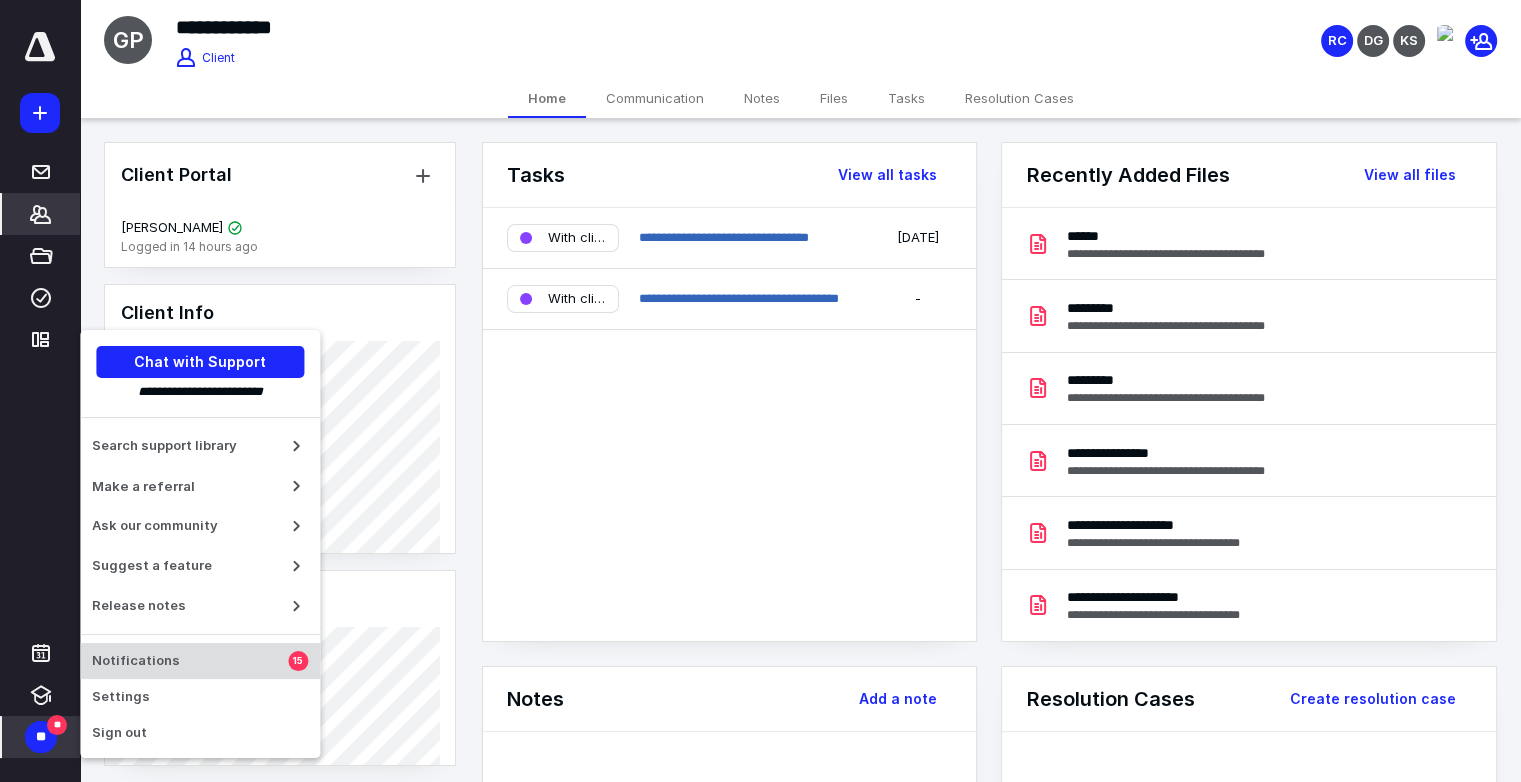 click on "Notifications 15" at bounding box center (200, 661) 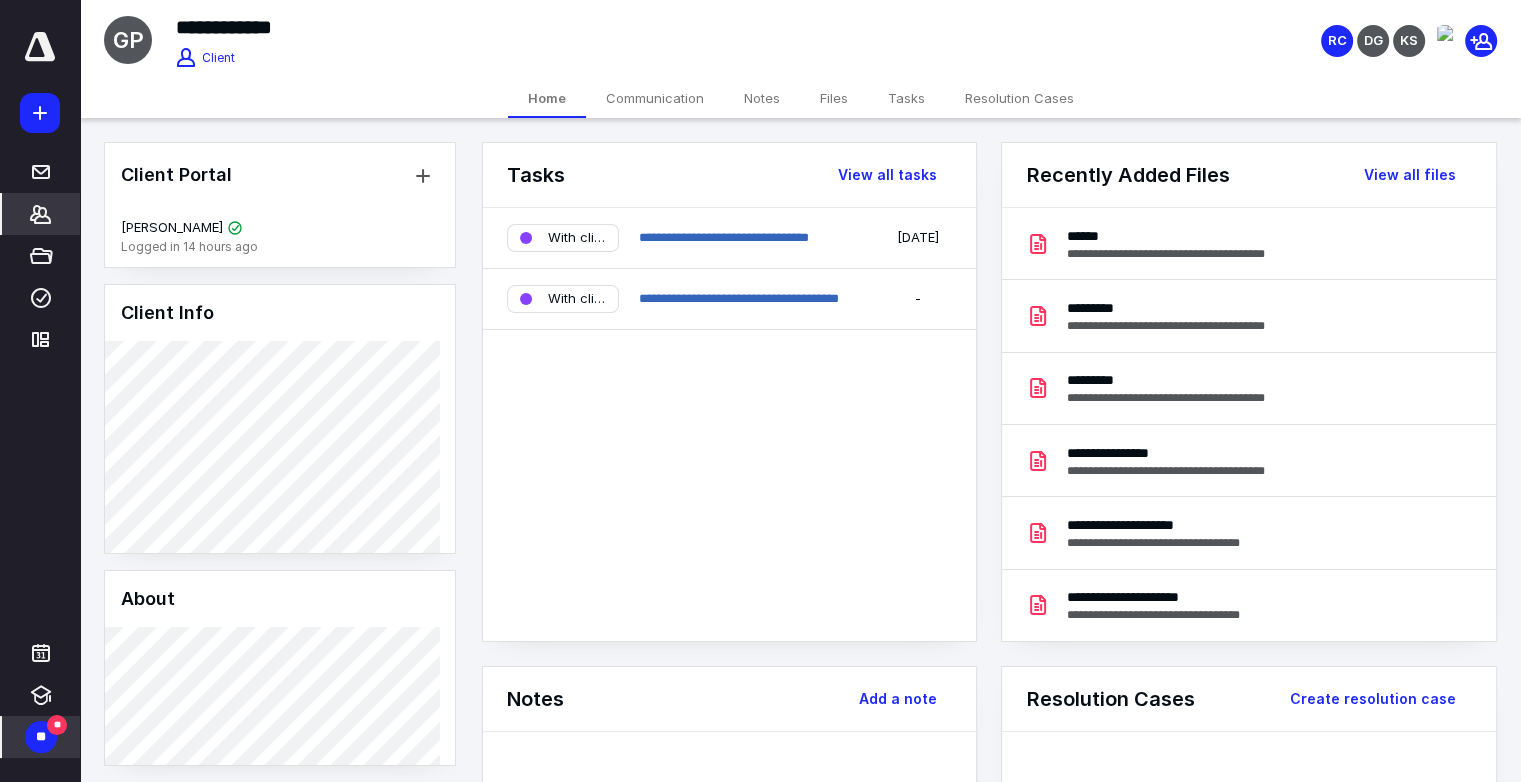 click on "**********" at bounding box center (729, 424) 